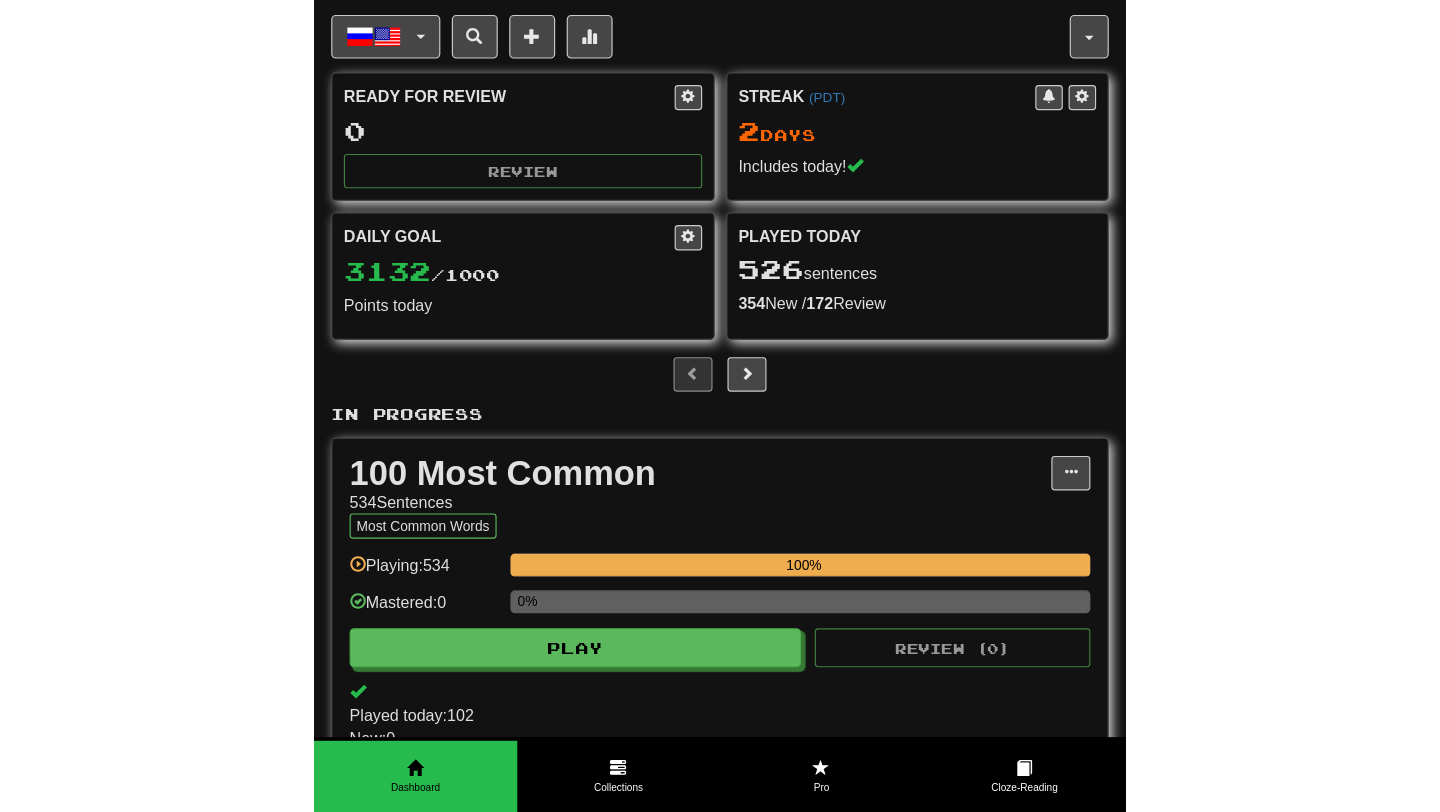 scroll, scrollTop: 0, scrollLeft: 0, axis: both 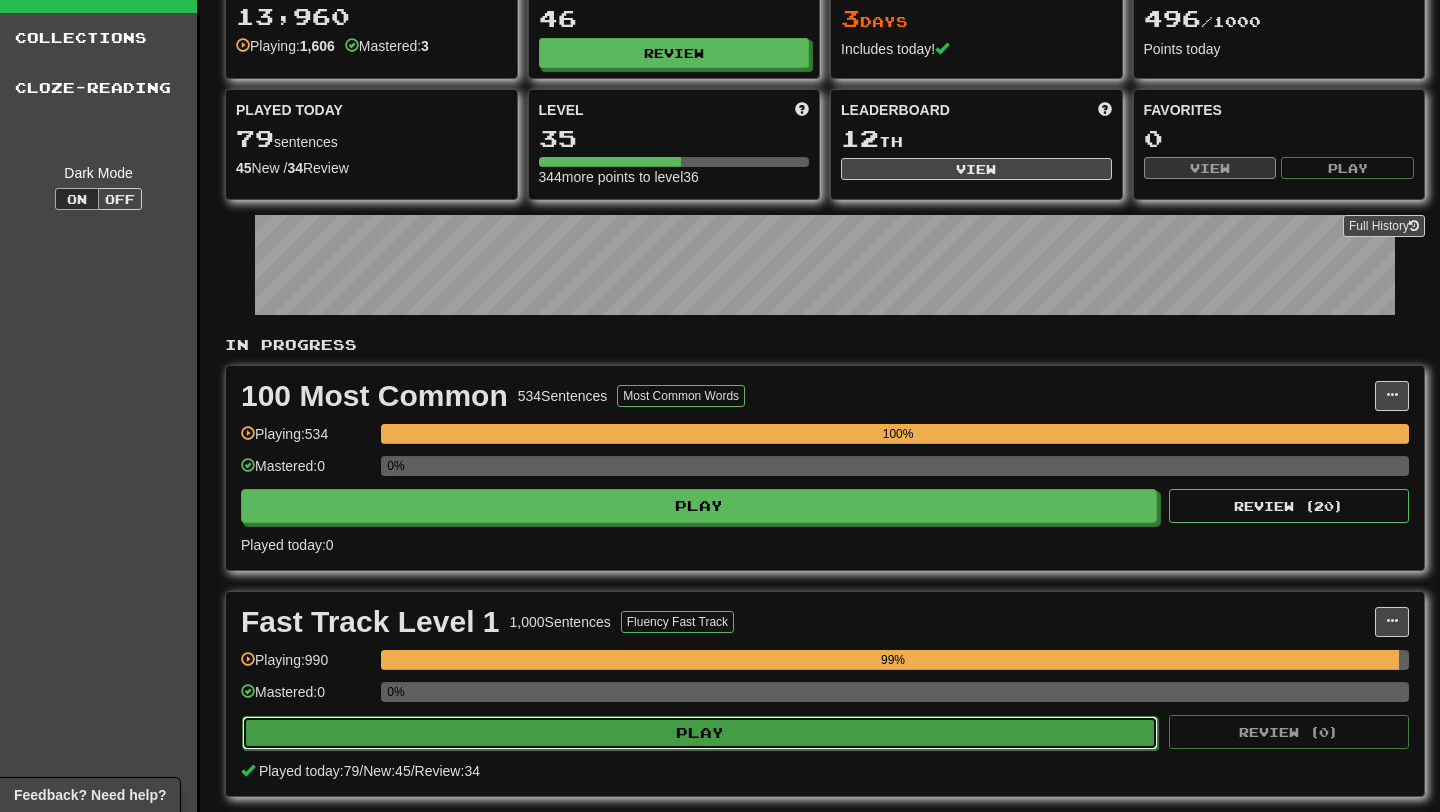 click on "Play" at bounding box center (700, 733) 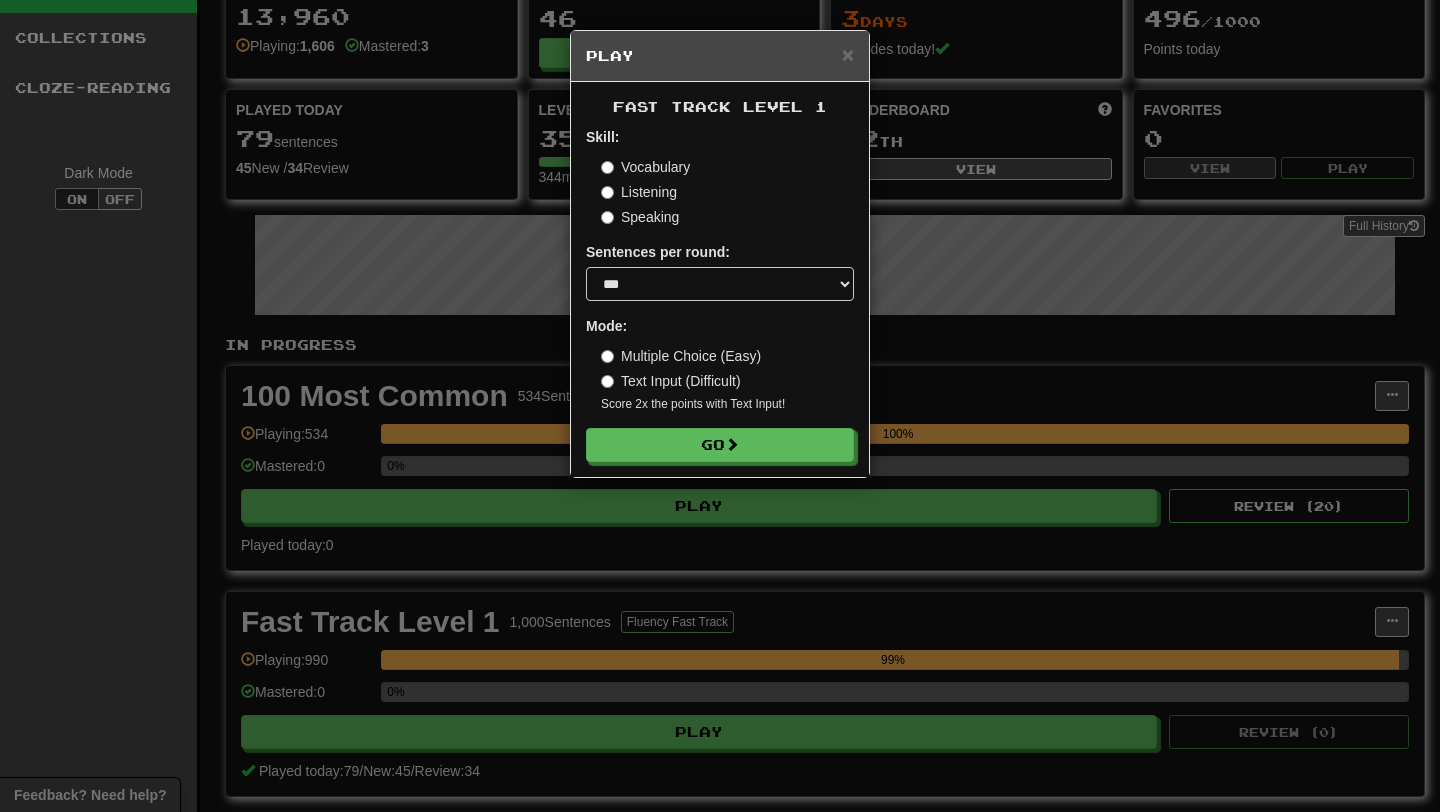 click on "Listening" at bounding box center (639, 192) 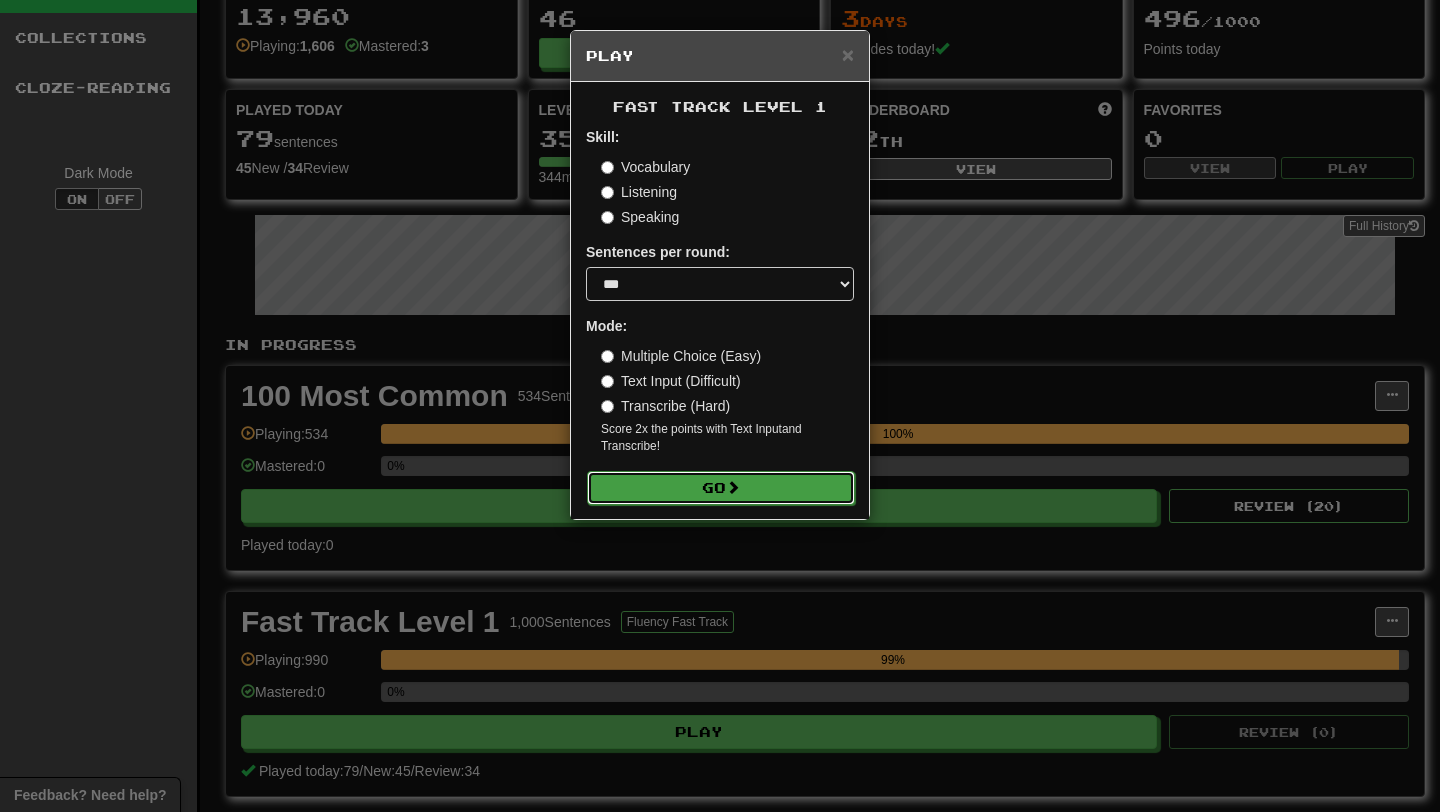 click on "Go" at bounding box center (721, 488) 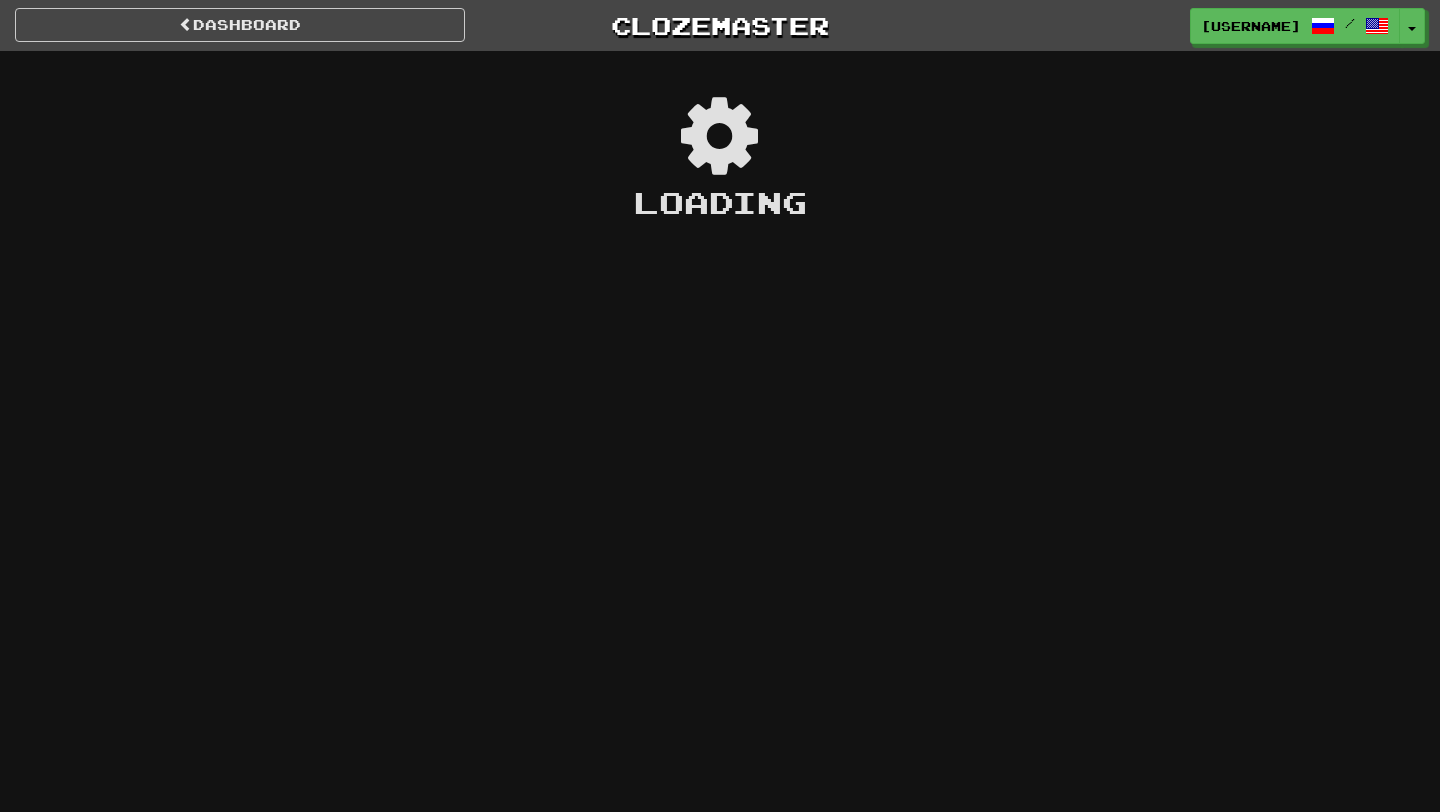 scroll, scrollTop: 0, scrollLeft: 0, axis: both 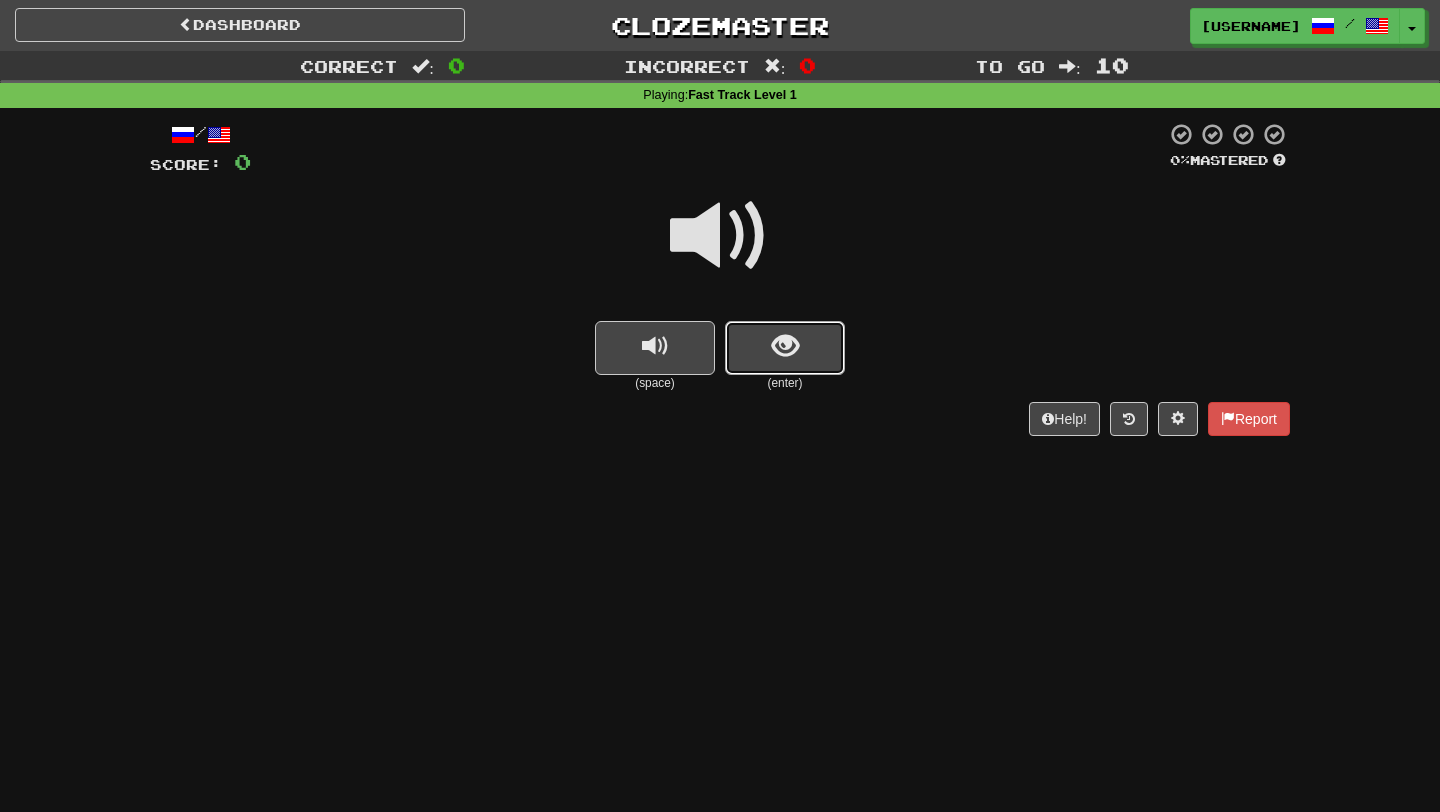 click at bounding box center (785, 346) 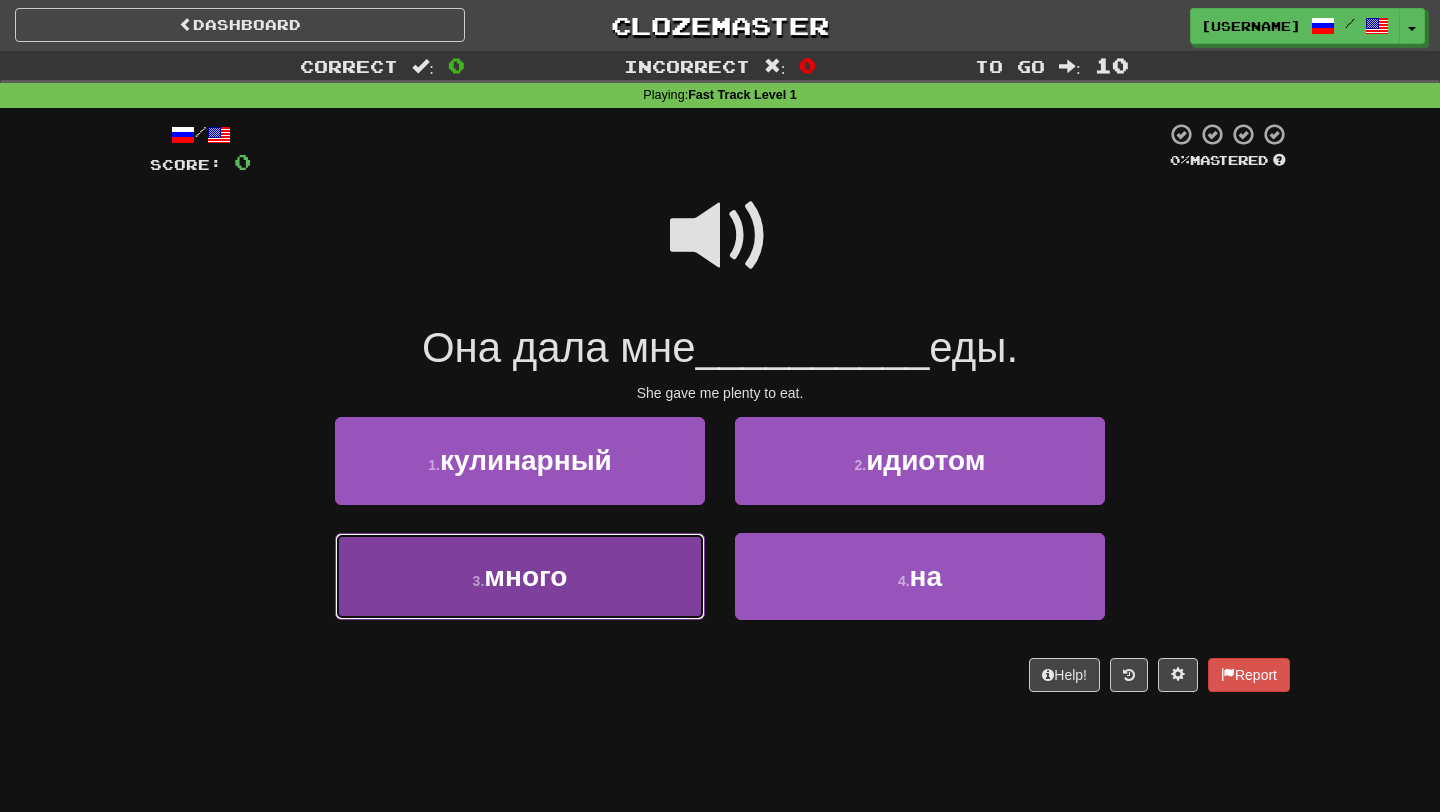 click on "3 .  много" at bounding box center [520, 576] 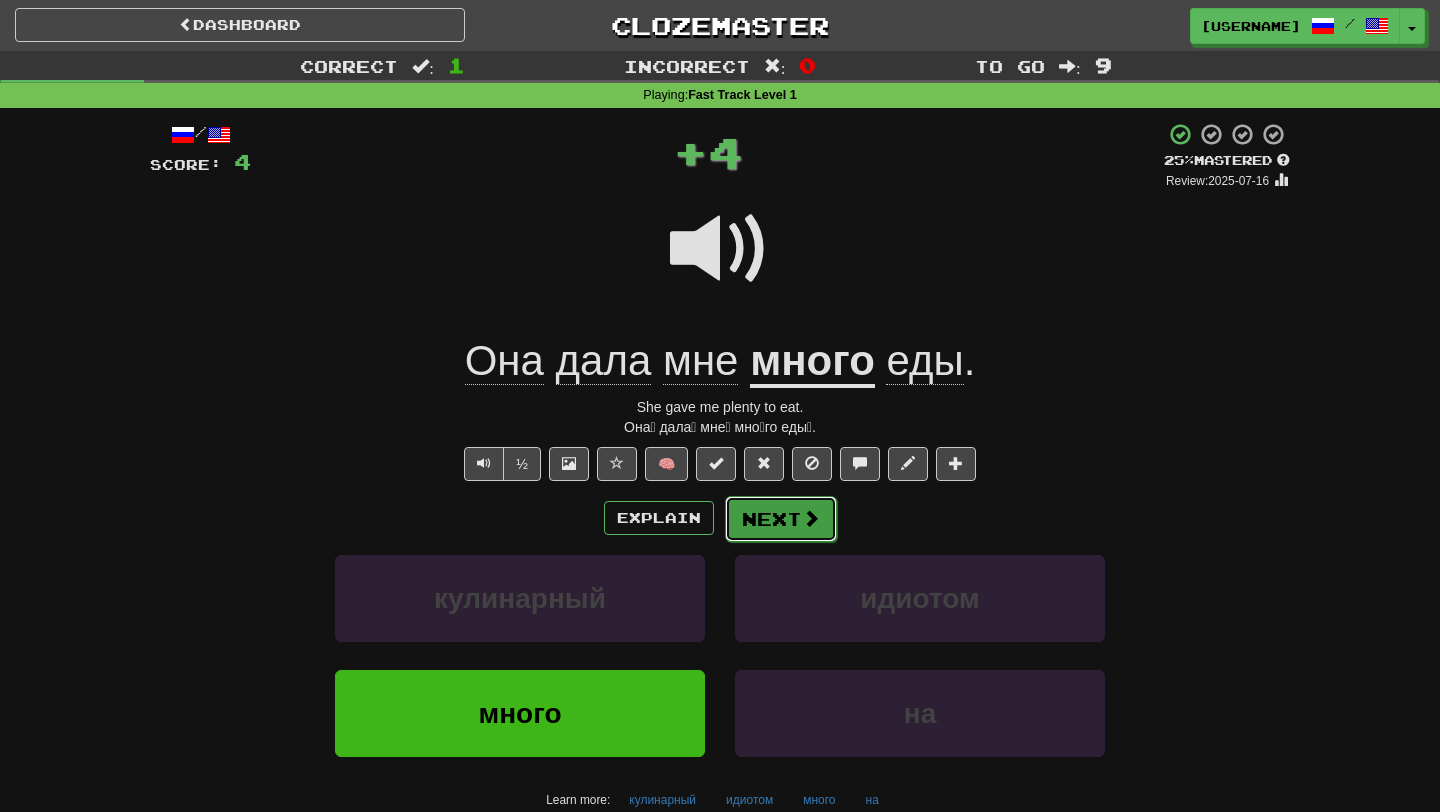 click on "Next" at bounding box center [781, 519] 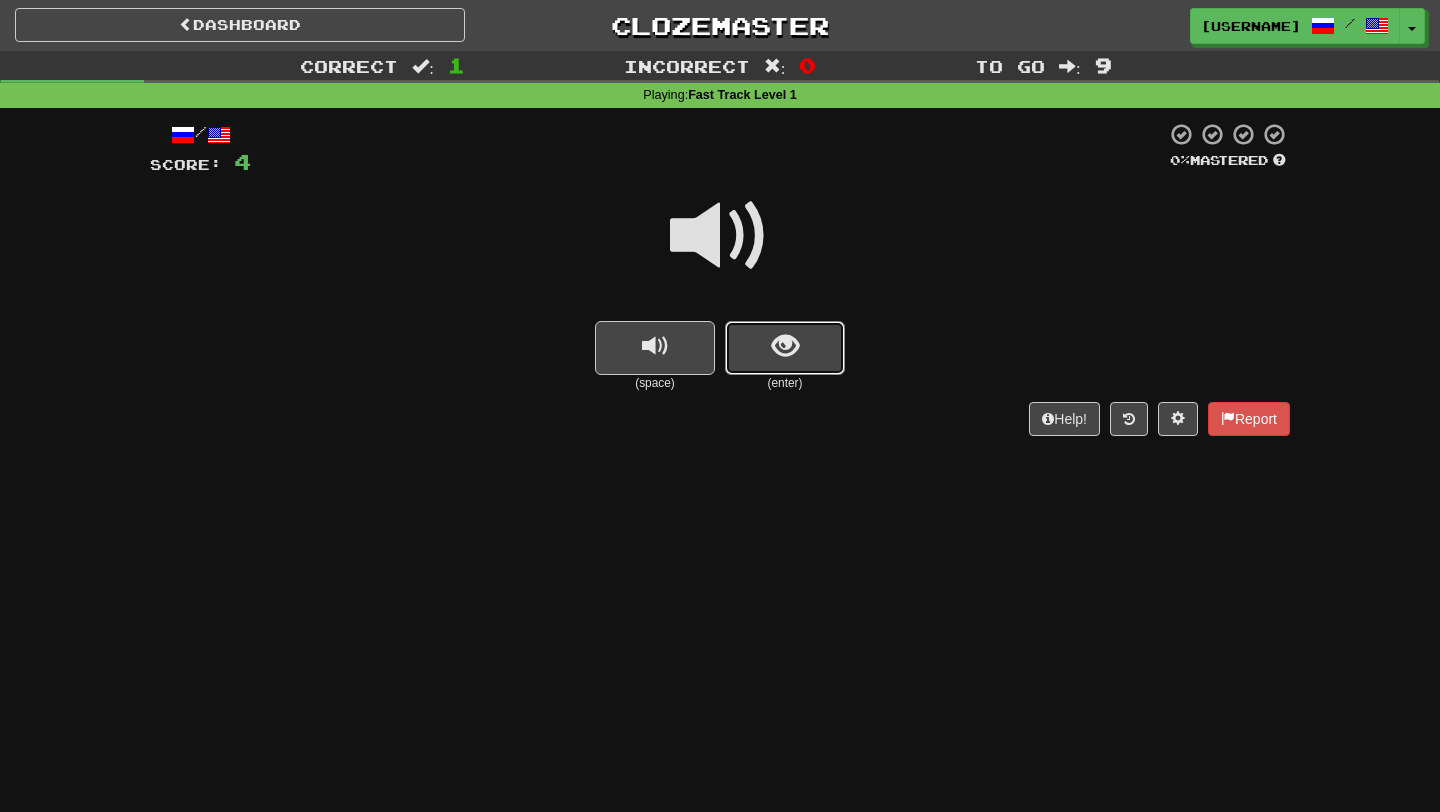 click at bounding box center [785, 348] 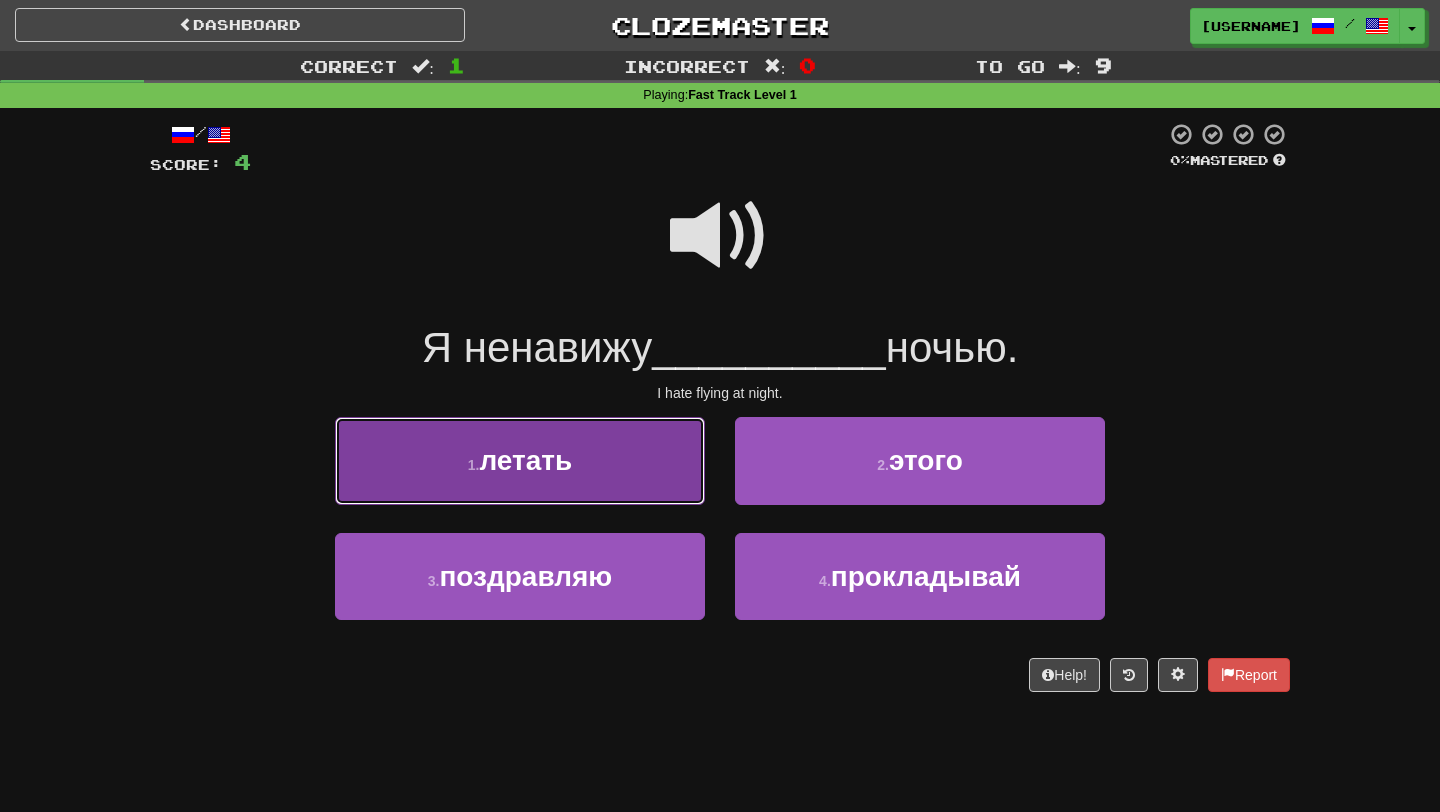 click on "1 .  летать" at bounding box center [520, 460] 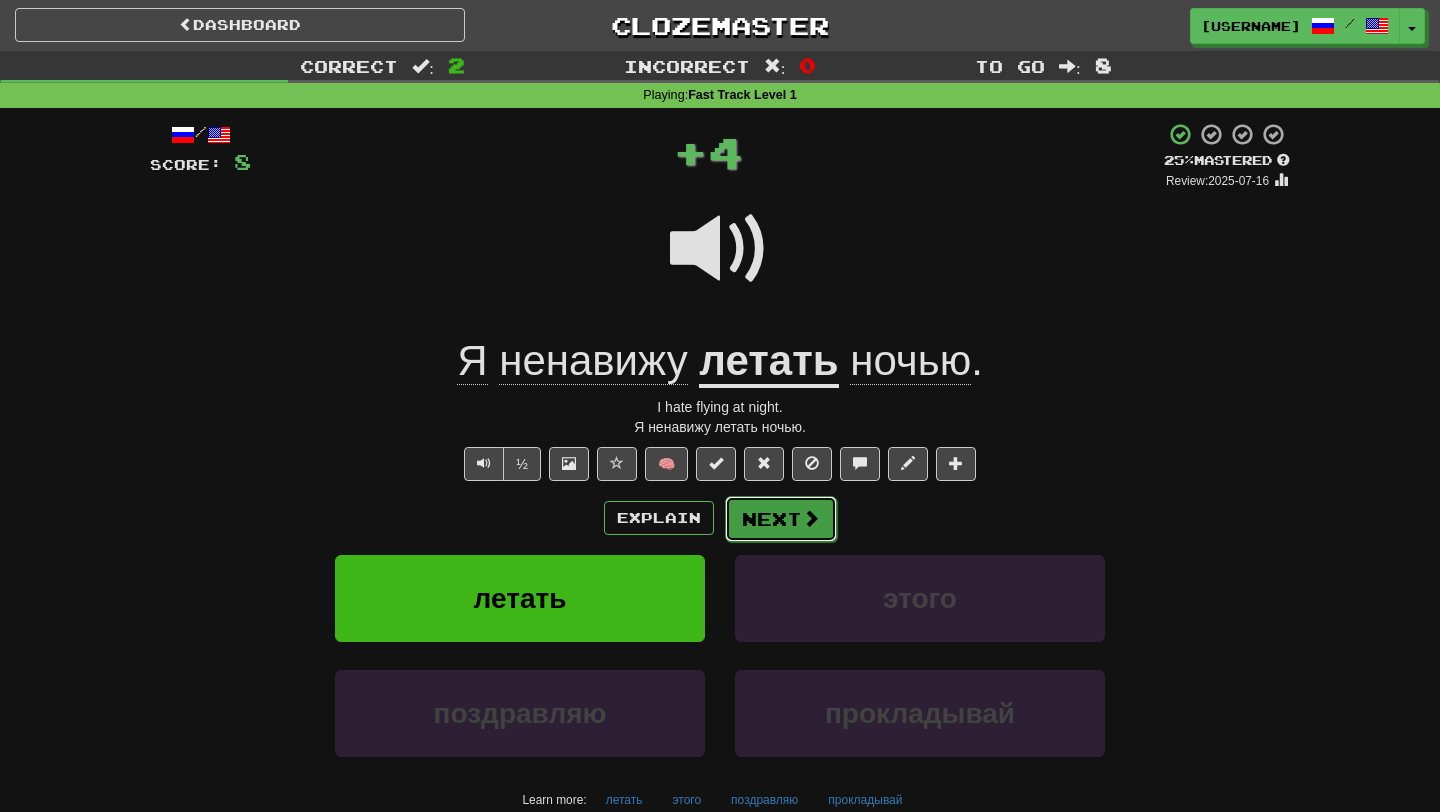 click on "Next" at bounding box center (781, 519) 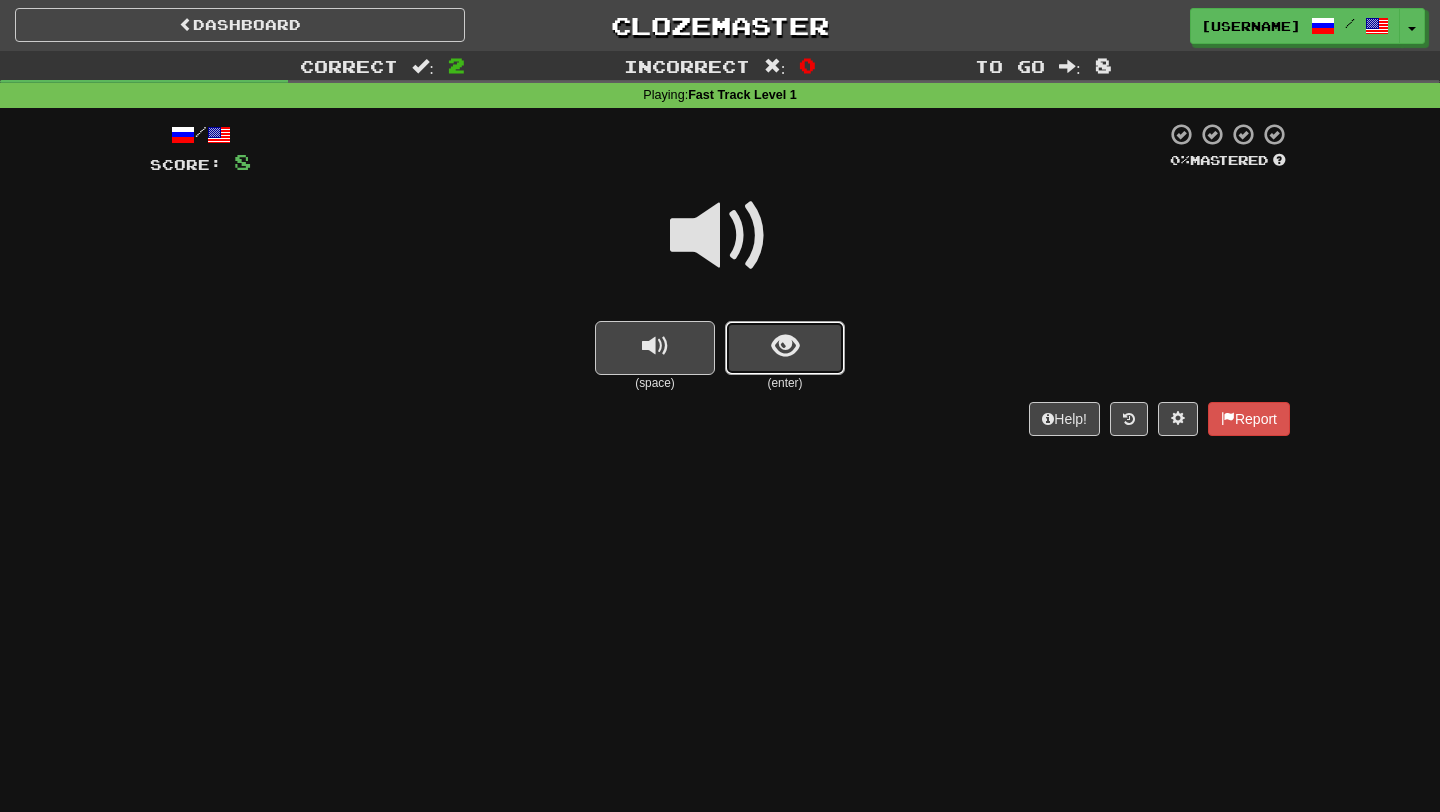 click at bounding box center [785, 346] 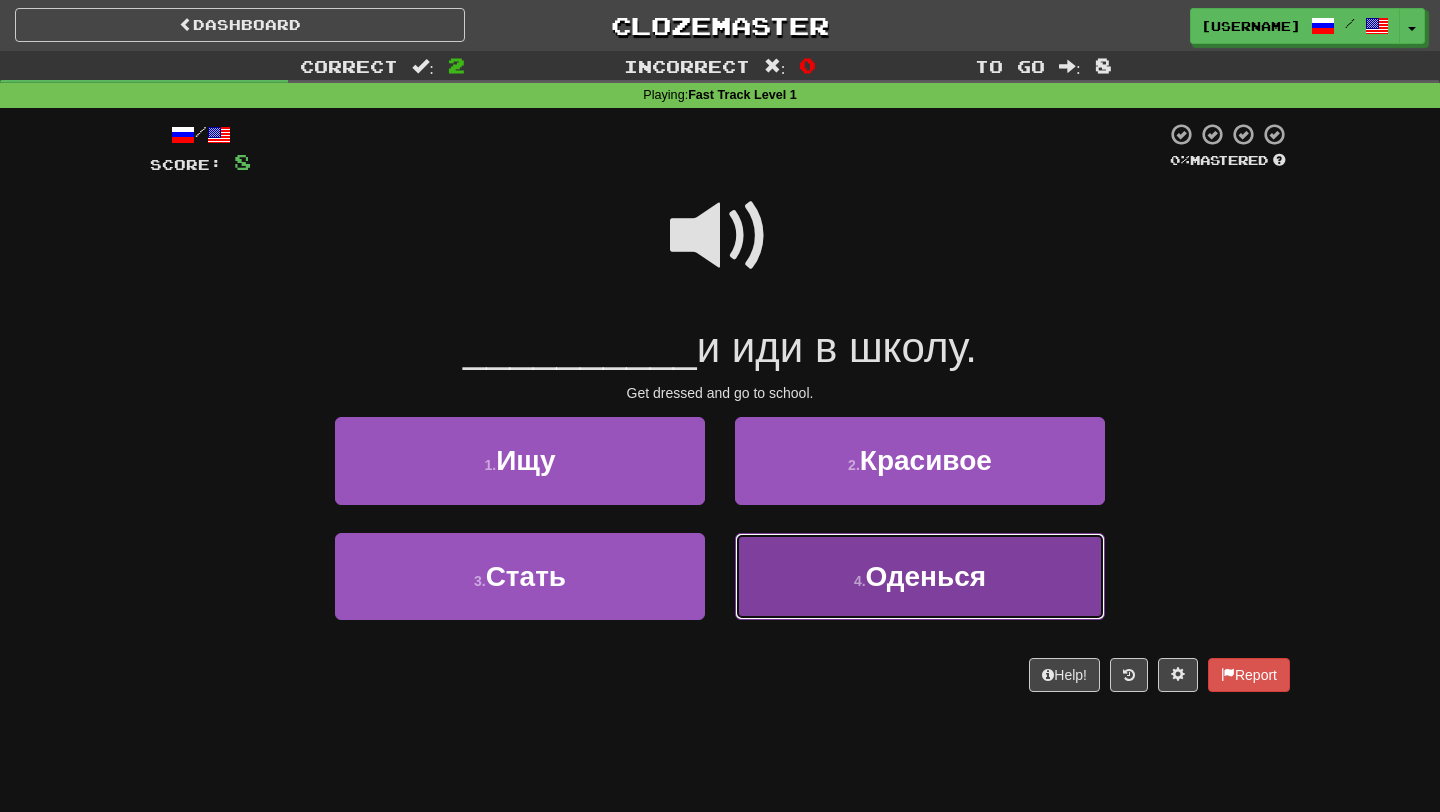 click on "4 .  Оденься" at bounding box center [920, 576] 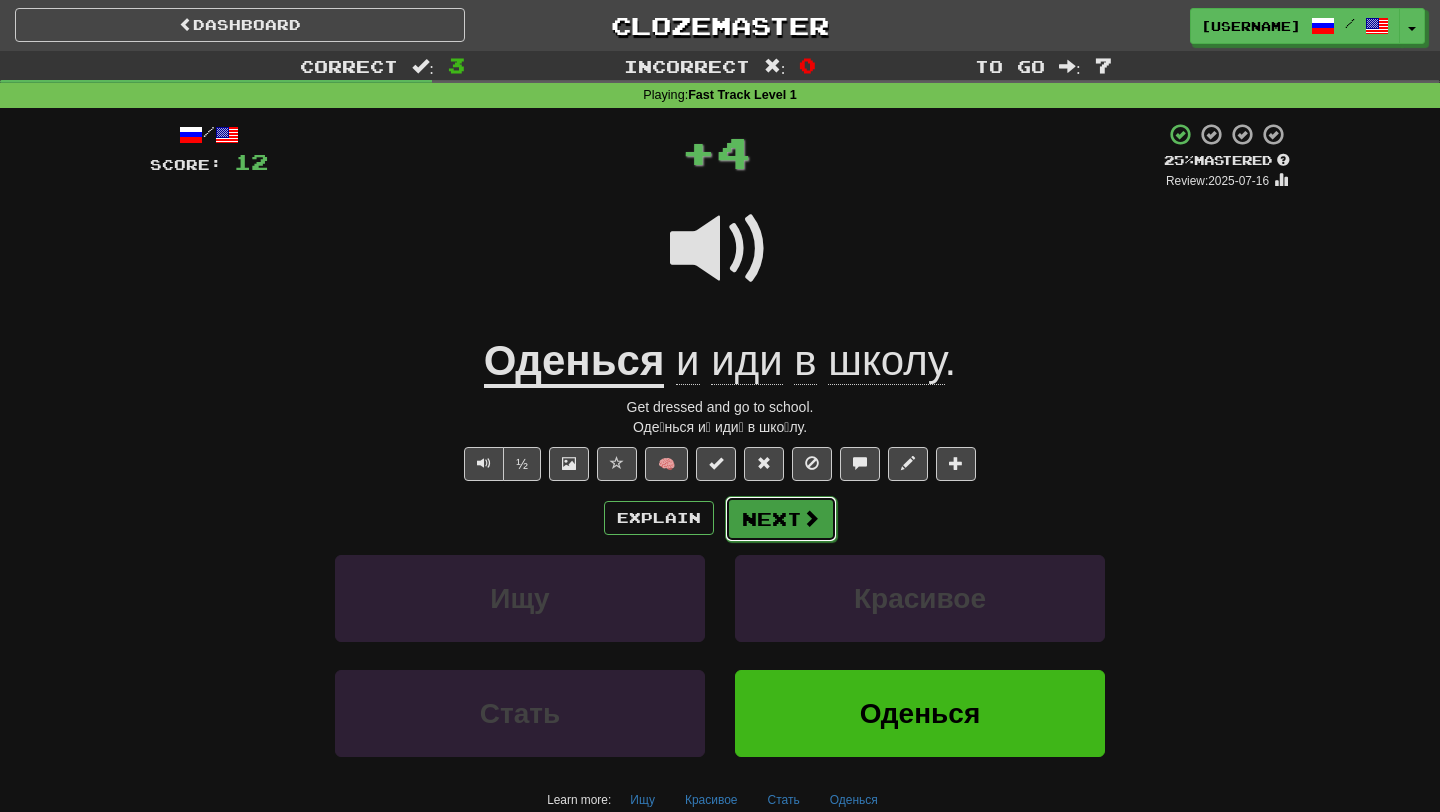 click on "Next" at bounding box center (781, 519) 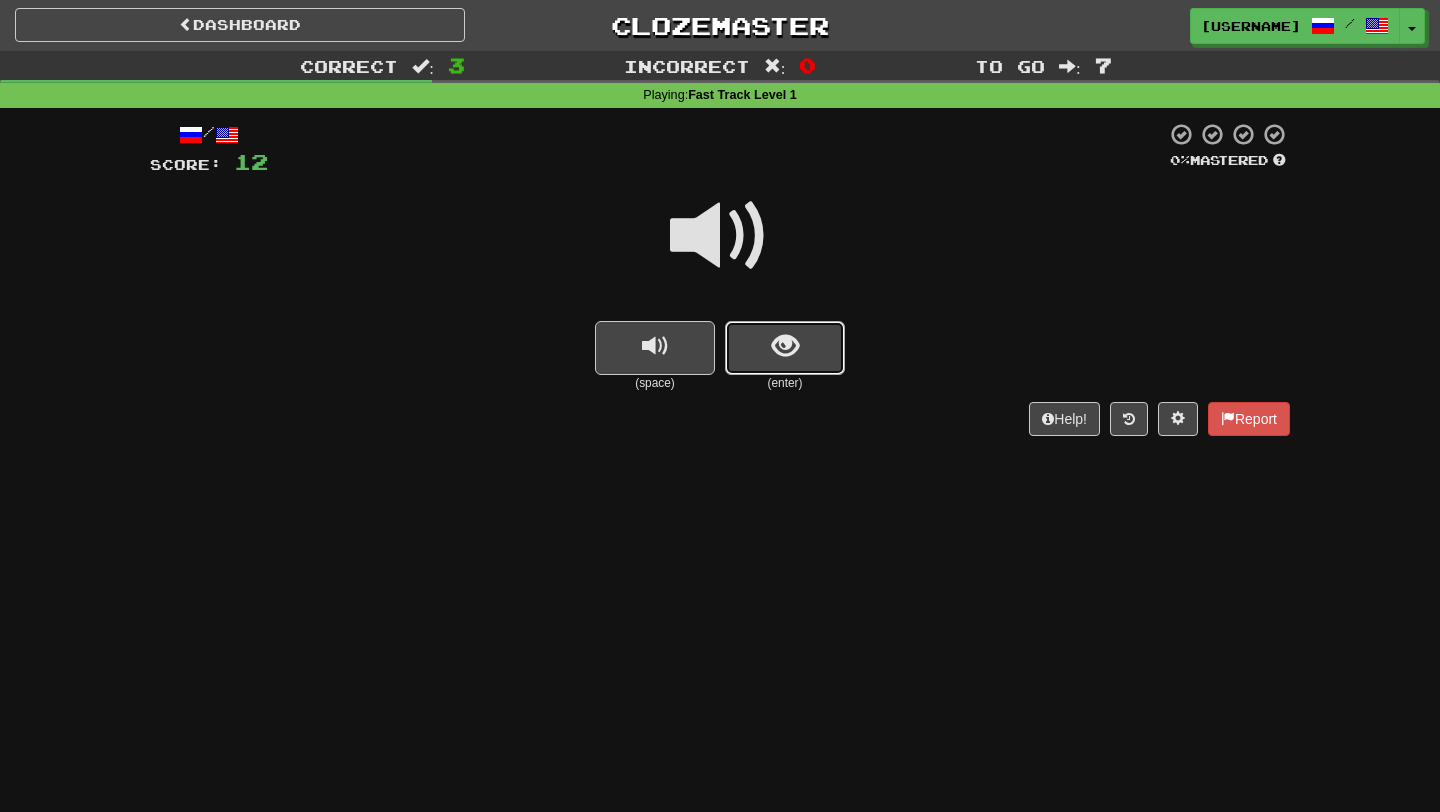 click at bounding box center (785, 346) 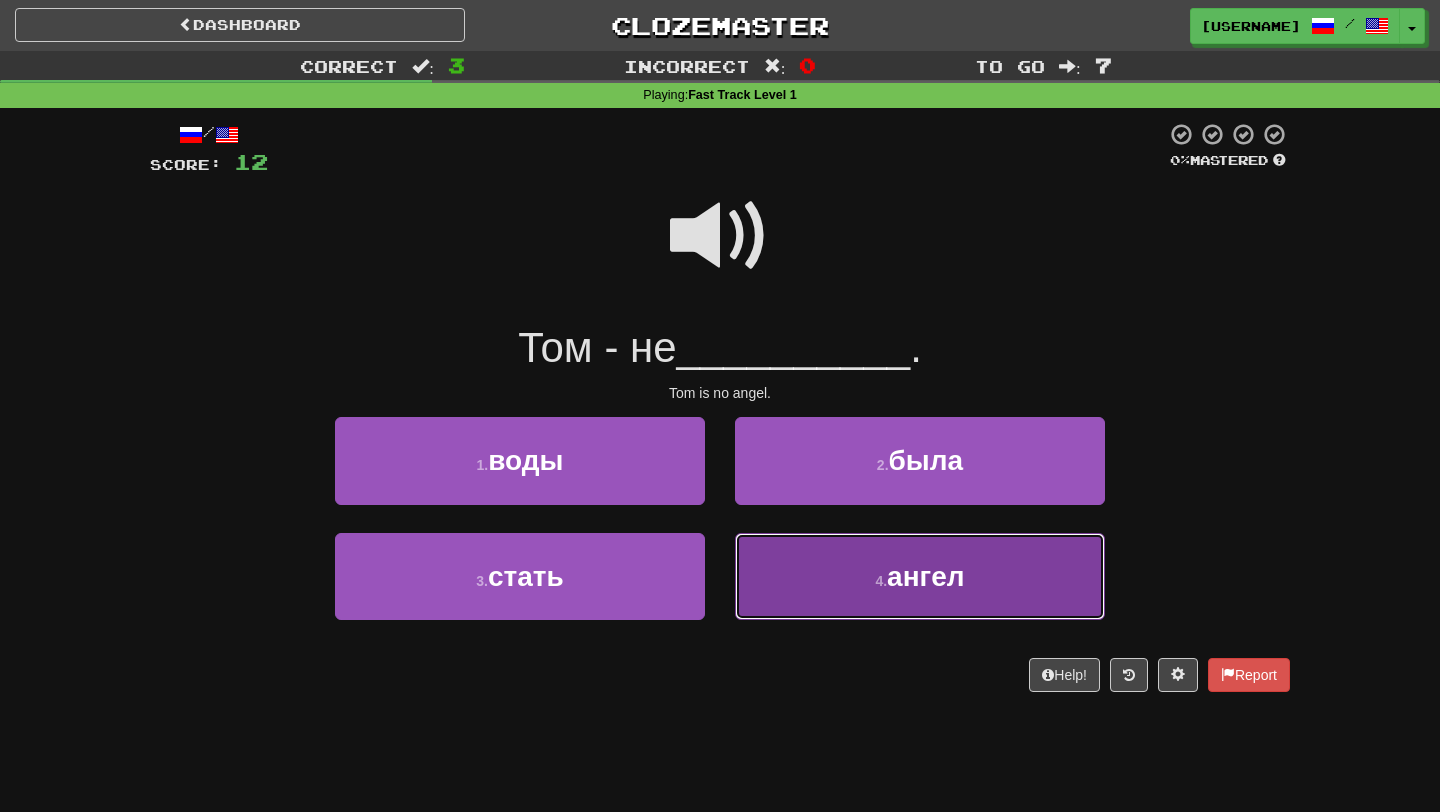 click on "4 .  ангел" at bounding box center (920, 576) 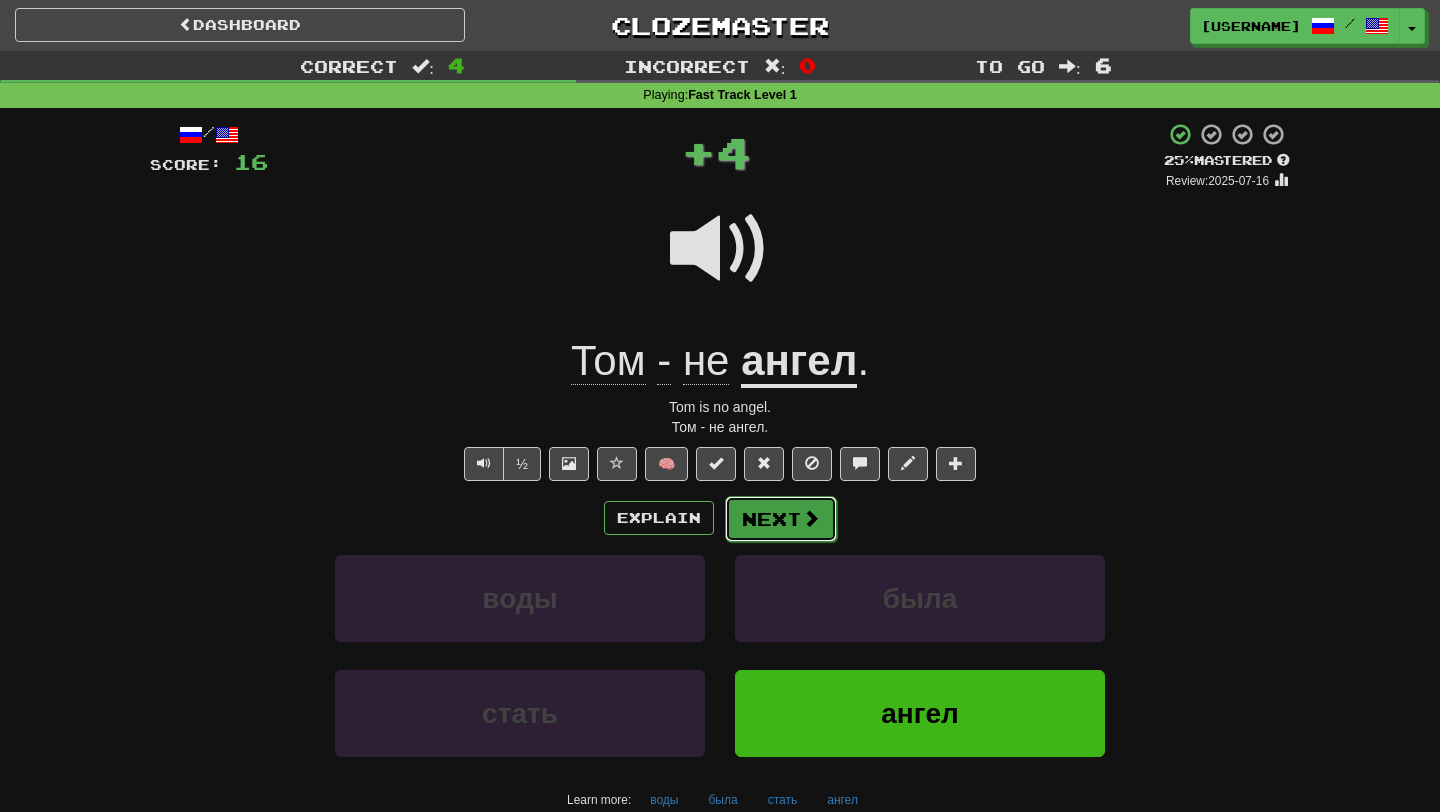 click on "Next" at bounding box center (781, 519) 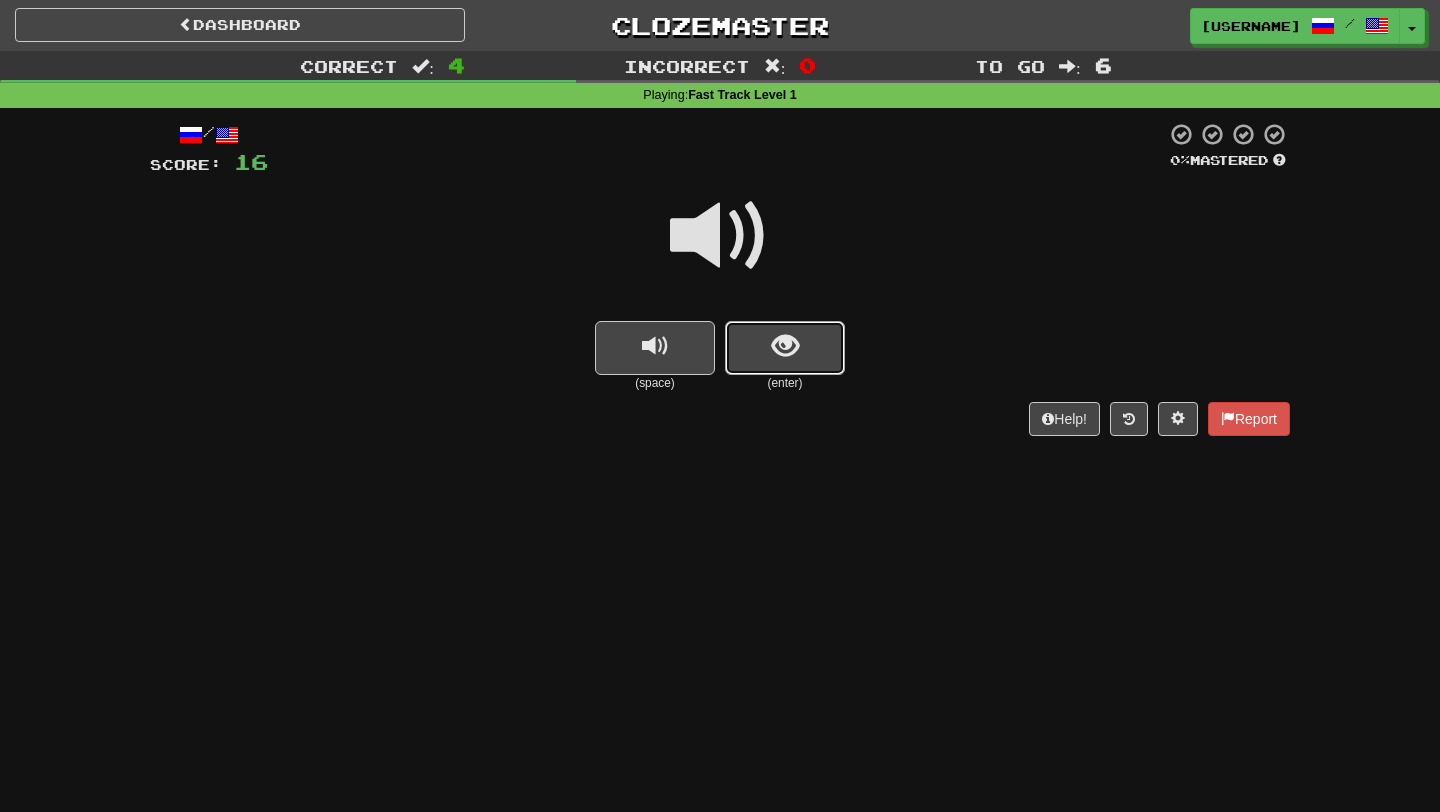 click at bounding box center (785, 348) 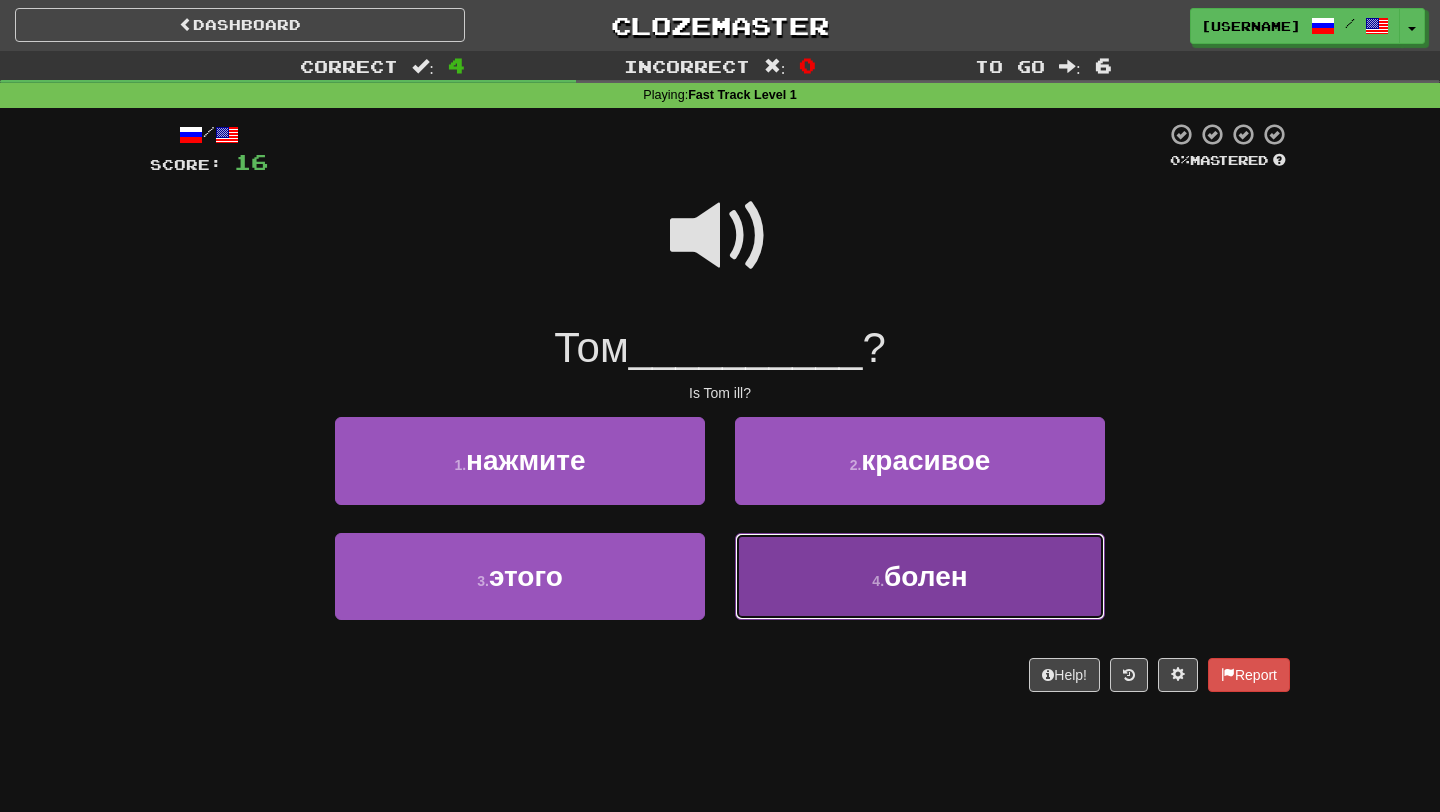 click on "4 .  болен" at bounding box center (920, 576) 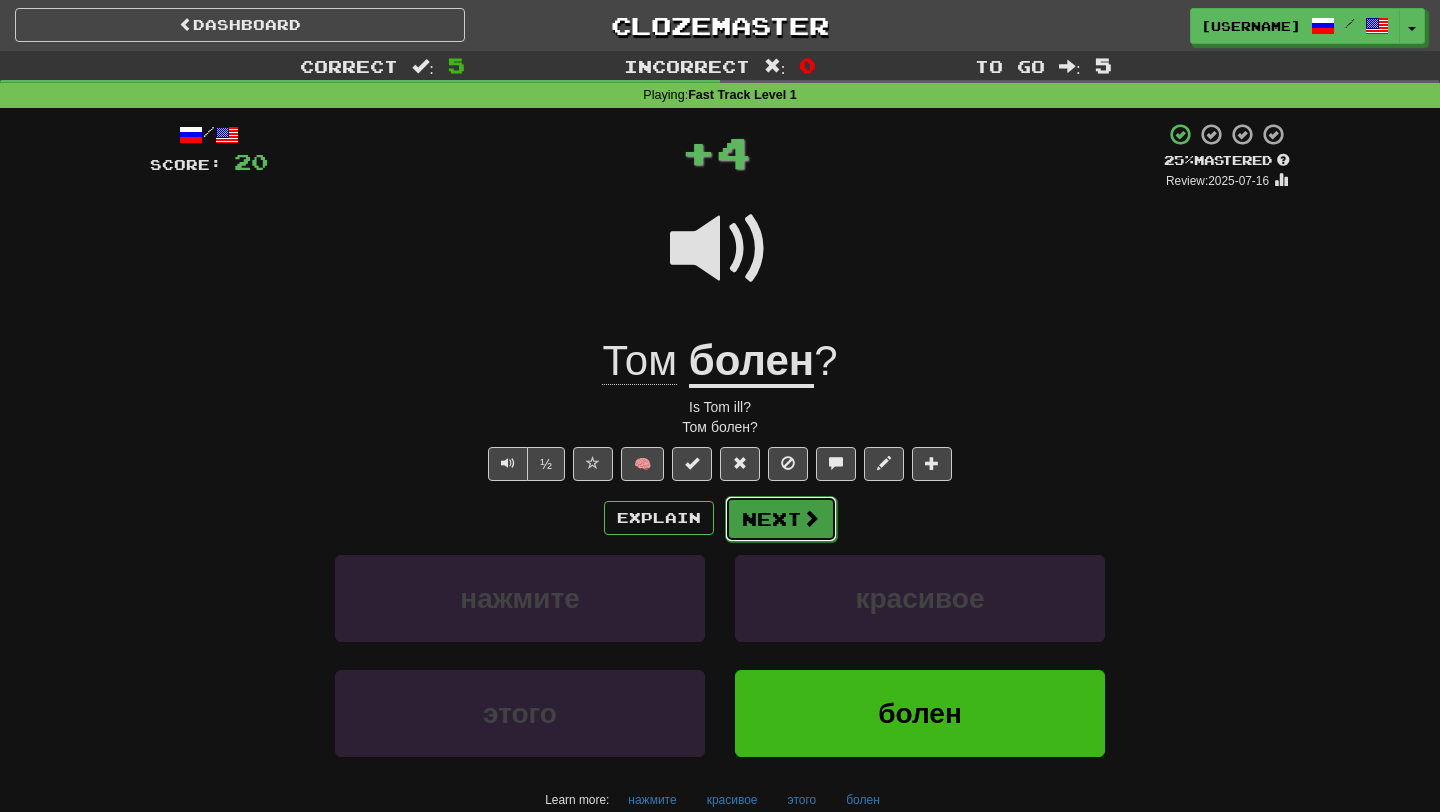 click on "Next" at bounding box center (781, 519) 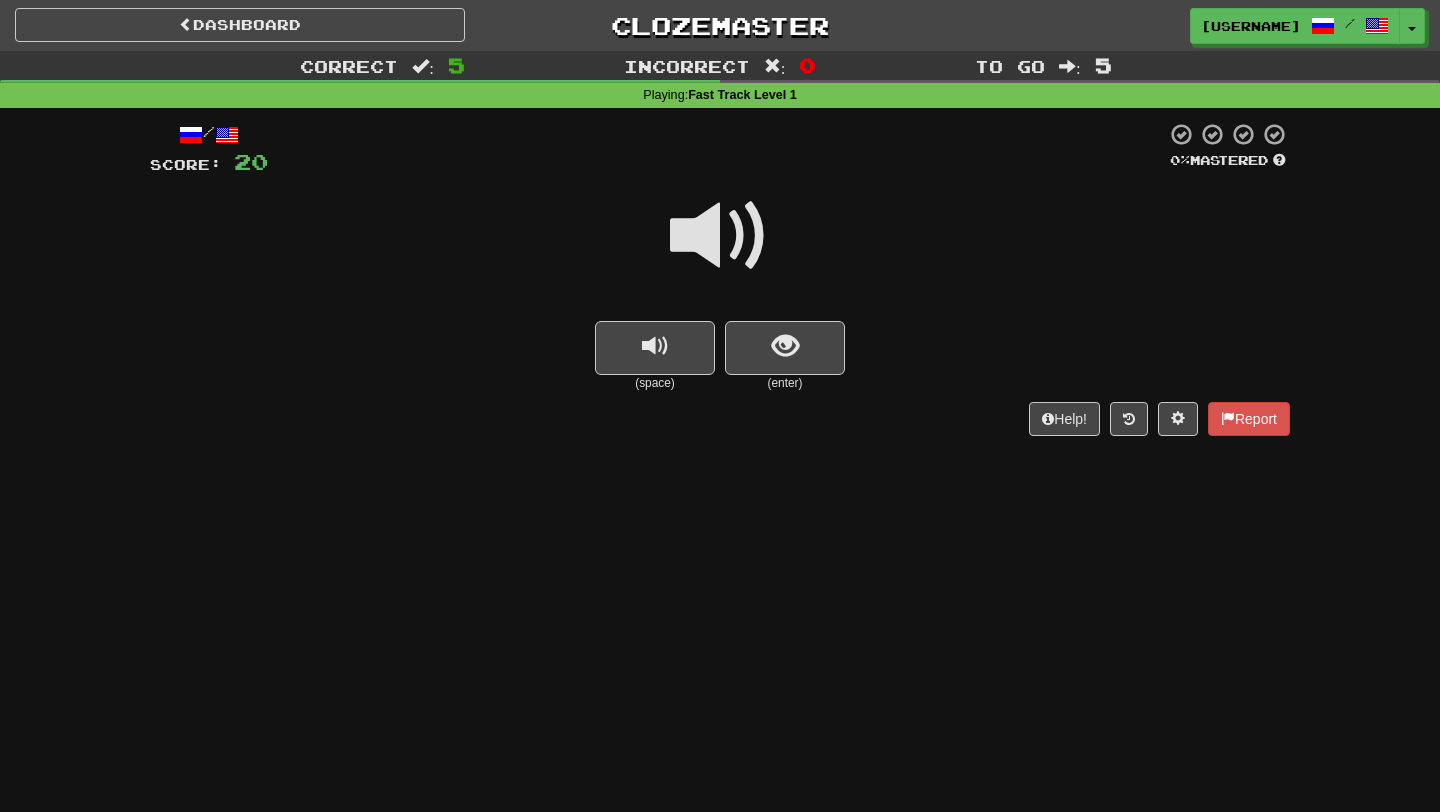 click on "(enter)" at bounding box center (785, 383) 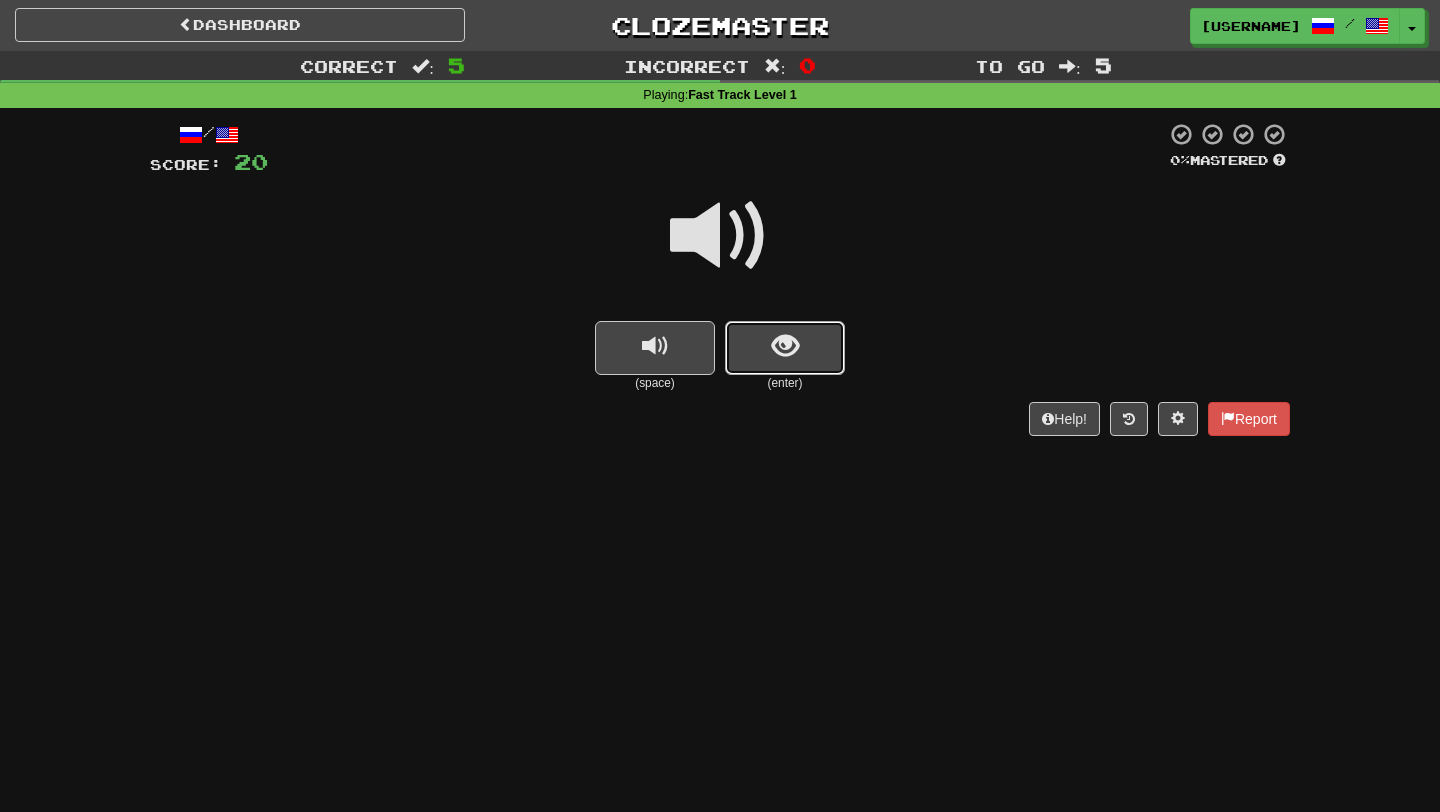 click at bounding box center (785, 348) 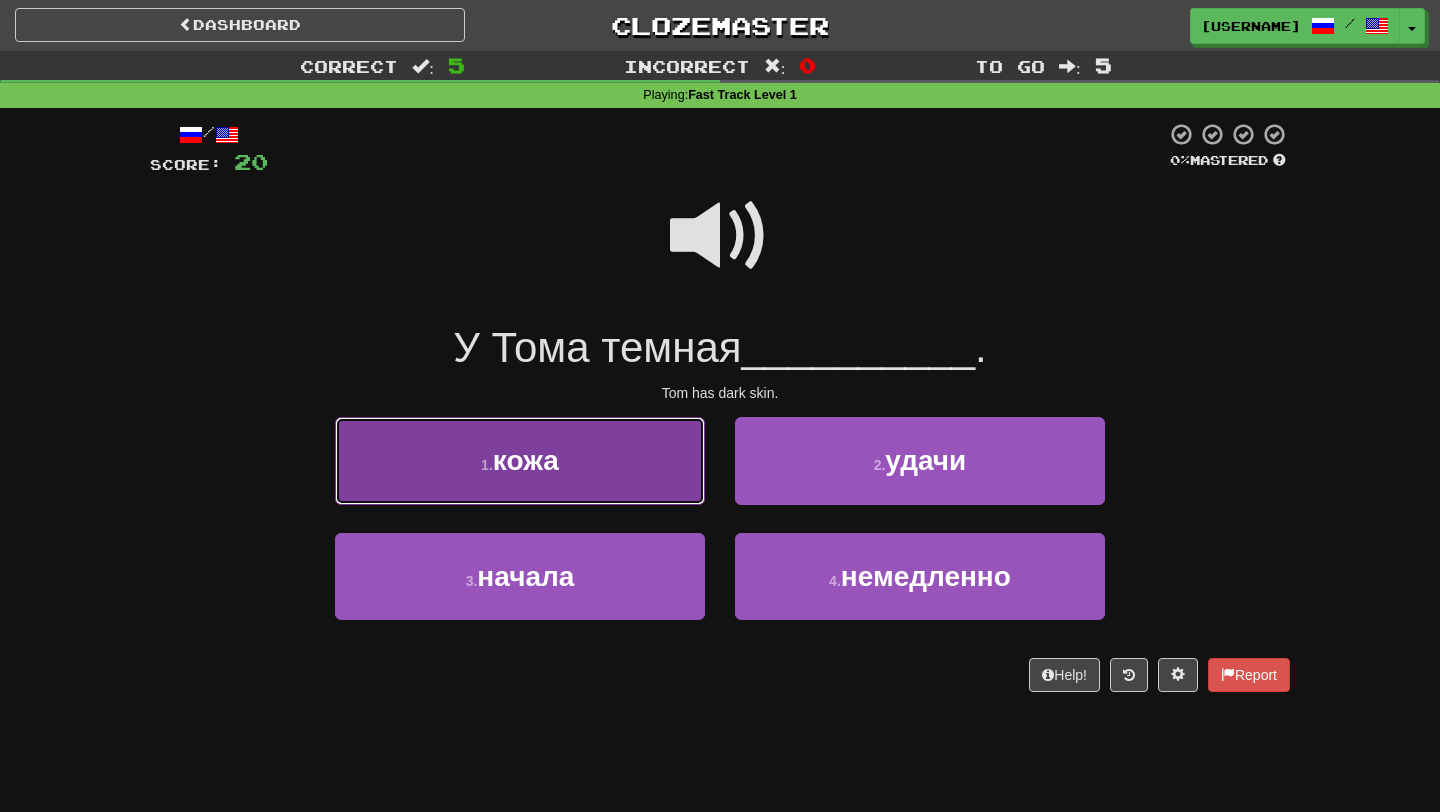 click on "1 .  кожа" at bounding box center (520, 460) 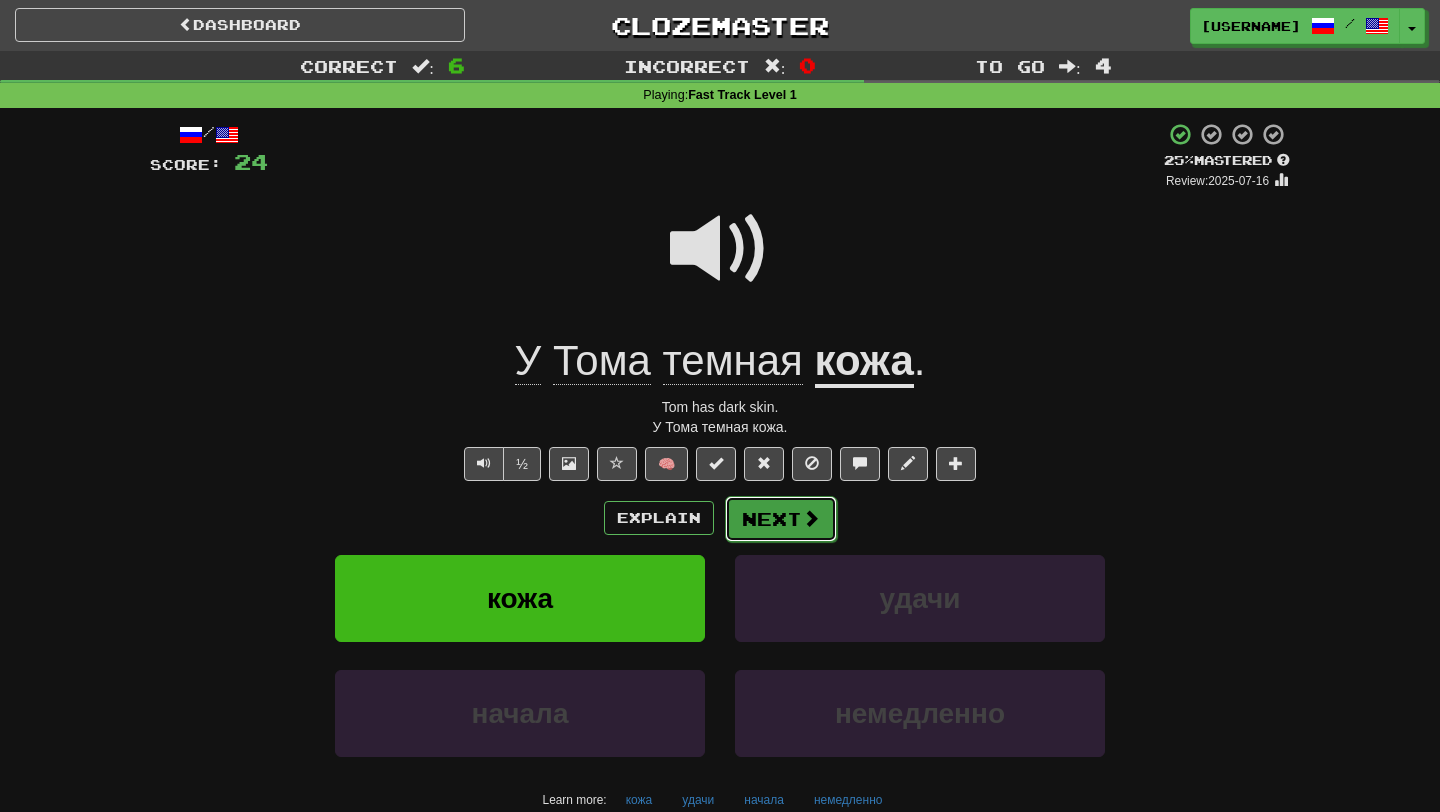 click on "Next" at bounding box center [781, 519] 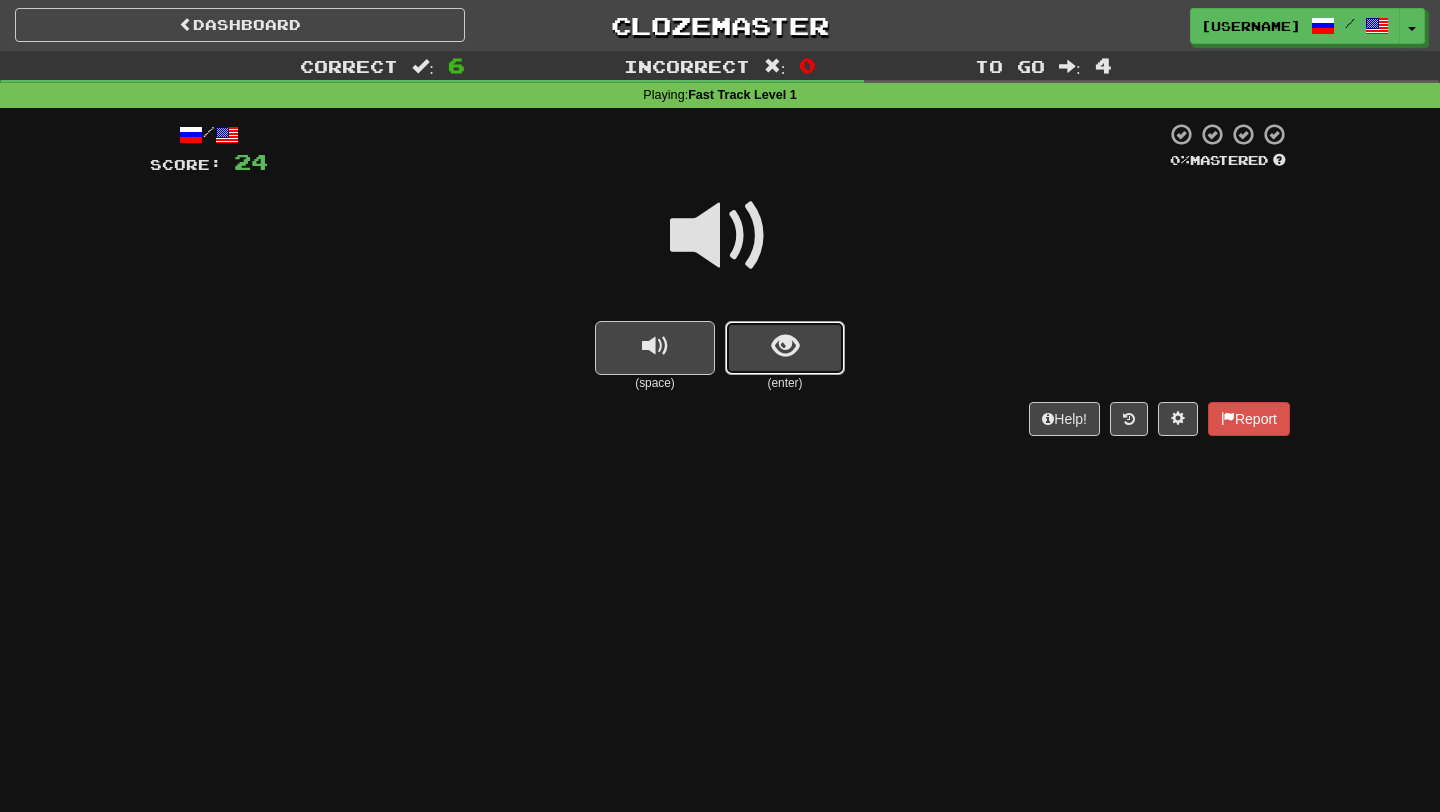 click at bounding box center [785, 346] 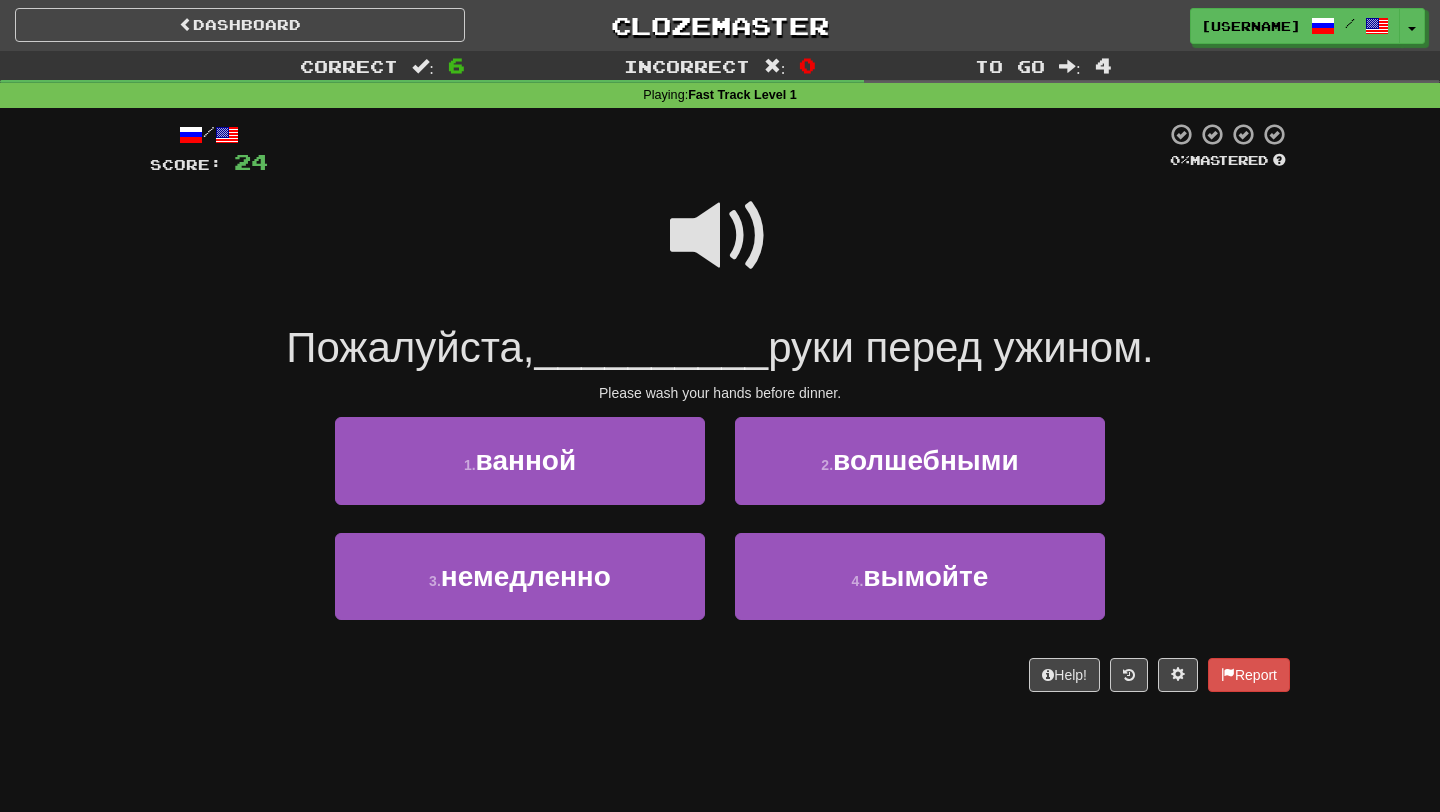 click at bounding box center (720, 236) 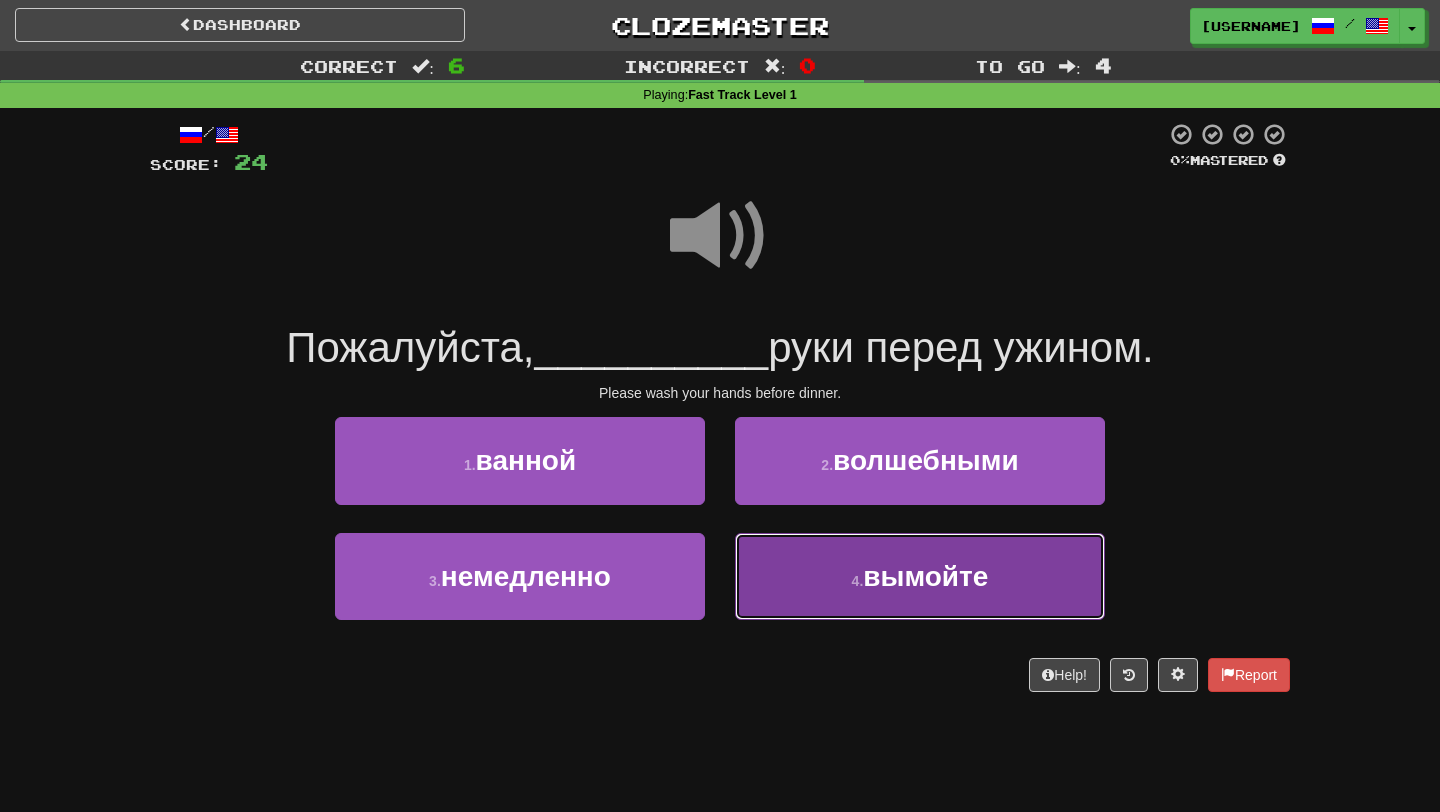 click on "вымойте" at bounding box center [925, 576] 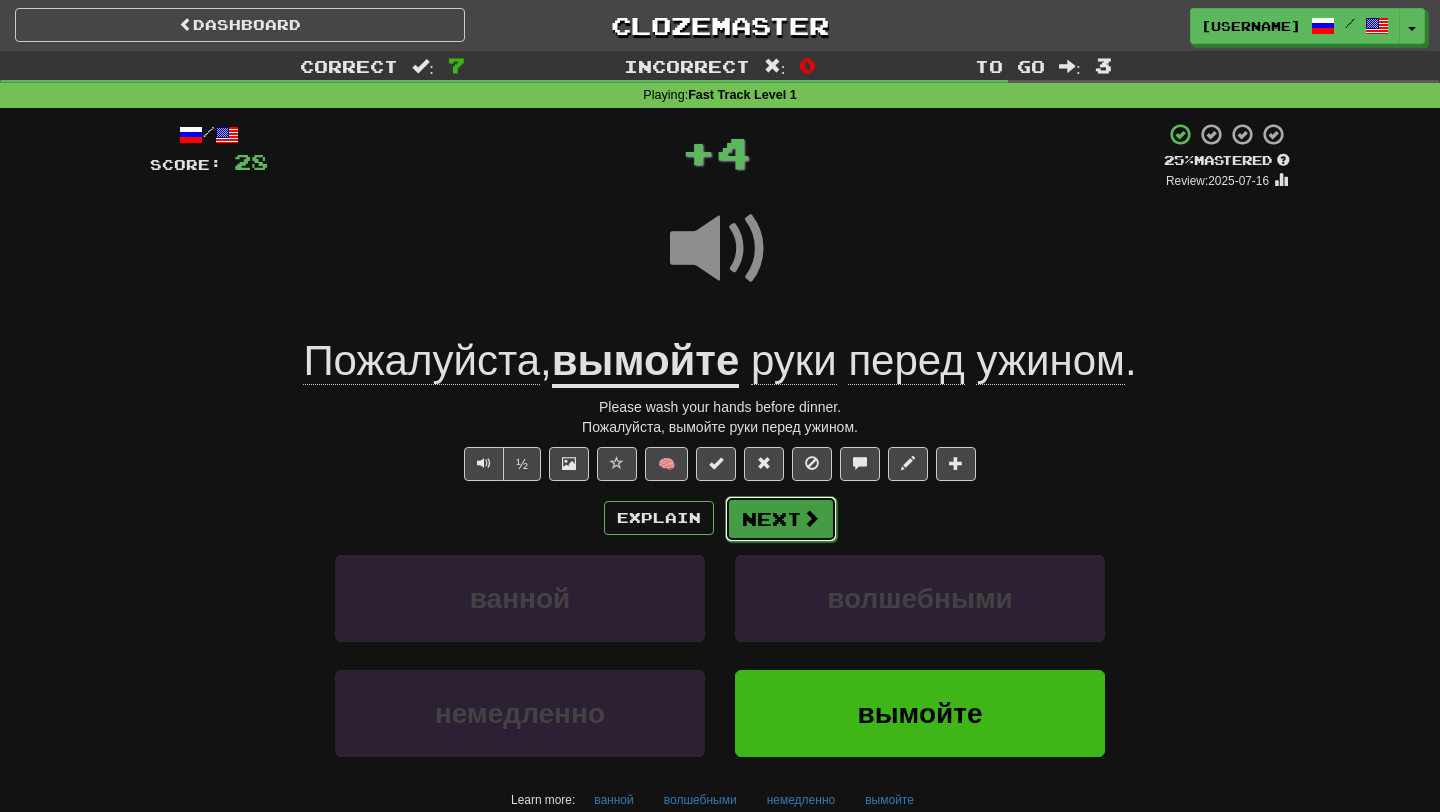 click on "Next" at bounding box center (781, 519) 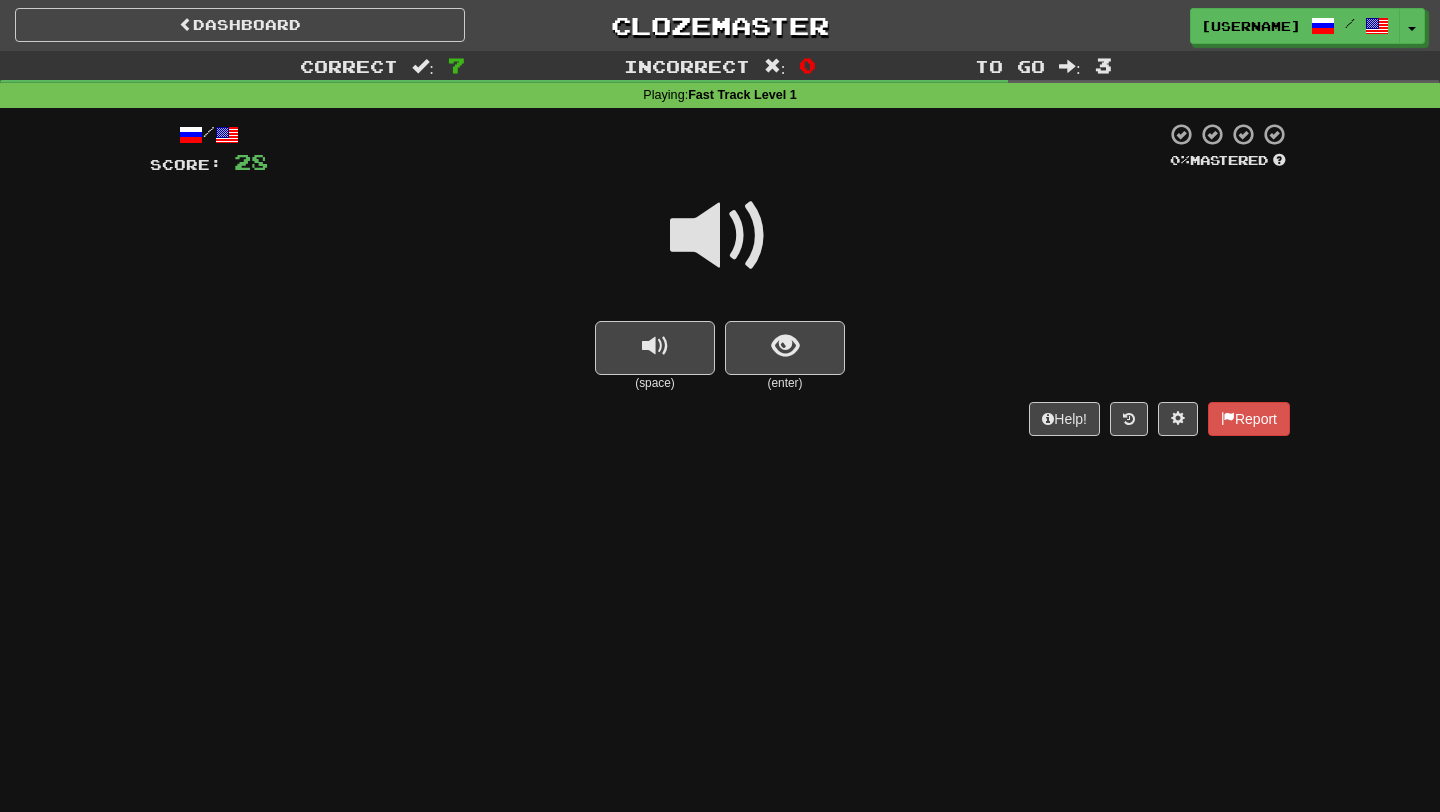 click at bounding box center [720, 249] 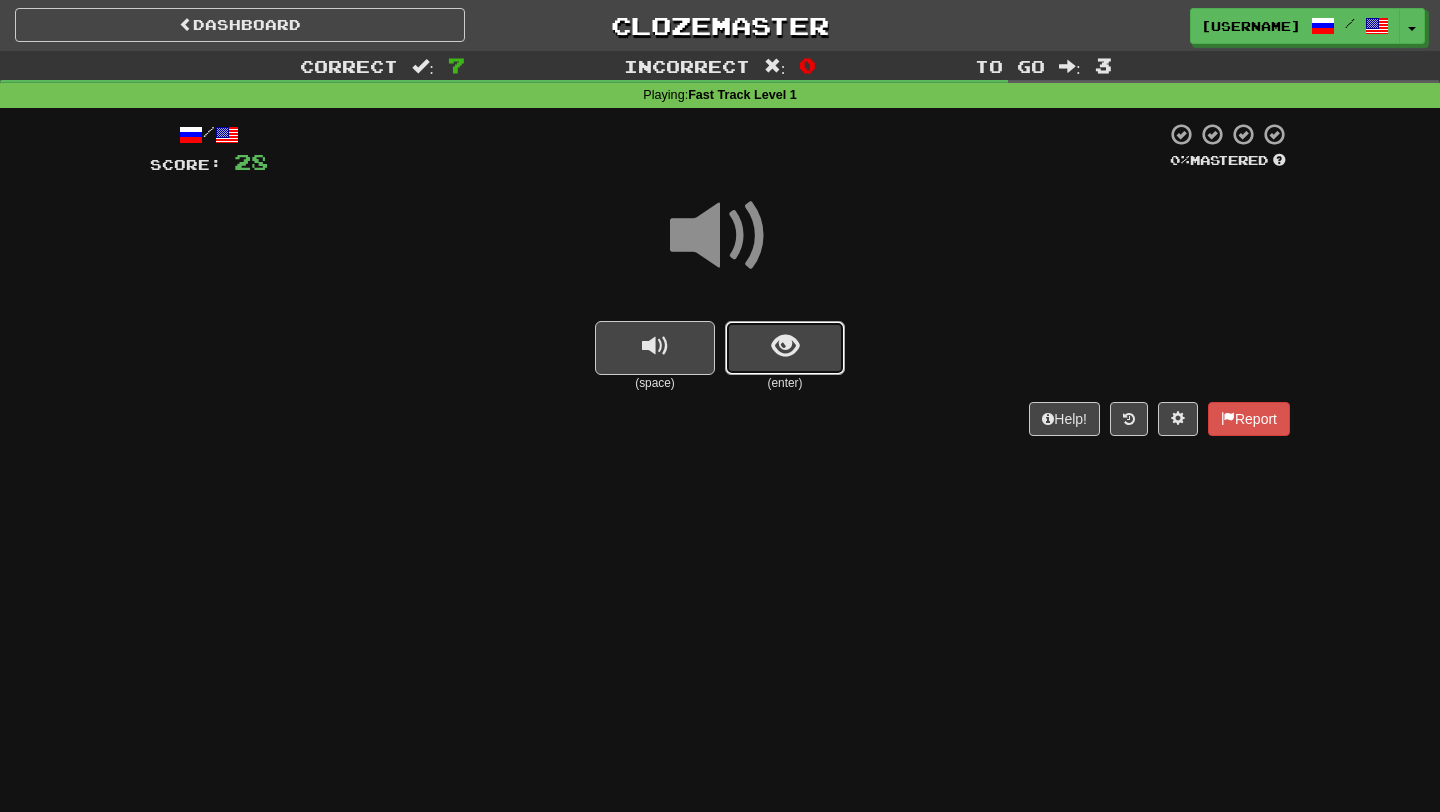 click at bounding box center [785, 346] 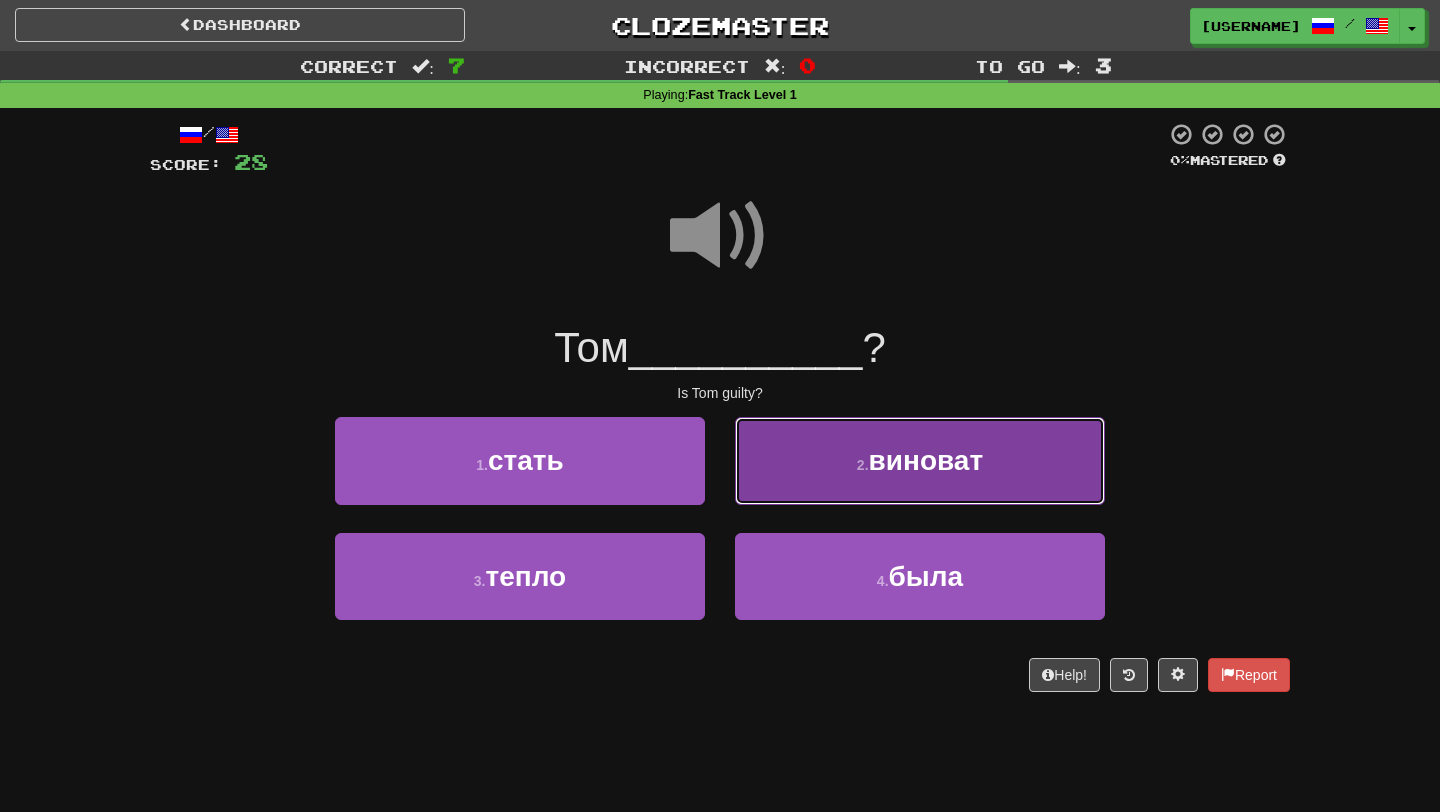 click on "2 .  виноват" at bounding box center [920, 460] 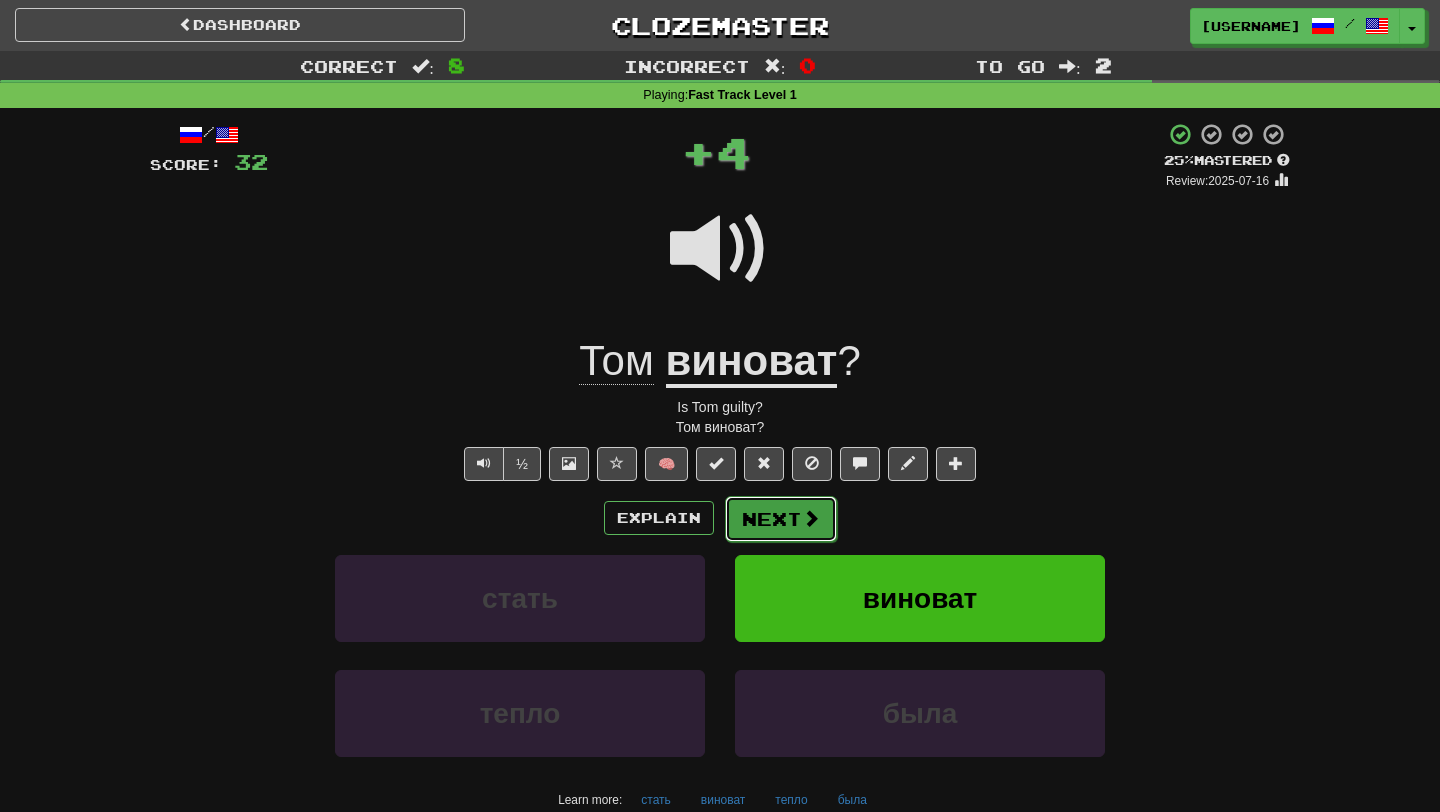click on "Next" at bounding box center [781, 519] 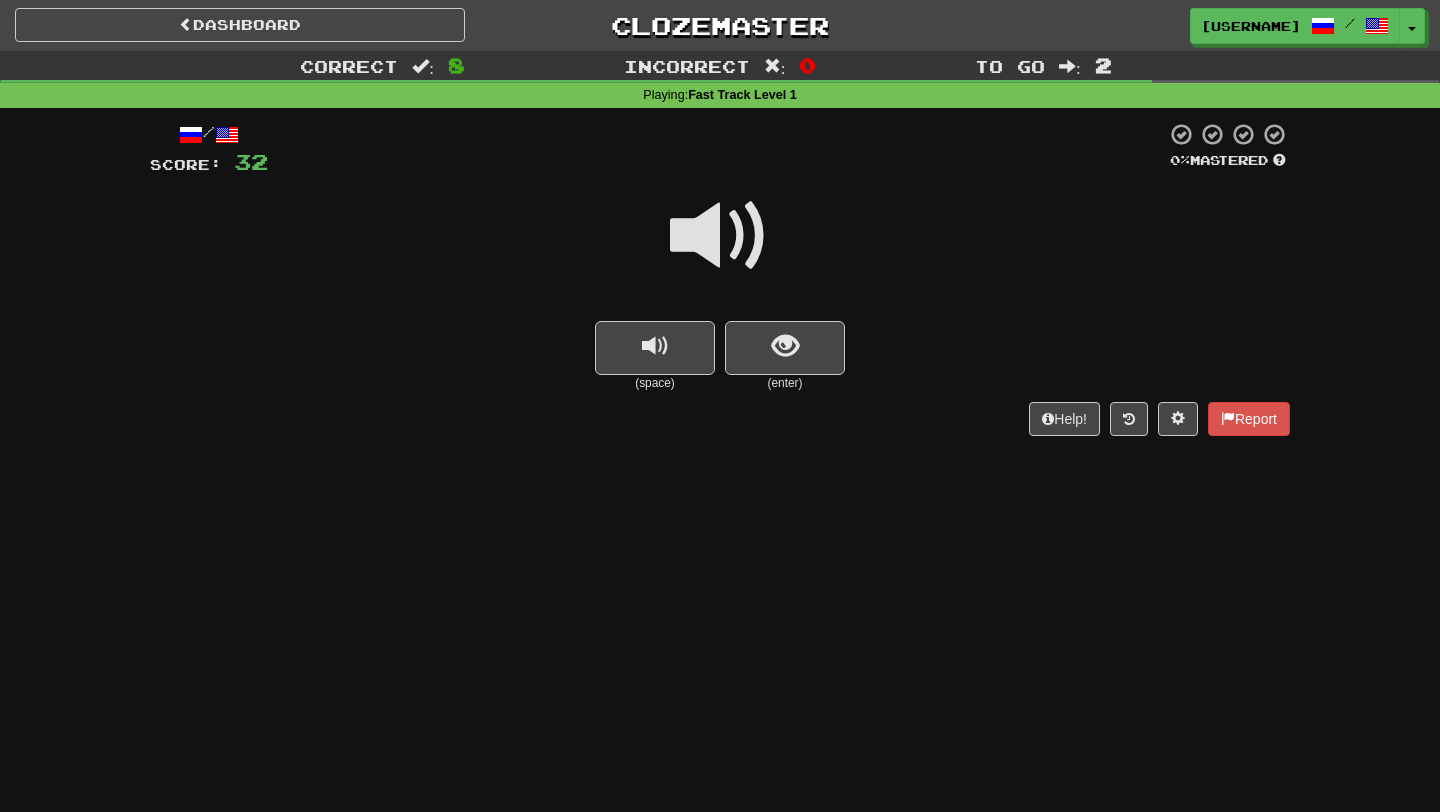 click at bounding box center [785, 348] 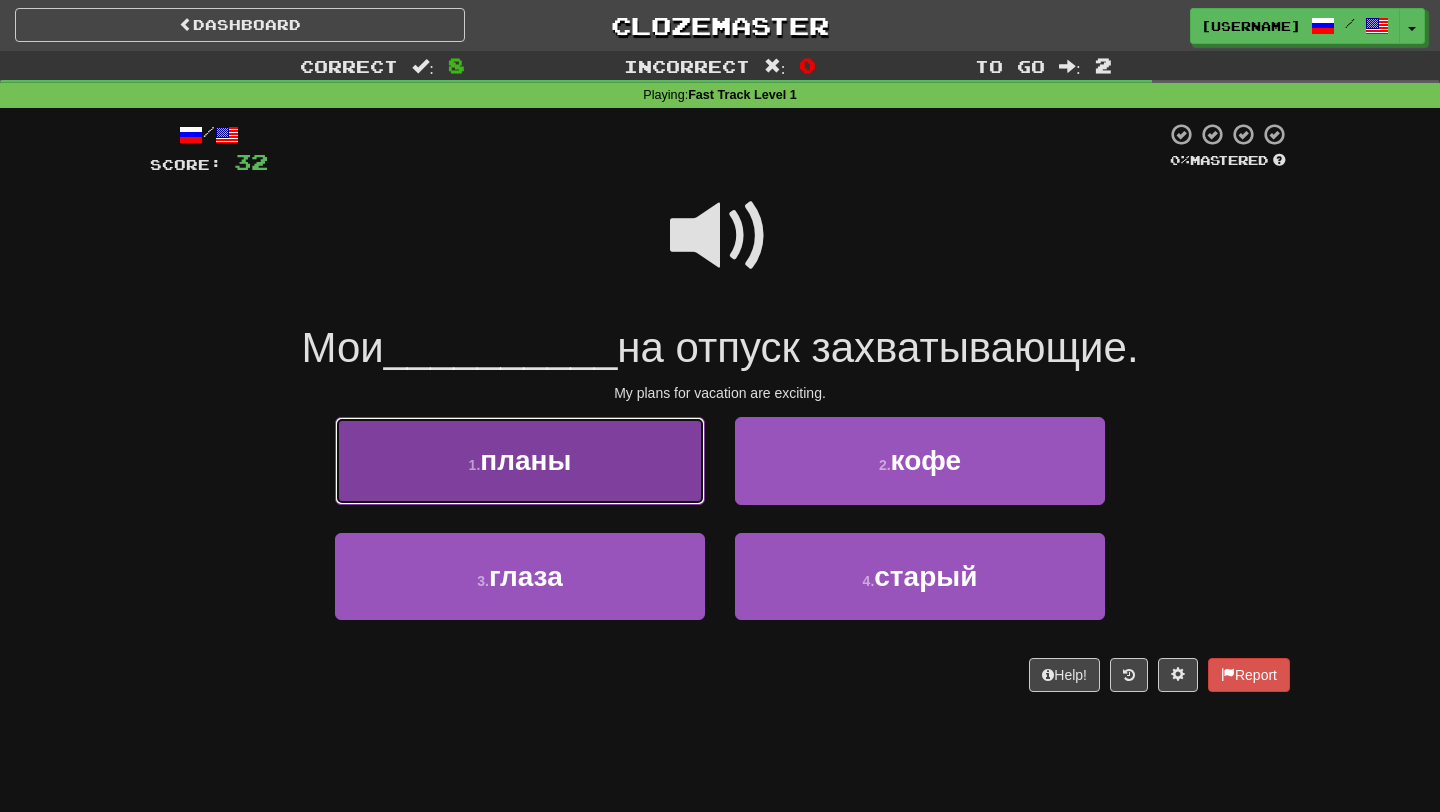 click on "1 .  планы" at bounding box center (520, 460) 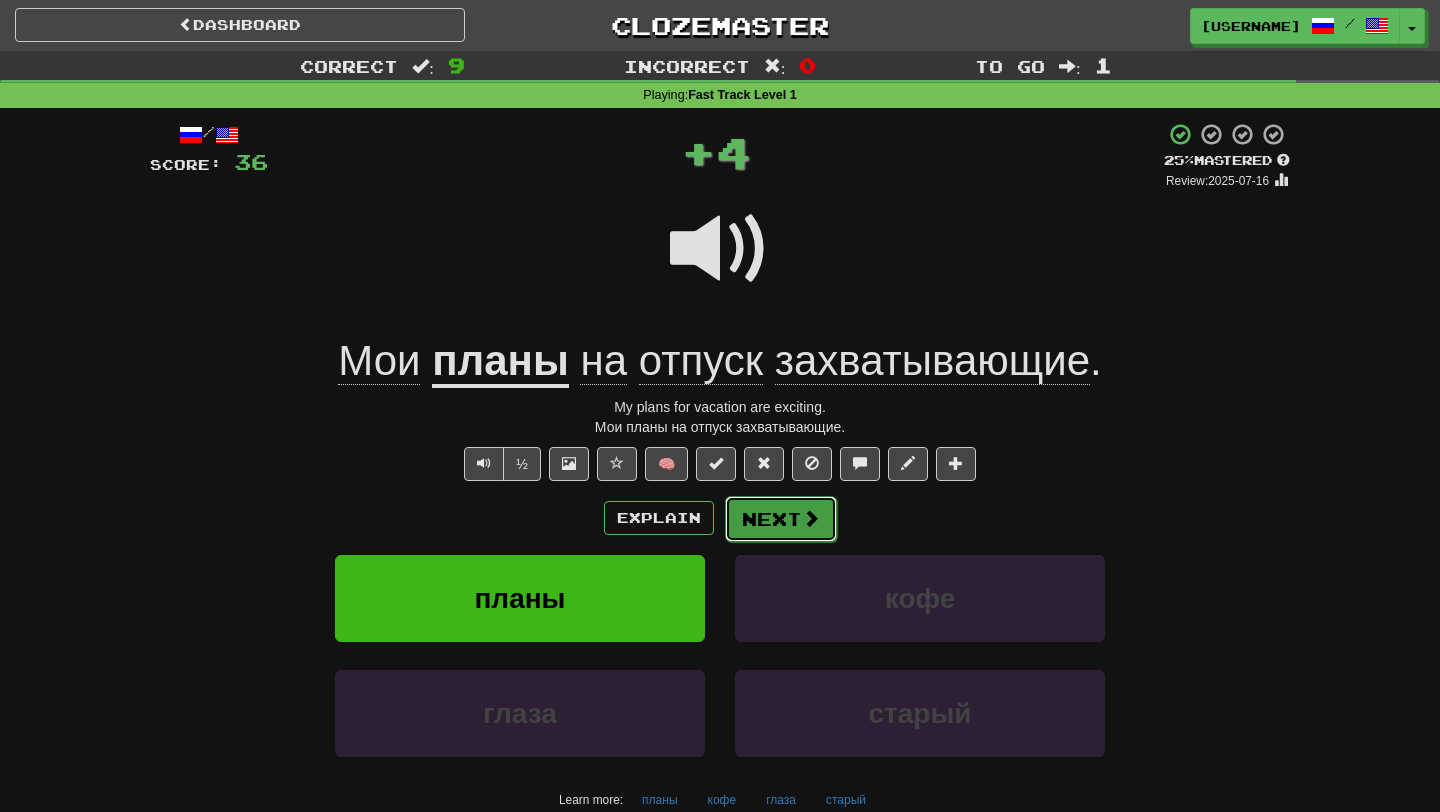 click on "Next" at bounding box center (781, 519) 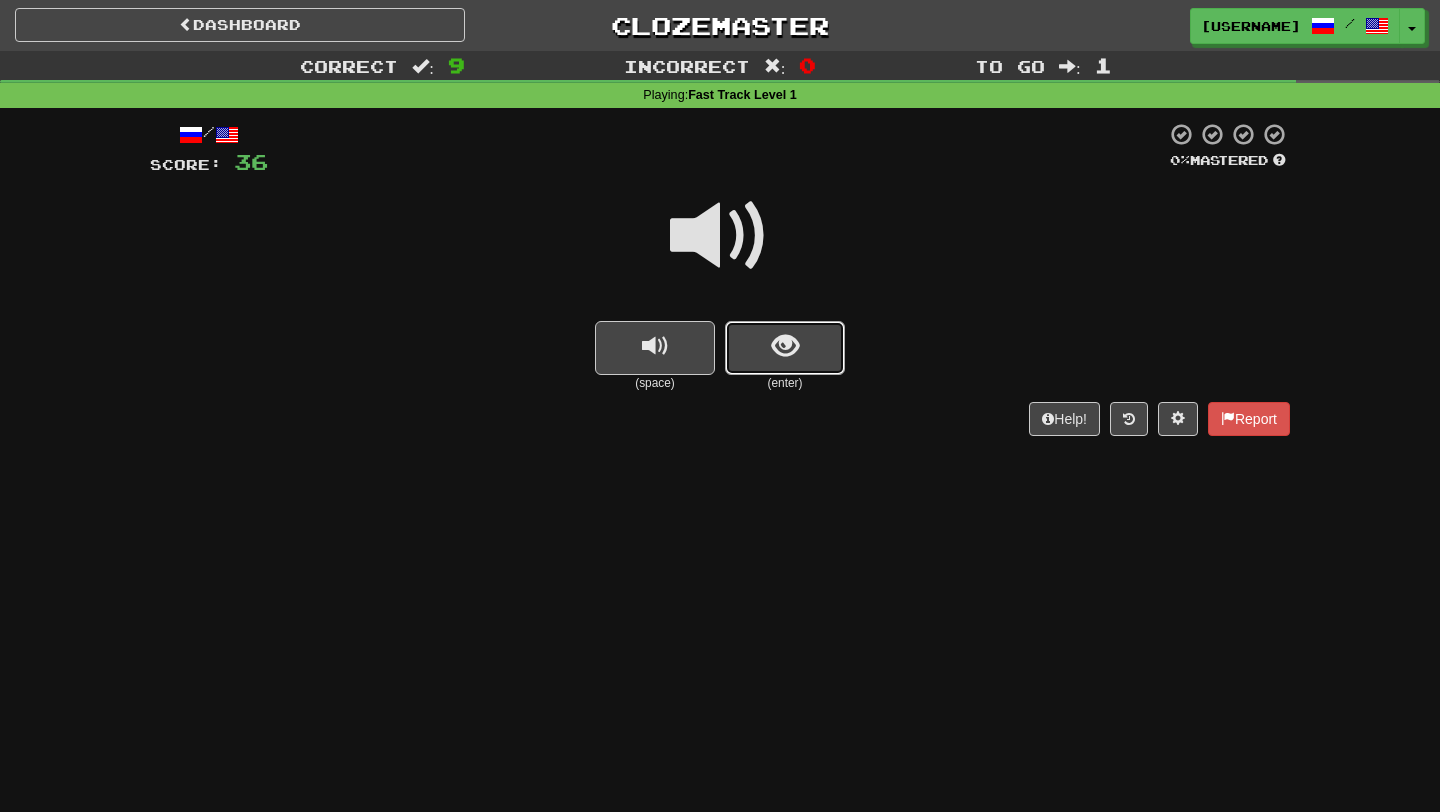 click at bounding box center [785, 348] 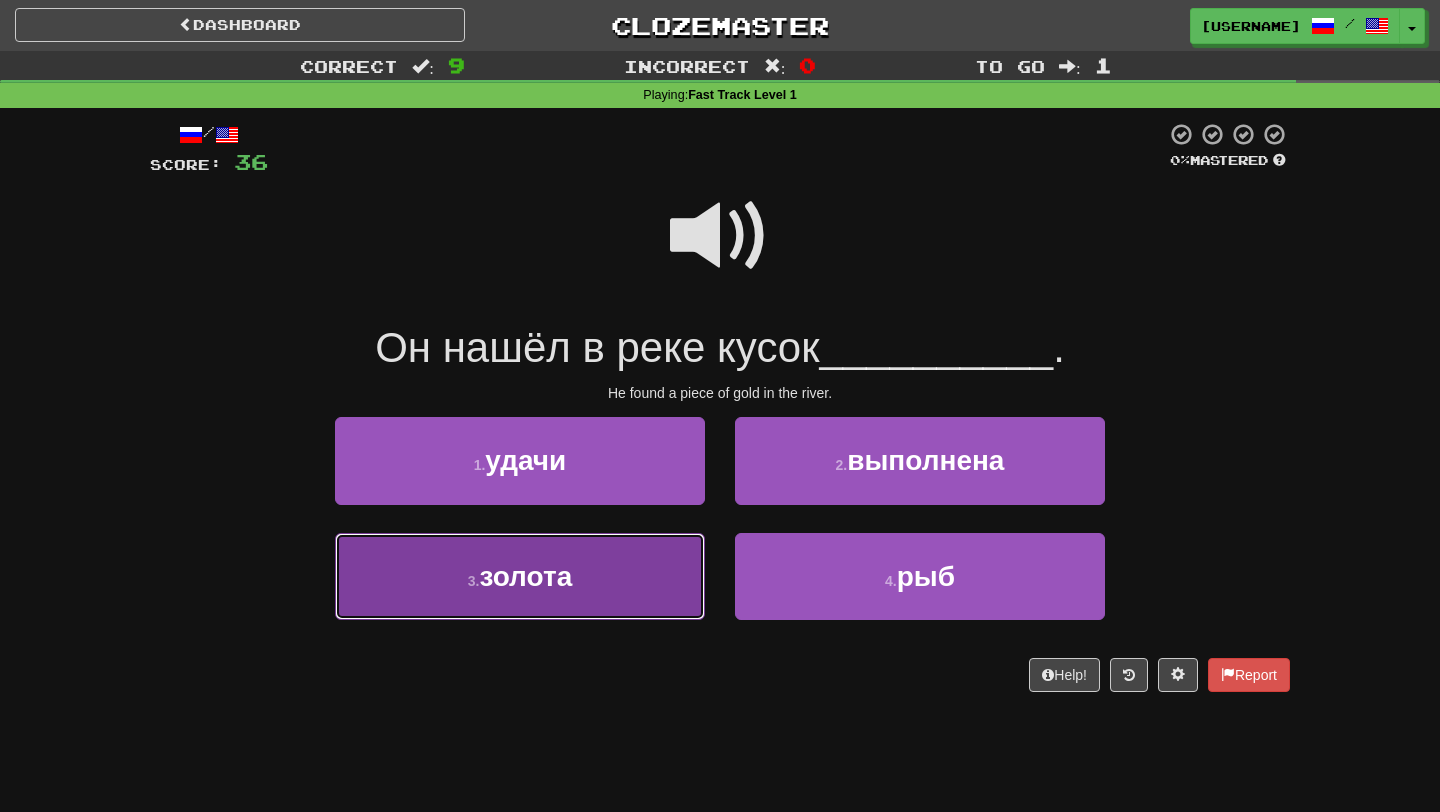 click on "3 .  золота" at bounding box center [520, 576] 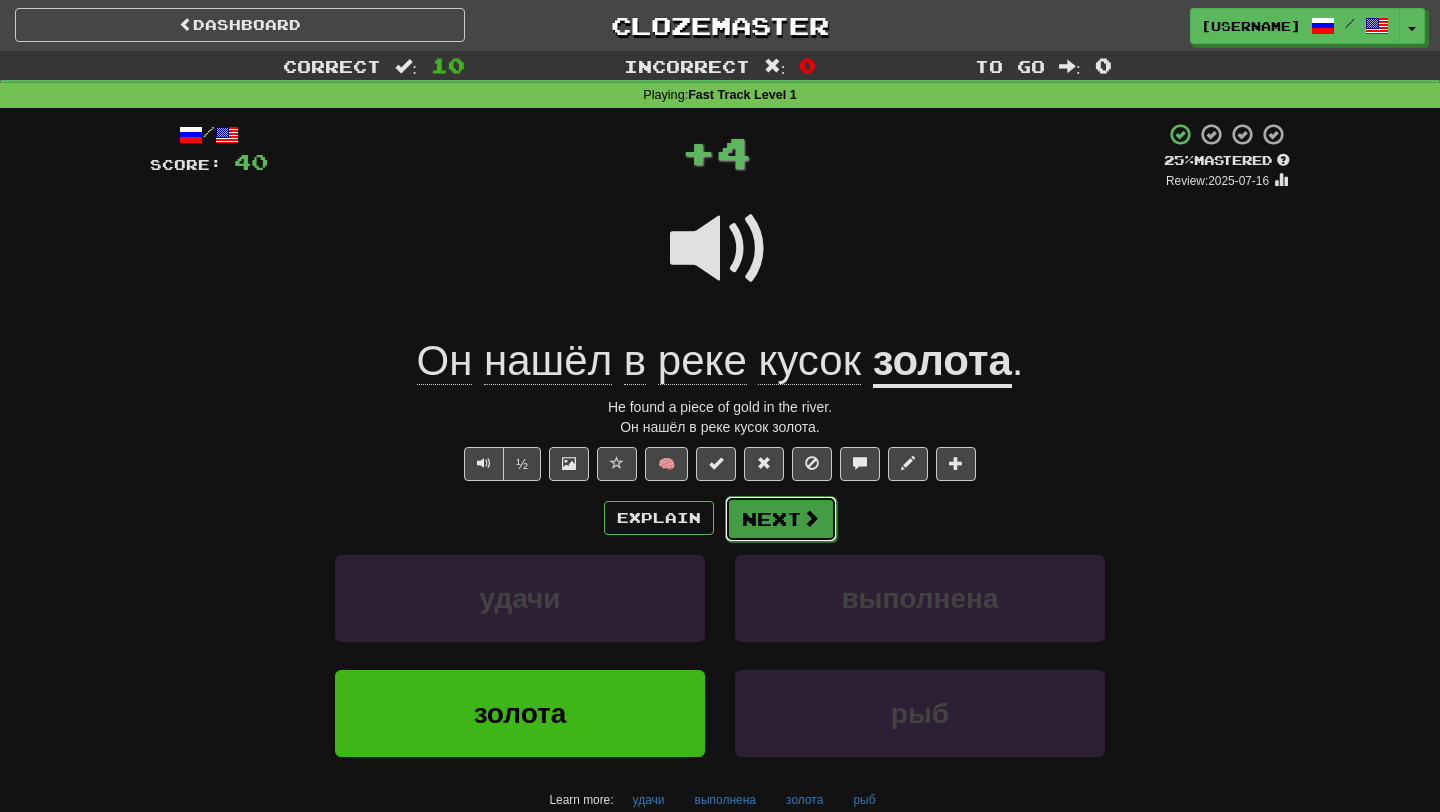click on "Next" at bounding box center (781, 519) 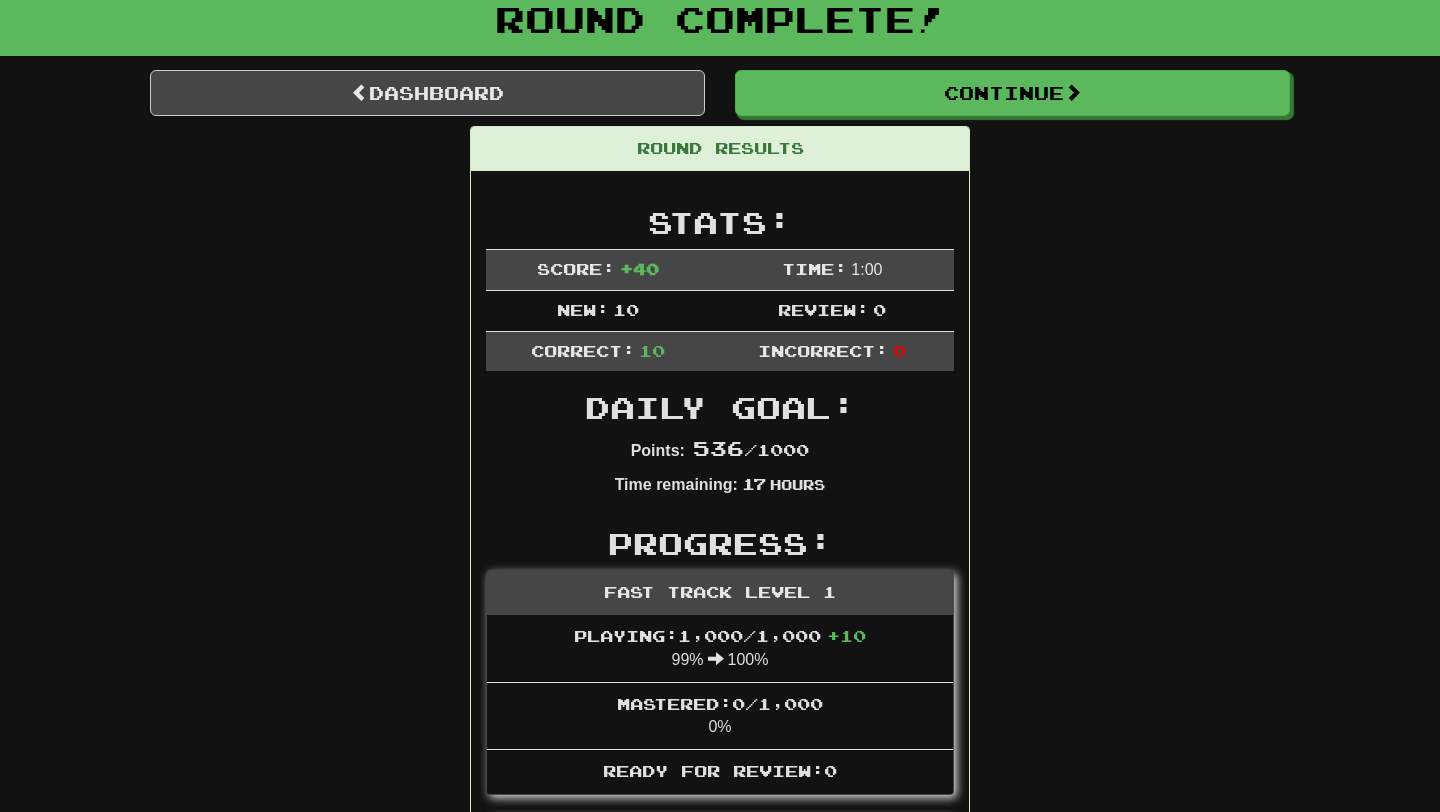 scroll, scrollTop: 122, scrollLeft: 0, axis: vertical 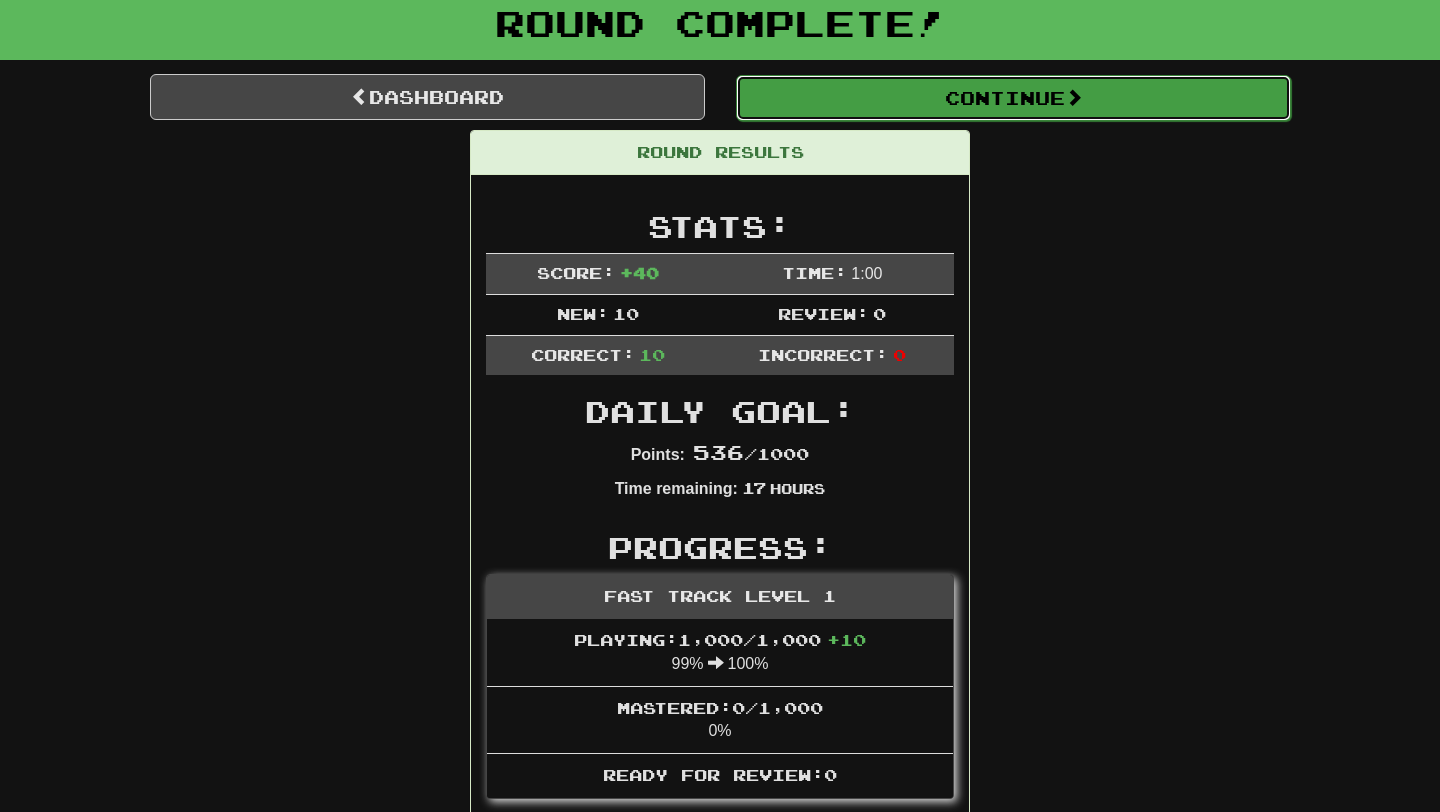 click on "Continue" at bounding box center [1013, 98] 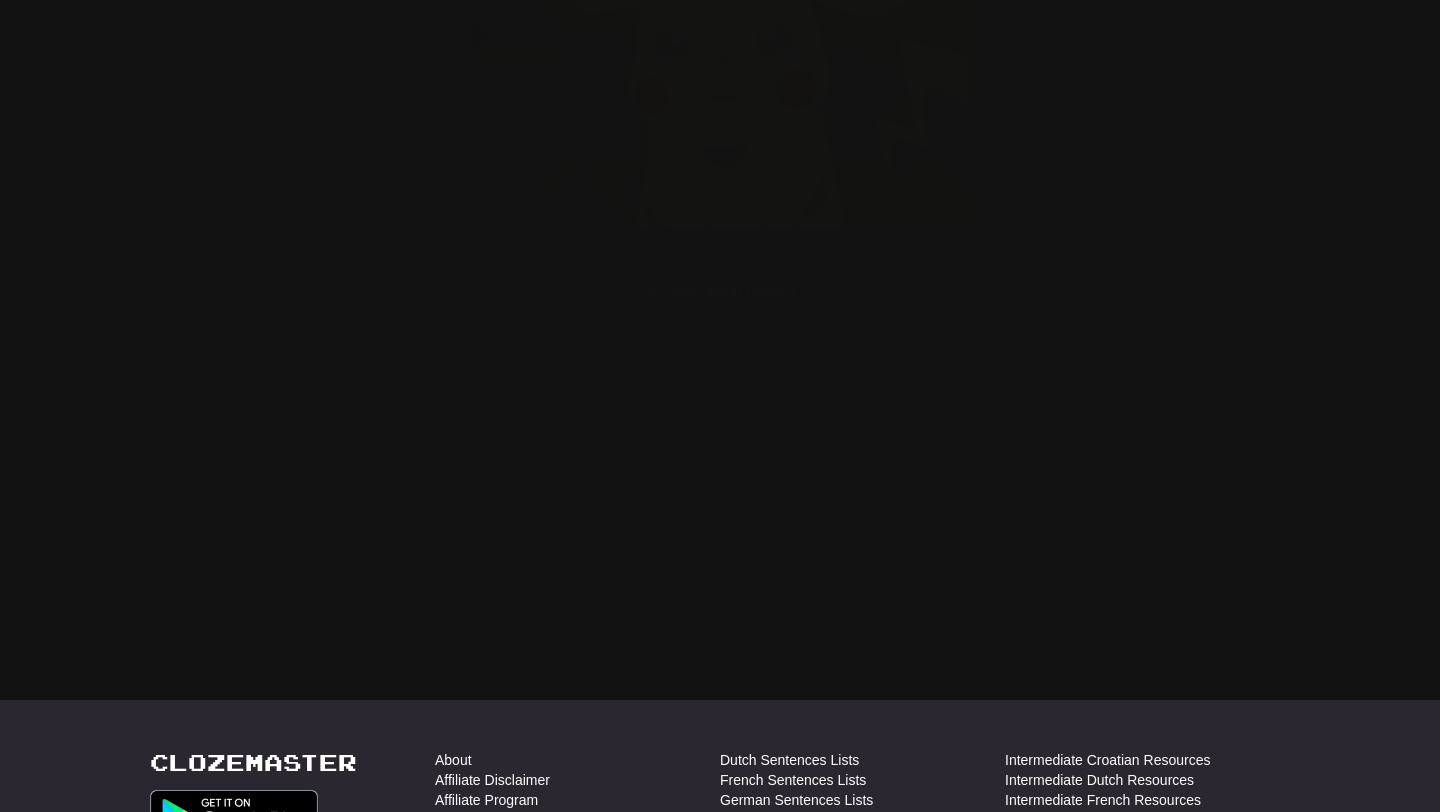 scroll, scrollTop: 122, scrollLeft: 0, axis: vertical 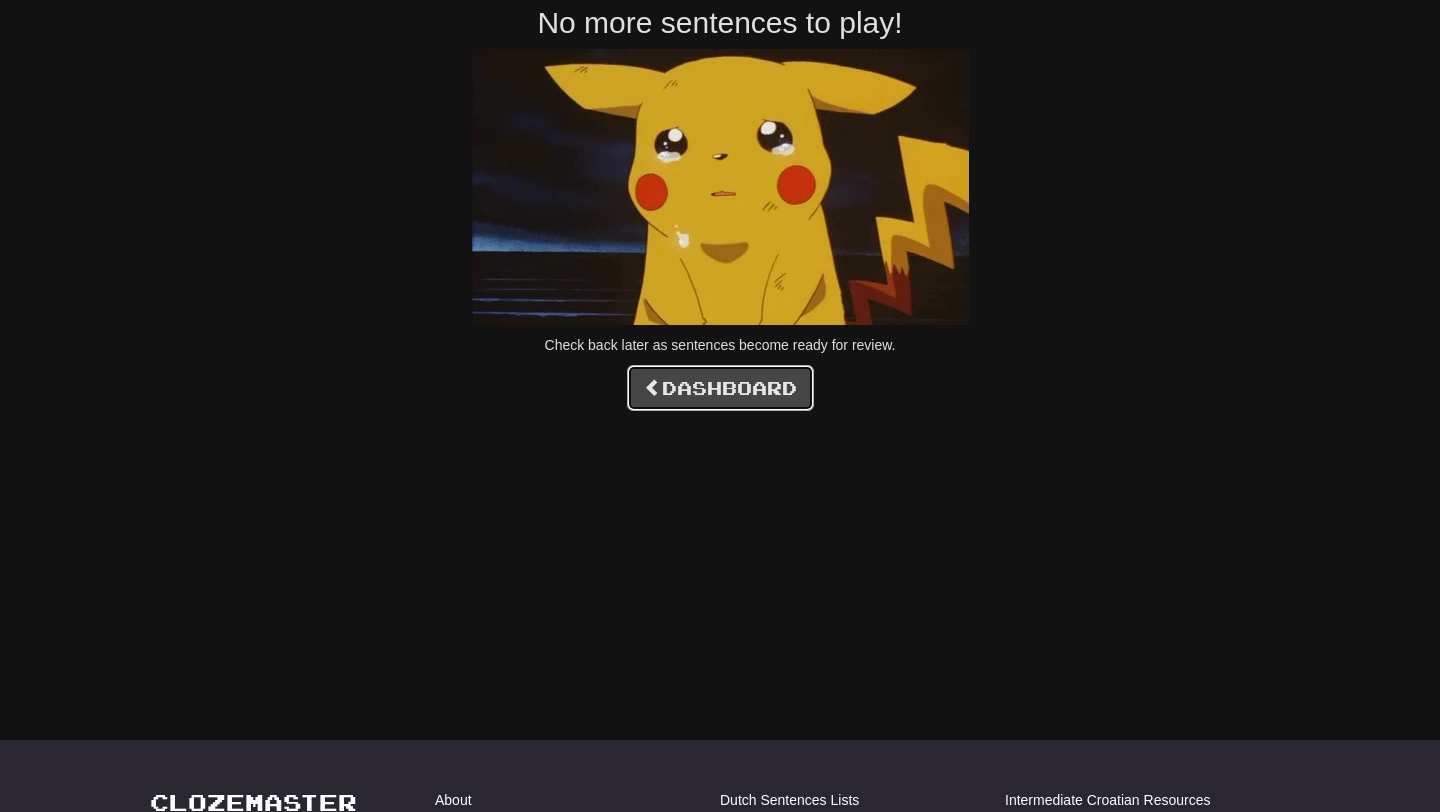 click on "Dashboard" at bounding box center [720, 388] 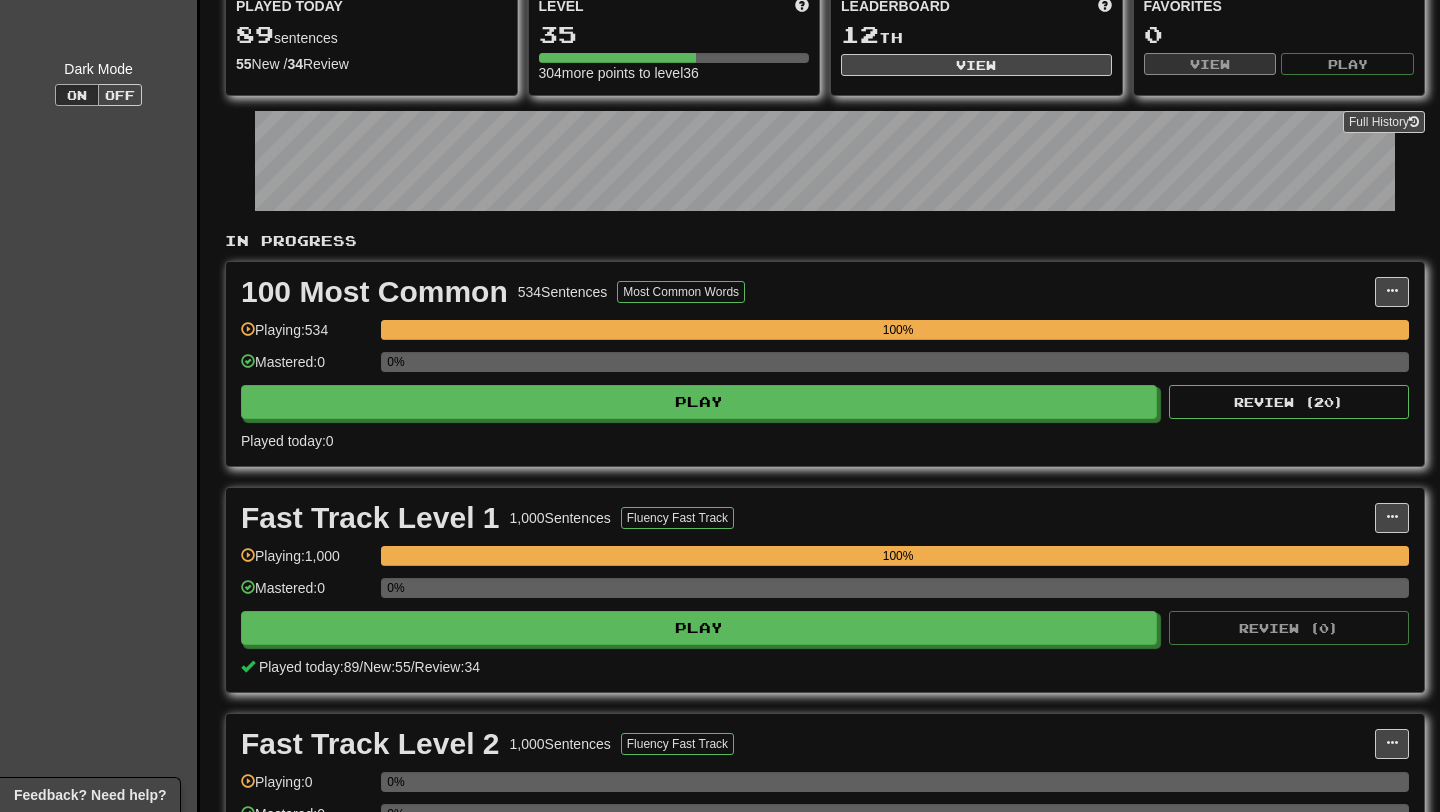 scroll, scrollTop: 176, scrollLeft: 0, axis: vertical 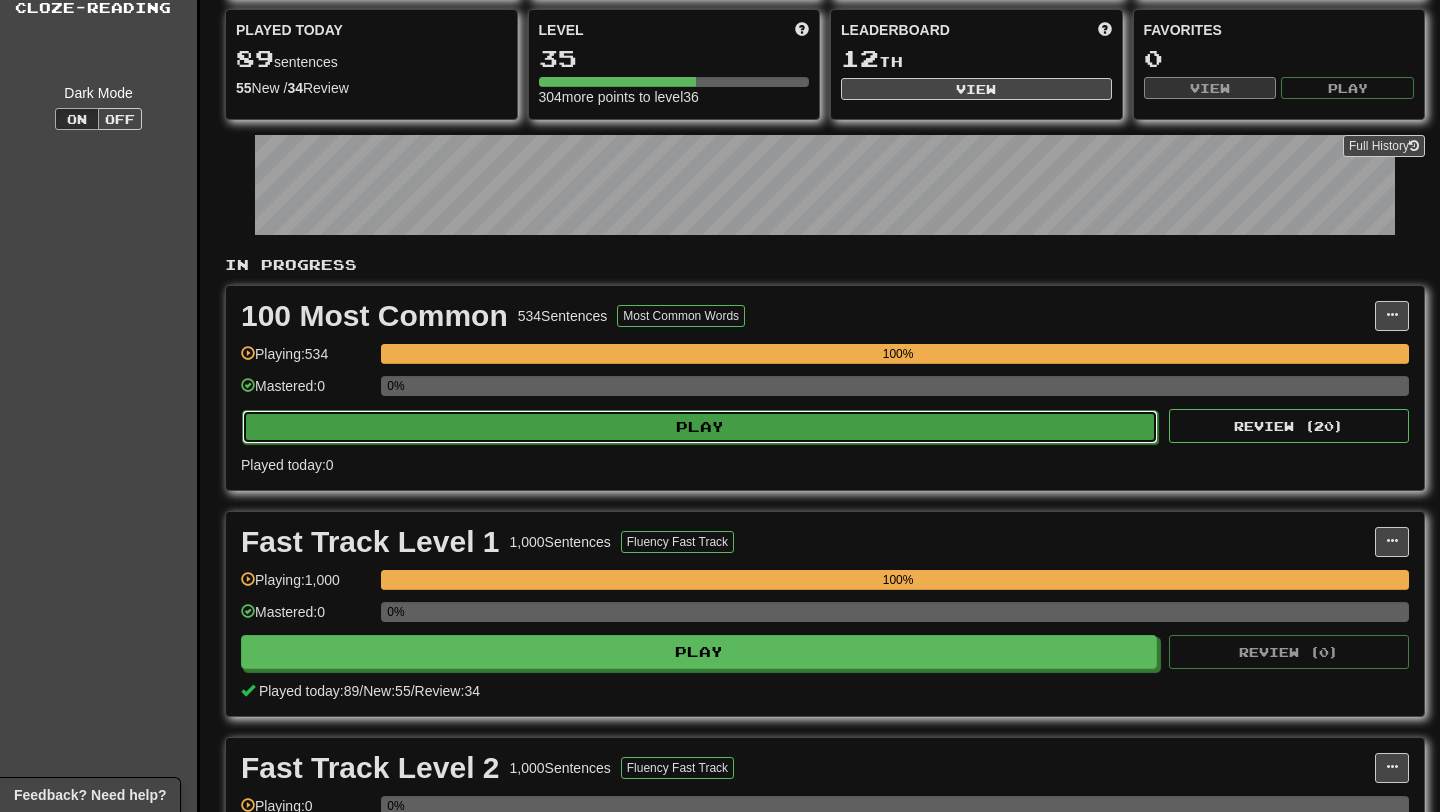 click on "Play" at bounding box center [700, 427] 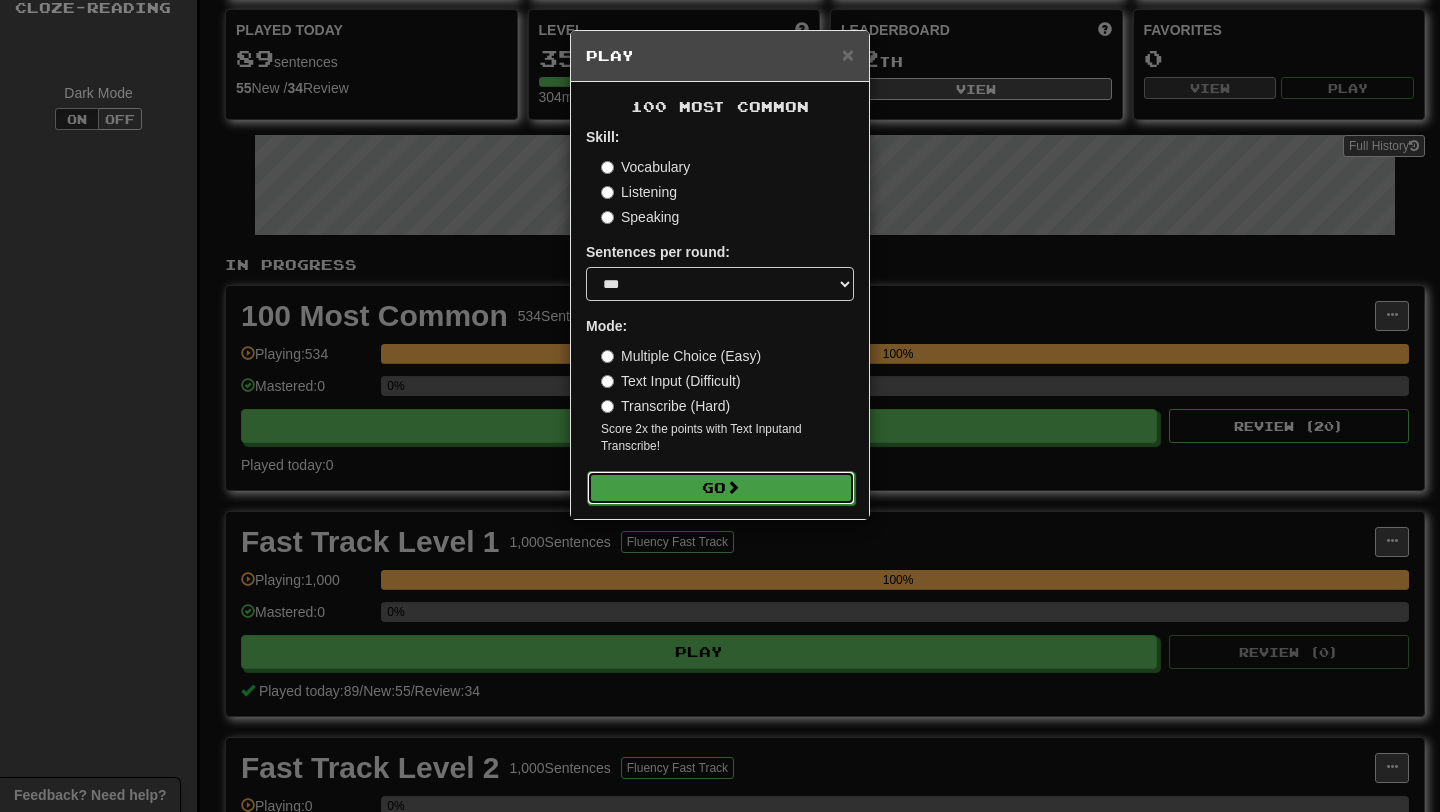 click on "Go" at bounding box center (721, 488) 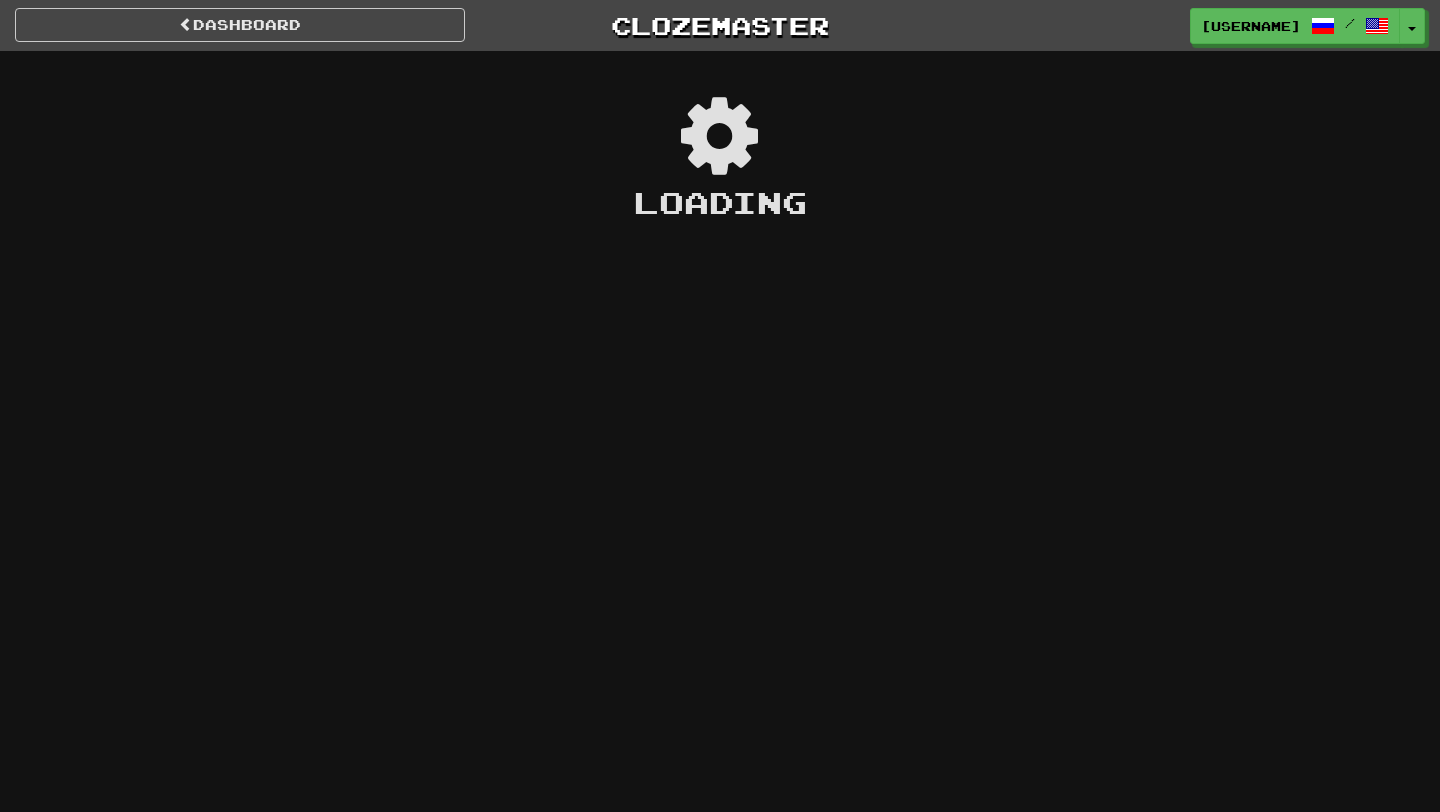 scroll, scrollTop: 0, scrollLeft: 0, axis: both 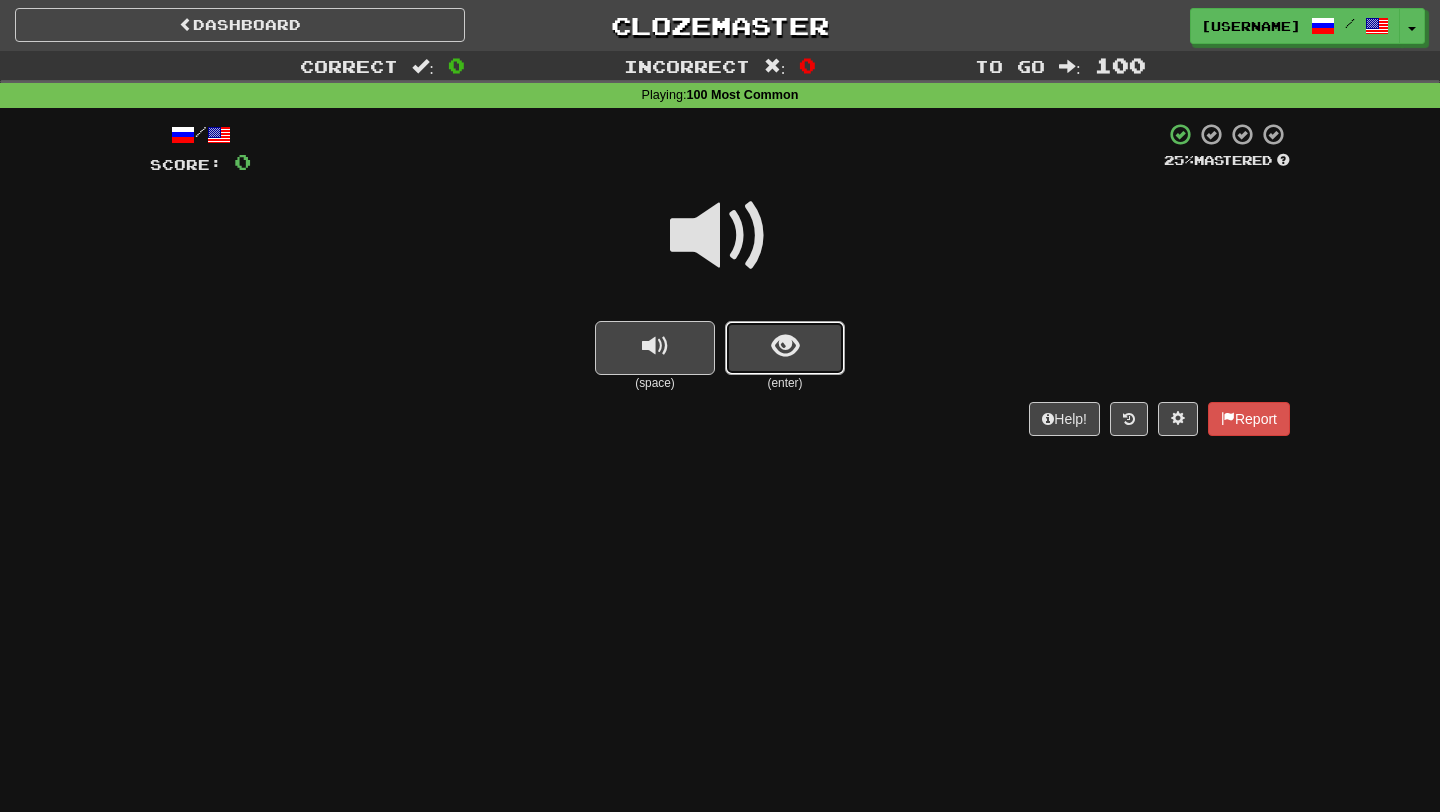 click at bounding box center [785, 346] 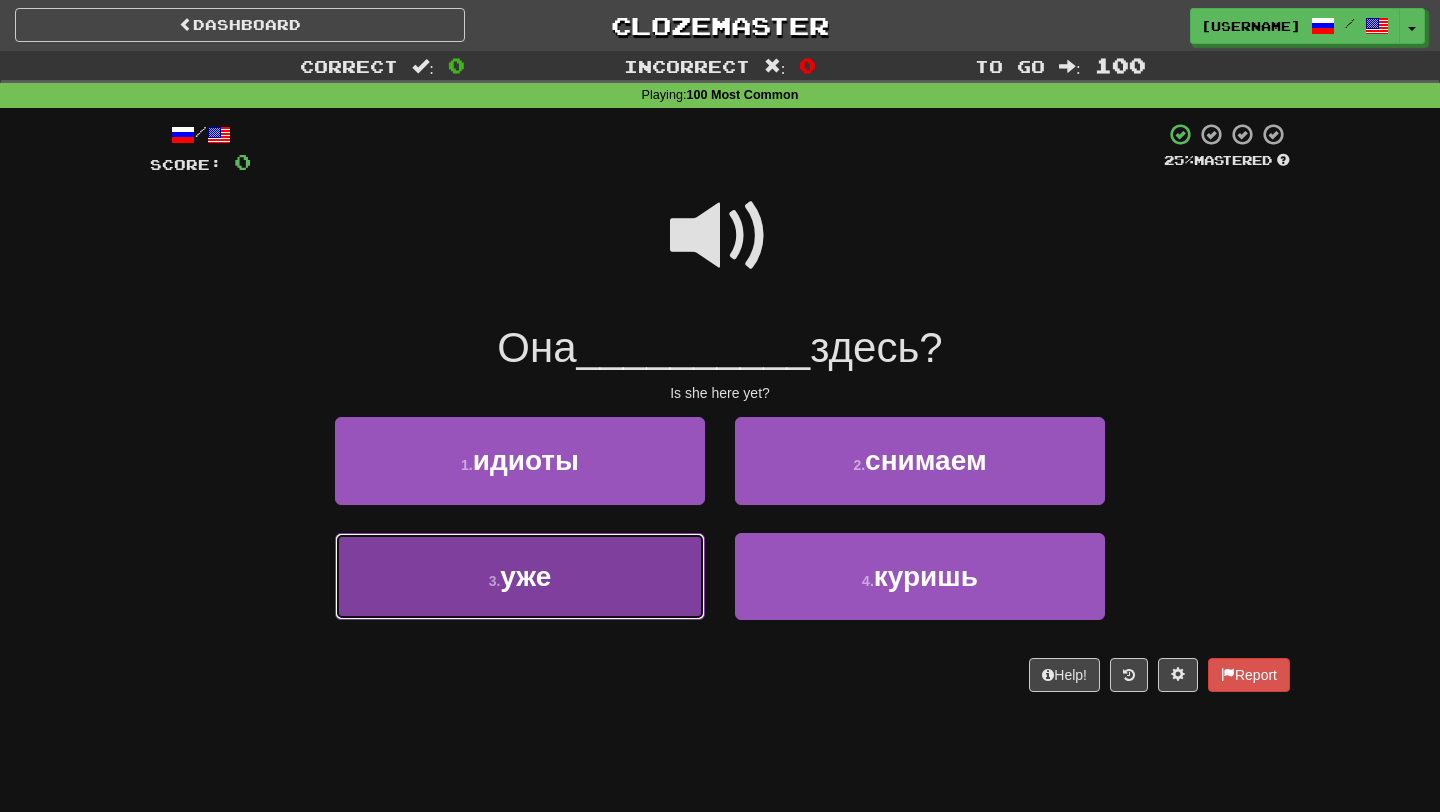 click on "3 .  уже" at bounding box center [520, 576] 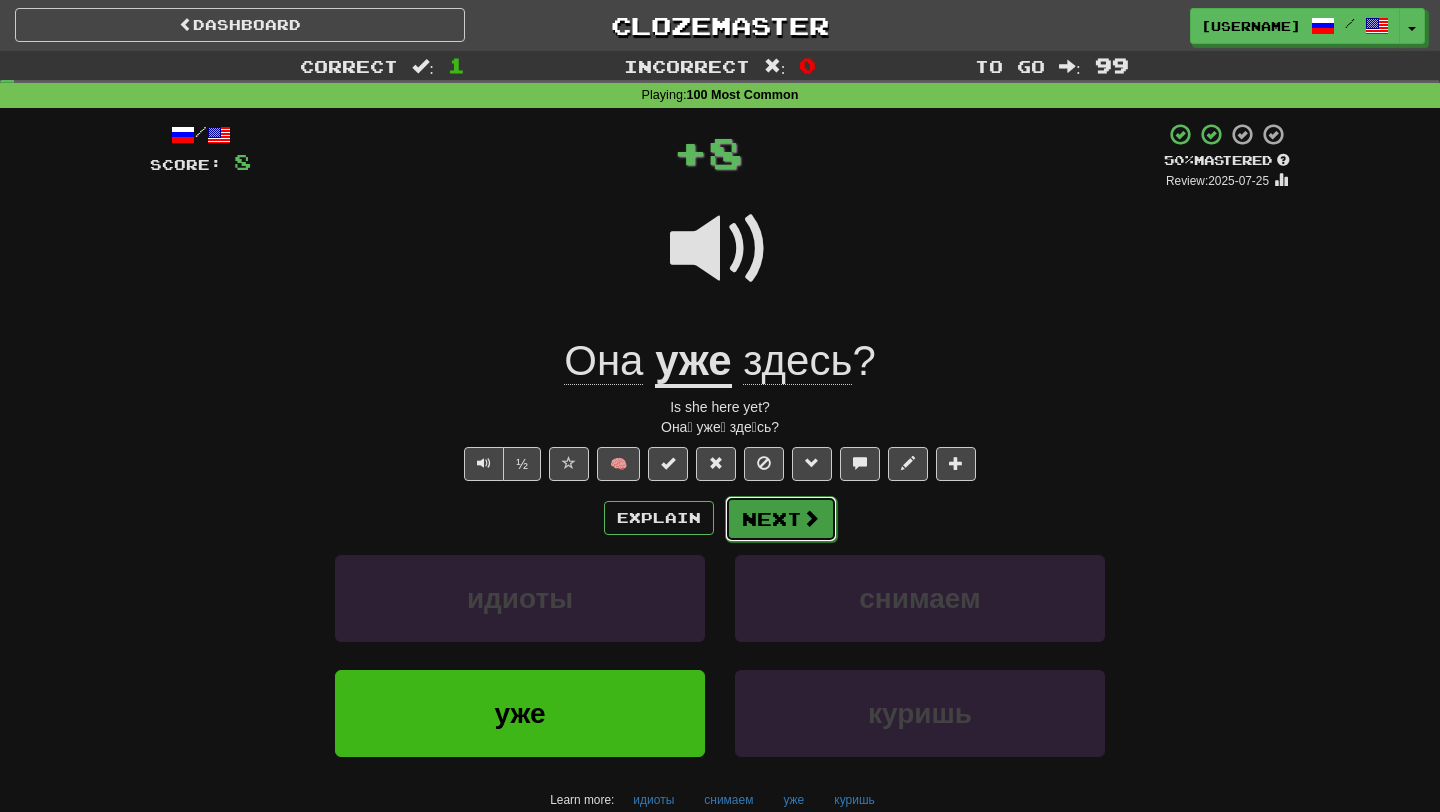 click on "Next" at bounding box center (781, 519) 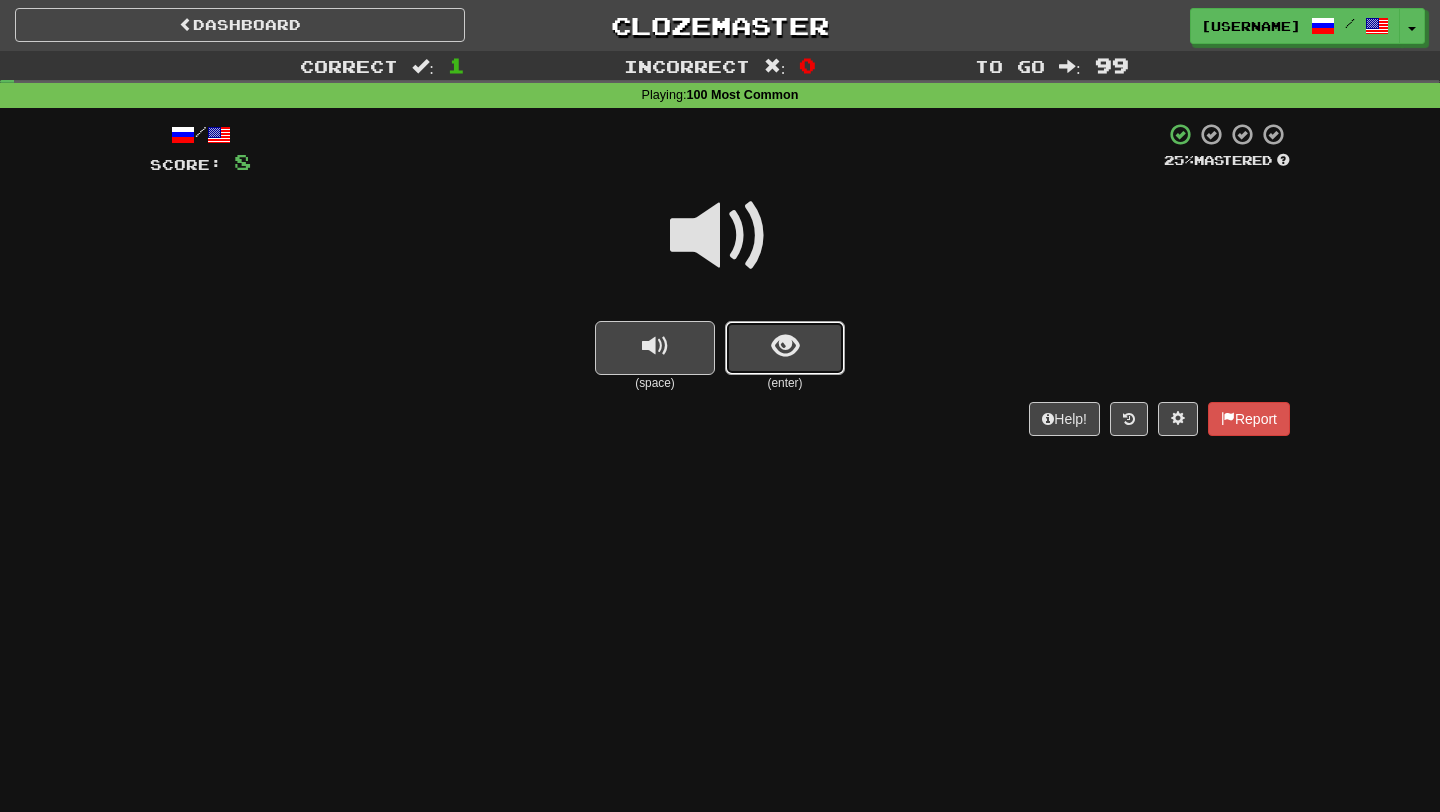 click at bounding box center [785, 346] 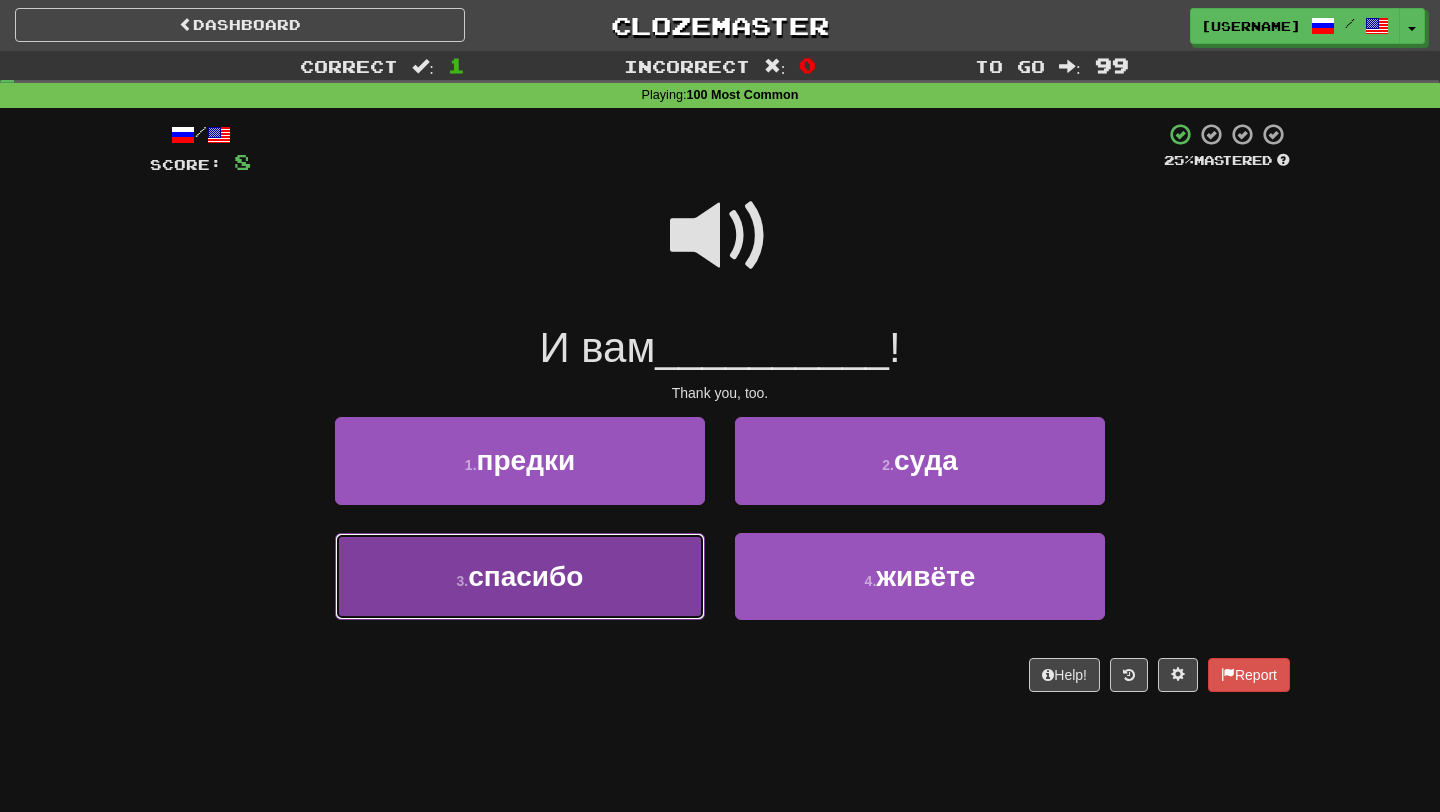 click on "3 .  спасибо" at bounding box center [520, 576] 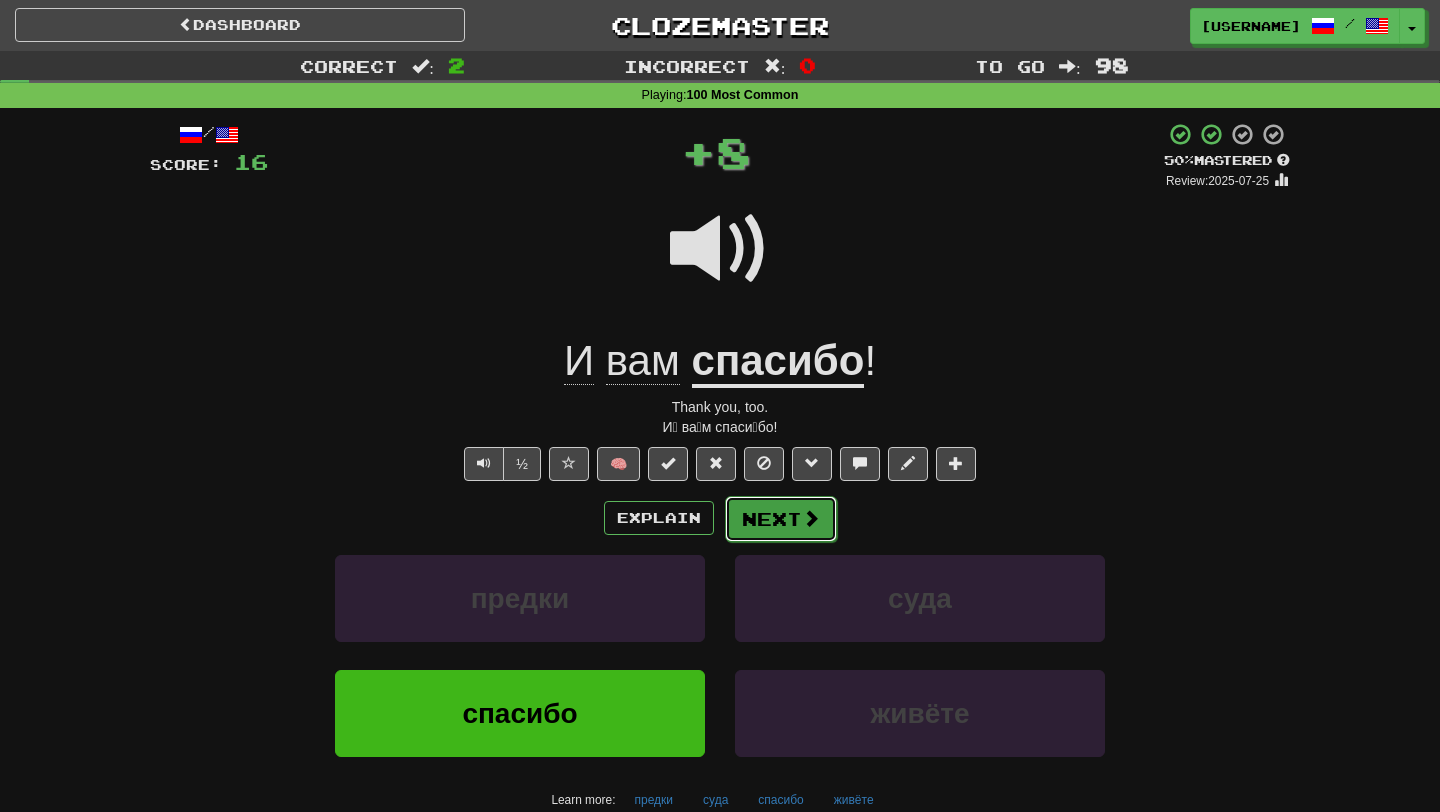 click on "Next" at bounding box center (781, 519) 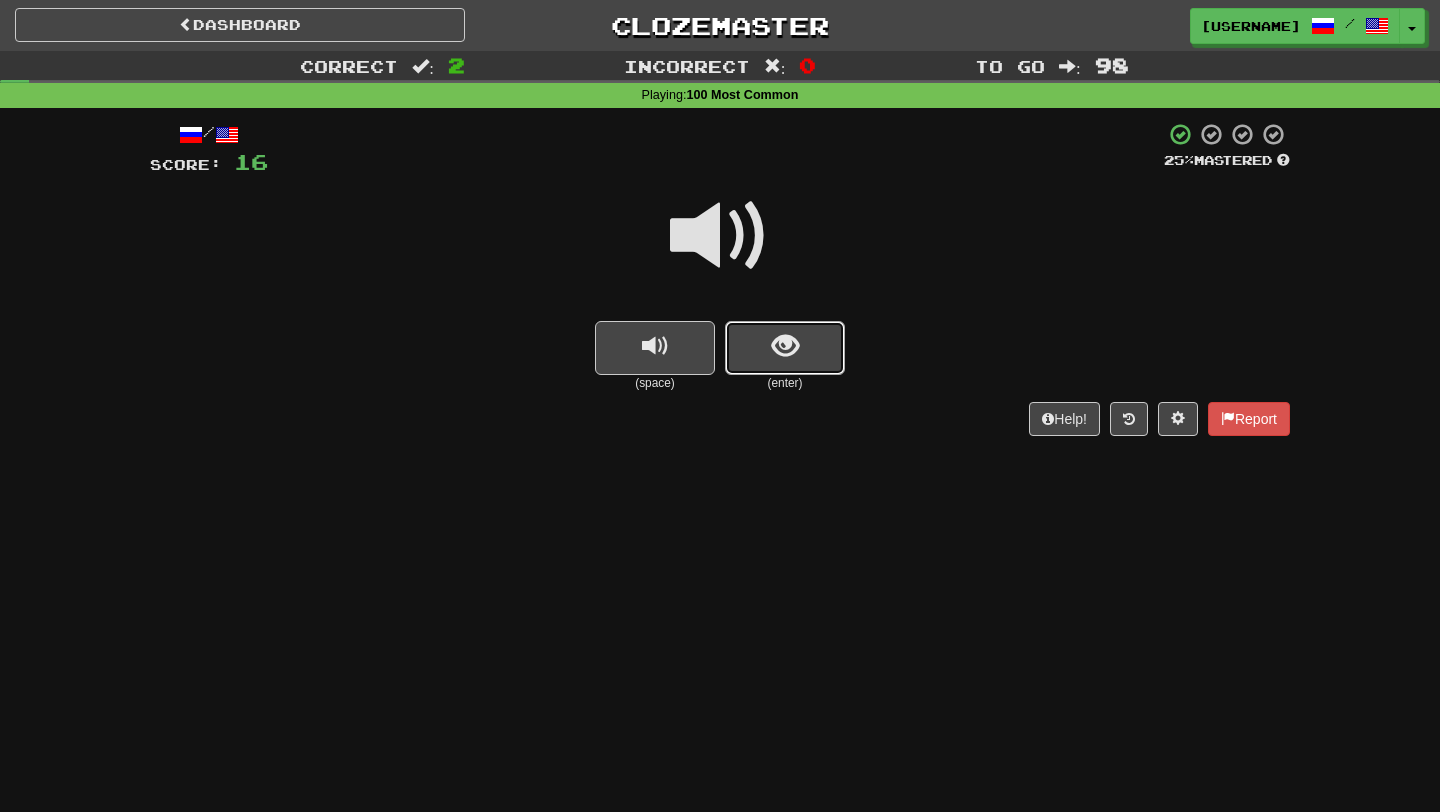 click at bounding box center [785, 346] 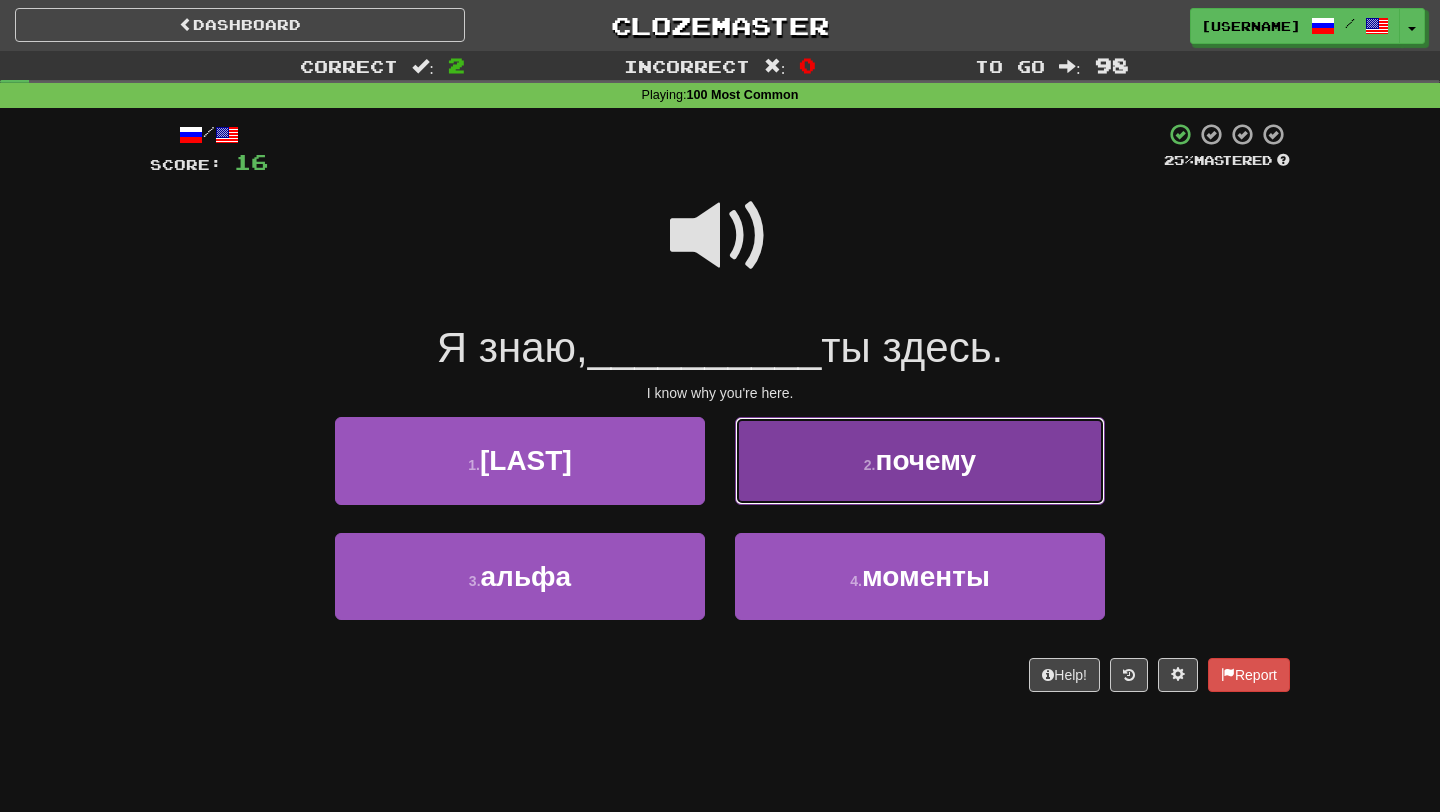 click on "2 .  почему" at bounding box center [920, 460] 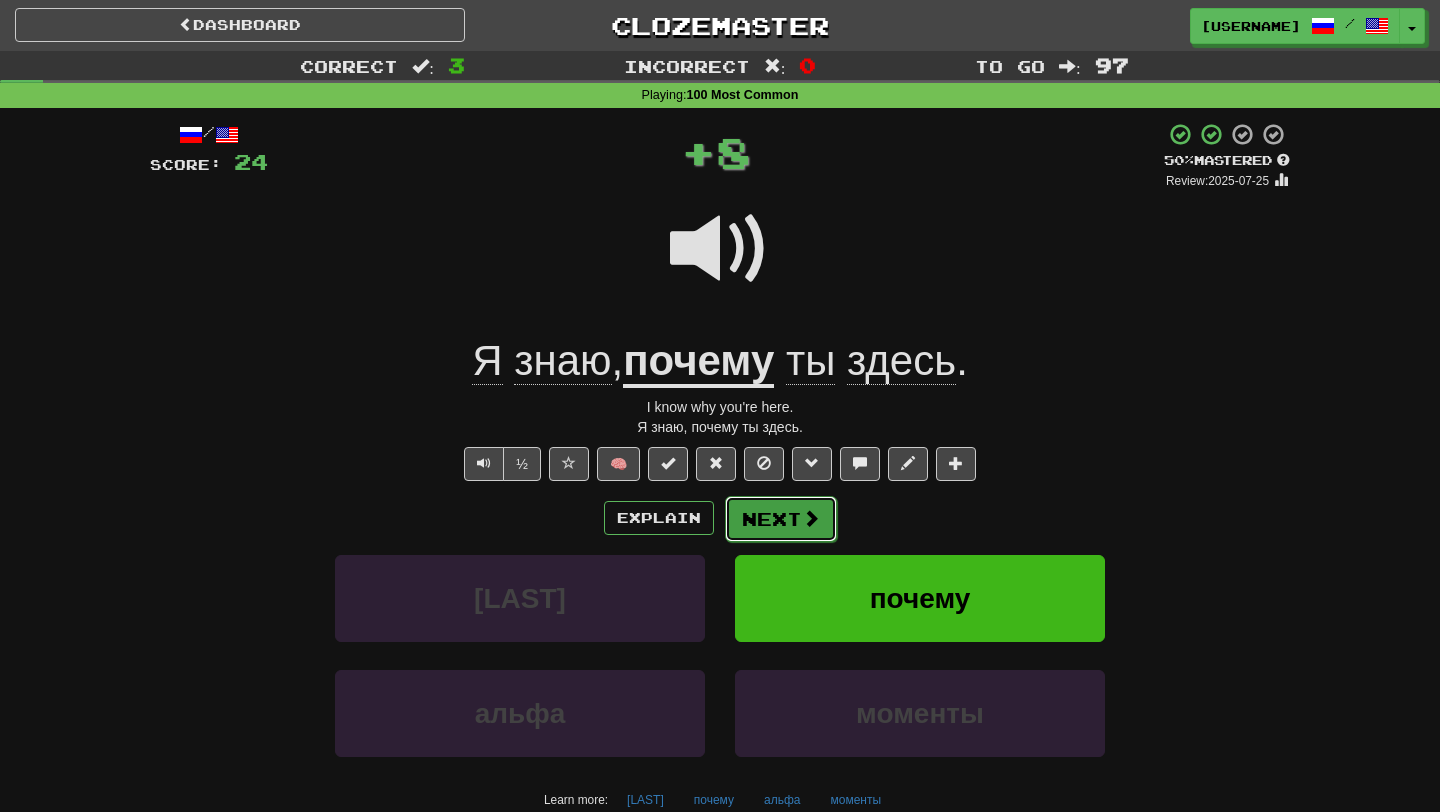 click on "Next" at bounding box center (781, 519) 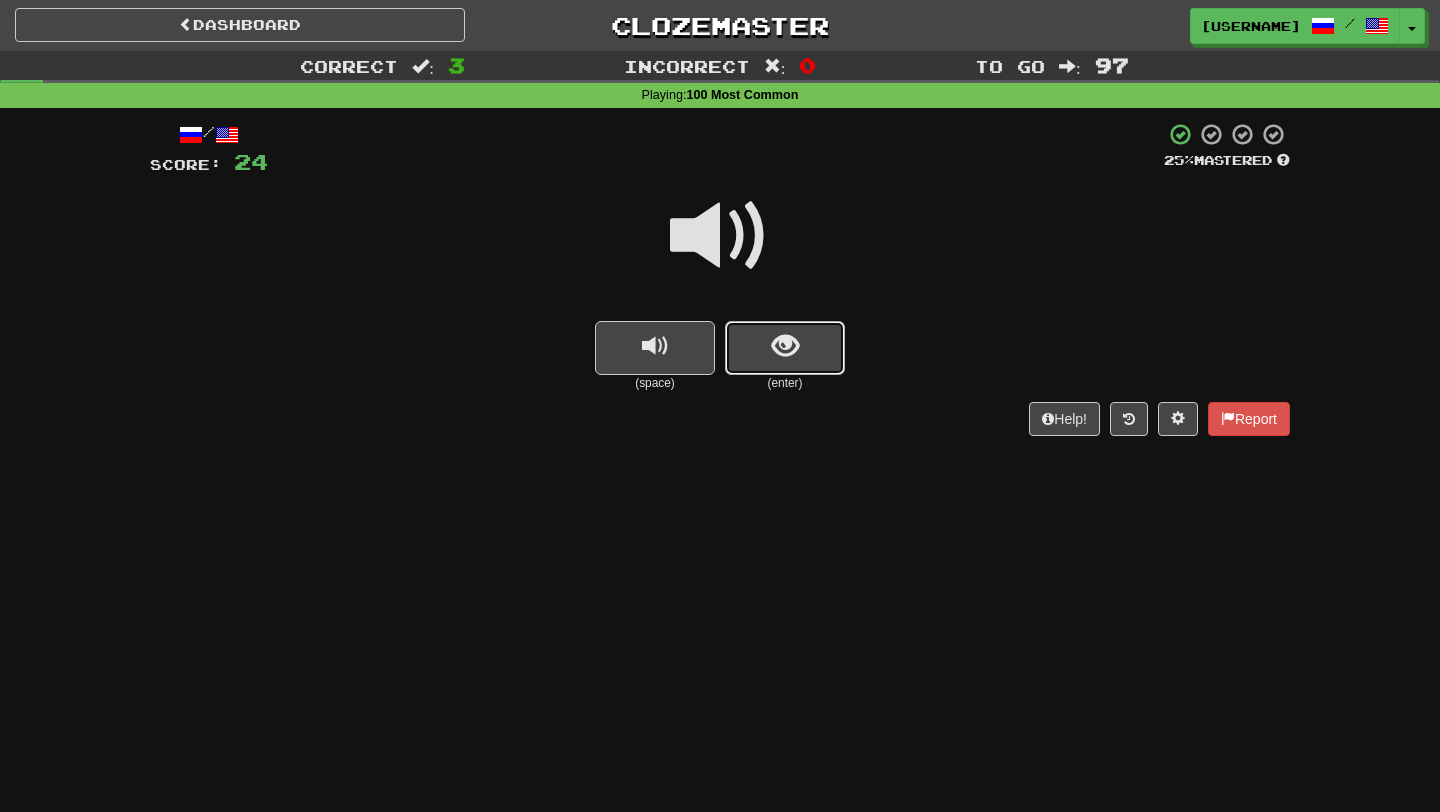 click at bounding box center (785, 348) 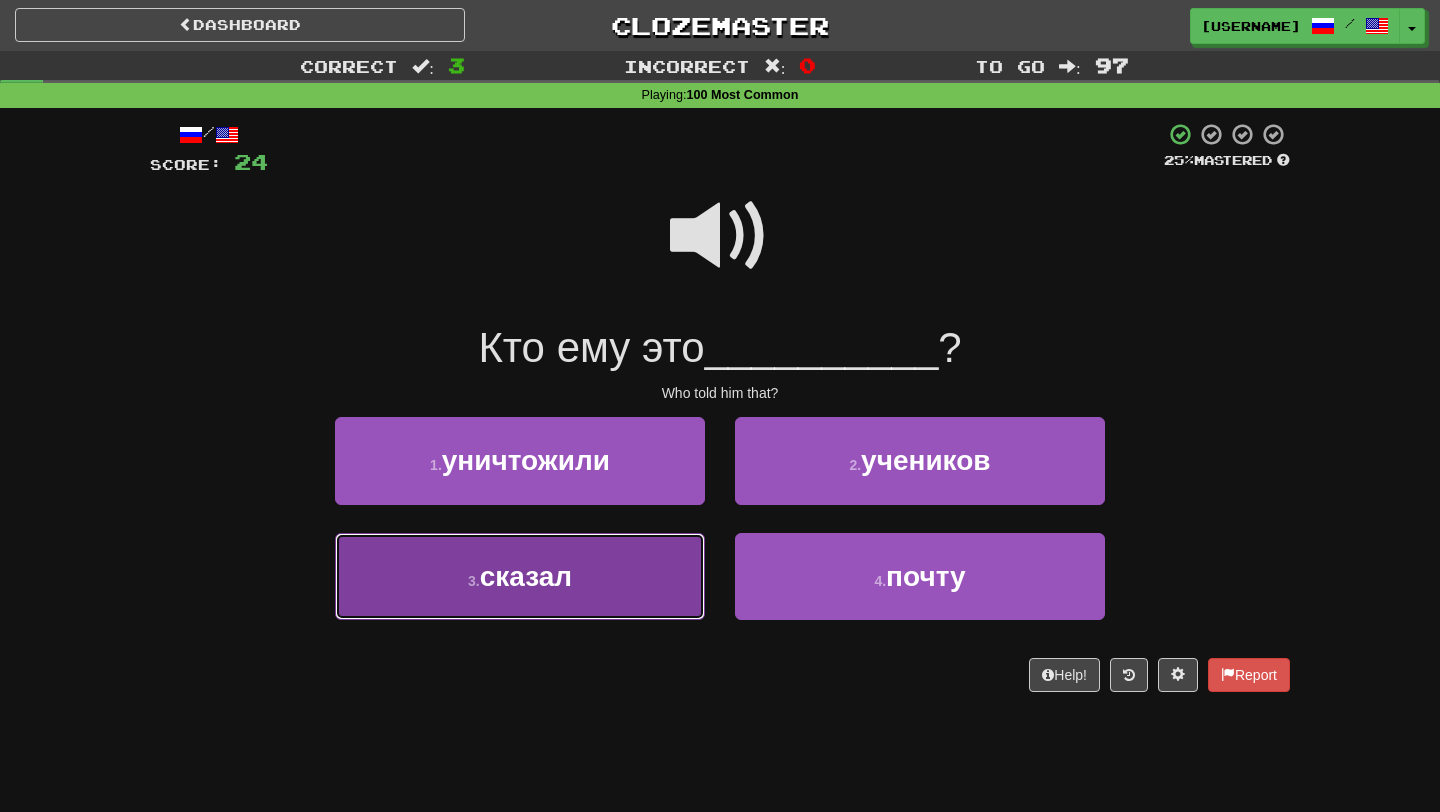 click on "3 .  сказал" at bounding box center [520, 576] 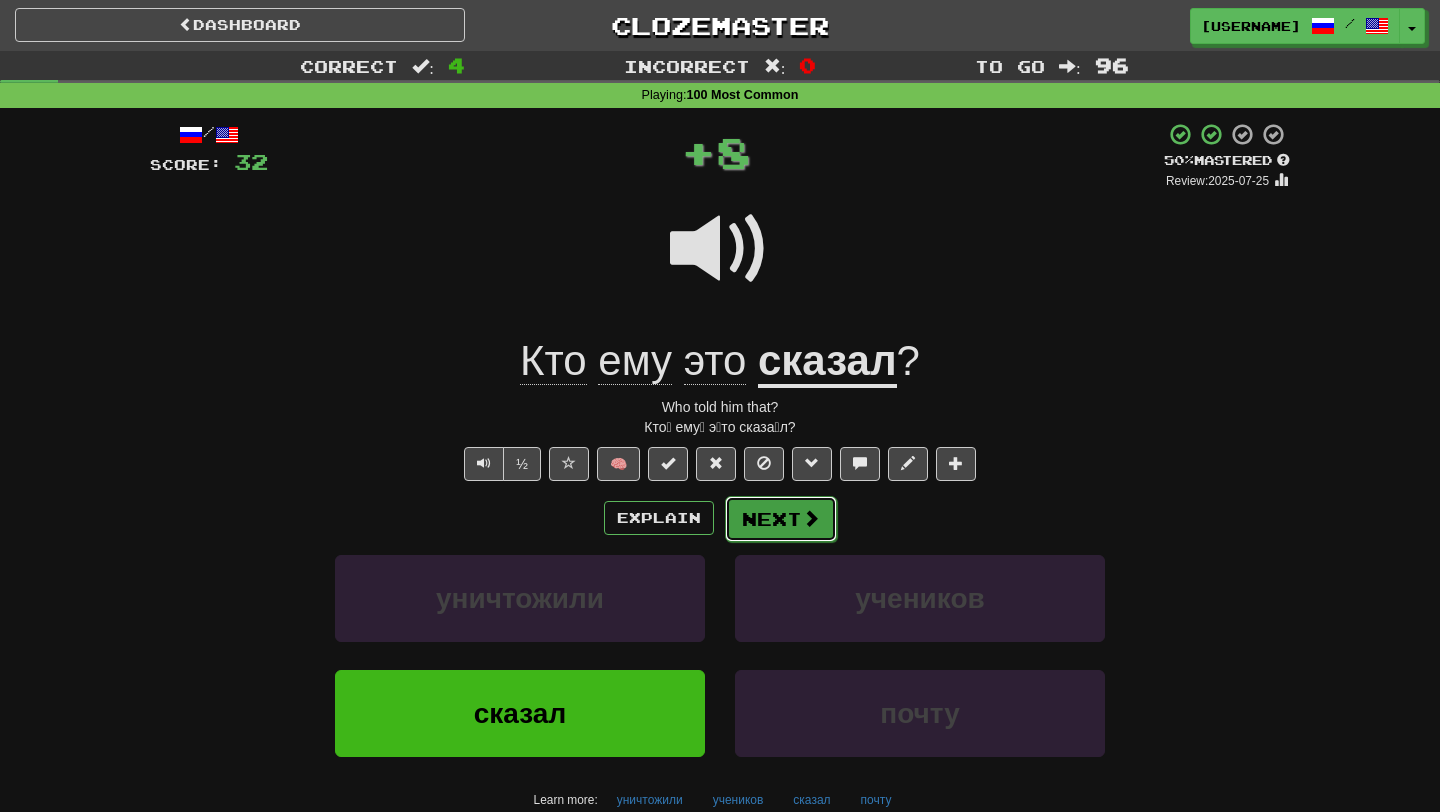 click on "Next" at bounding box center [781, 519] 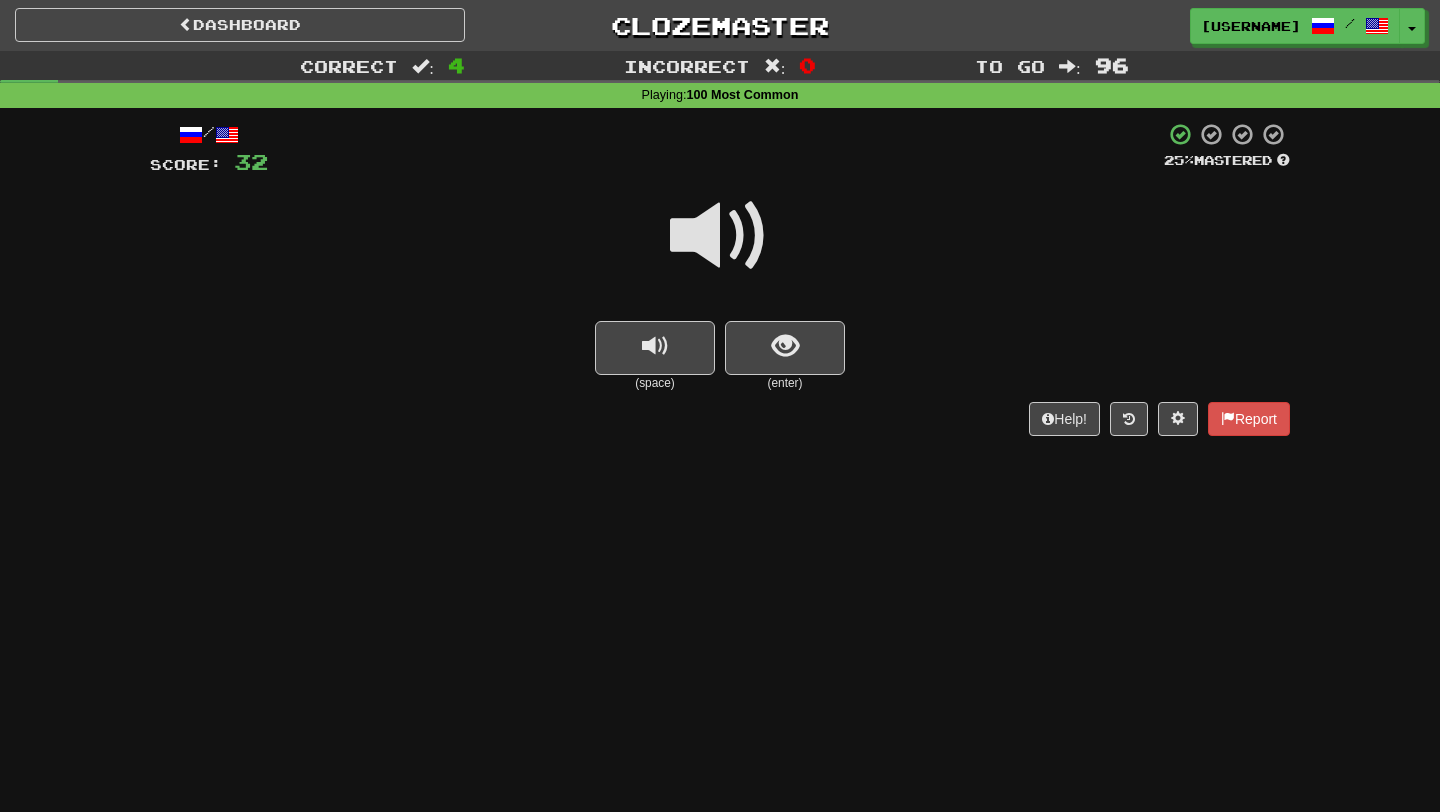 click on "(enter)" at bounding box center (785, 383) 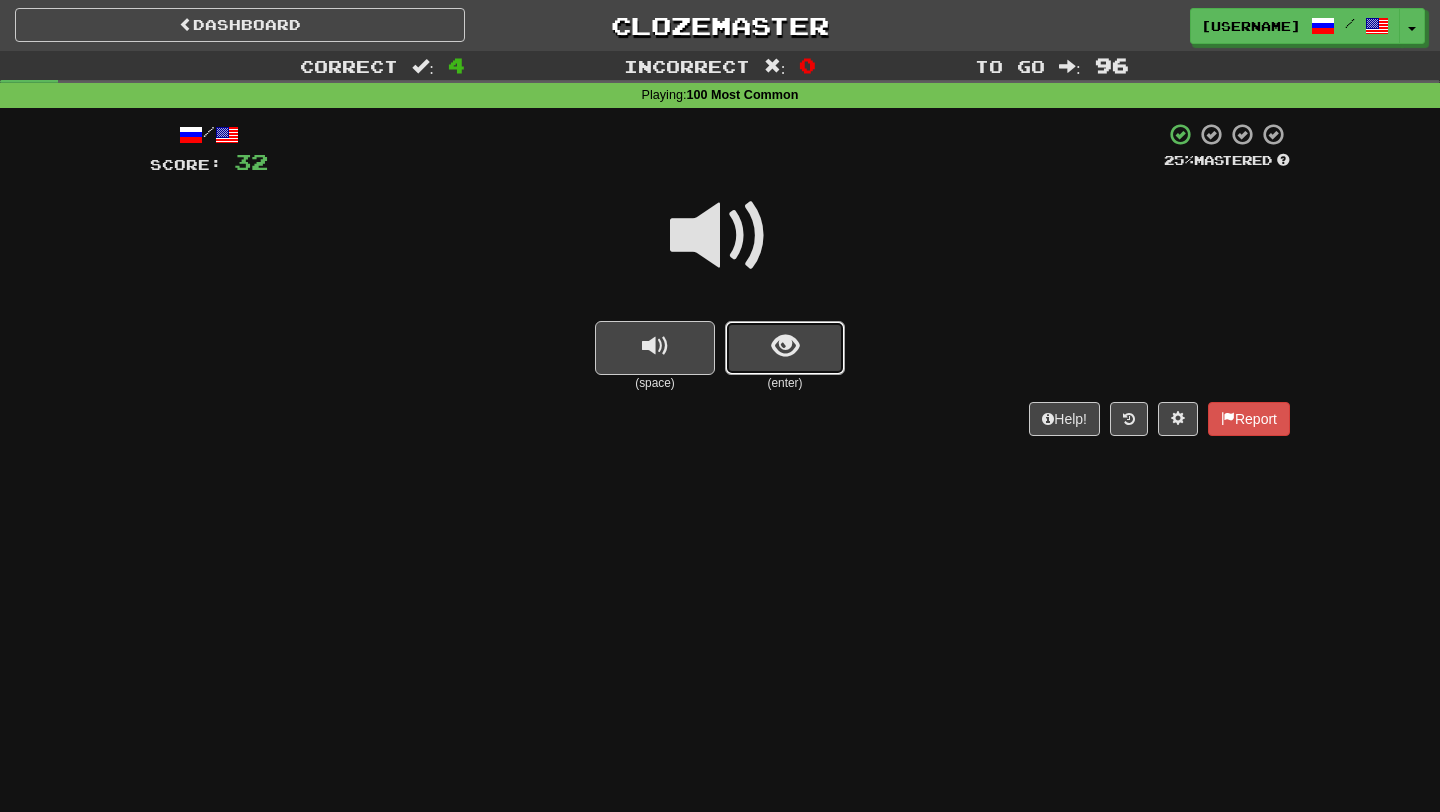 click at bounding box center [785, 346] 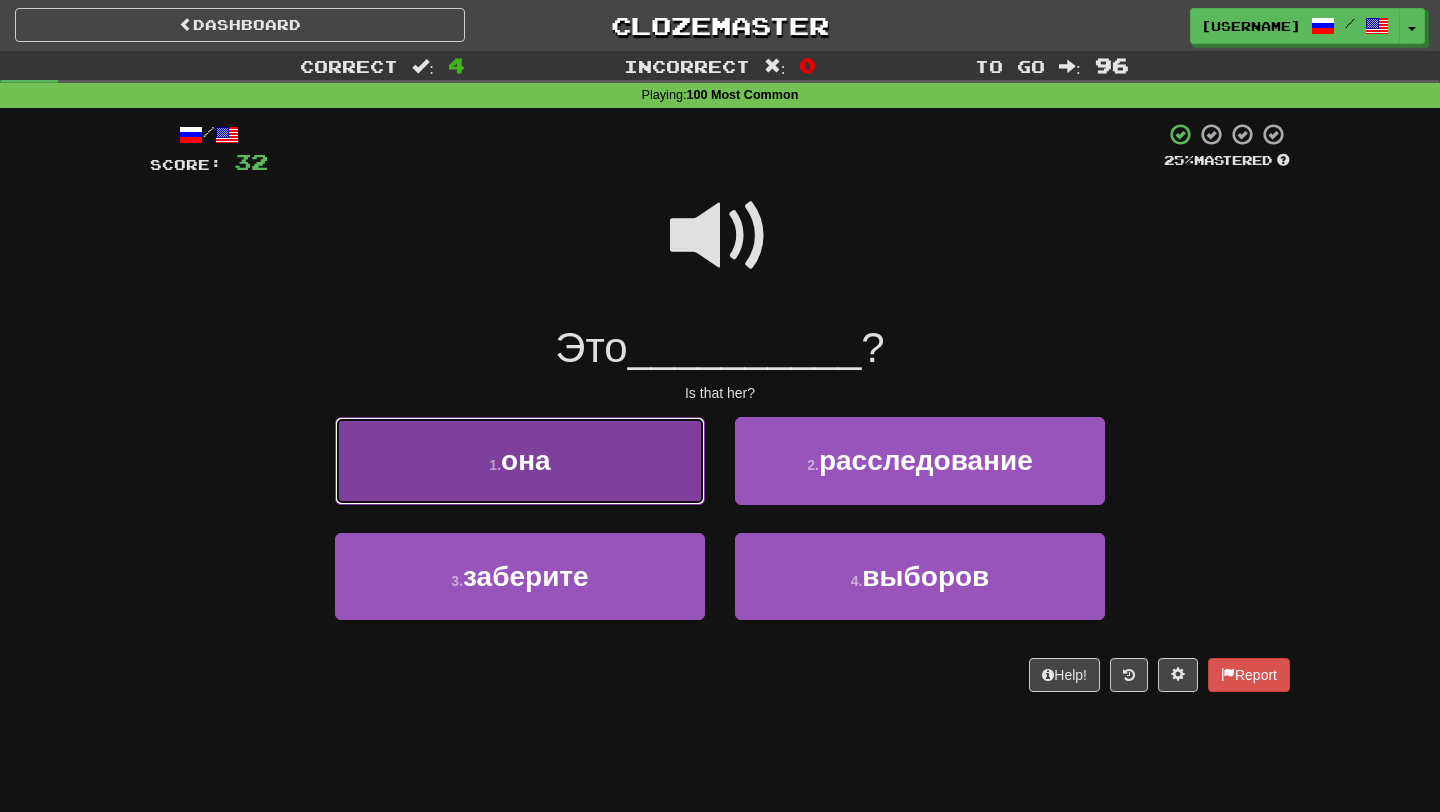 click on "1 .  она" at bounding box center (520, 460) 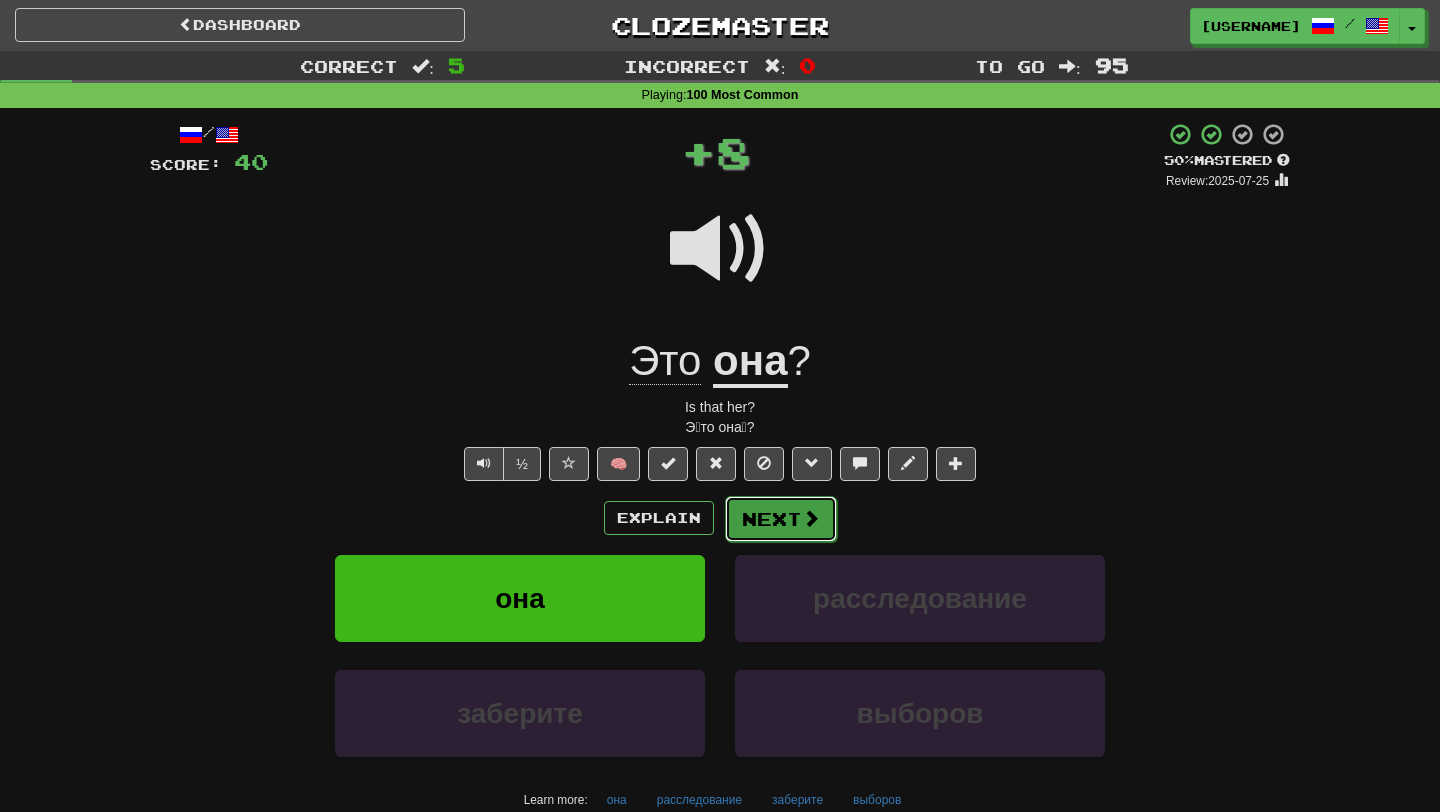 click on "Next" at bounding box center [781, 519] 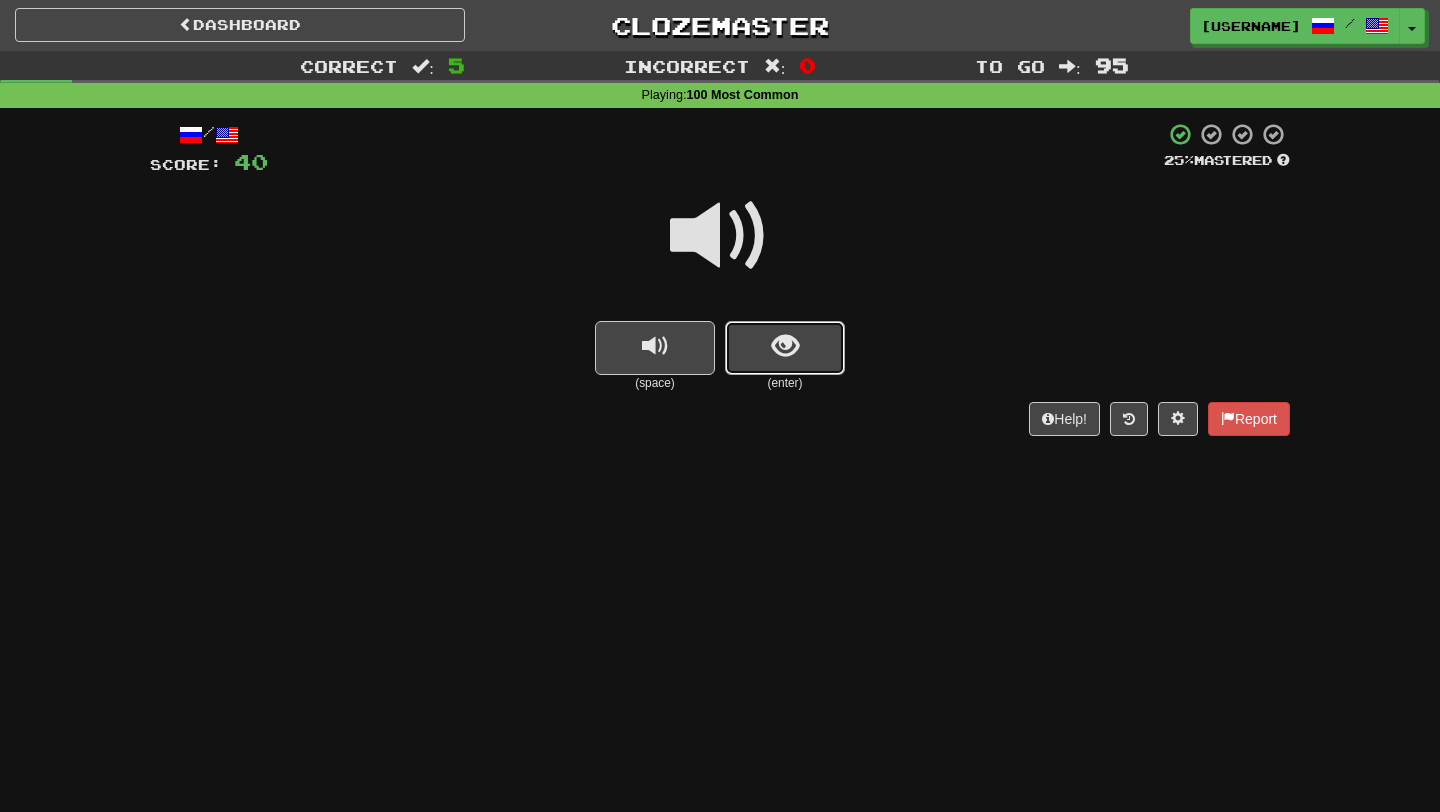 click at bounding box center (785, 348) 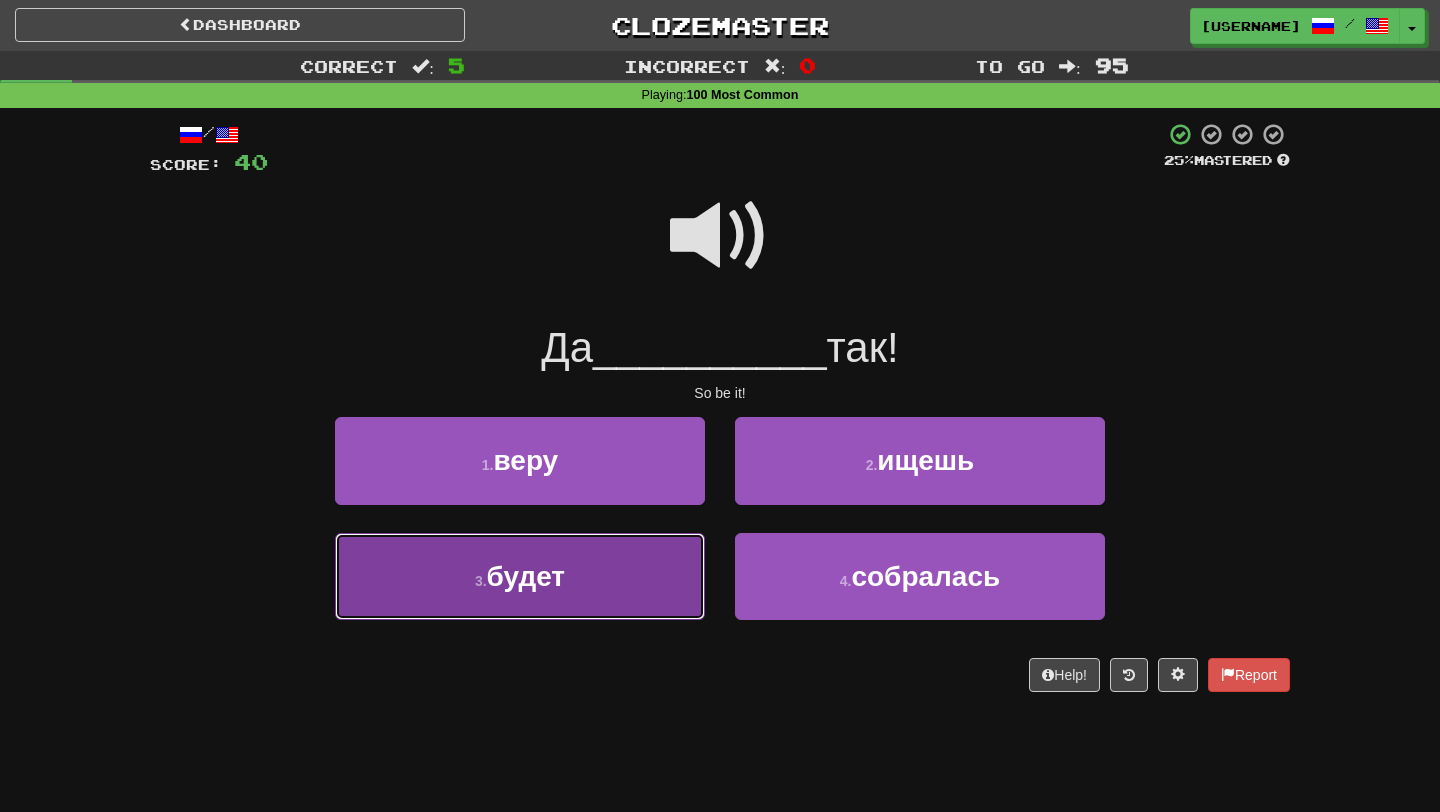 click on "3 .  будет" at bounding box center (520, 576) 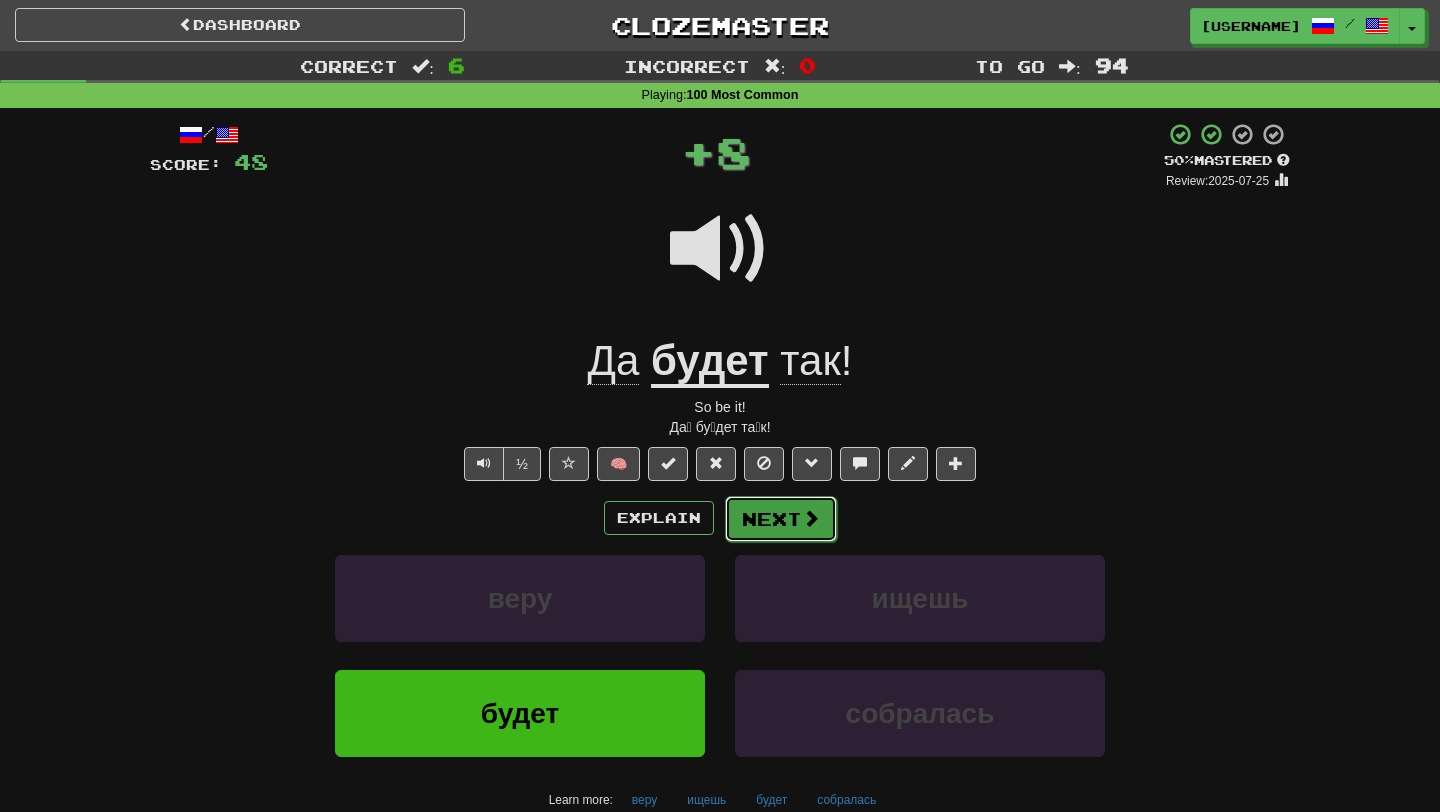 click on "Next" at bounding box center [781, 519] 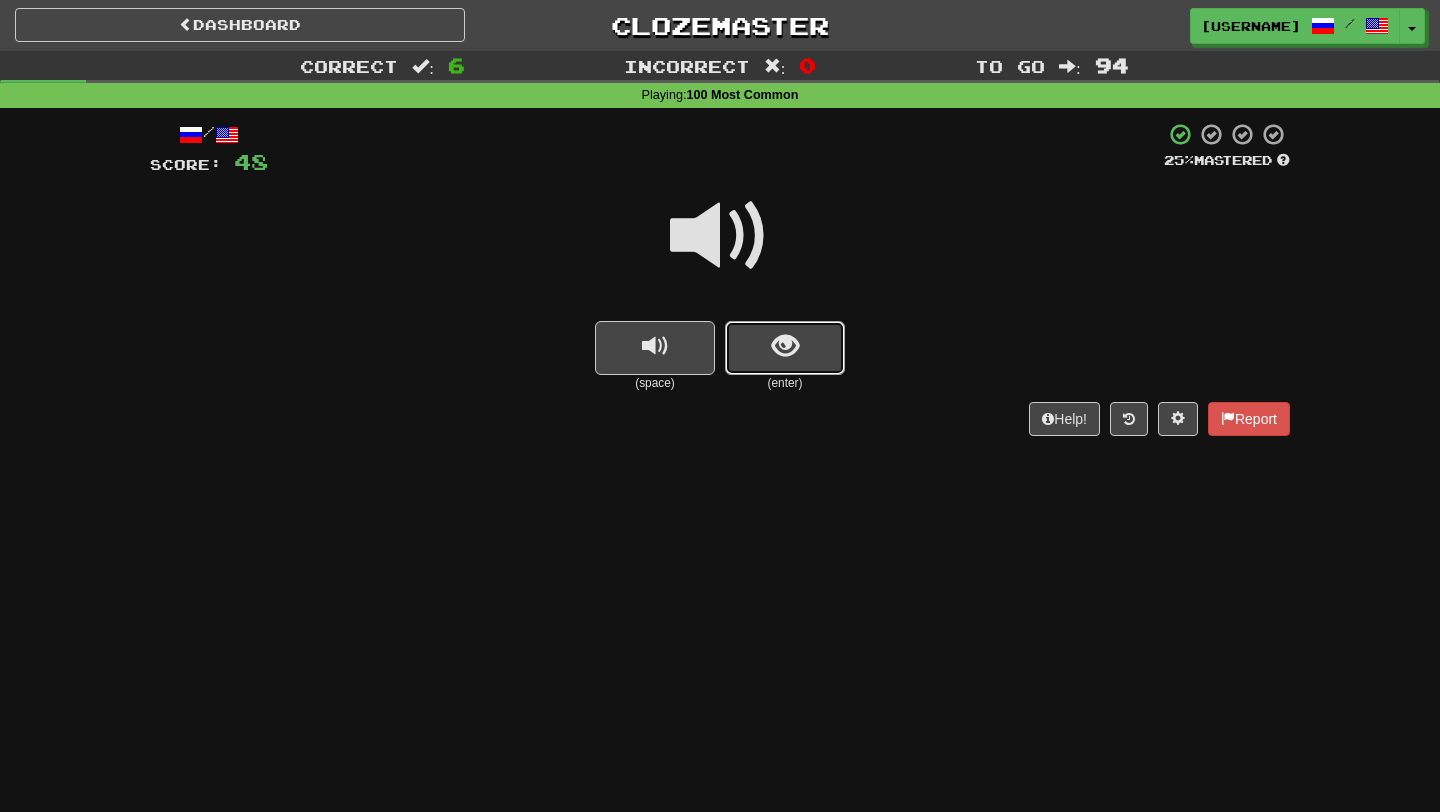click at bounding box center [785, 346] 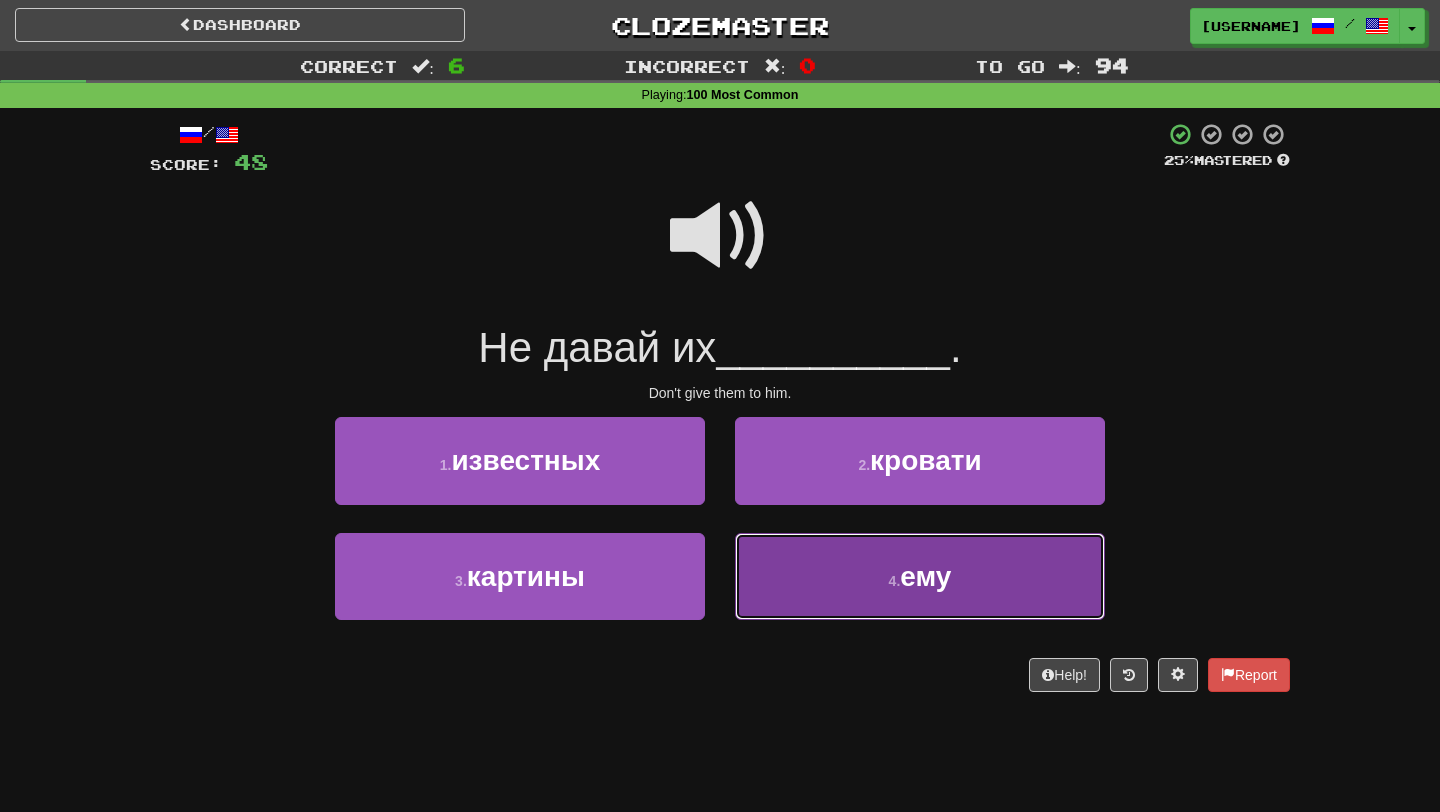 click on "4 .  ему" at bounding box center [920, 576] 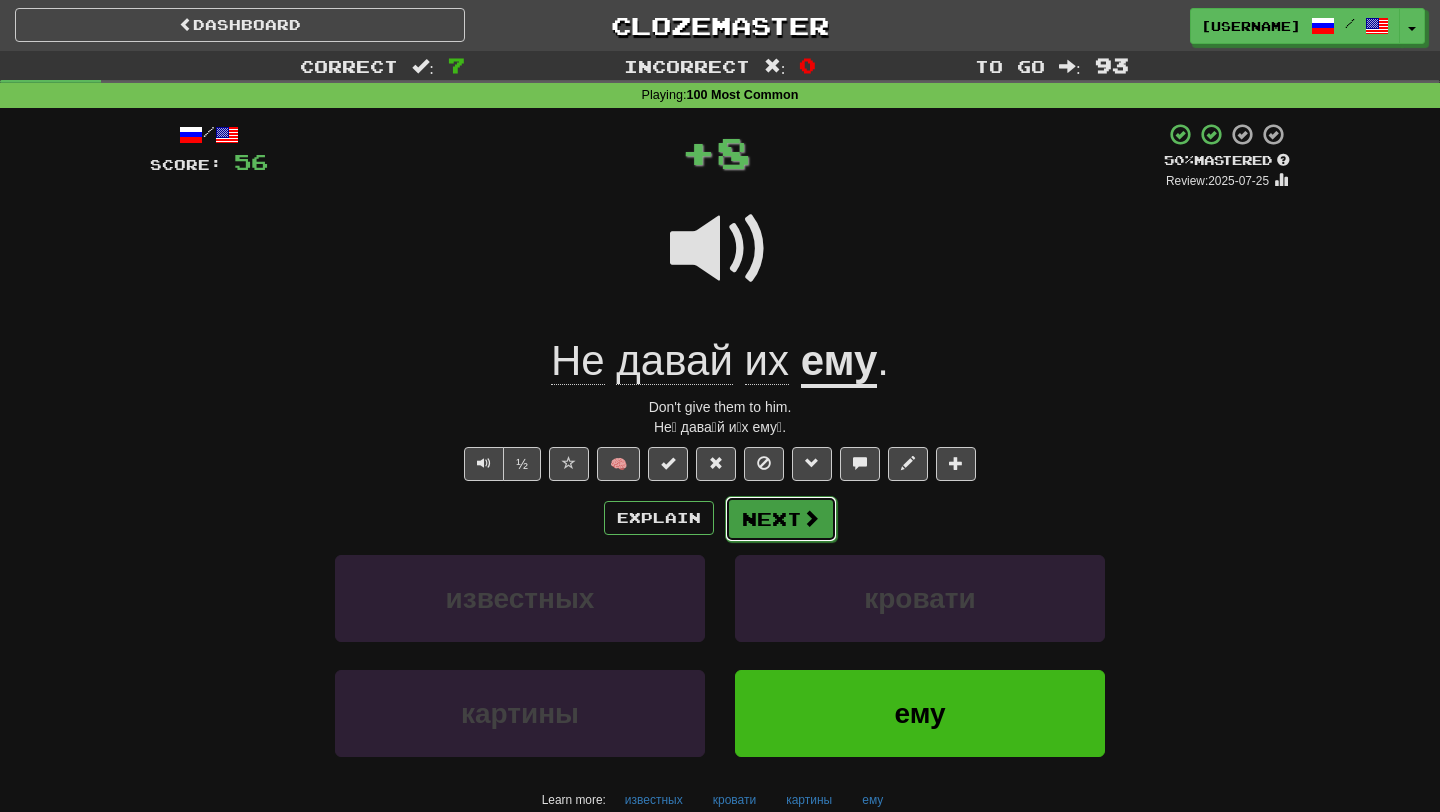 click on "Next" at bounding box center (781, 519) 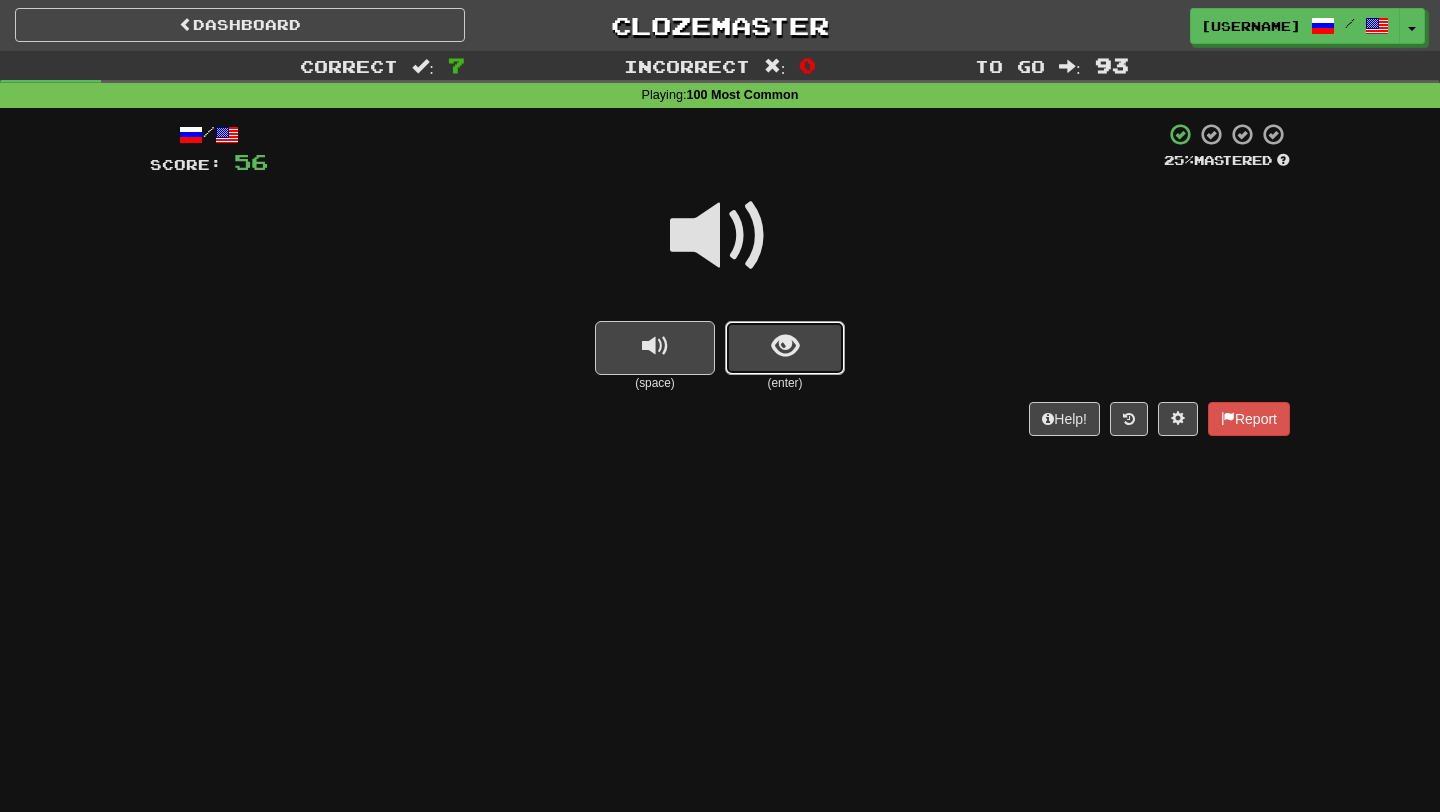 click at bounding box center [785, 346] 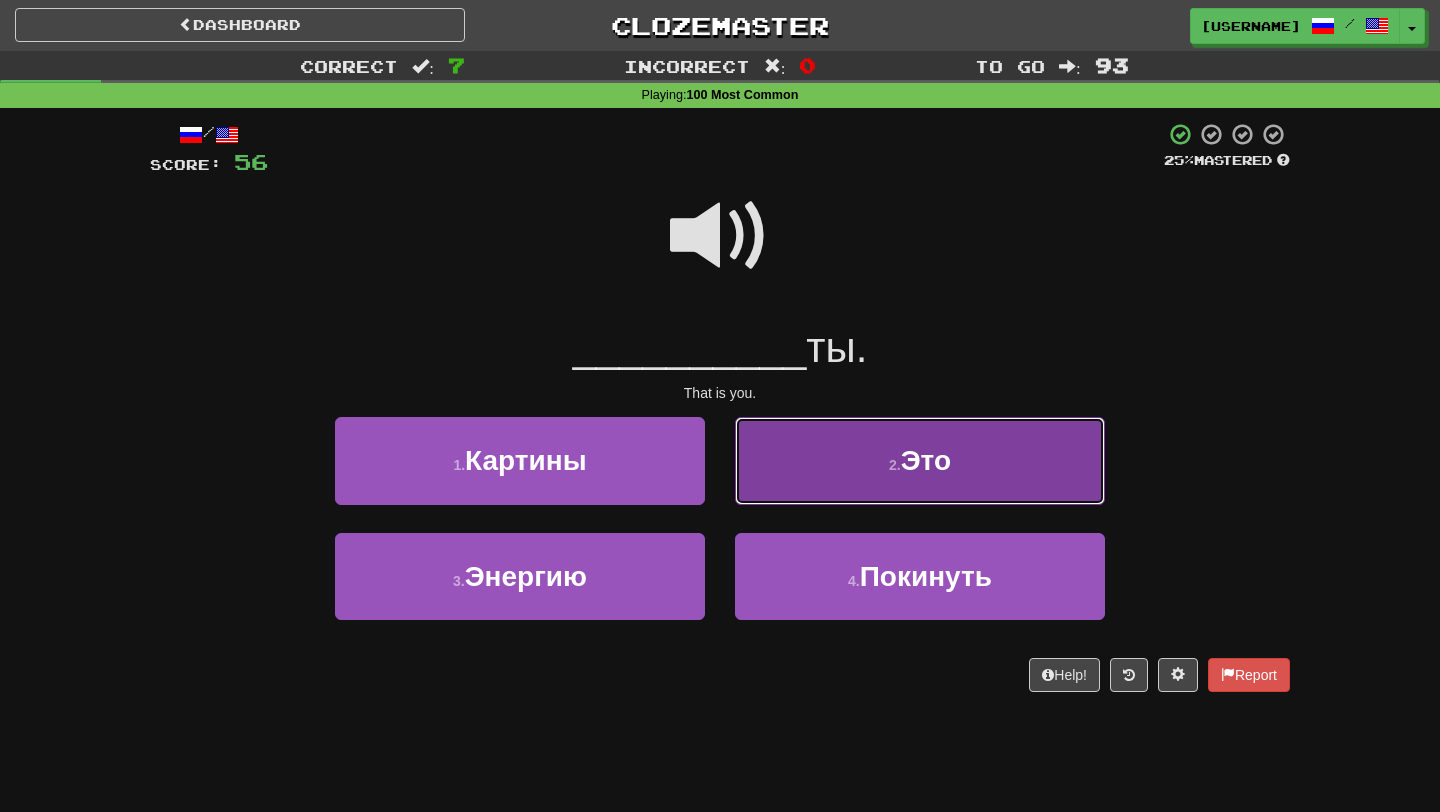click on "2 .  Это" at bounding box center (920, 460) 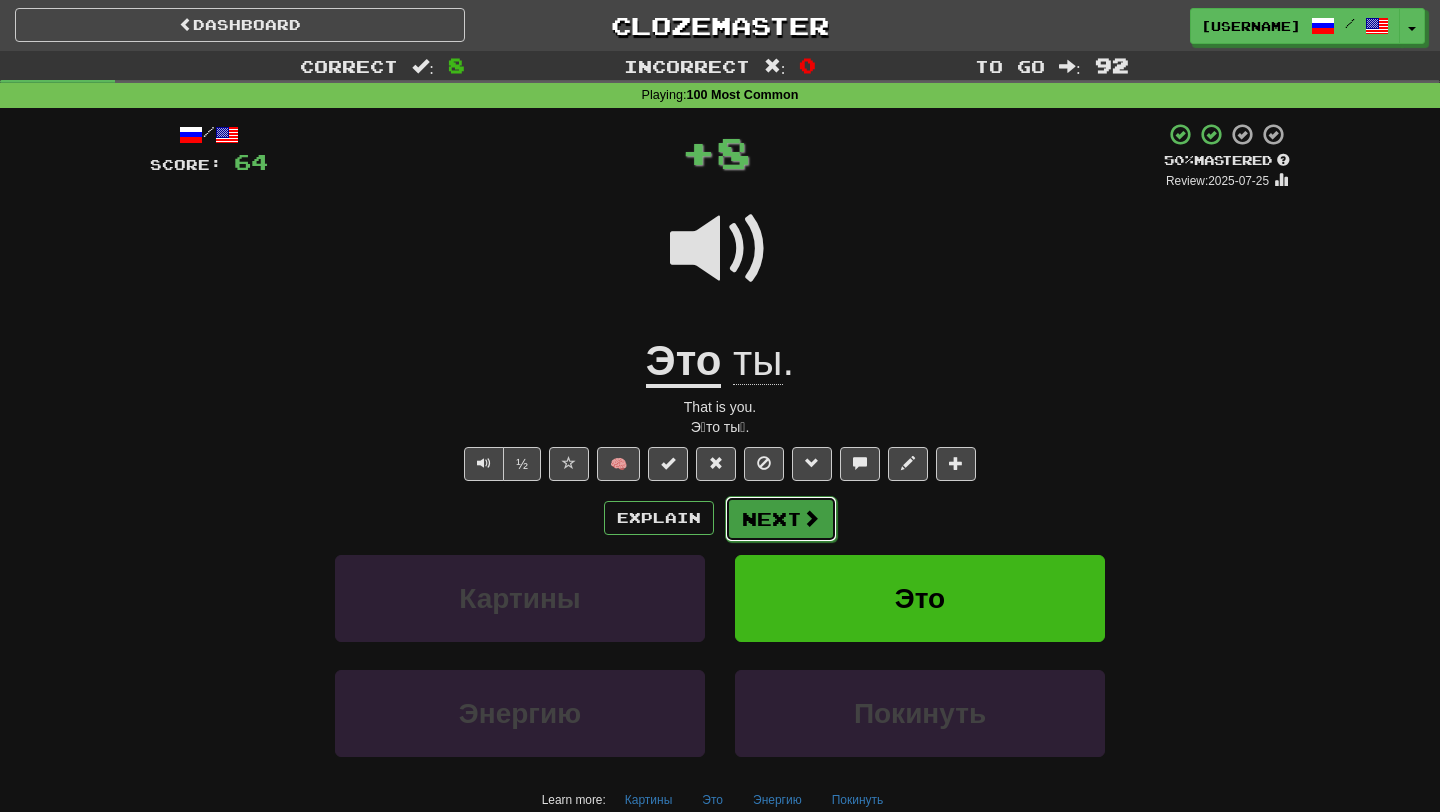 click on "Next" at bounding box center [781, 519] 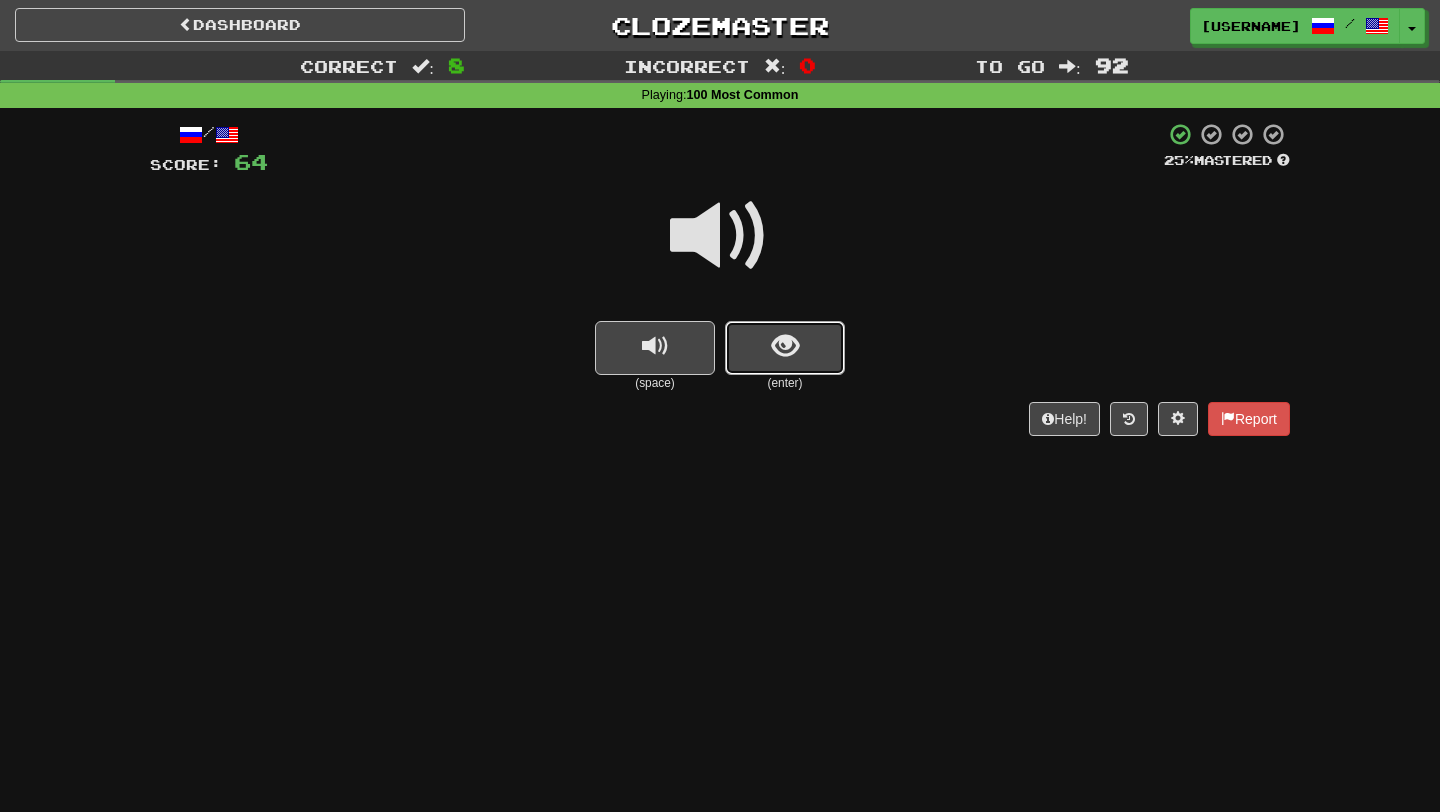 click at bounding box center [785, 348] 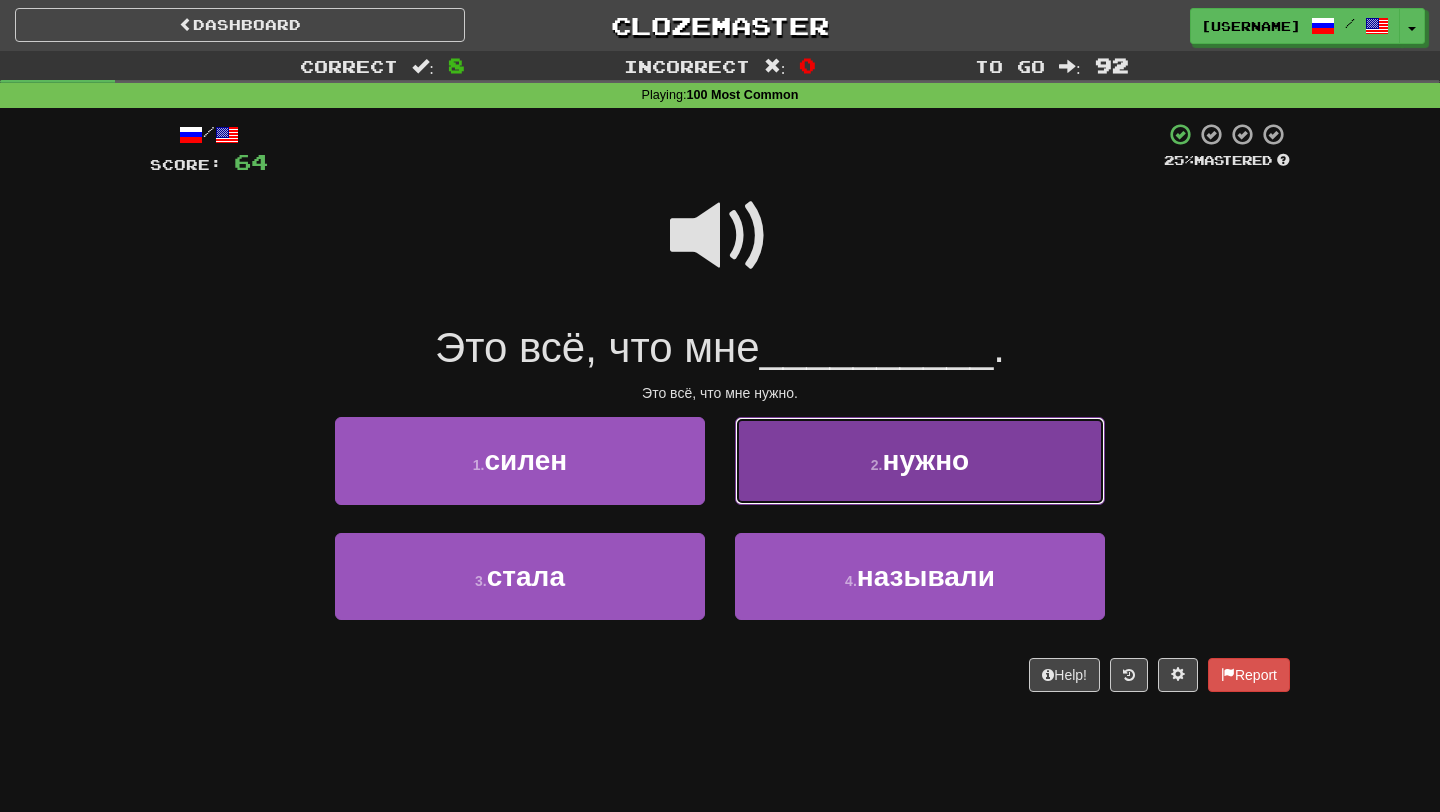 click on "2 .  нужно" at bounding box center [920, 460] 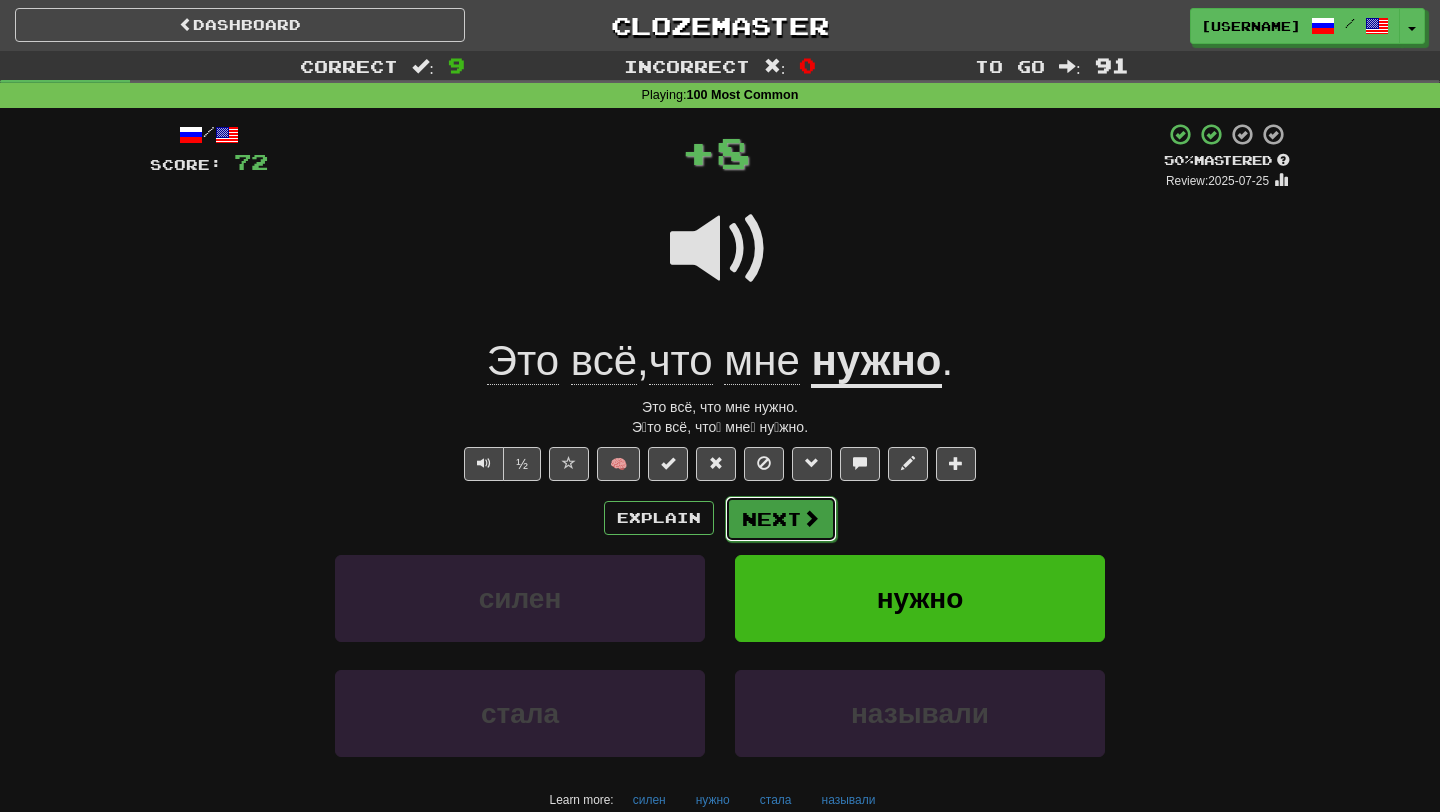 click on "Next" at bounding box center (781, 519) 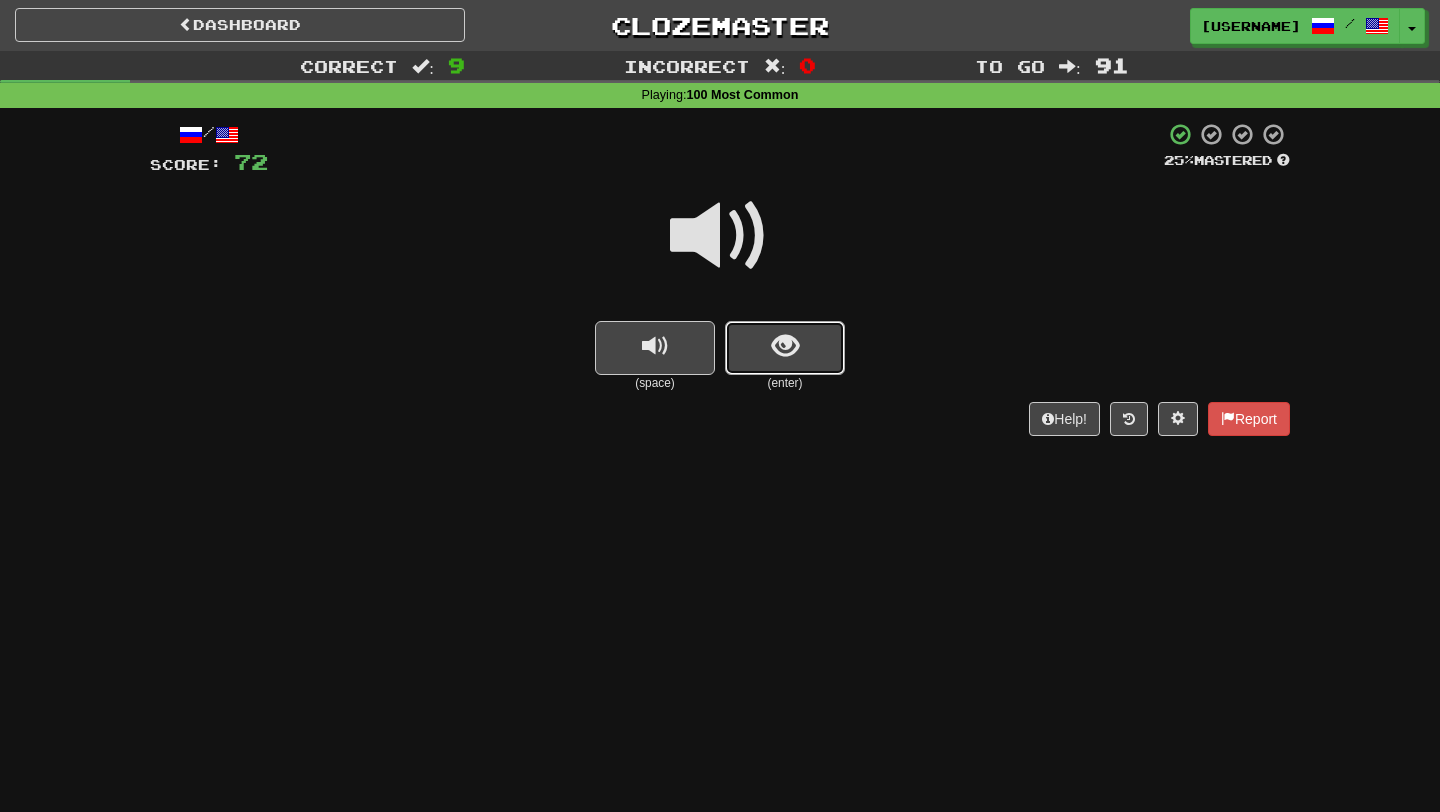 click at bounding box center (785, 348) 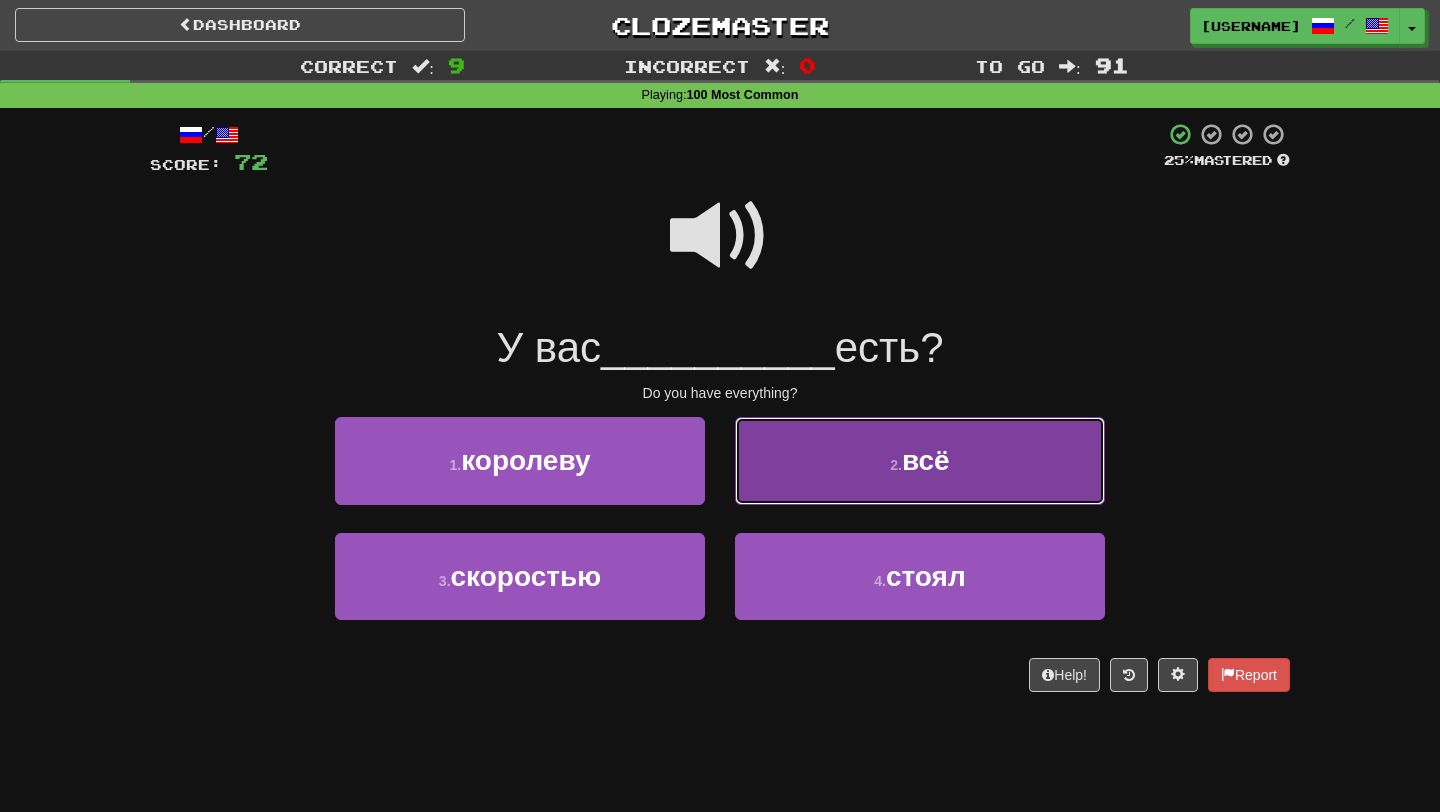 click on "2 .  всё" at bounding box center (920, 460) 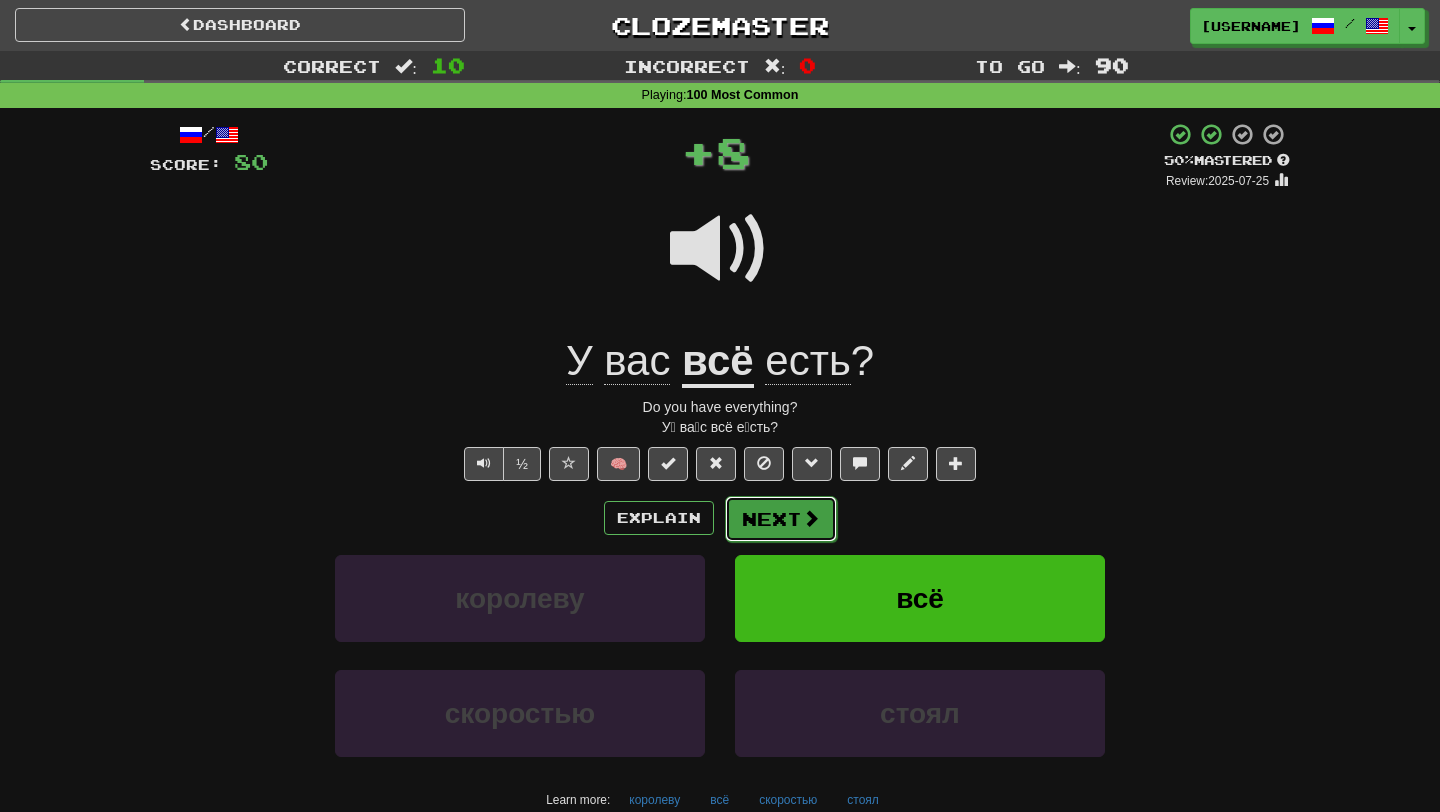 click on "Next" at bounding box center [781, 519] 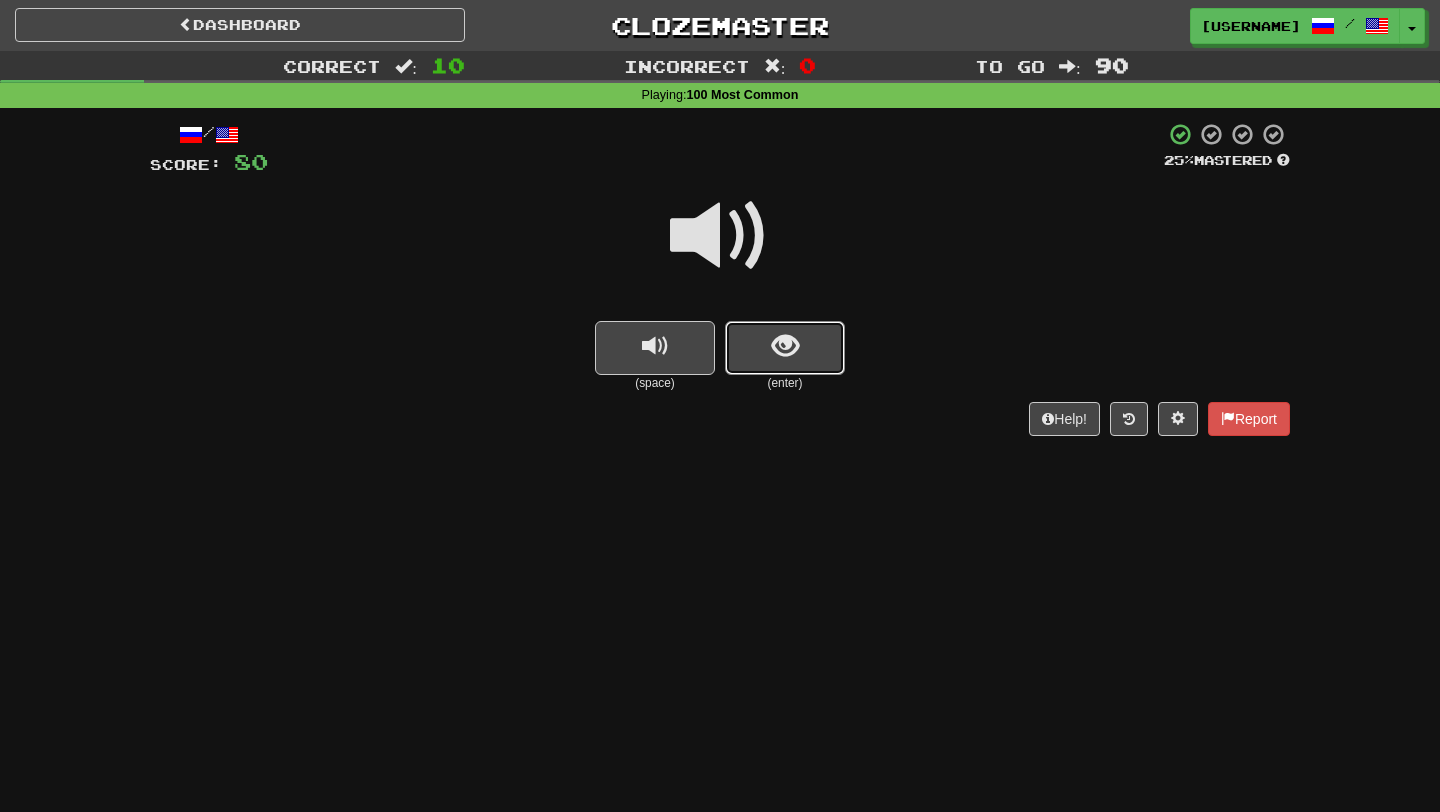 click at bounding box center [785, 348] 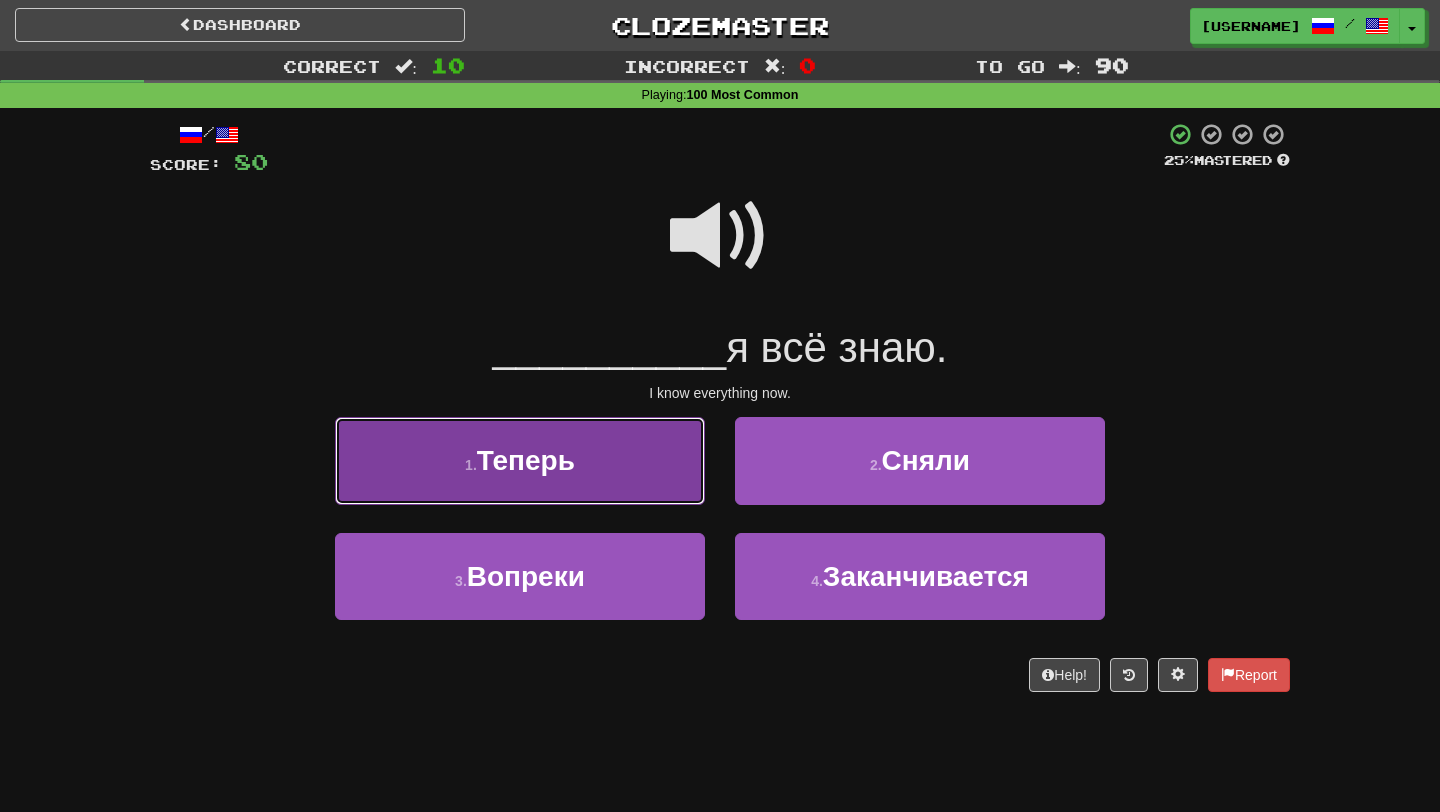 click on "1 .  Теперь" at bounding box center (520, 460) 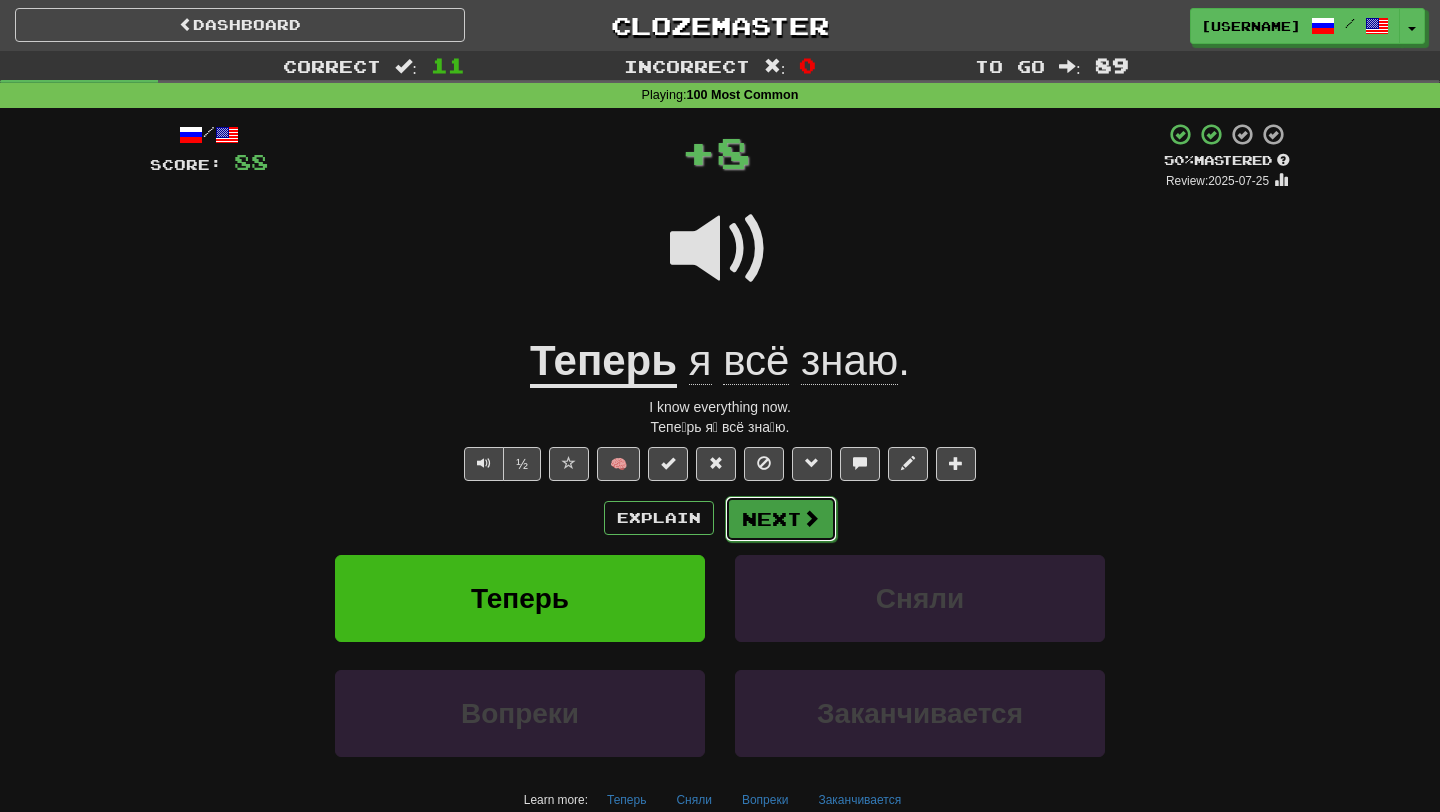 click on "Next" at bounding box center (781, 519) 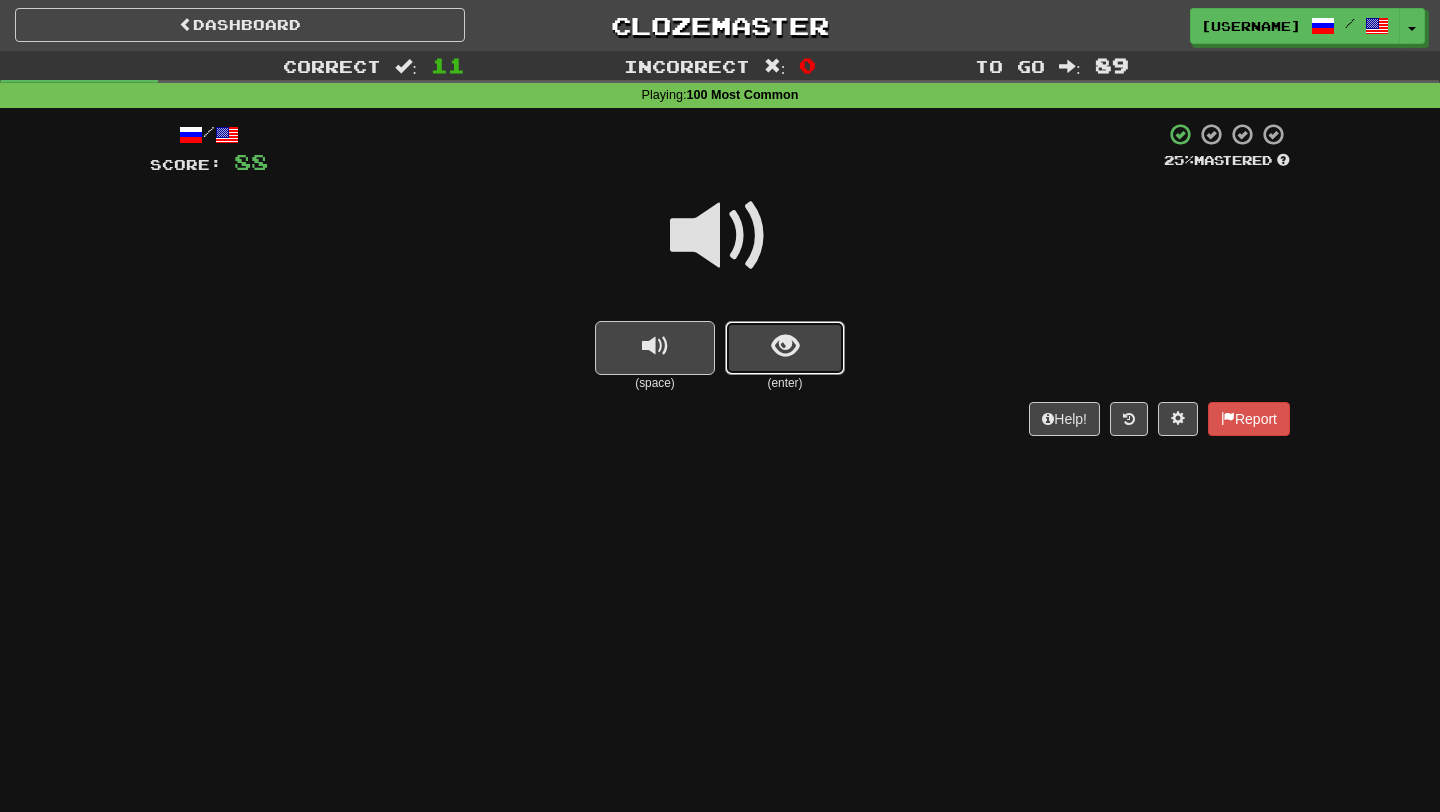 click at bounding box center [785, 348] 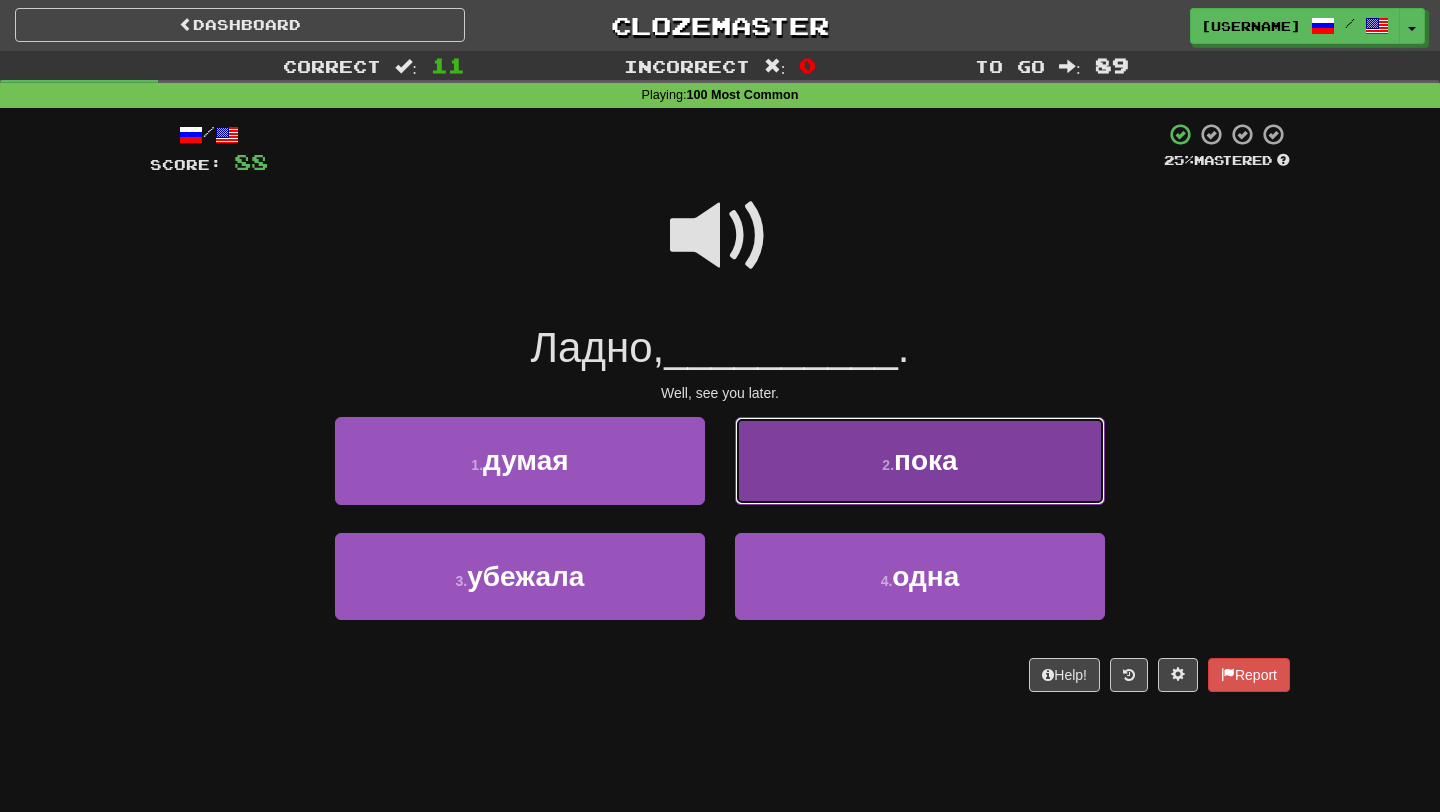 click on "2 .  пока" at bounding box center [920, 460] 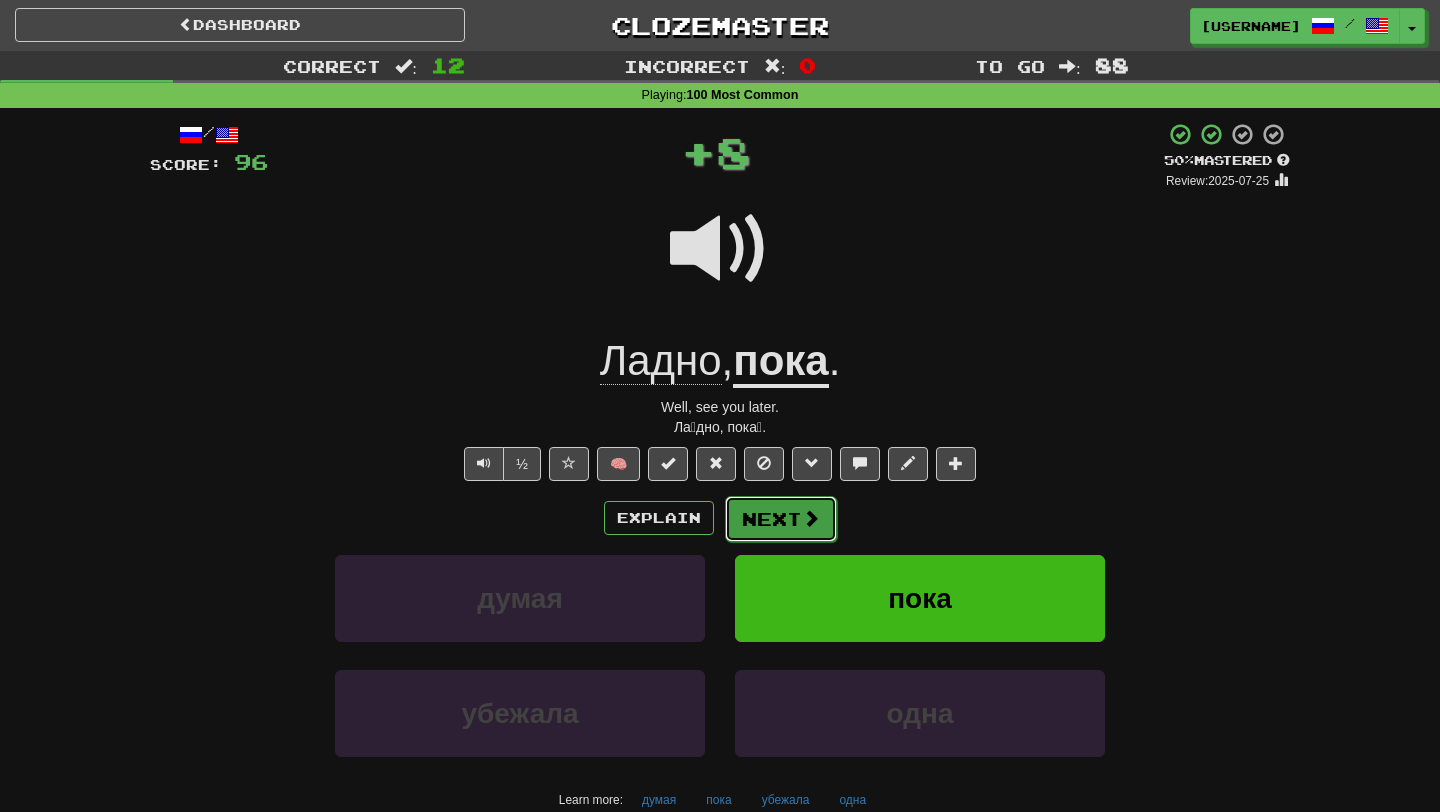 click on "Next" at bounding box center (781, 519) 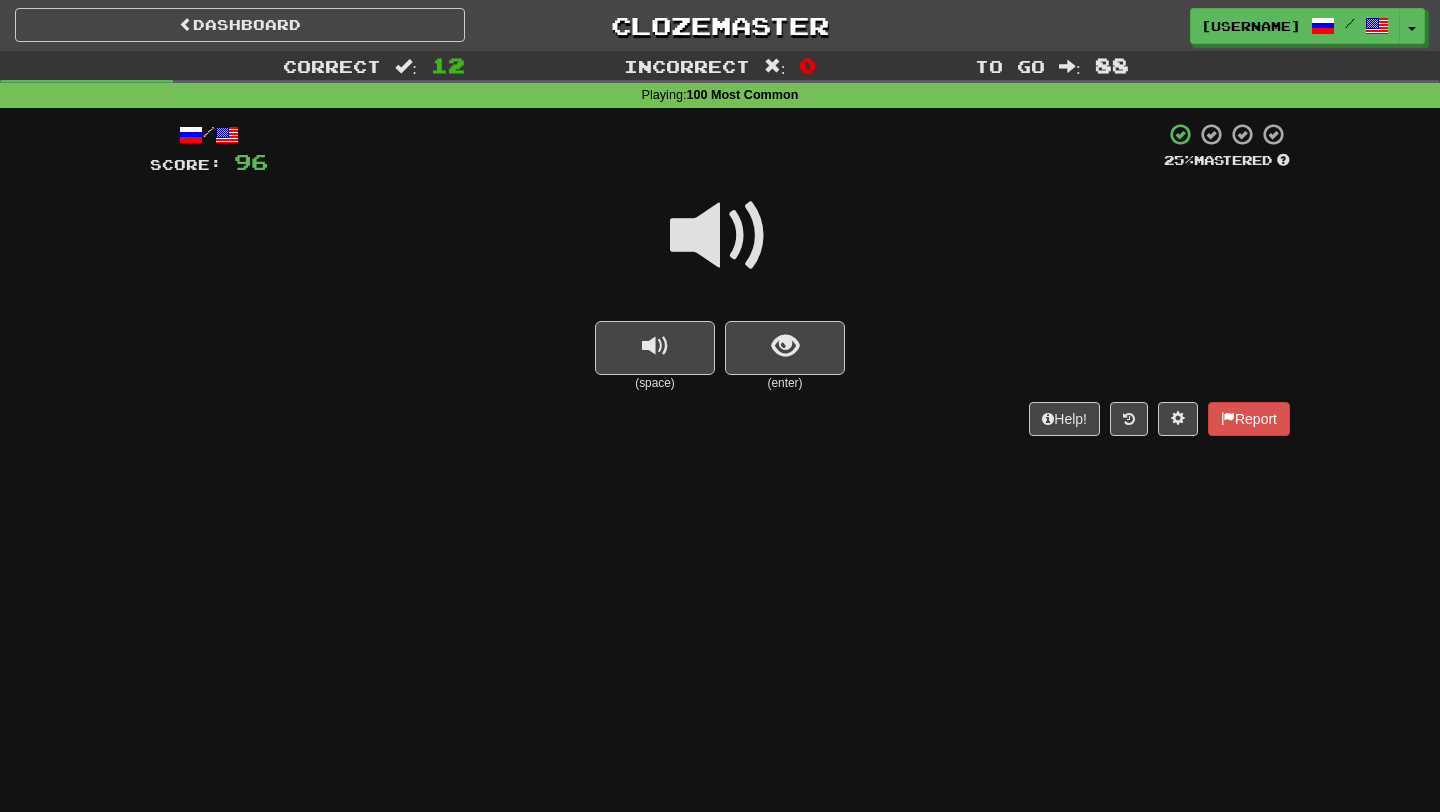 click on "(enter)" at bounding box center (785, 383) 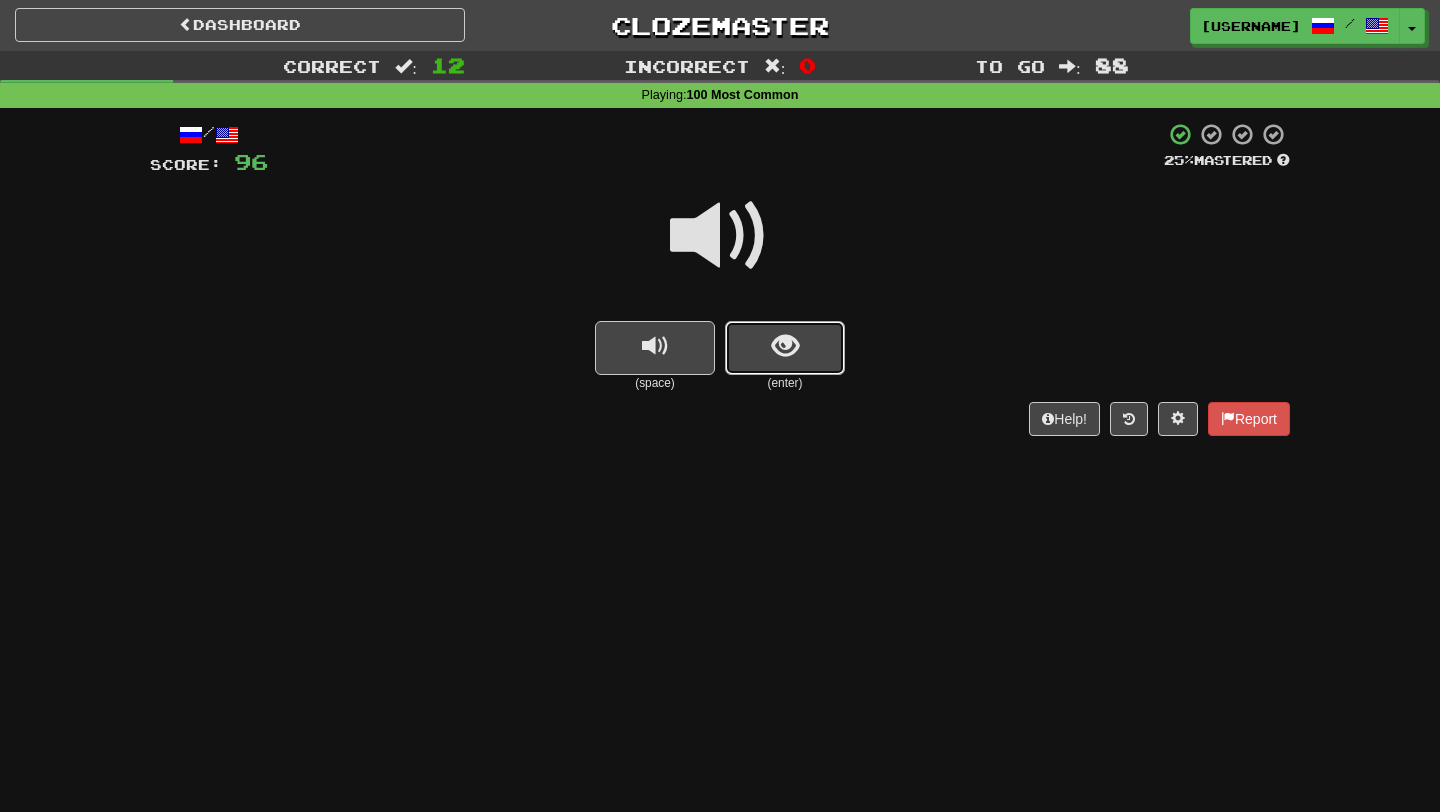 click at bounding box center (785, 346) 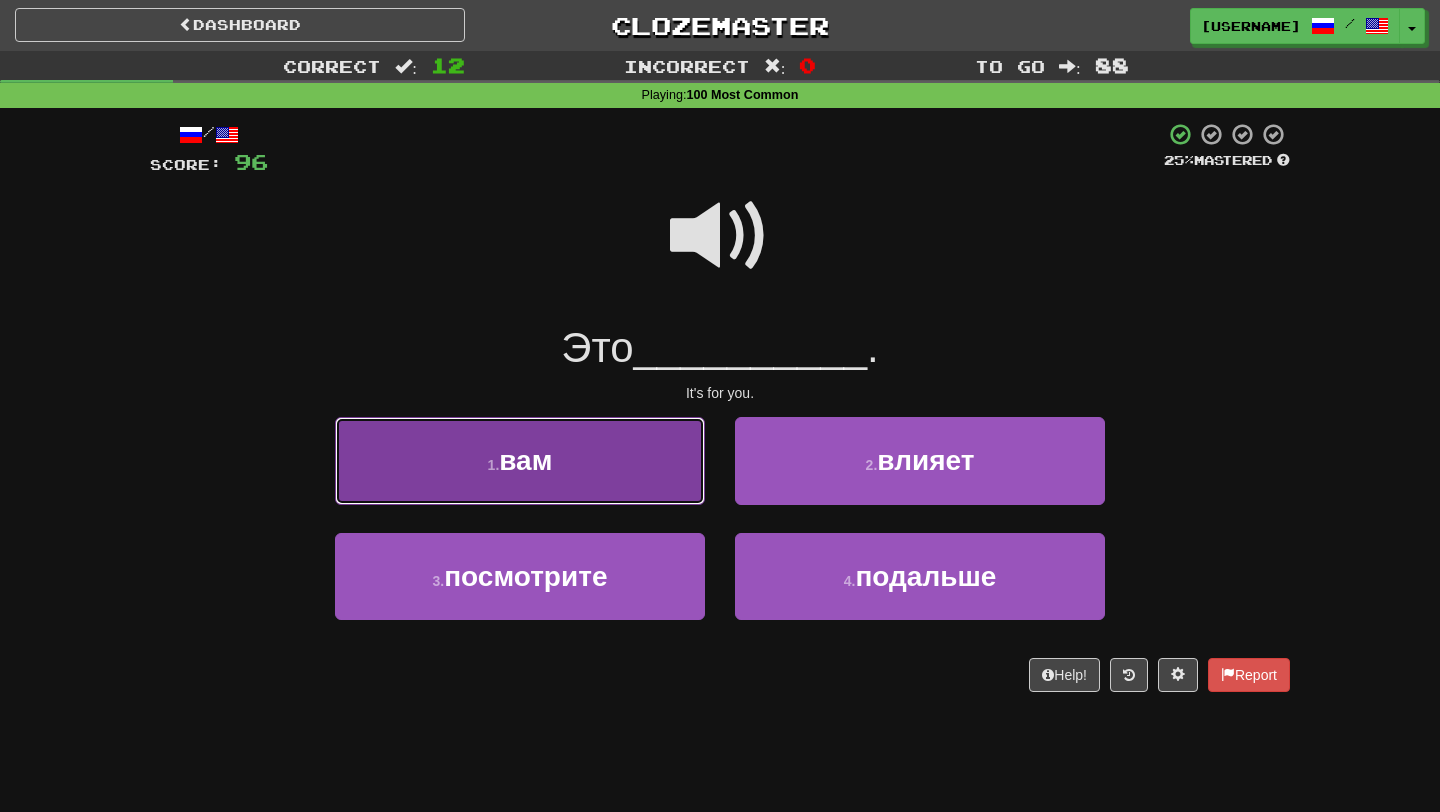 click on "1 .  вам" at bounding box center [520, 460] 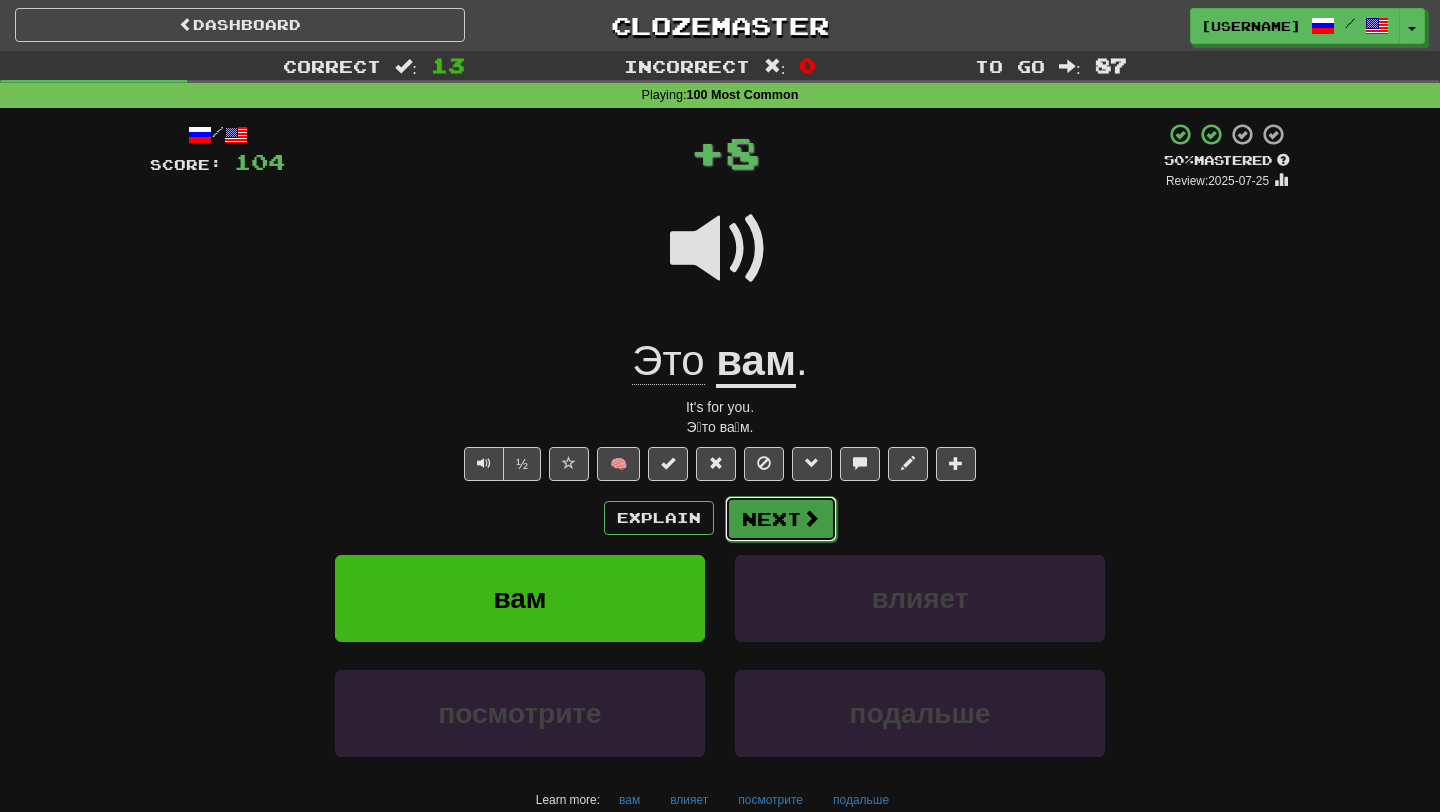 click on "Next" at bounding box center (781, 519) 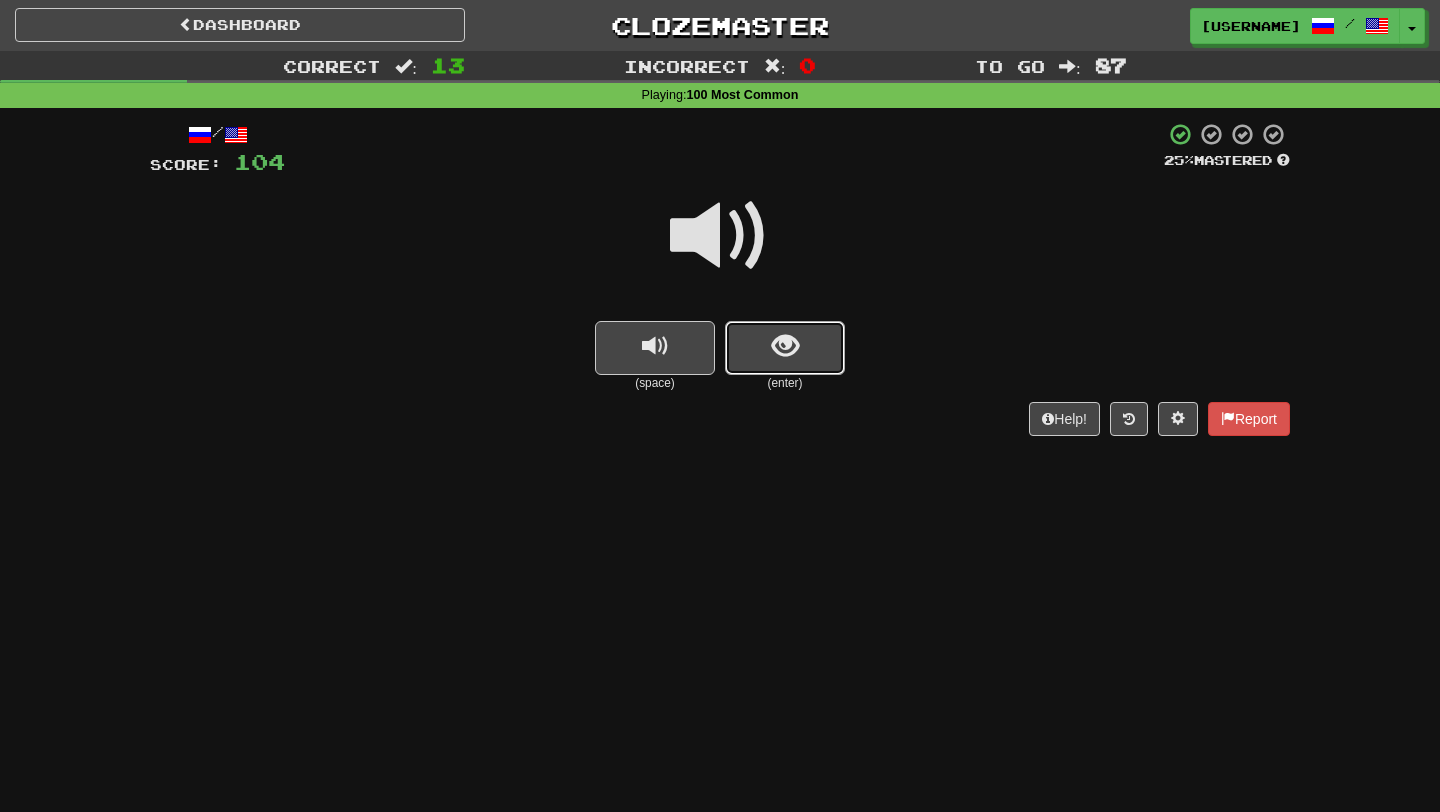 click at bounding box center (785, 346) 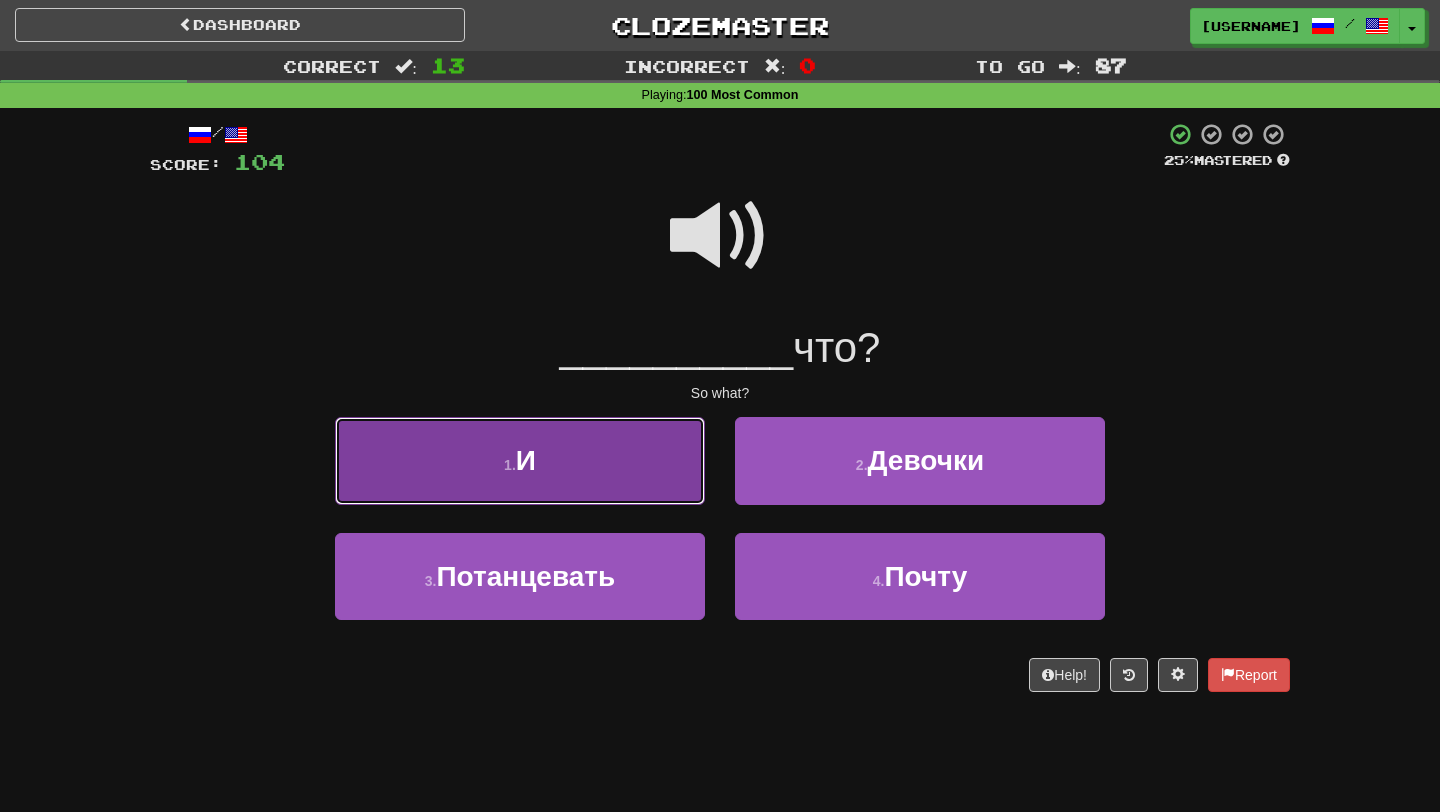 click on "1 .  И" at bounding box center [520, 460] 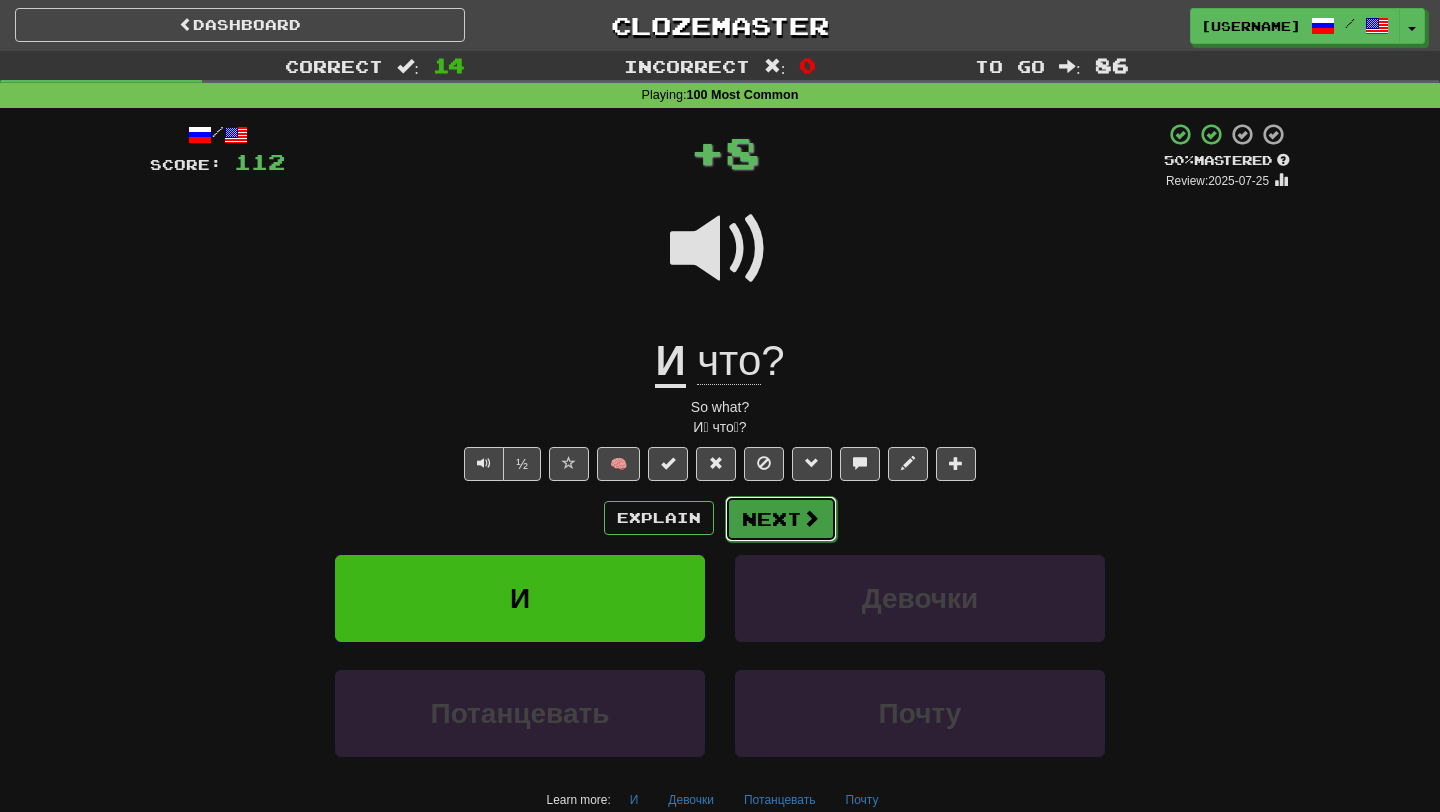 click on "Next" at bounding box center [781, 519] 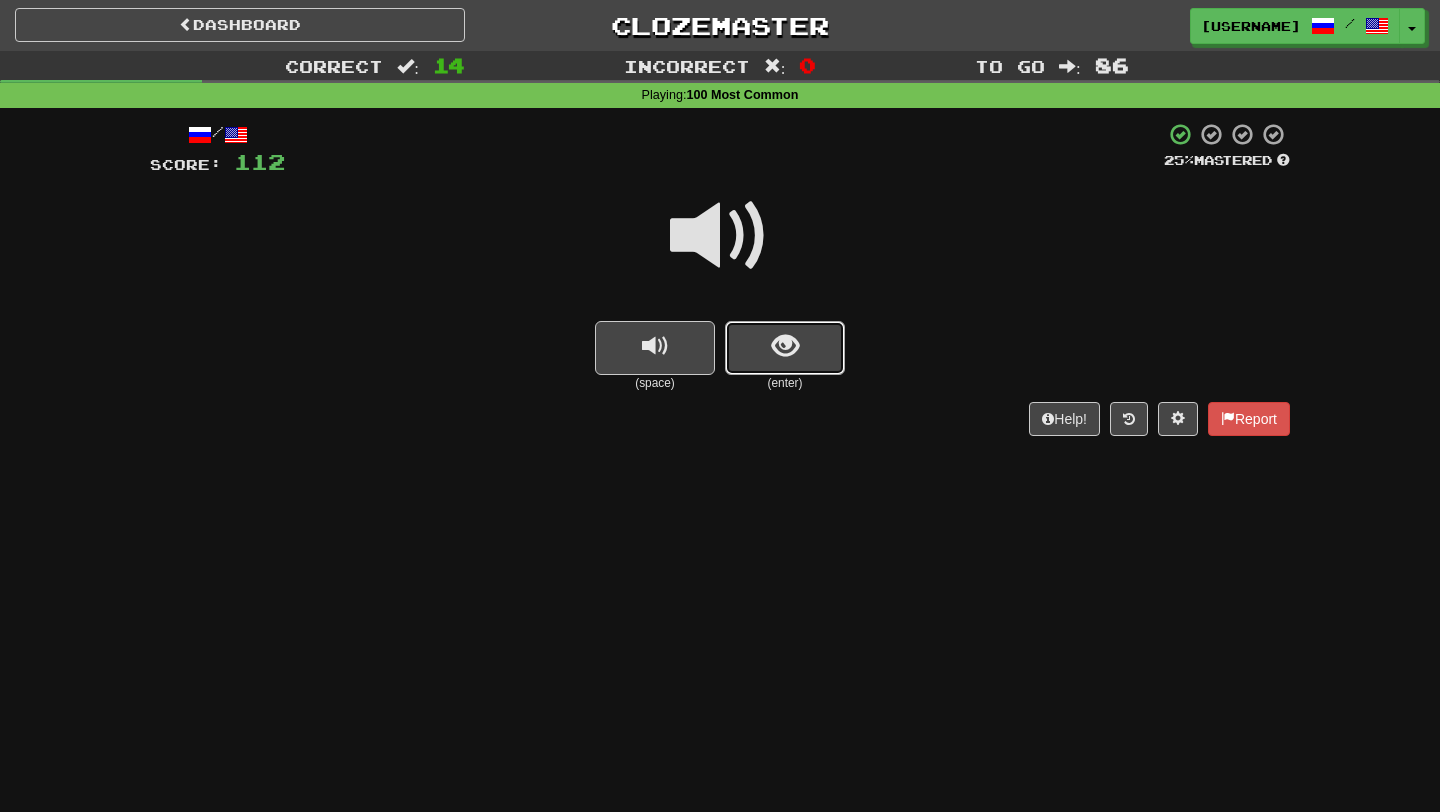 click at bounding box center [785, 346] 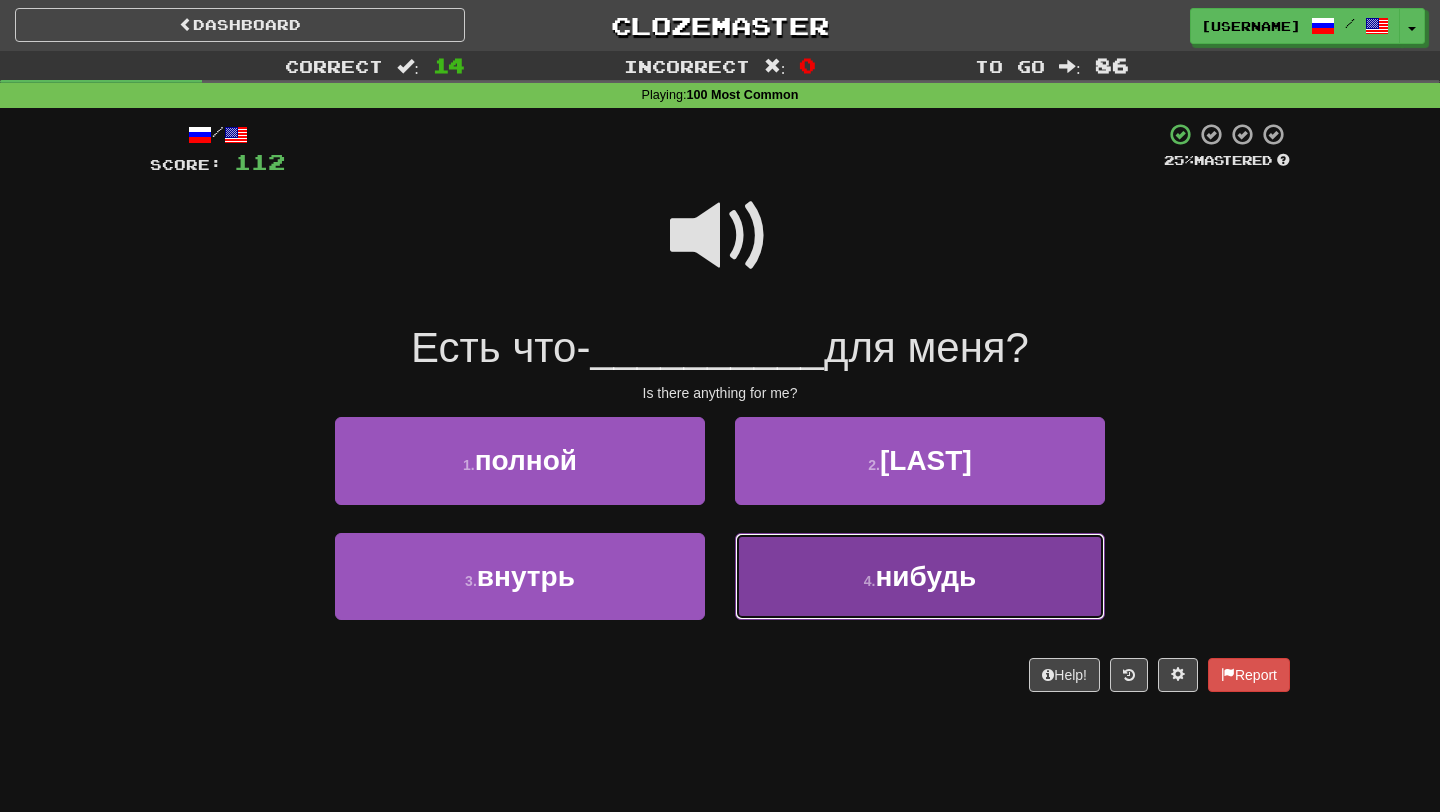 click on "4 .  нибудь" at bounding box center (920, 576) 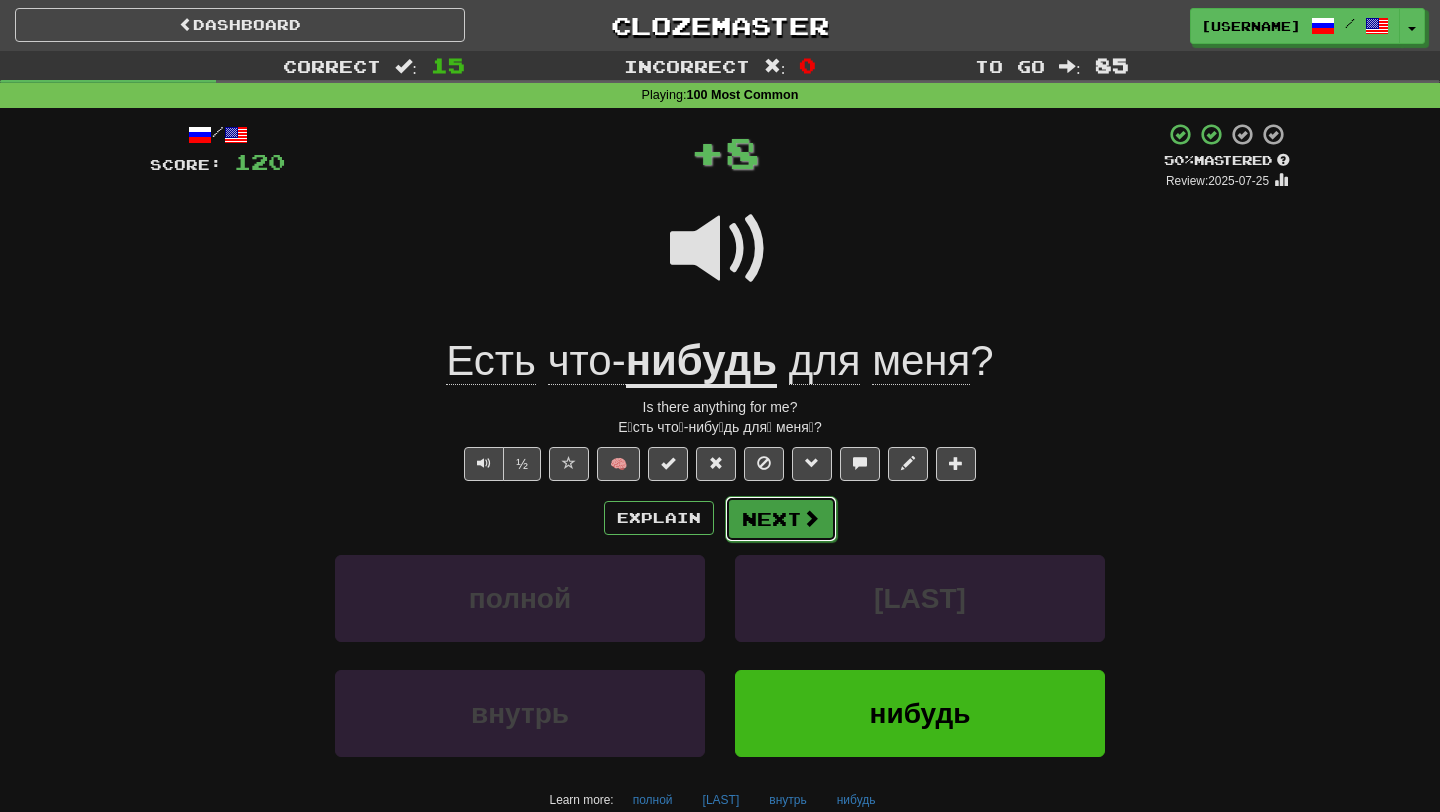 click on "Next" at bounding box center (781, 519) 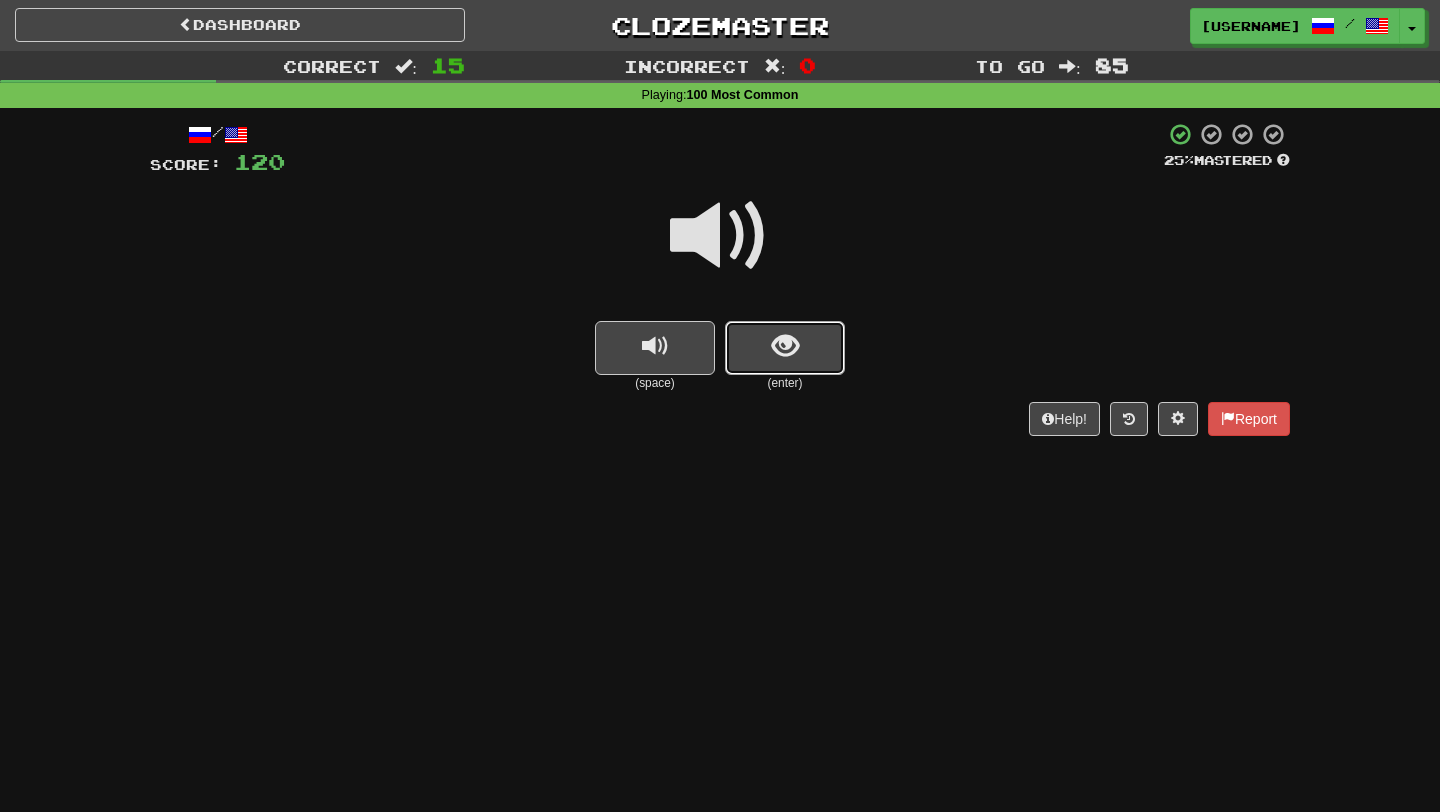 click at bounding box center (785, 348) 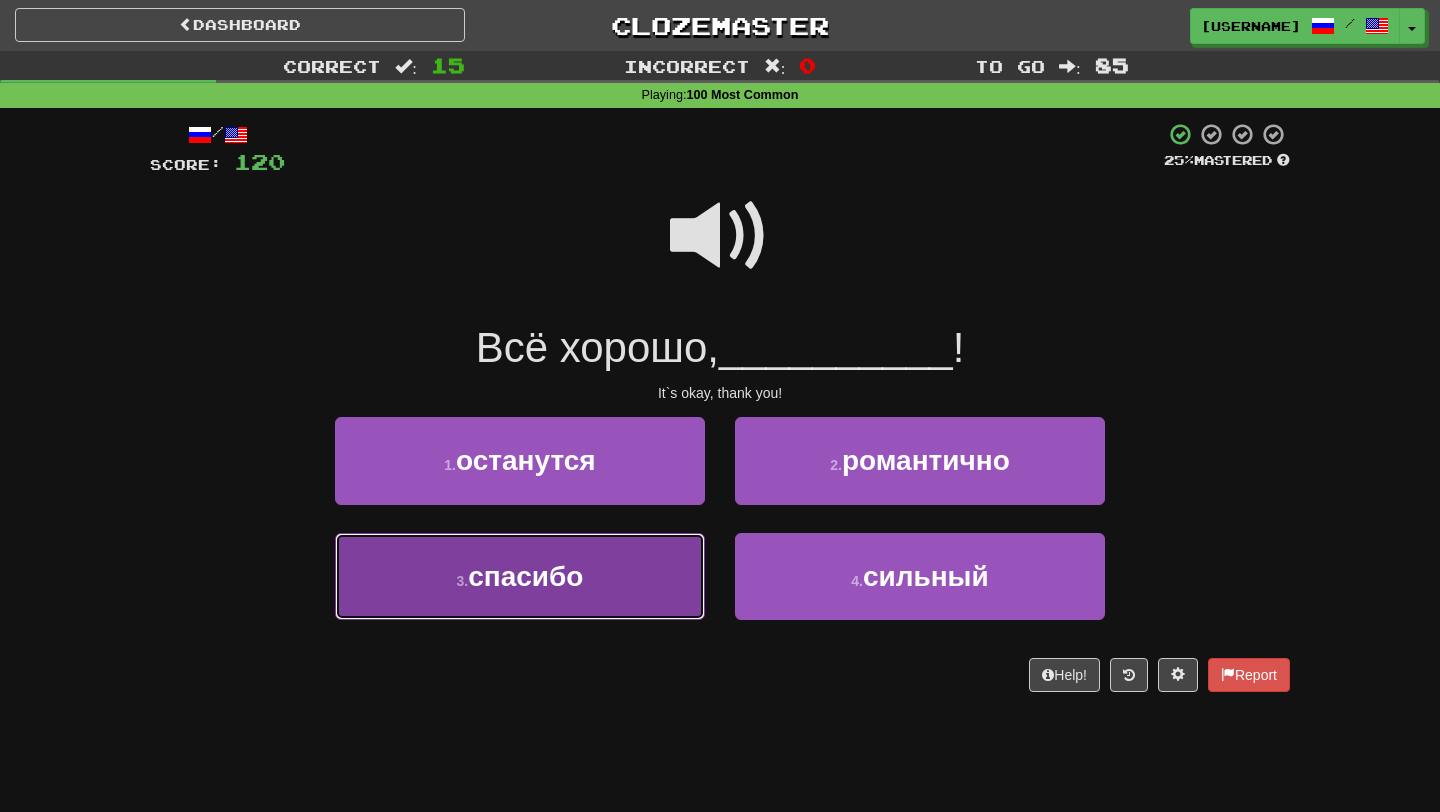 click on "3 .  спасибо" at bounding box center [520, 576] 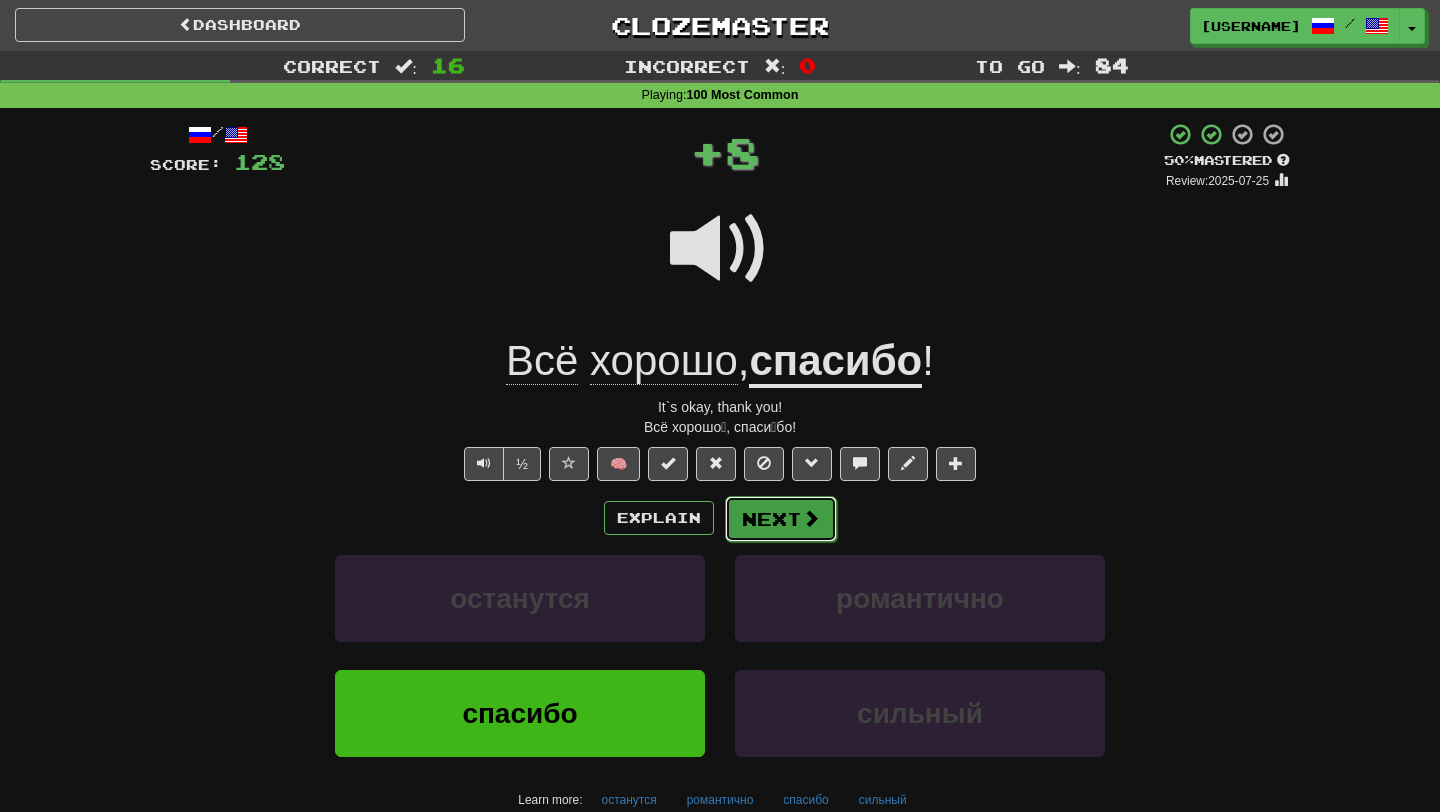 click on "Next" at bounding box center [781, 519] 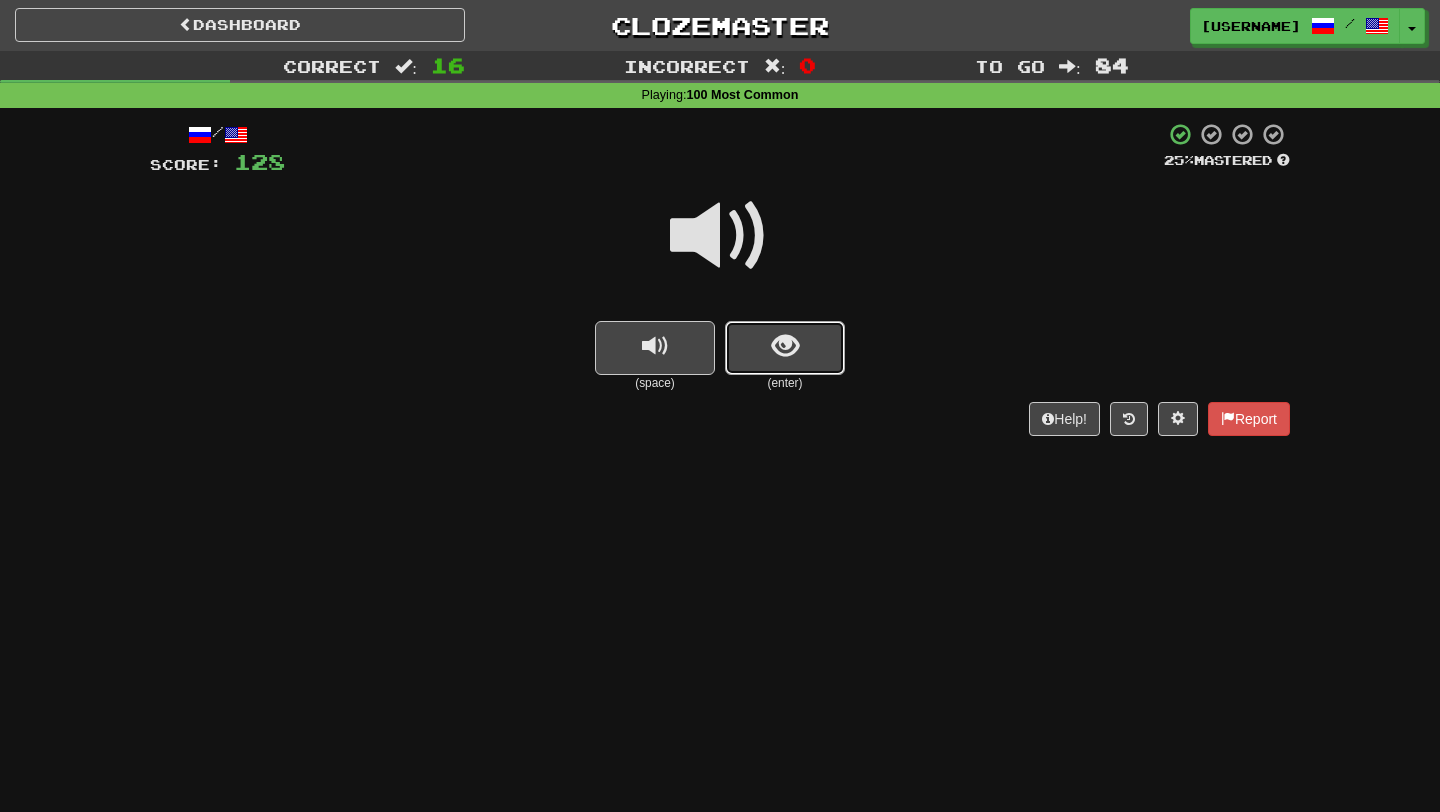 click at bounding box center [785, 348] 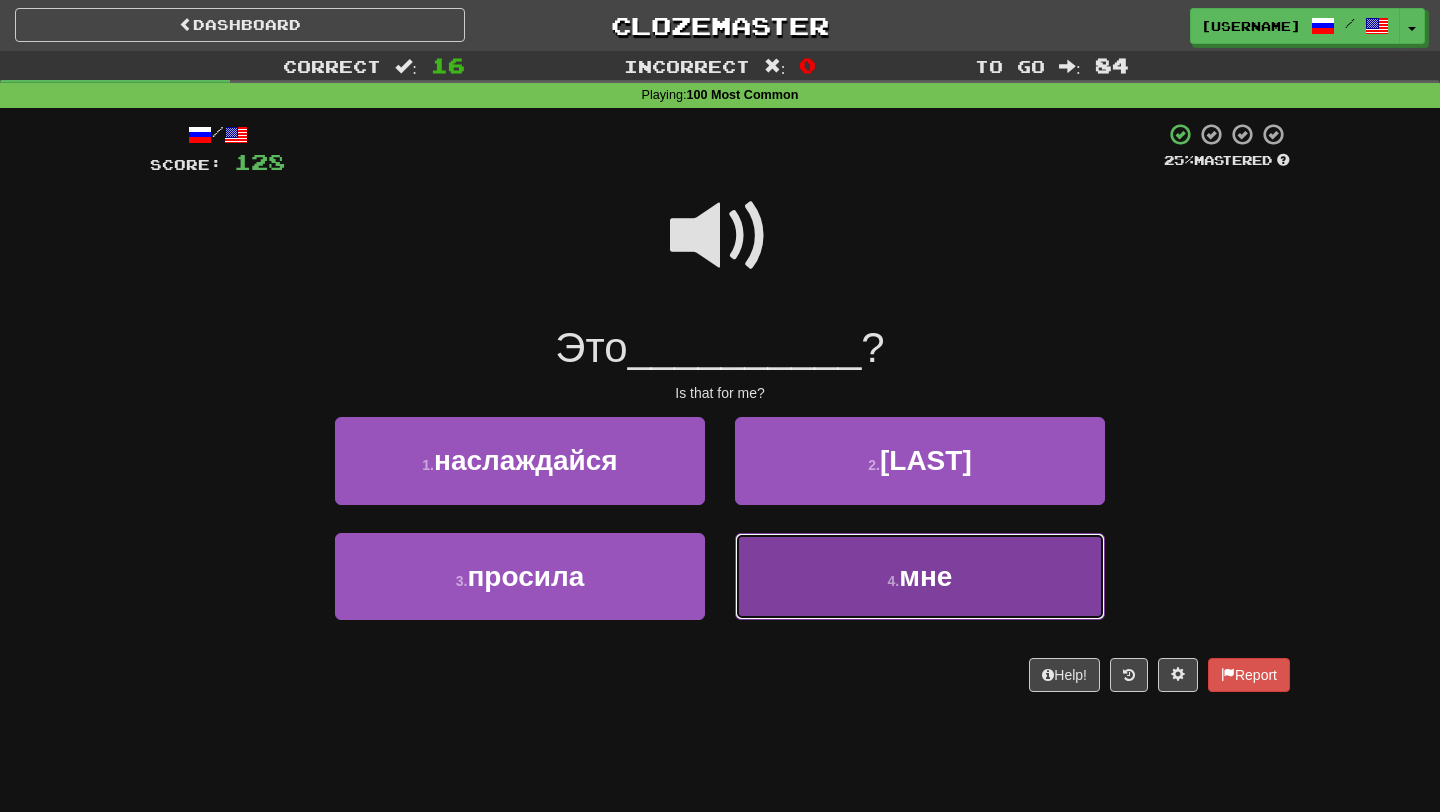 click on "4 .  мне" at bounding box center (920, 576) 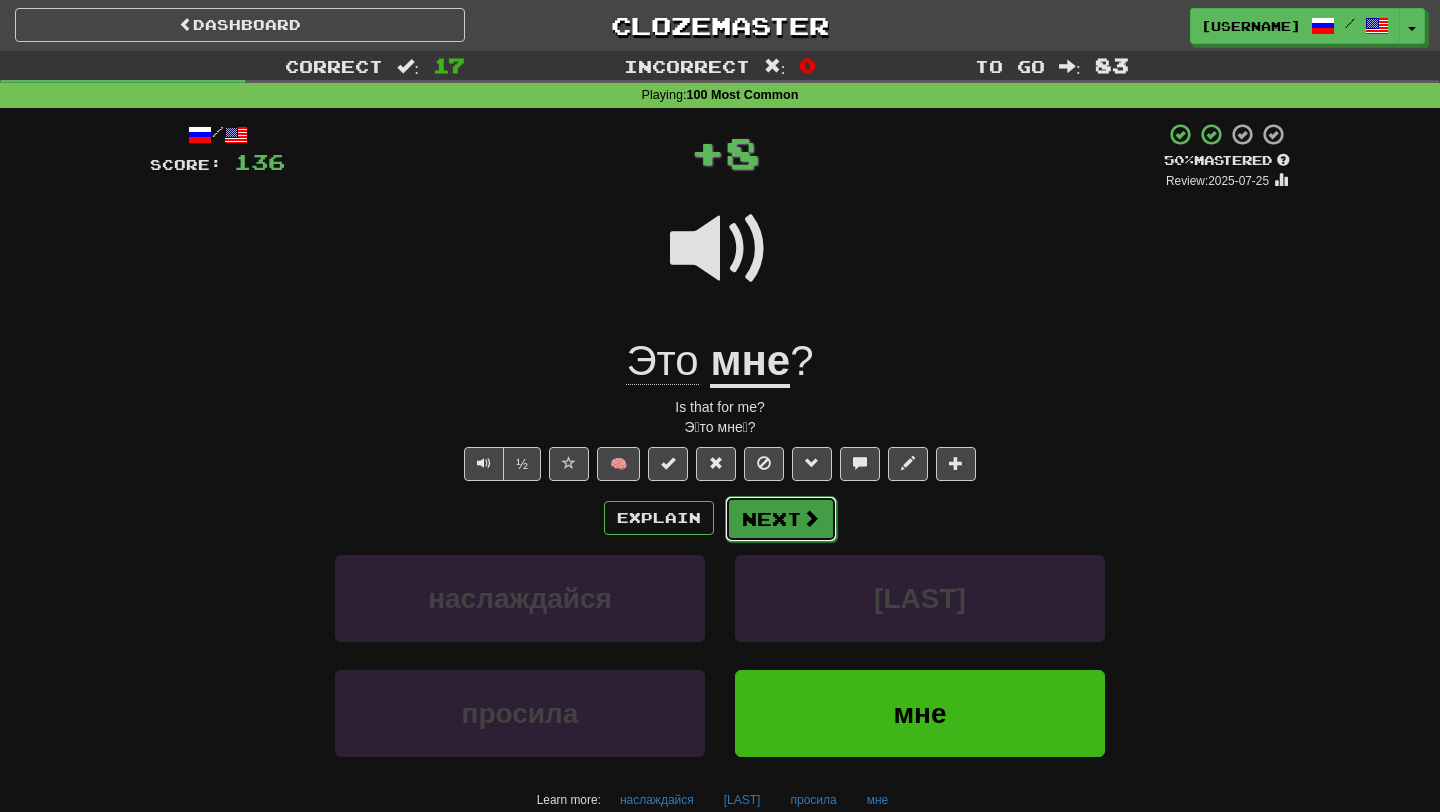 click on "Next" at bounding box center [781, 519] 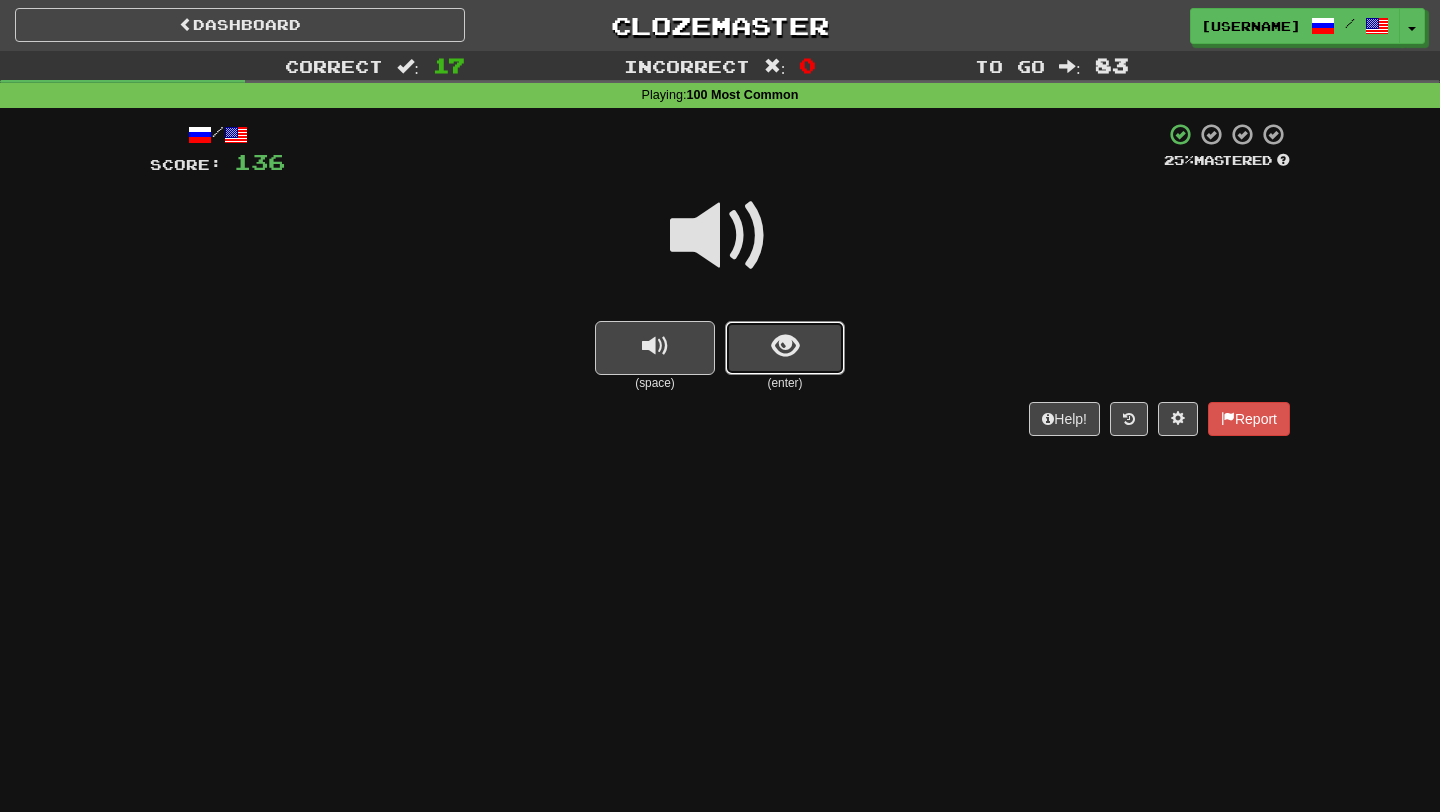 click at bounding box center (785, 348) 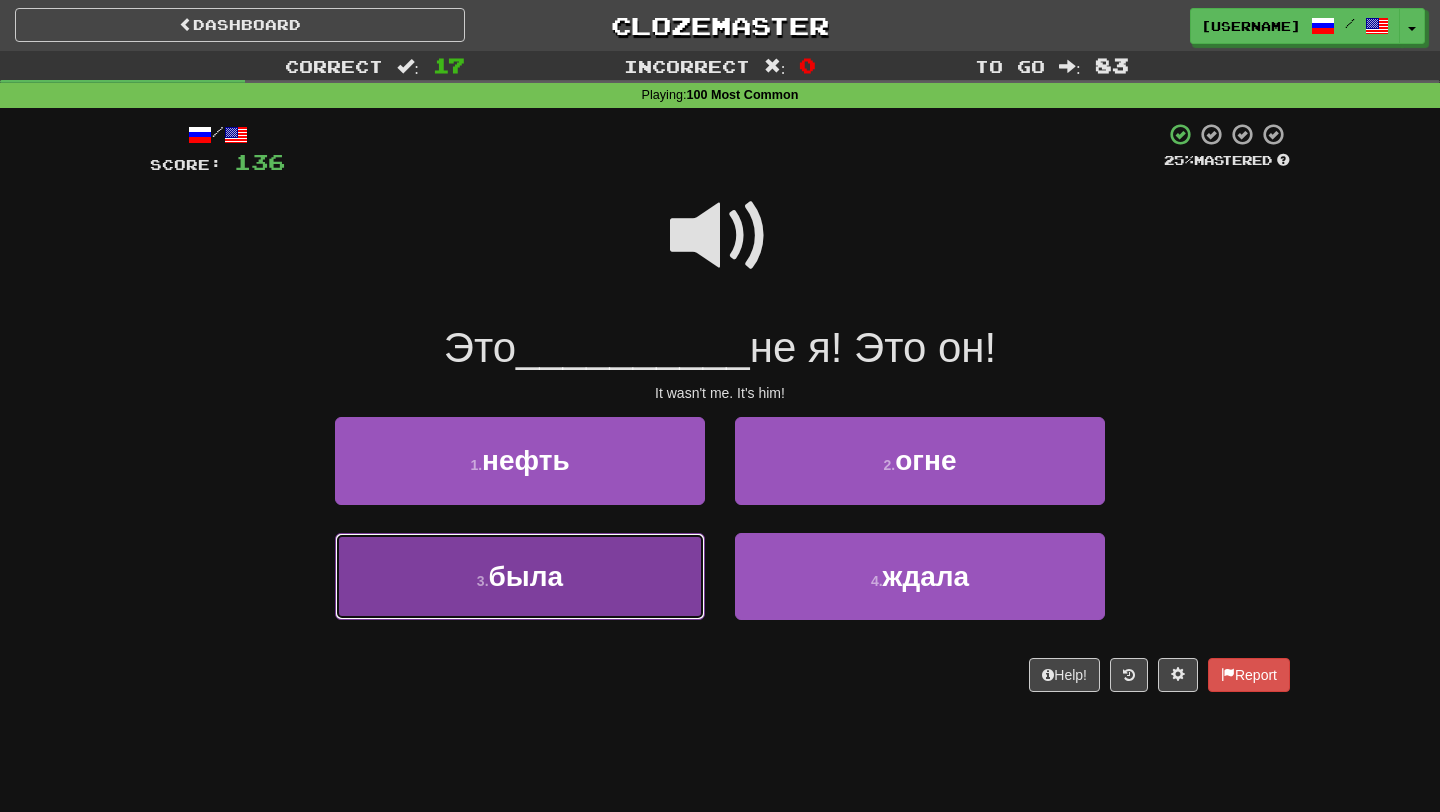 click on "3 .  была" at bounding box center [520, 576] 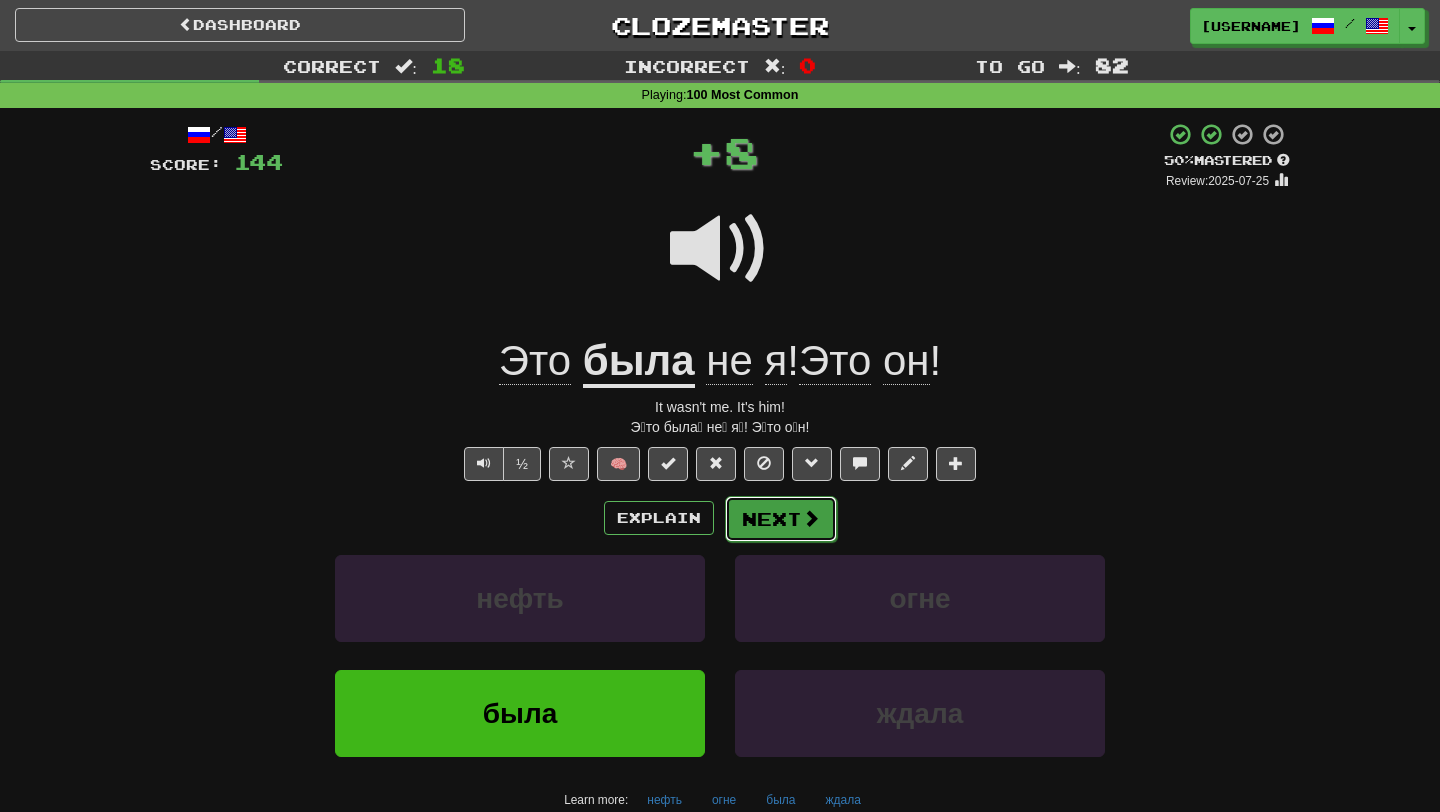 click on "Next" at bounding box center (781, 519) 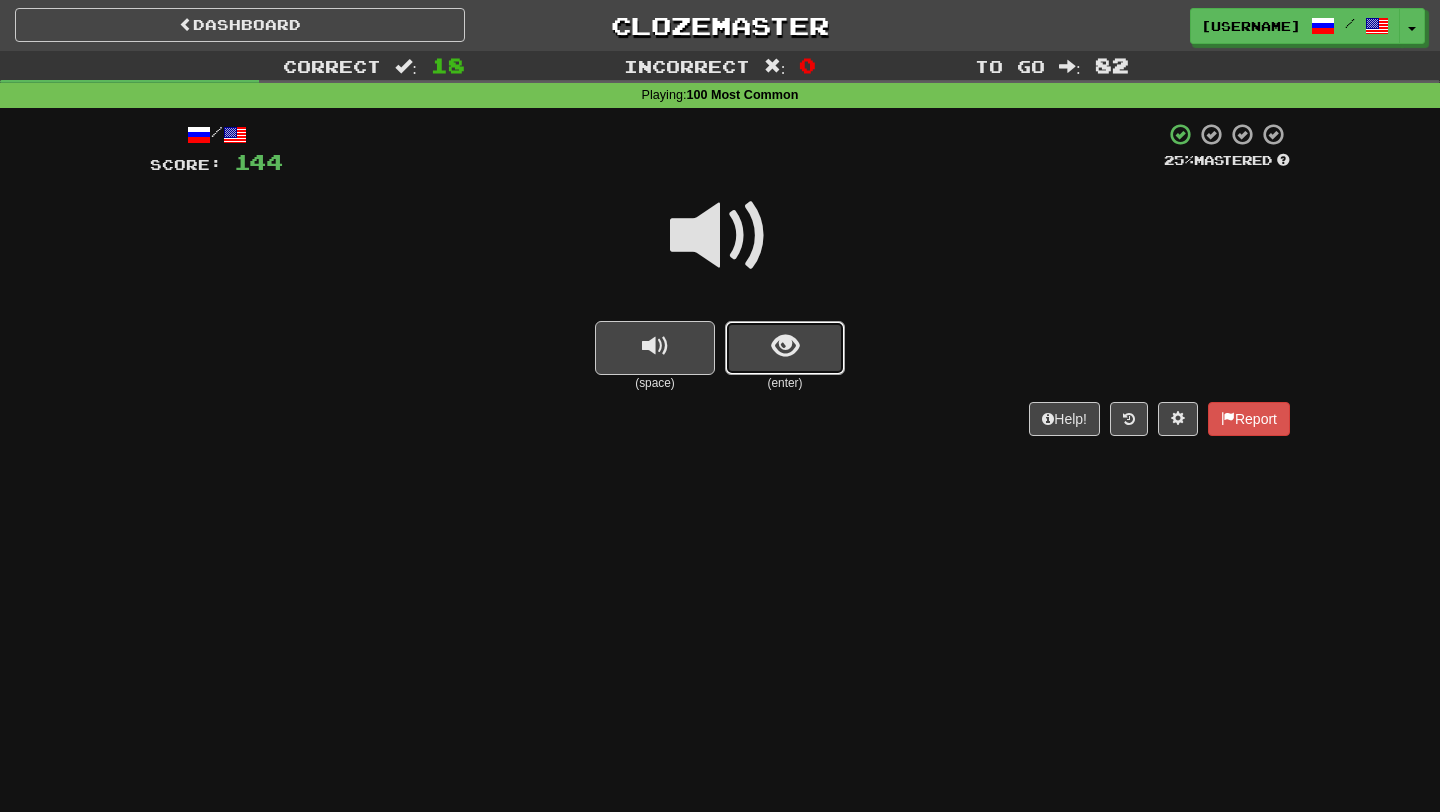 click at bounding box center [785, 346] 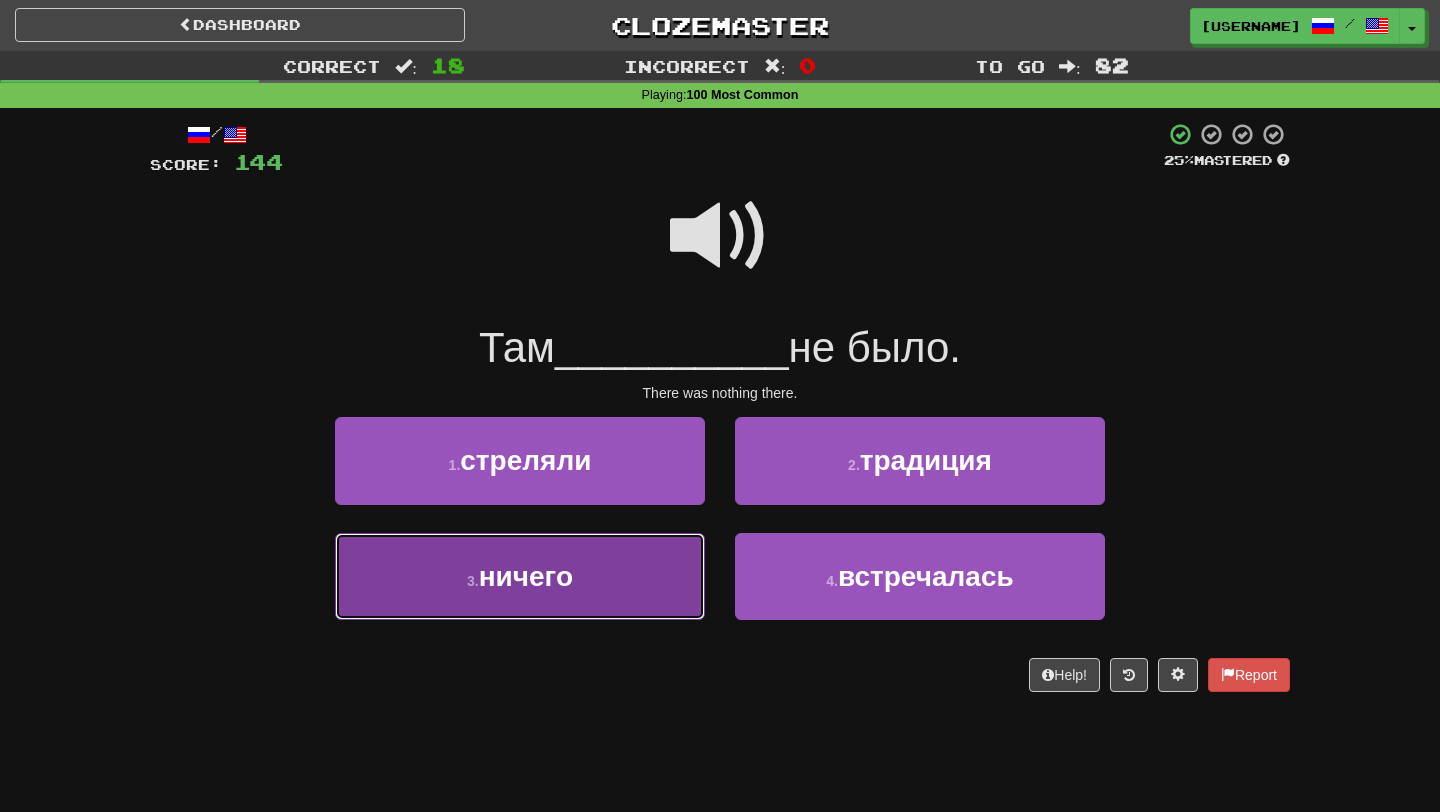 click on "3 .  ничего" at bounding box center (520, 576) 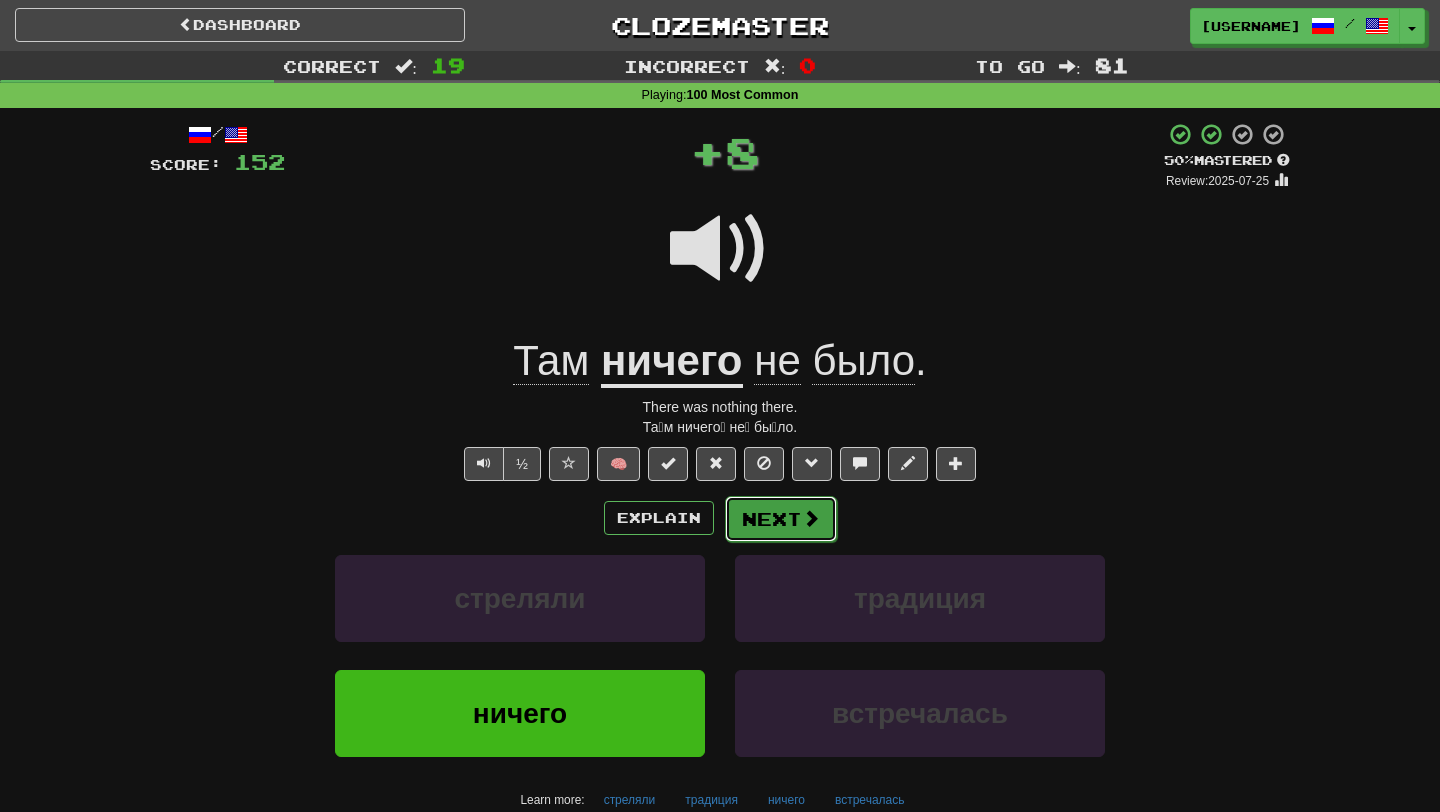 click on "Next" at bounding box center [781, 519] 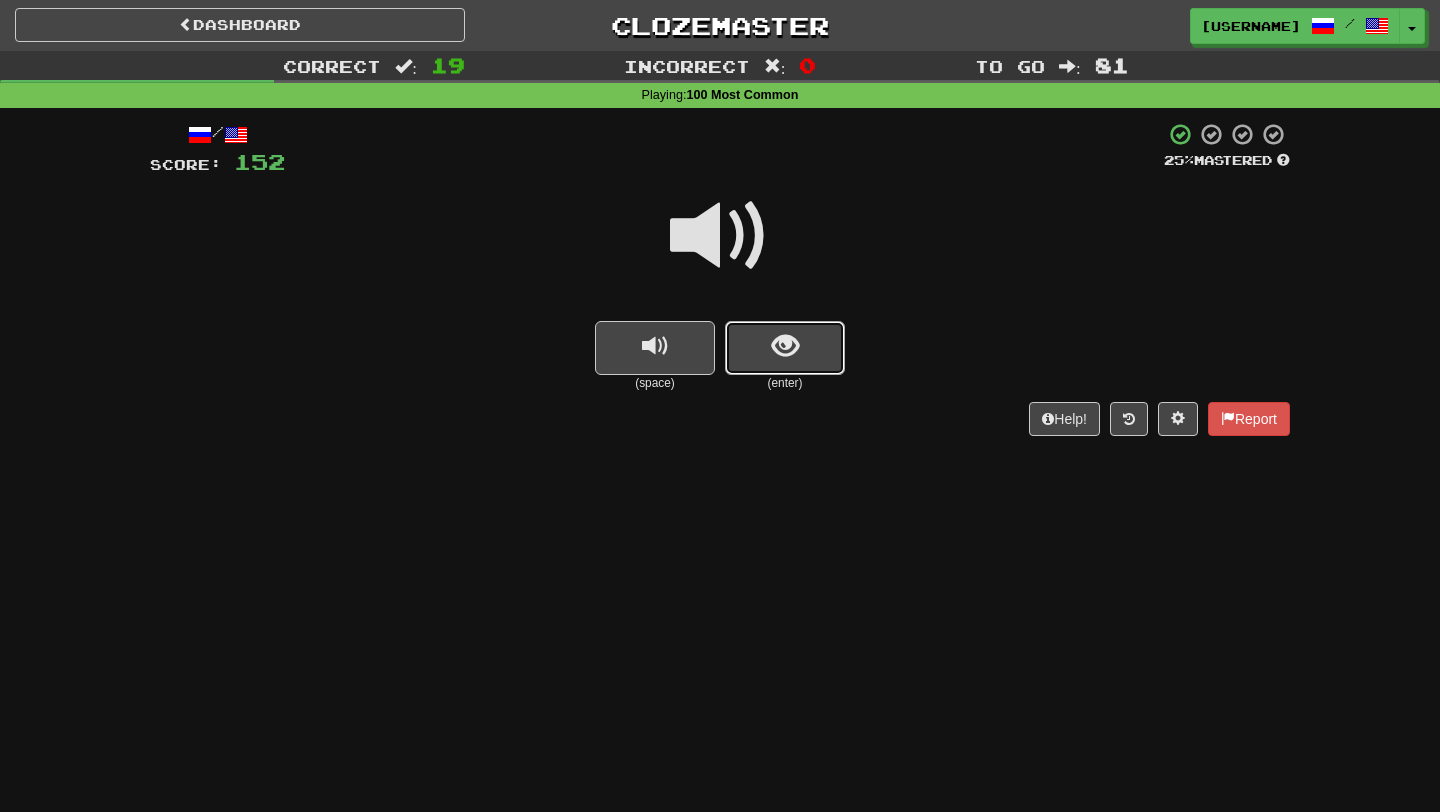 click at bounding box center (785, 348) 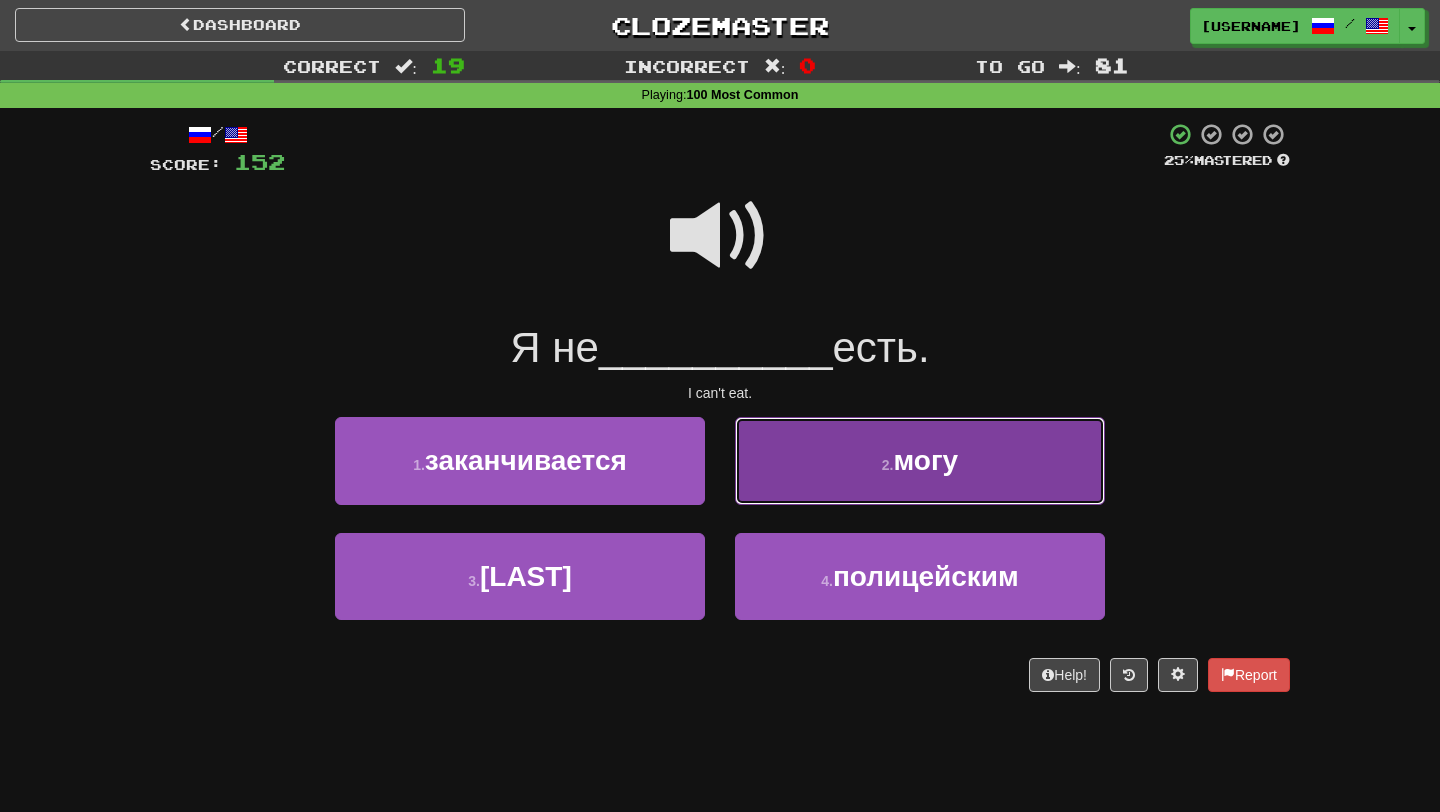 click on "2 .  могу" at bounding box center [920, 460] 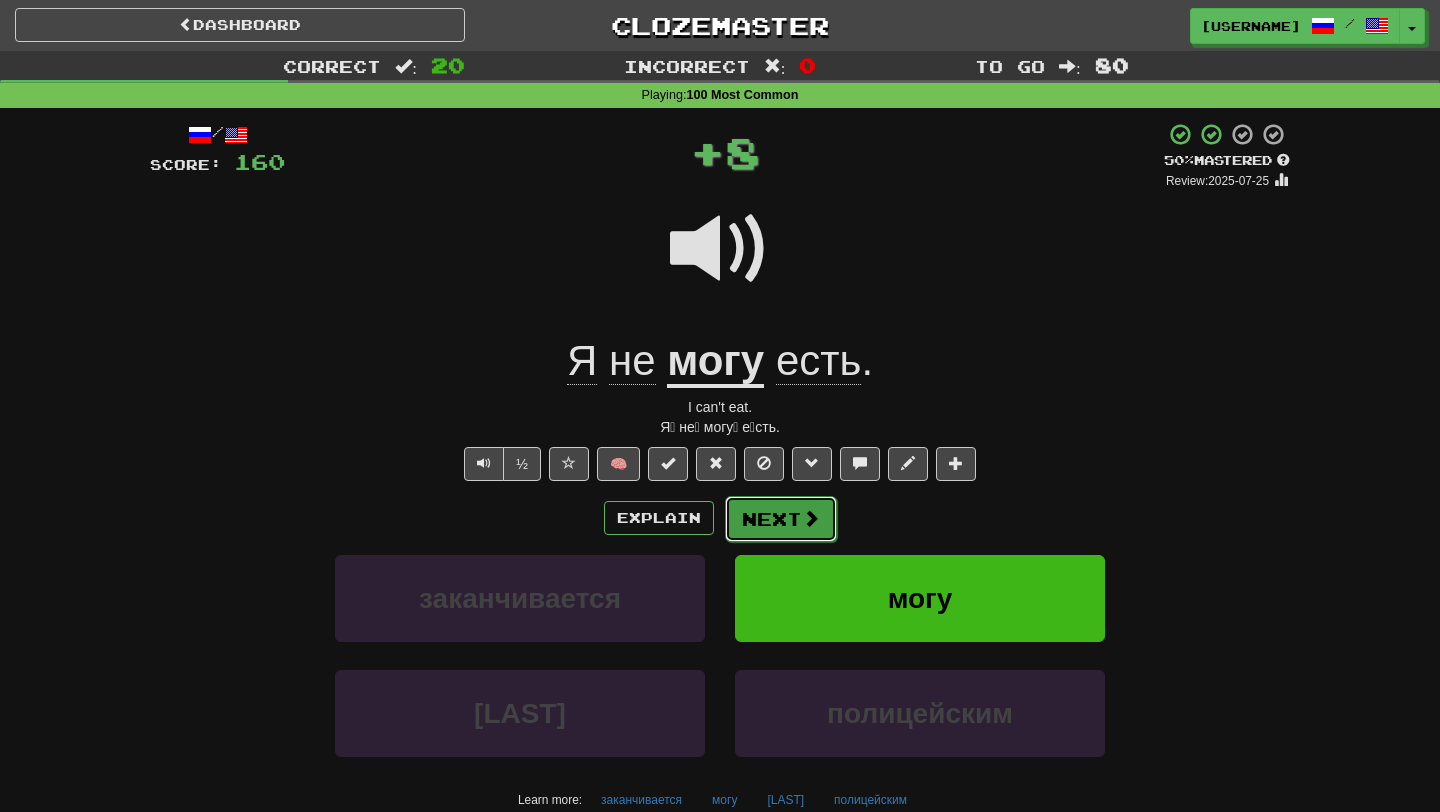 click on "Next" at bounding box center (781, 519) 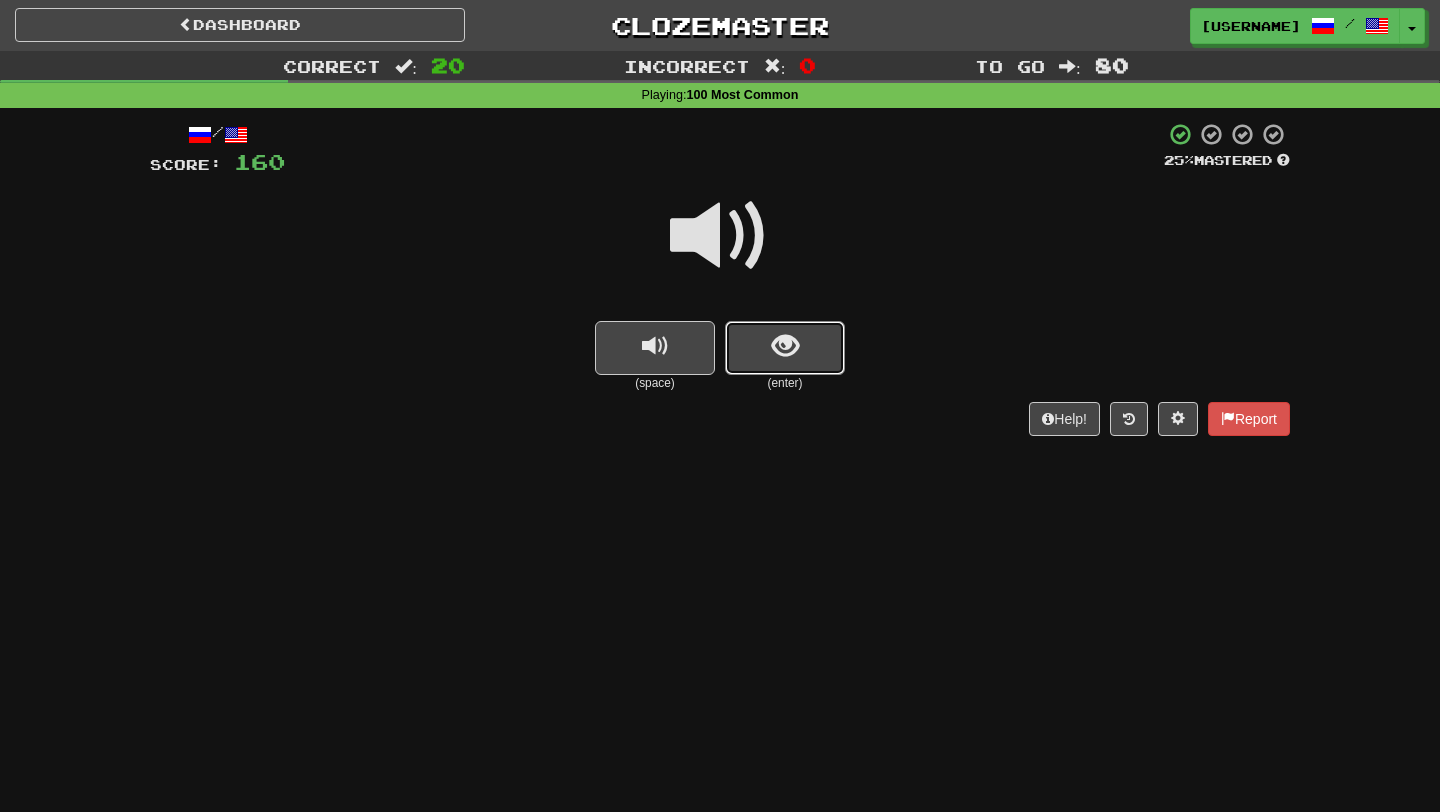 click at bounding box center (785, 348) 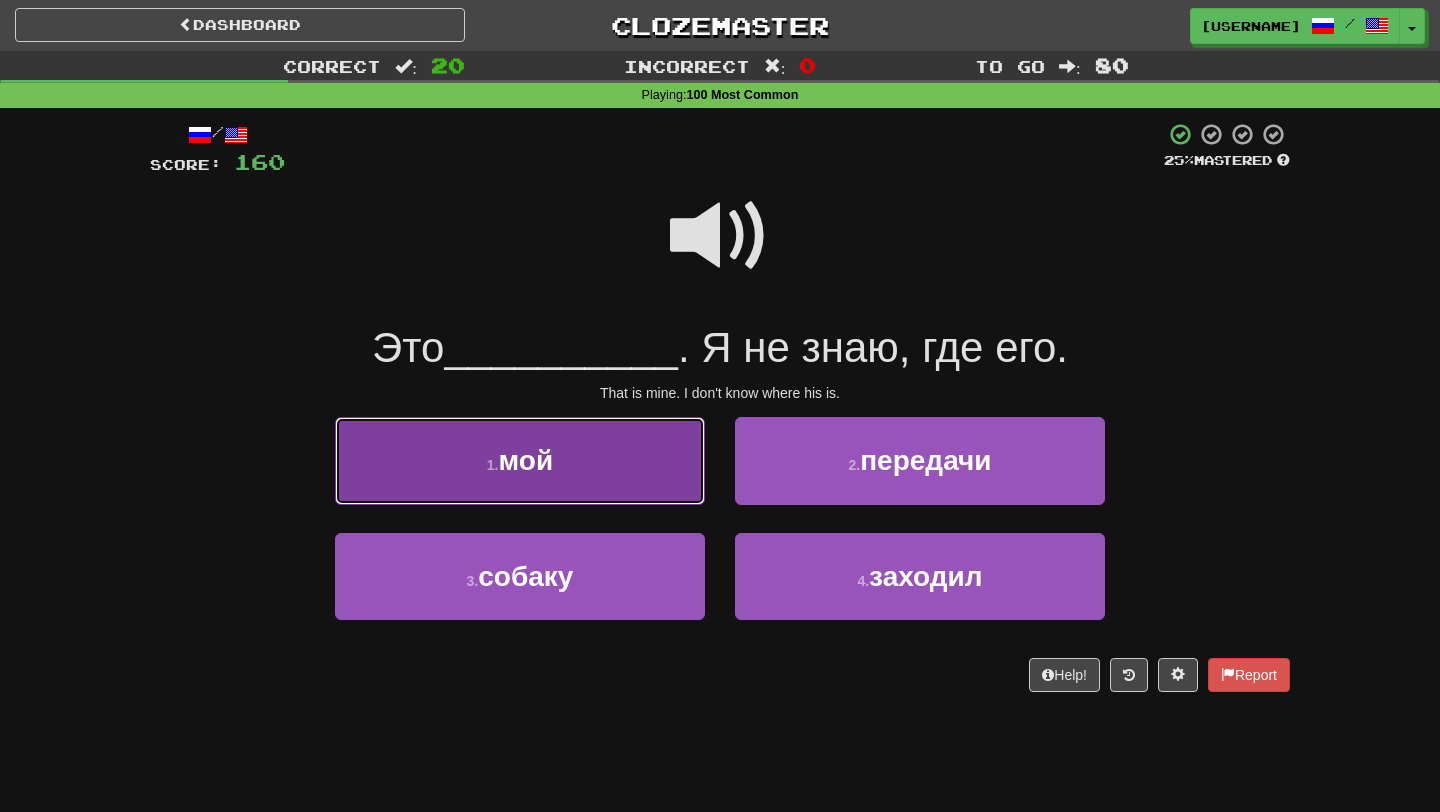 click on "1 .  мой" at bounding box center (520, 460) 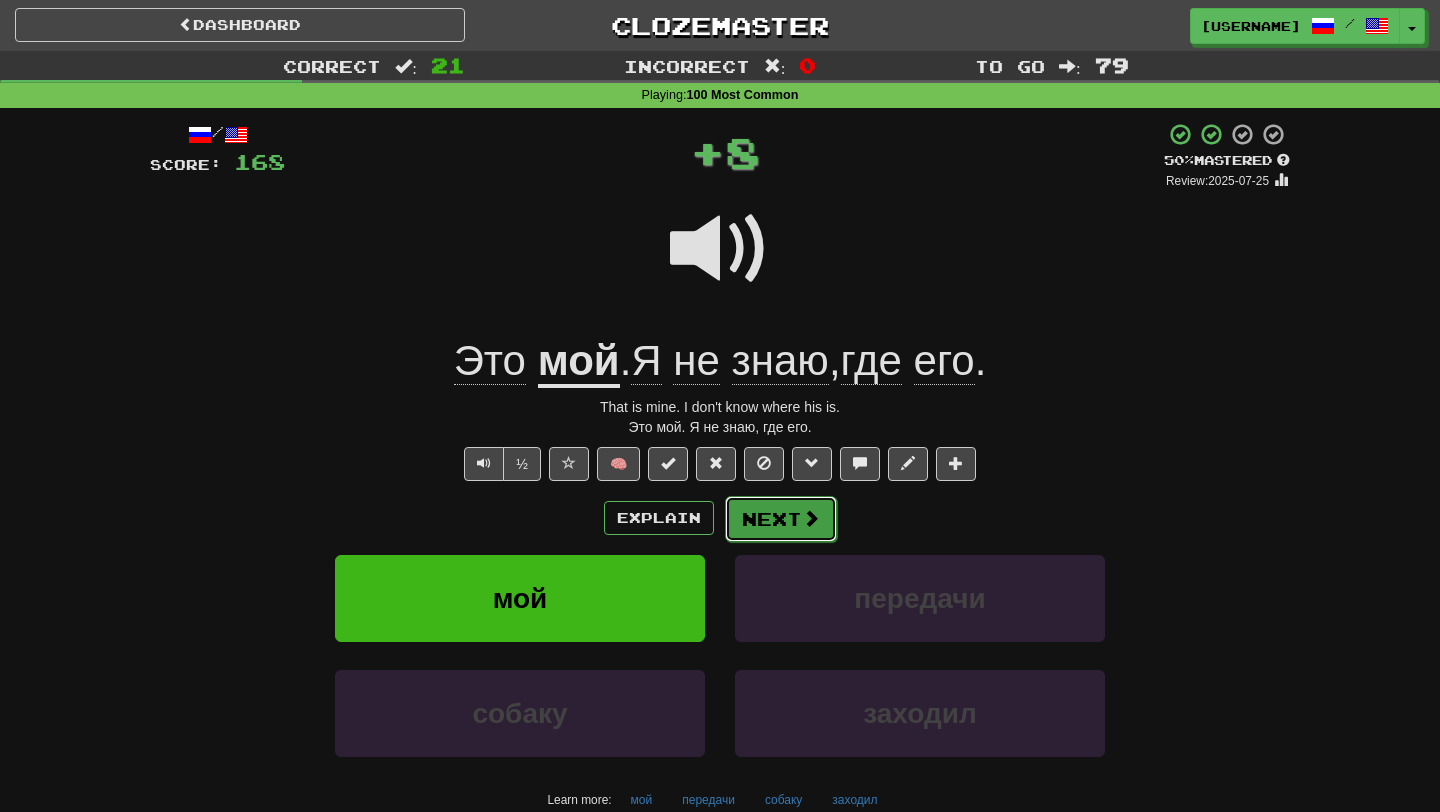 click at bounding box center [811, 518] 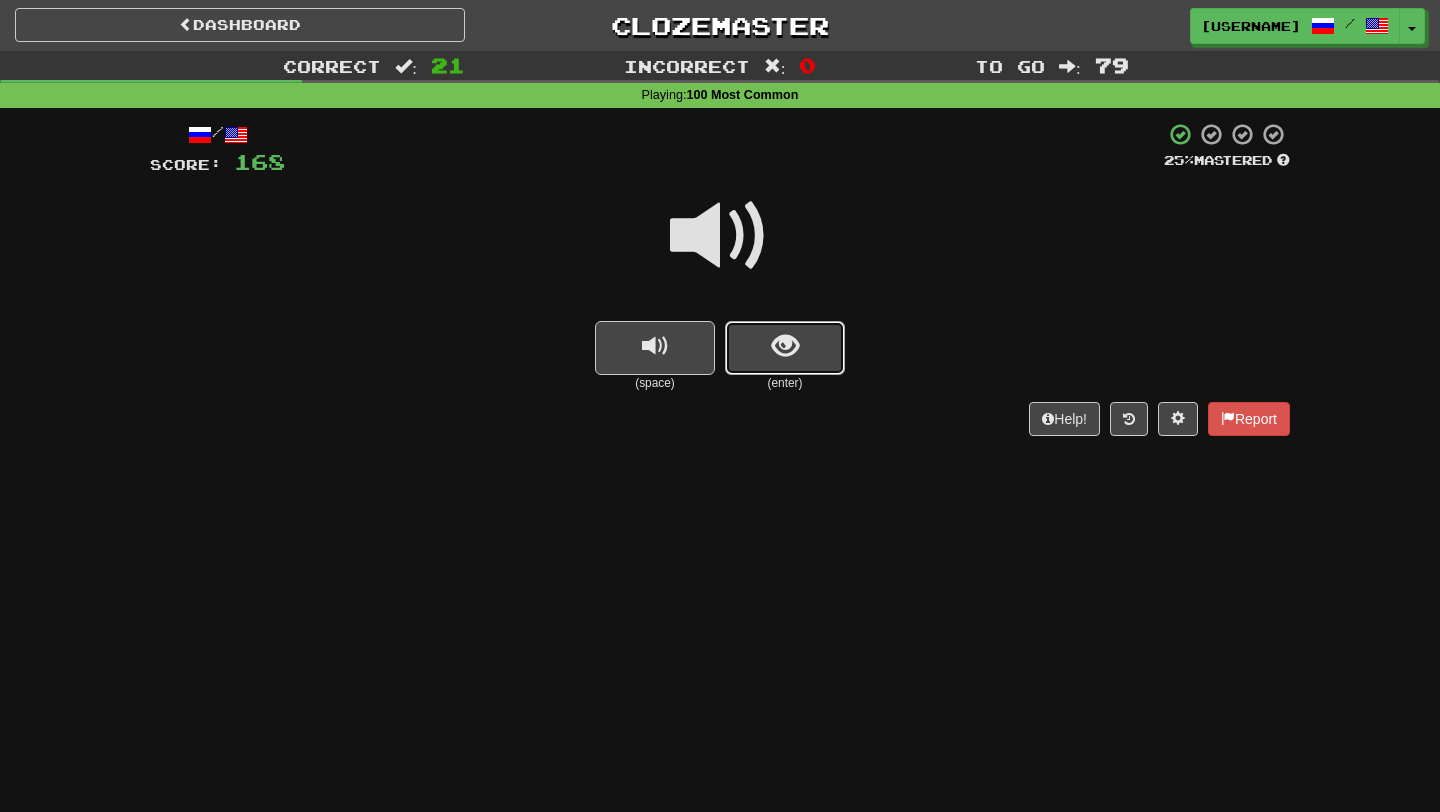 click at bounding box center [785, 348] 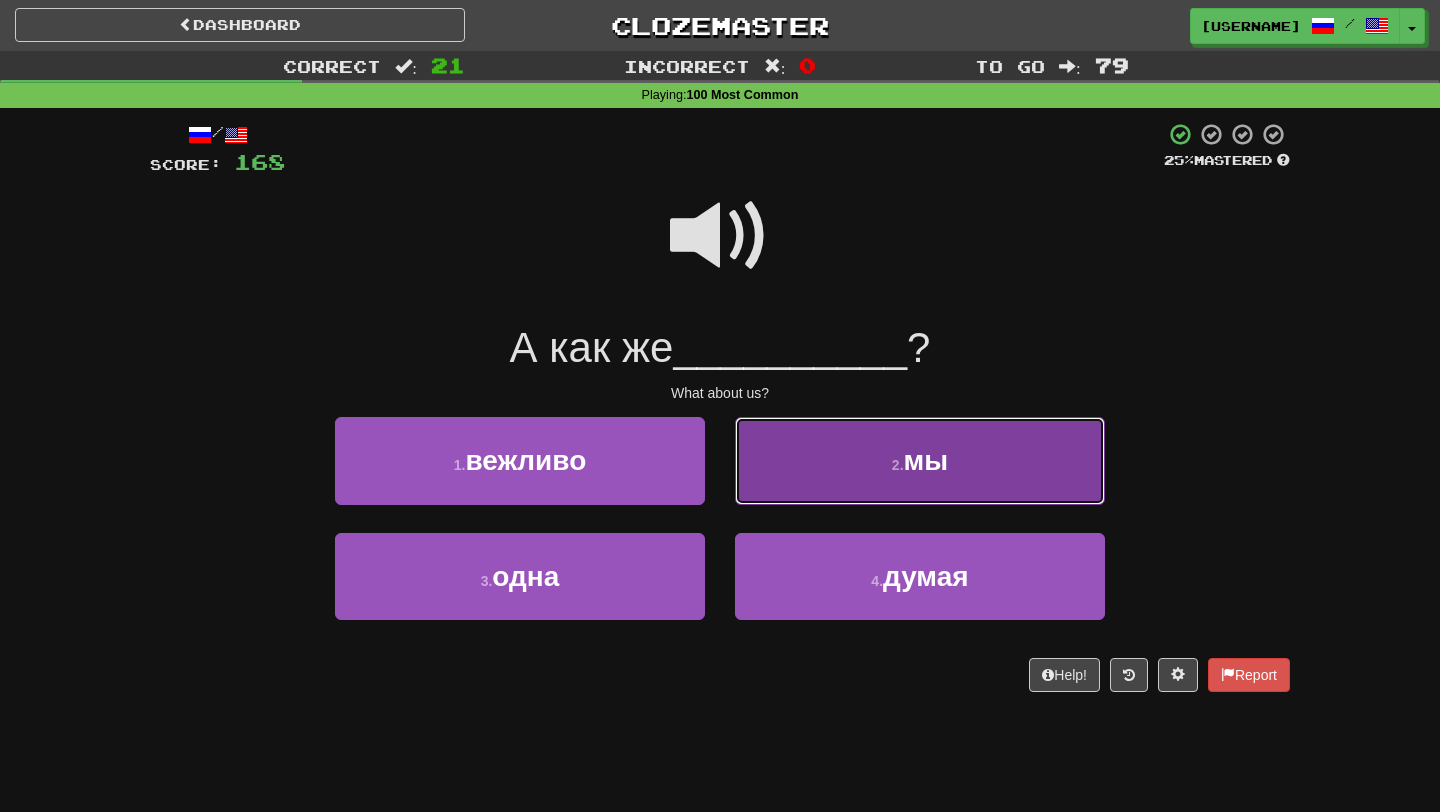 click on "2 .  мы" at bounding box center (920, 460) 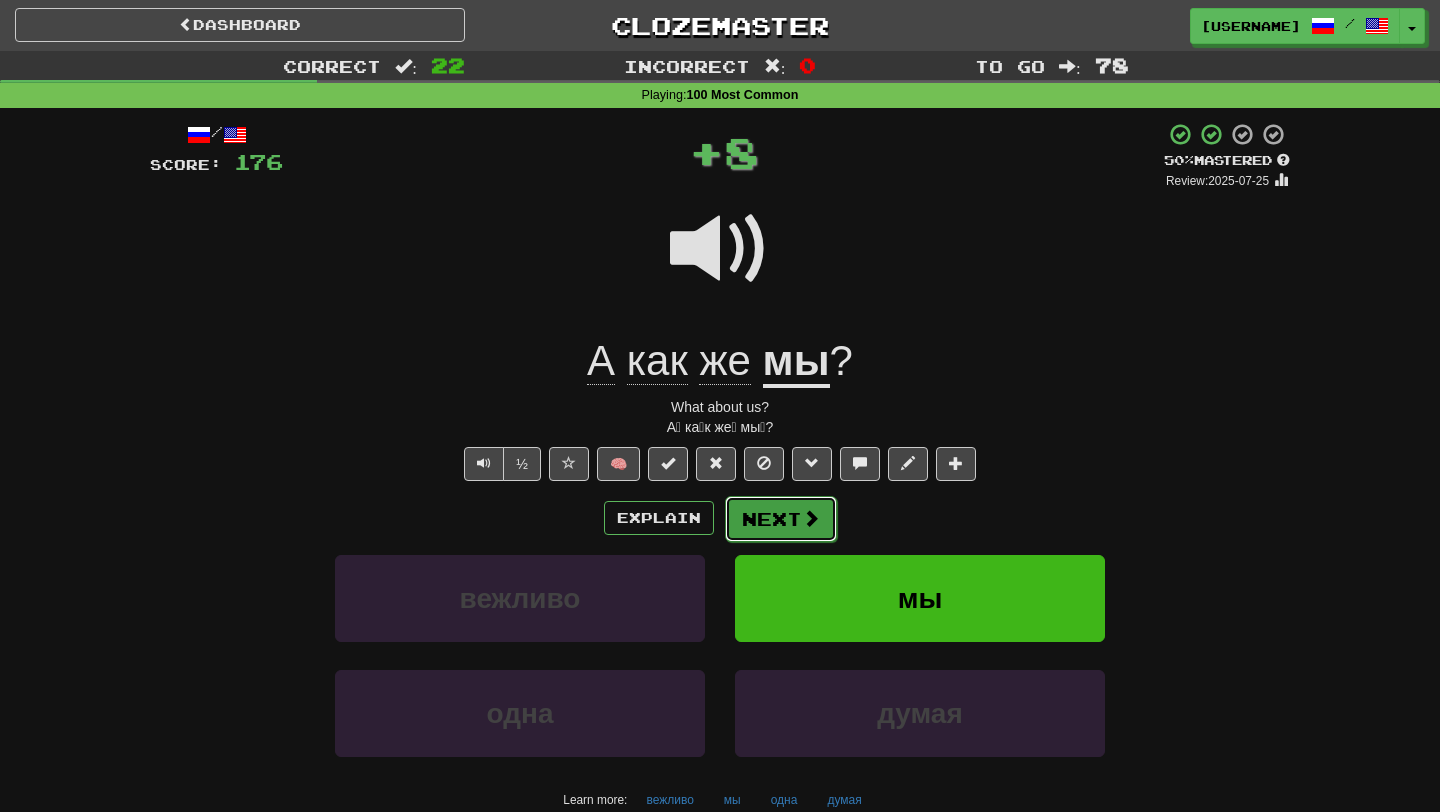 click on "Next" at bounding box center (781, 519) 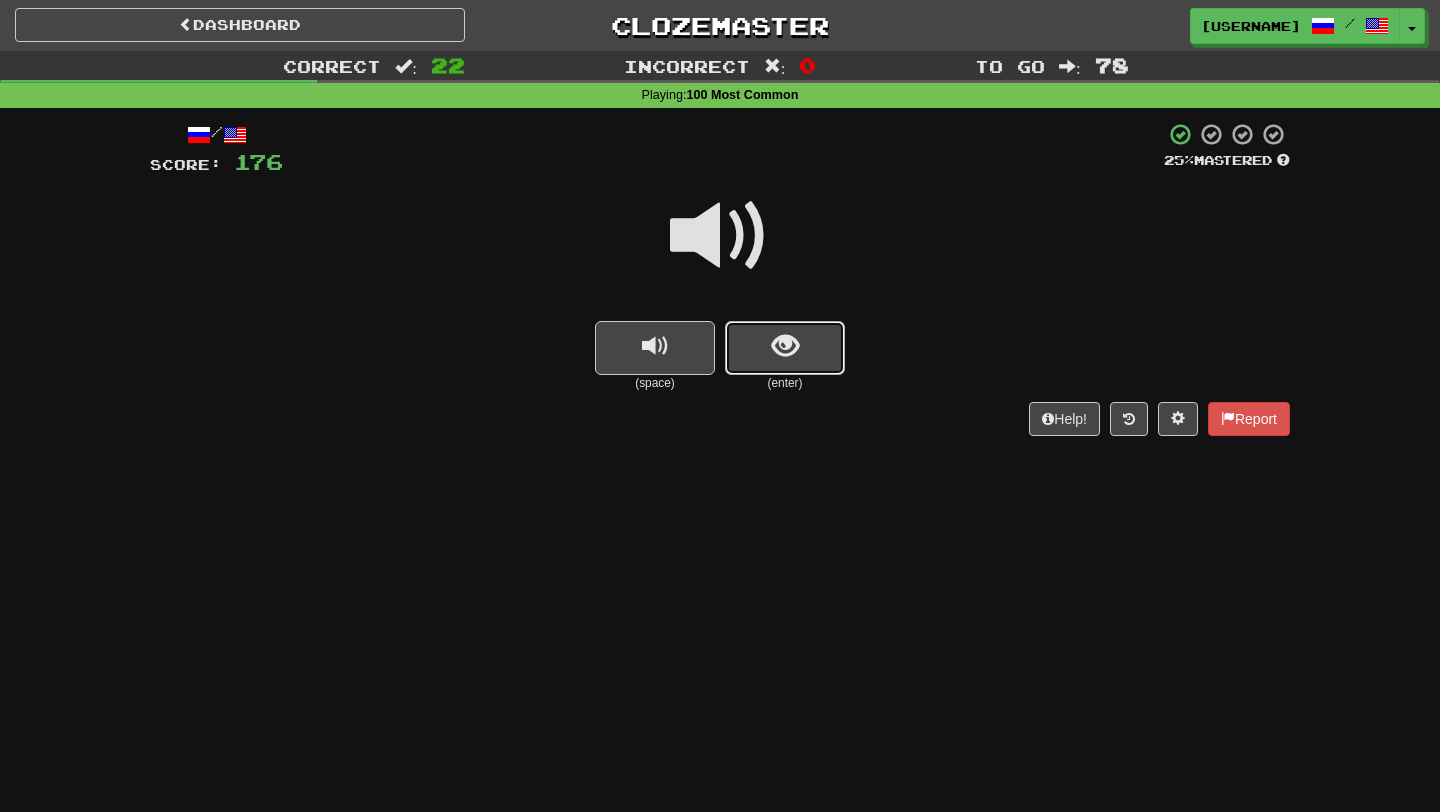 click at bounding box center [785, 346] 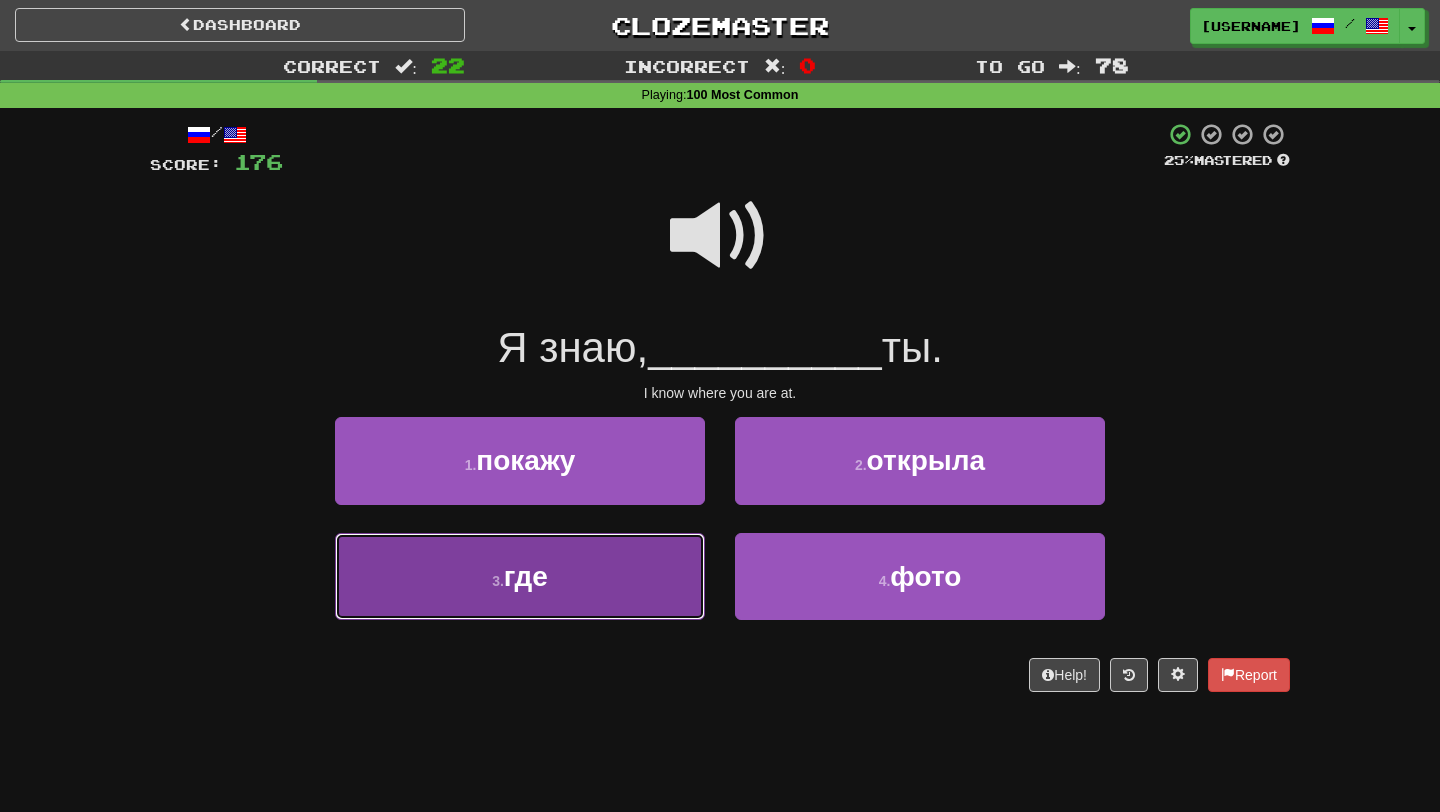 click on "3 .  где" at bounding box center (520, 576) 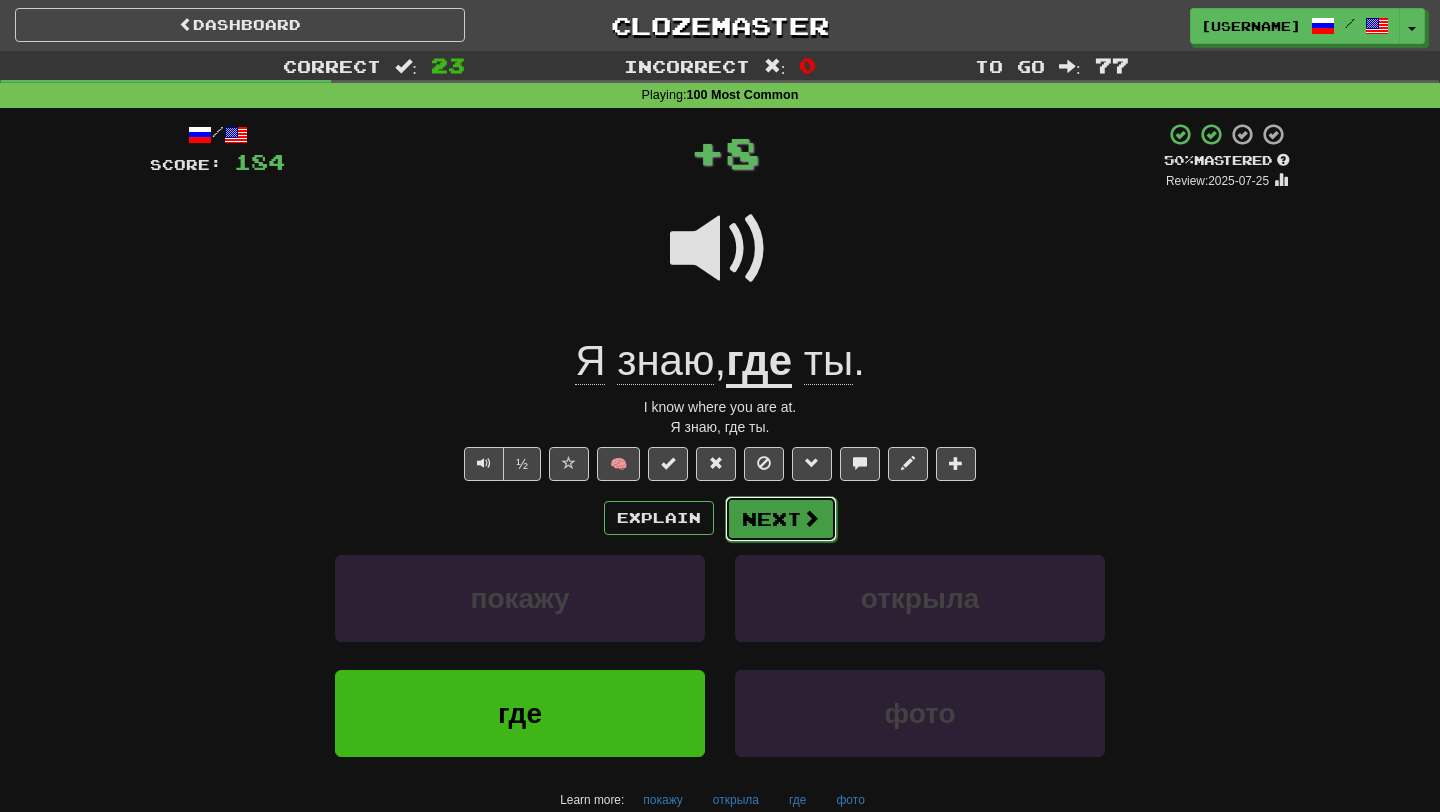click on "Next" at bounding box center (781, 519) 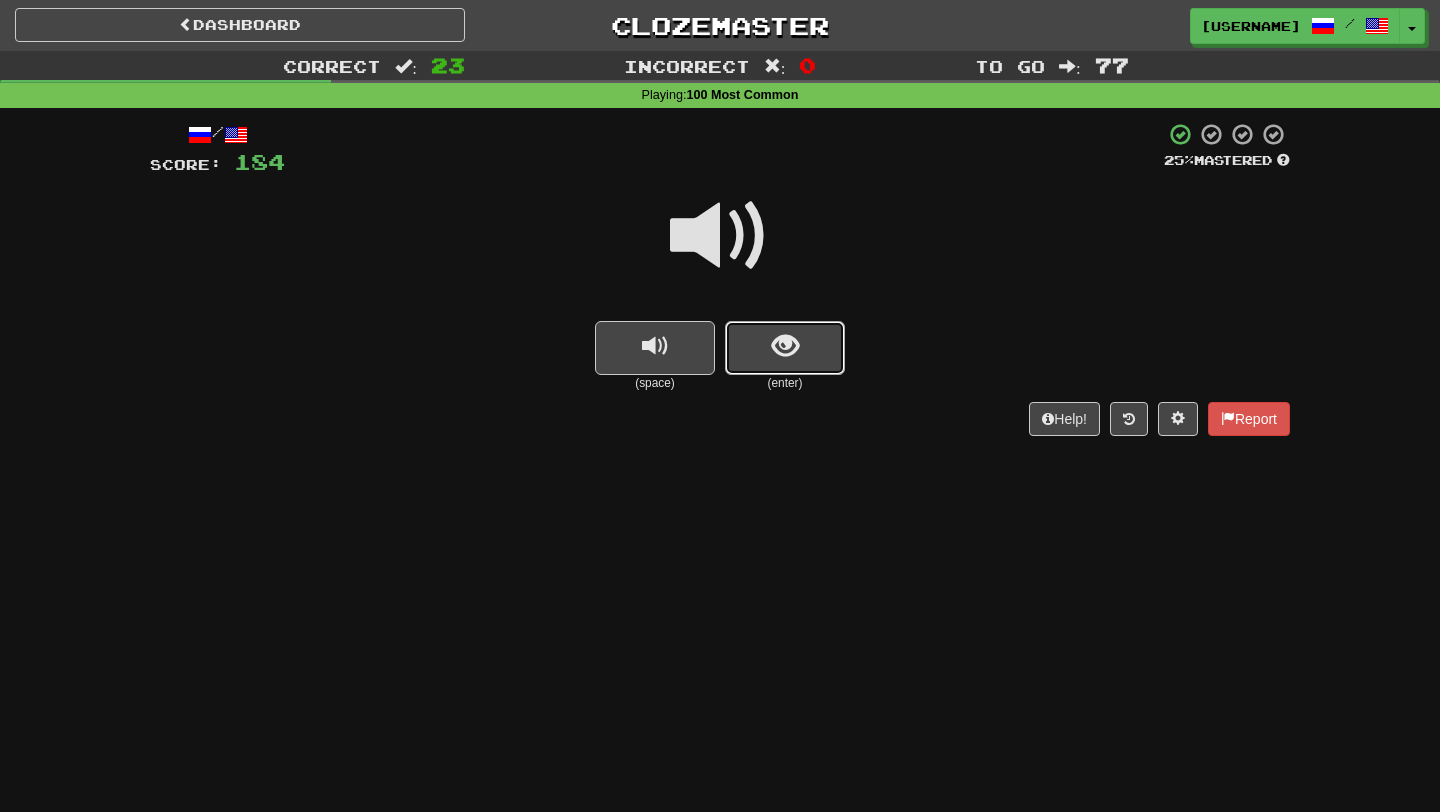click at bounding box center [785, 346] 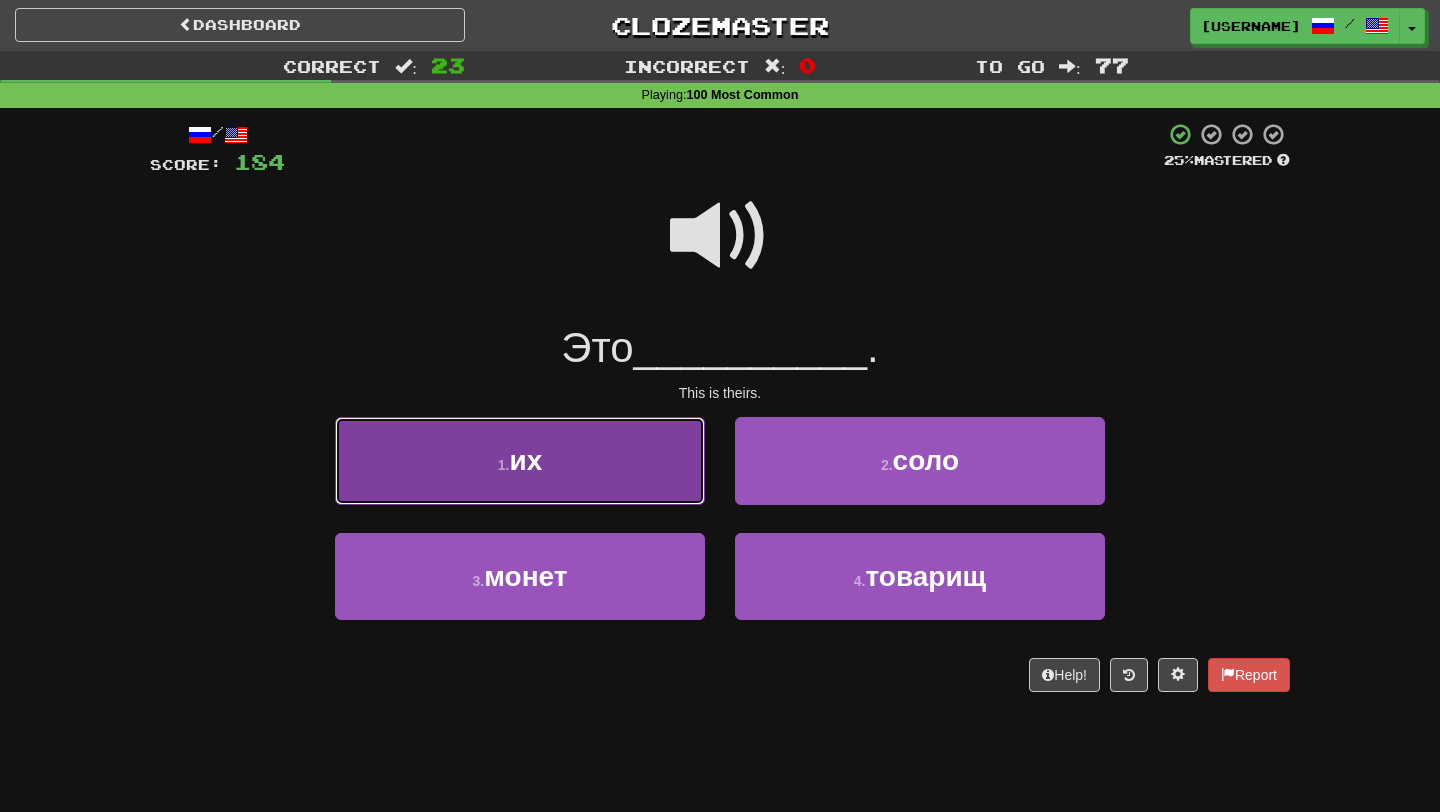 click on "1 .  их" at bounding box center [520, 460] 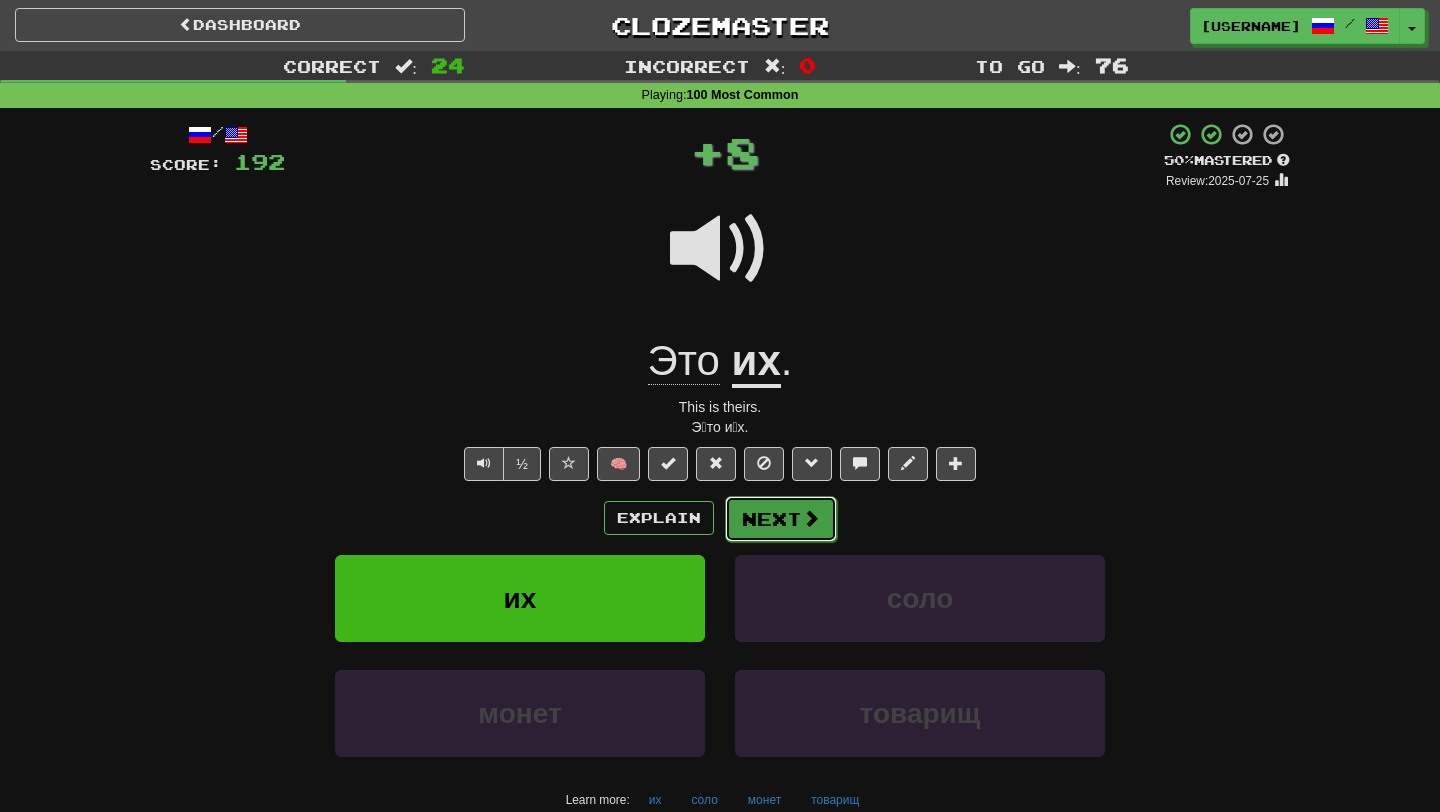 click on "Next" at bounding box center [781, 519] 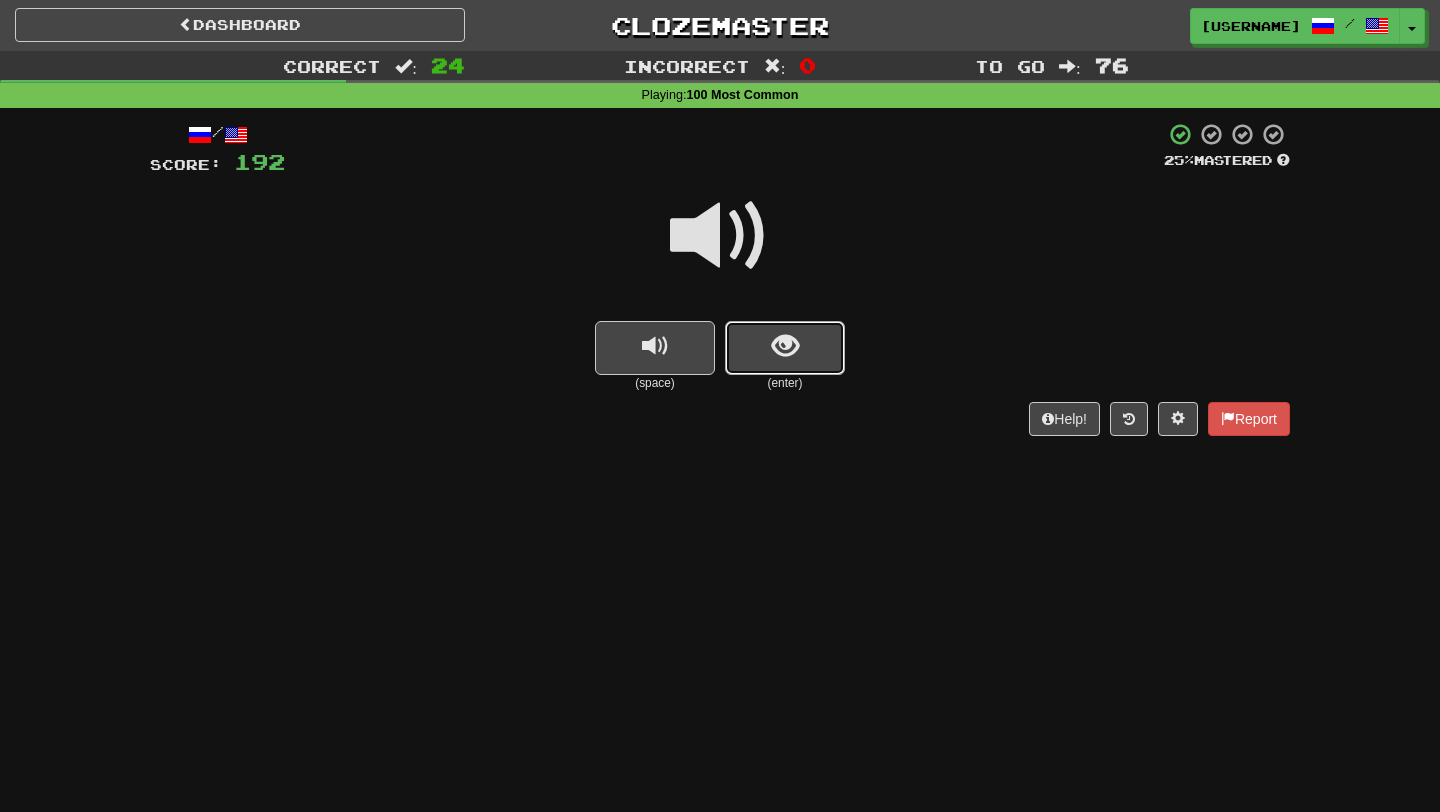 click at bounding box center (785, 346) 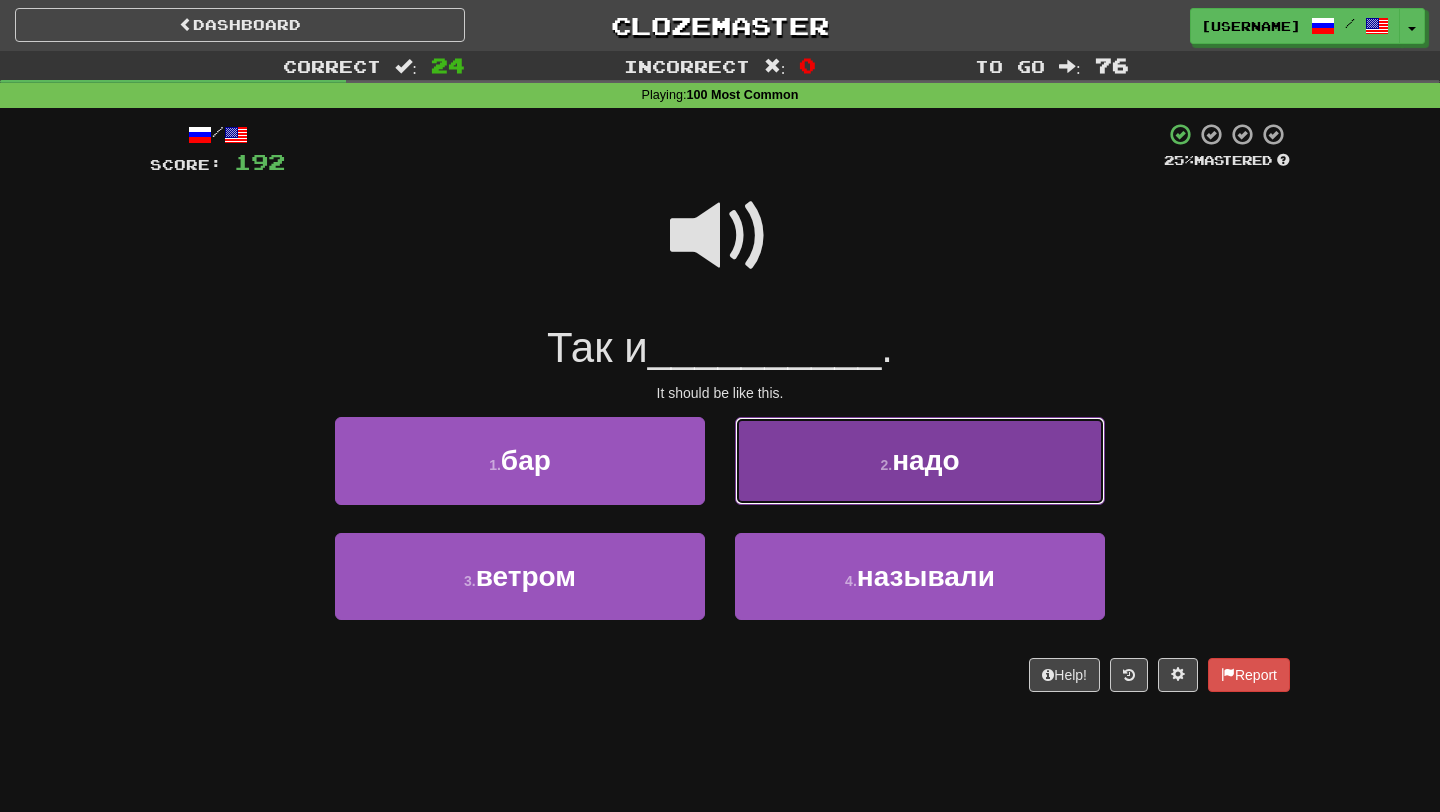 click on "2 .  надо" at bounding box center [920, 460] 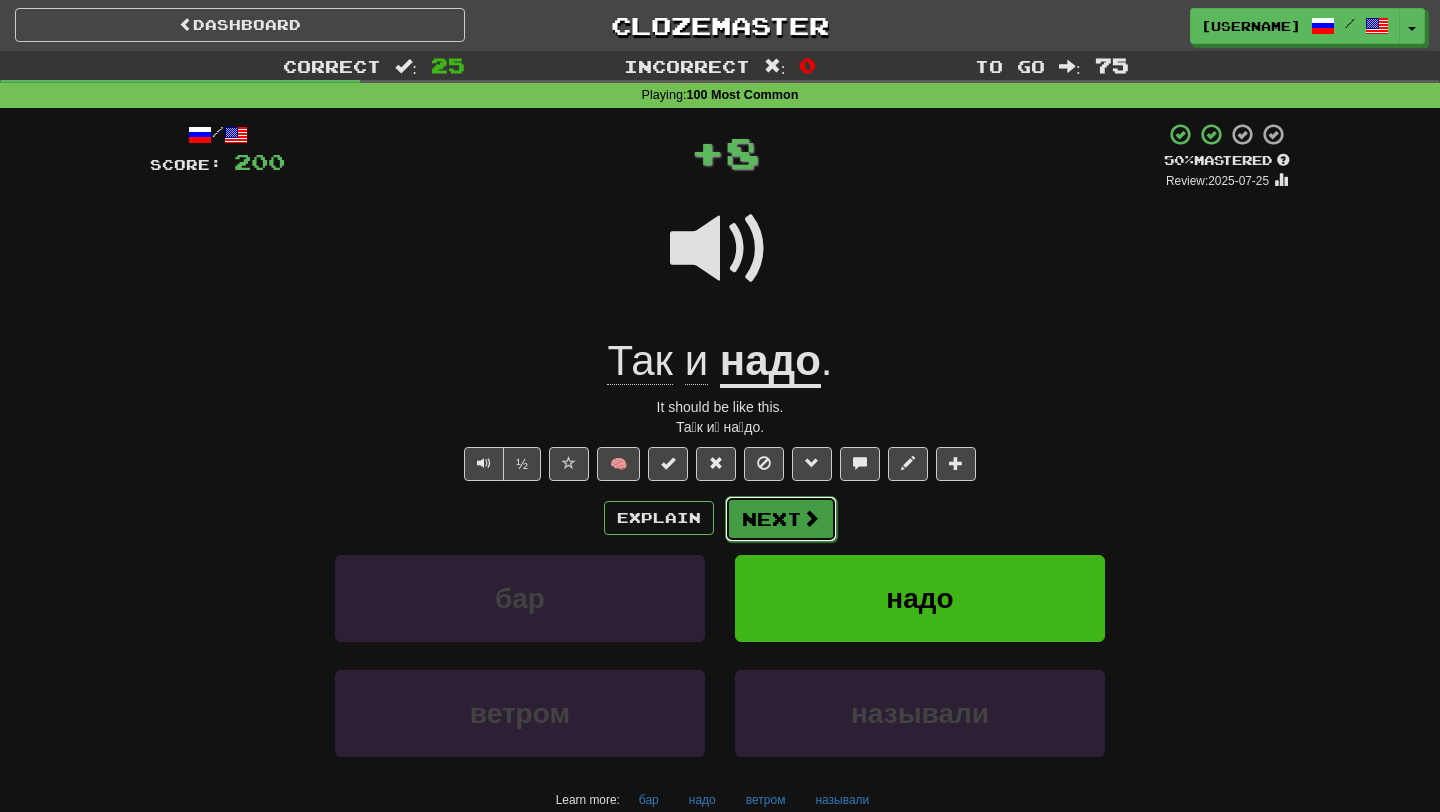 click on "Next" at bounding box center (781, 519) 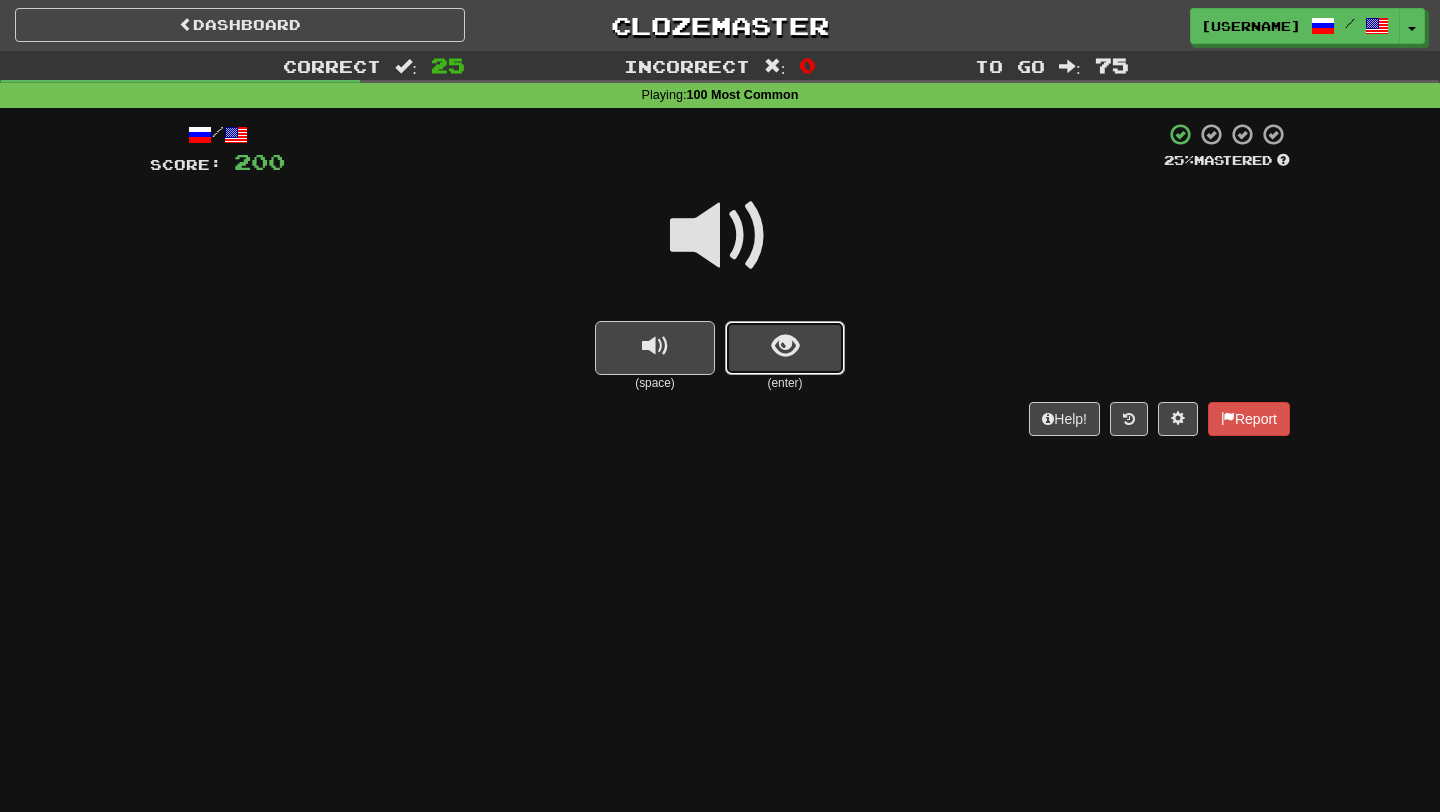 click at bounding box center (785, 346) 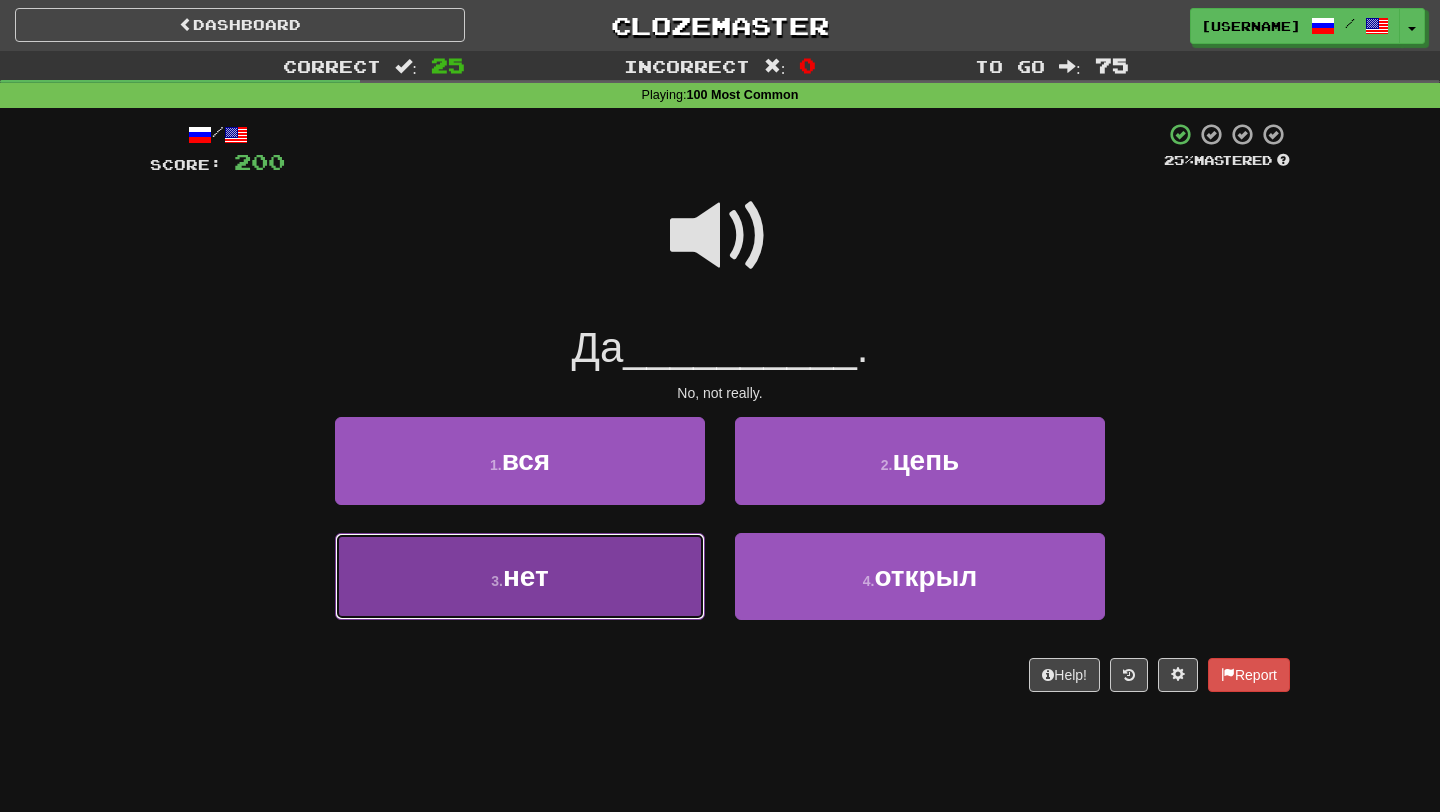 click on "3 .  нет" at bounding box center [520, 576] 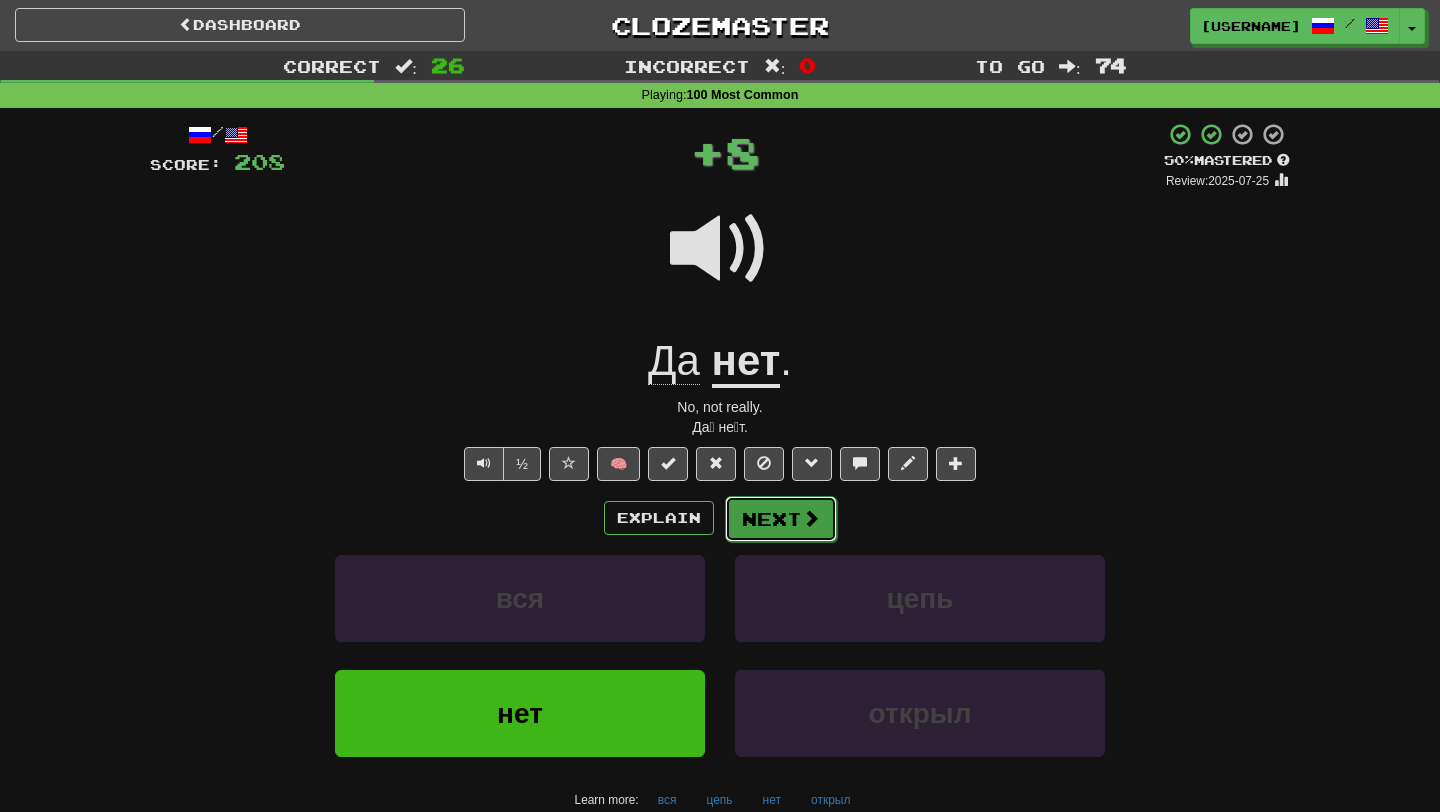 click on "Next" at bounding box center [781, 519] 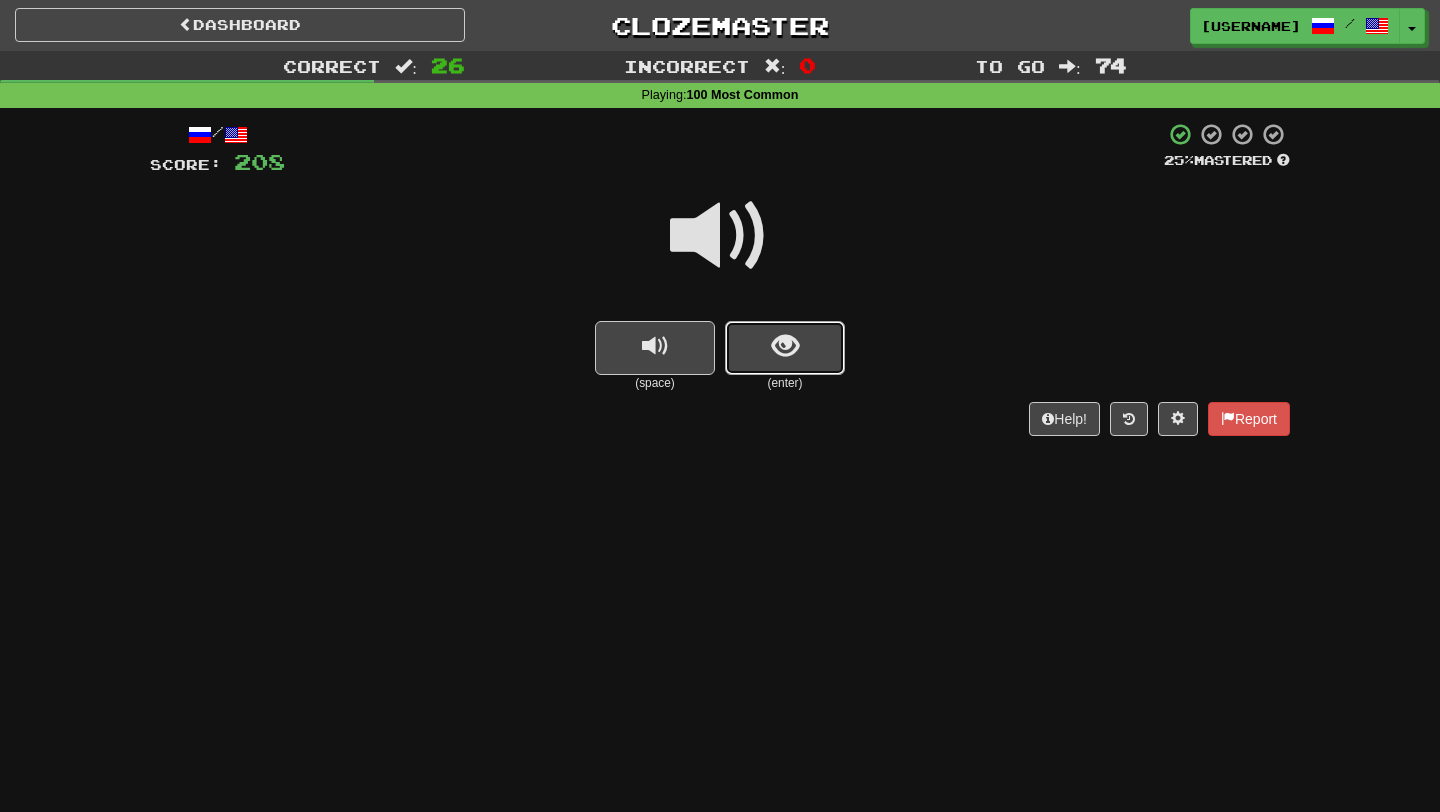 click at bounding box center (785, 346) 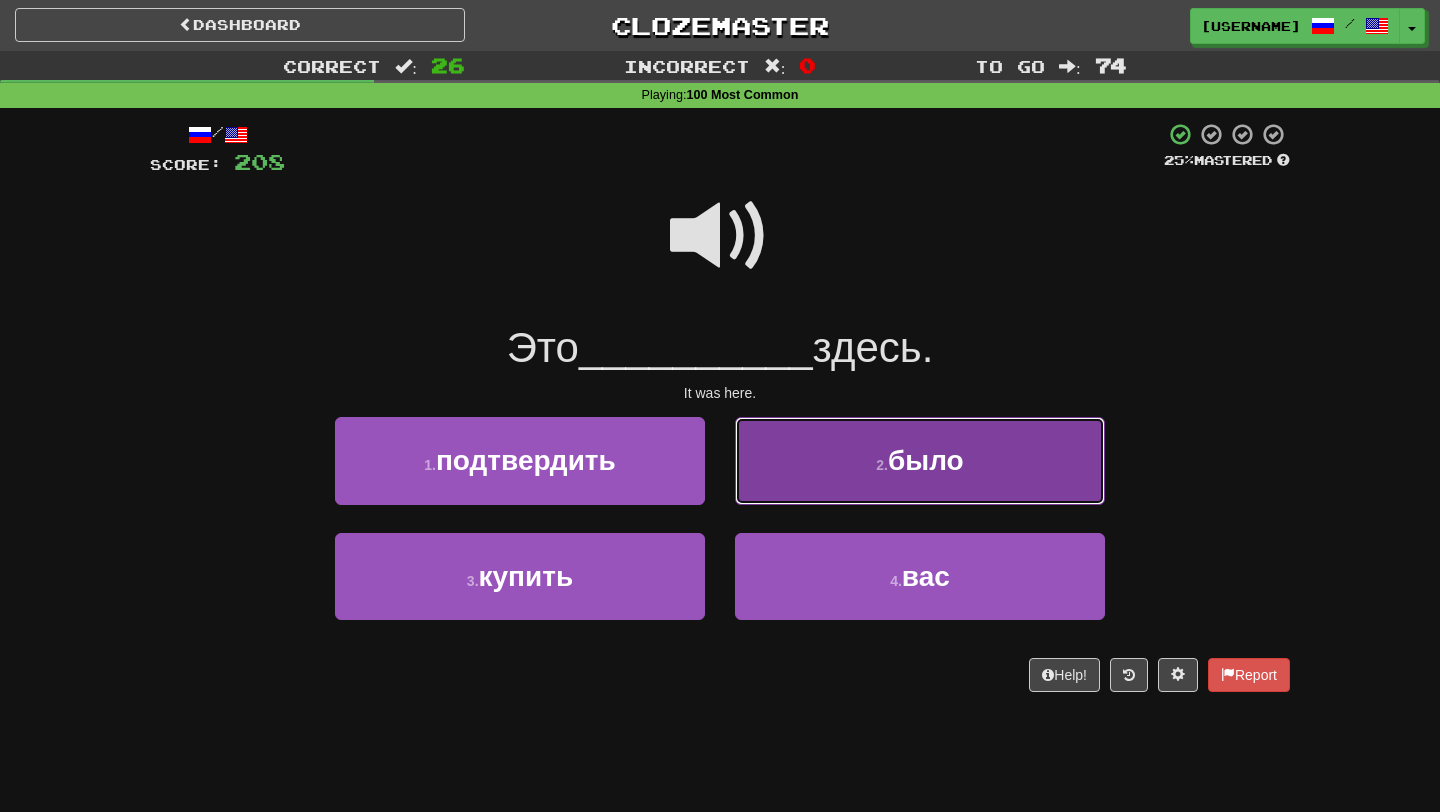 click on "2 .  было" at bounding box center (920, 460) 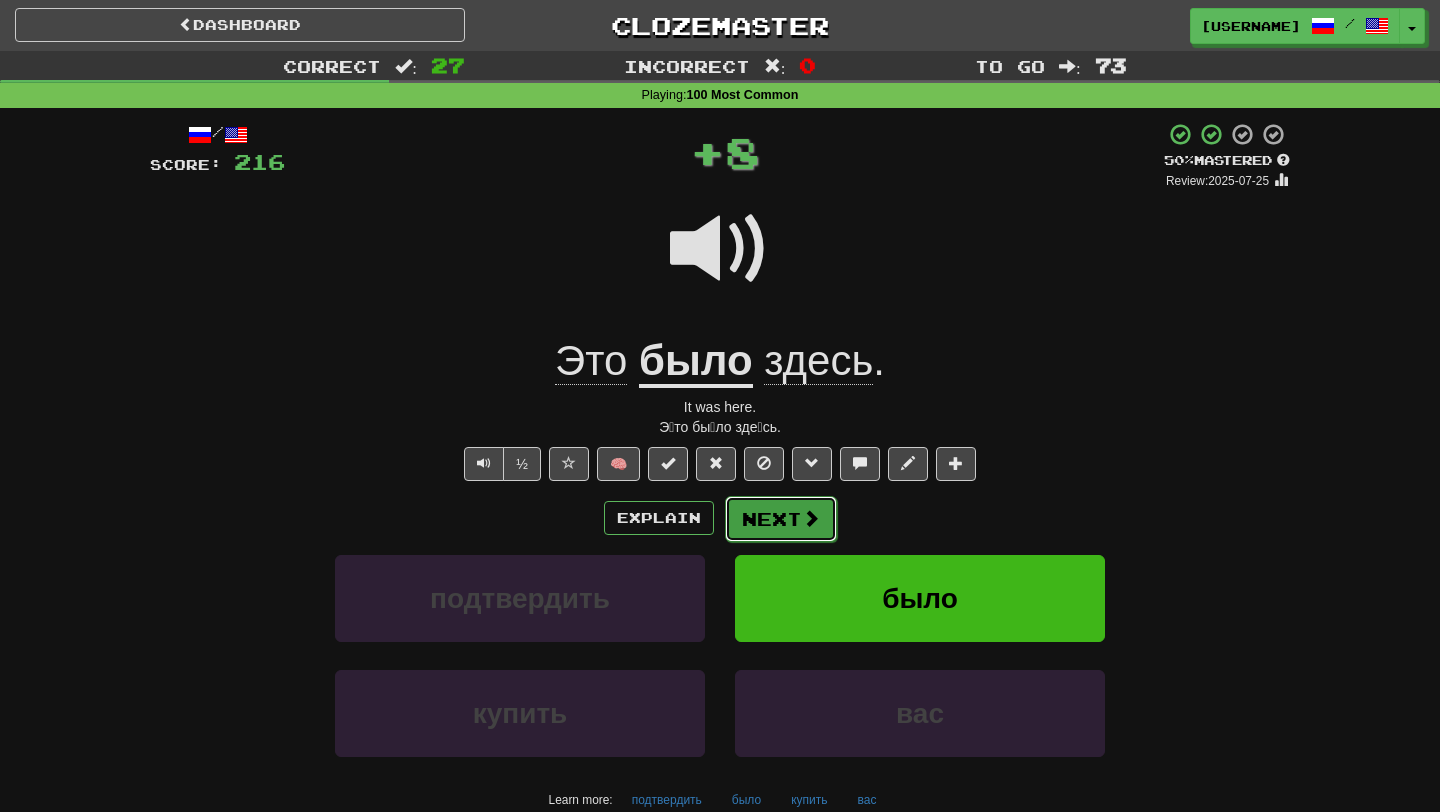 click on "Next" at bounding box center [781, 519] 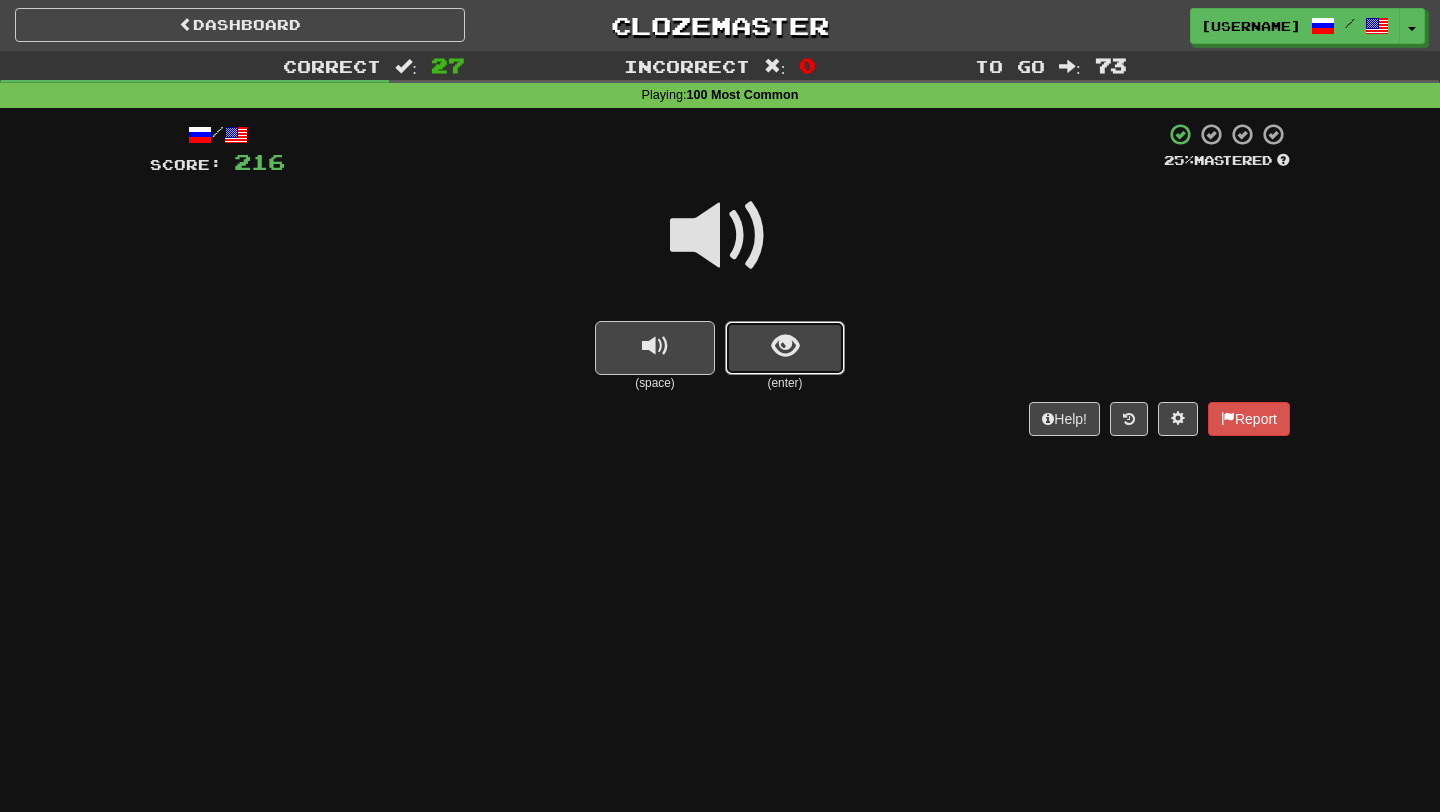 click at bounding box center [785, 346] 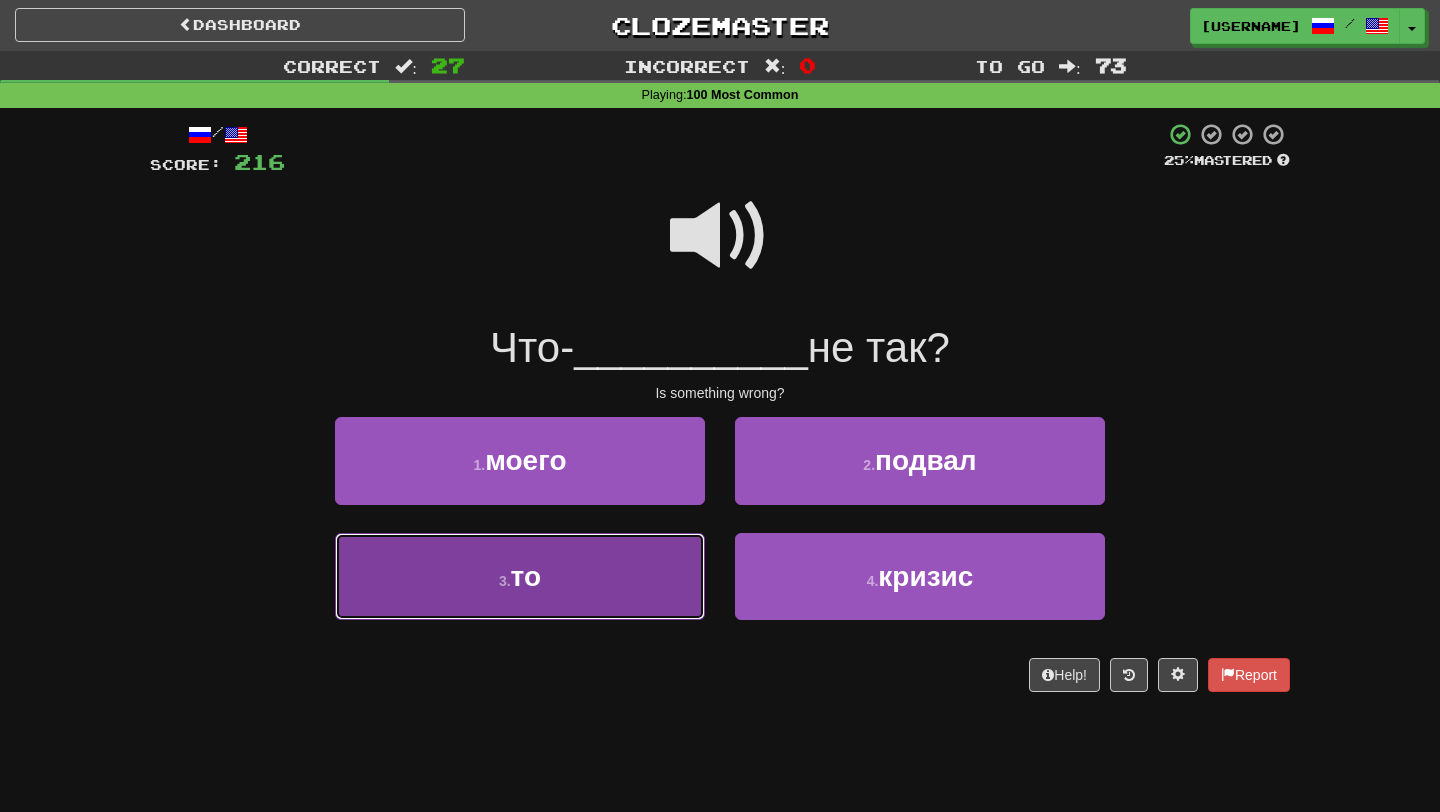 click on "3 .  то" at bounding box center [520, 576] 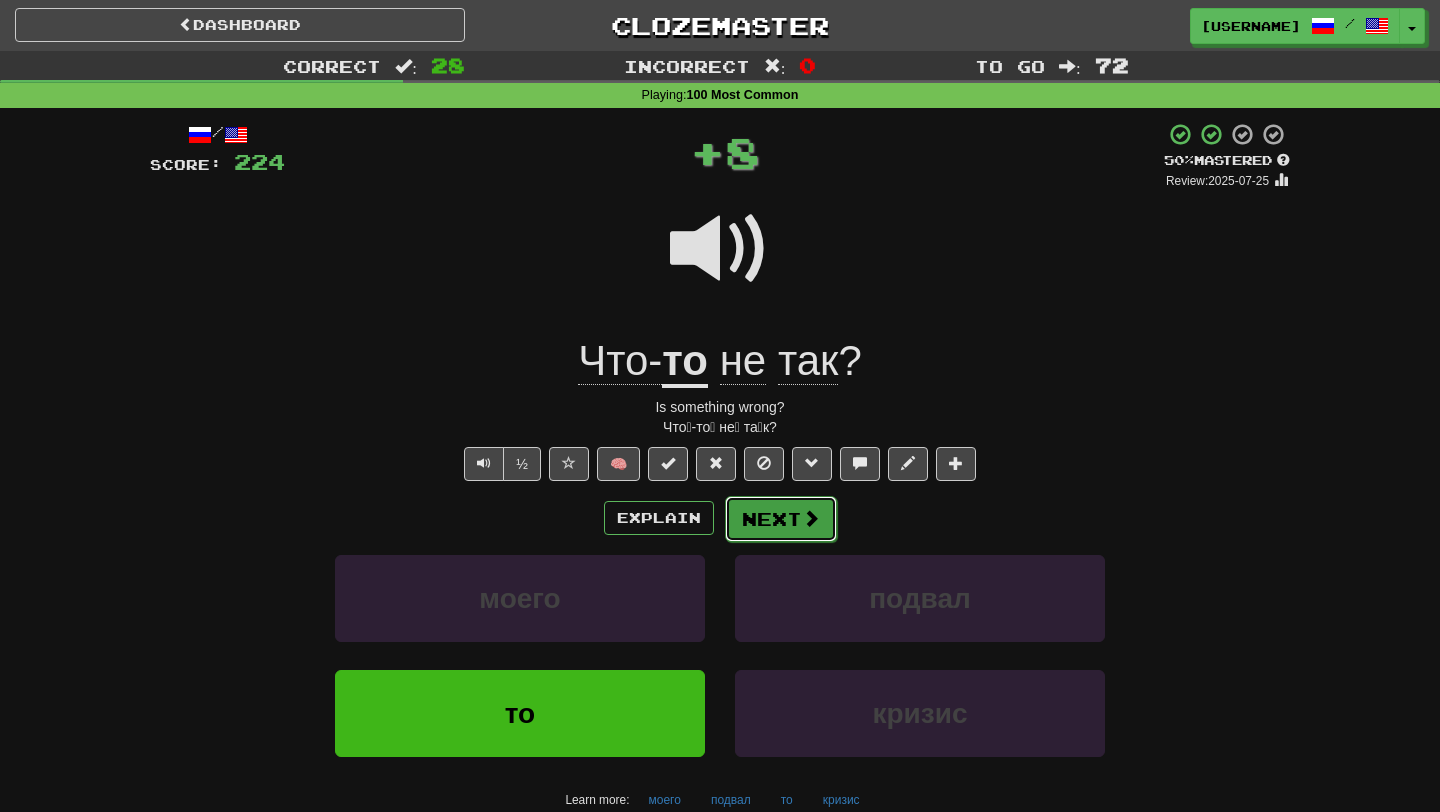 click on "Next" at bounding box center [781, 519] 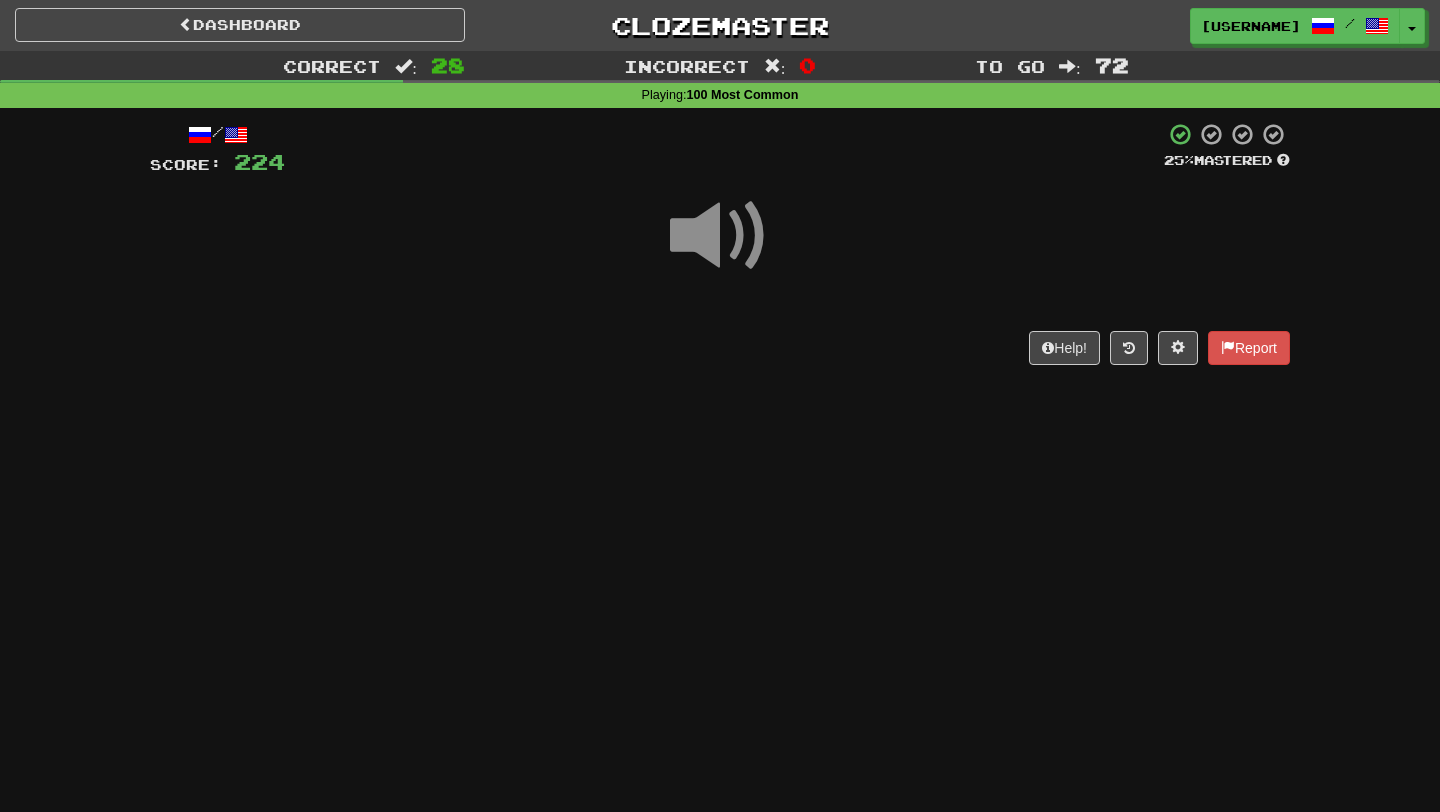 click on "/  Score:   224 25 %  Mastered  Help!  Report" at bounding box center [720, 243] 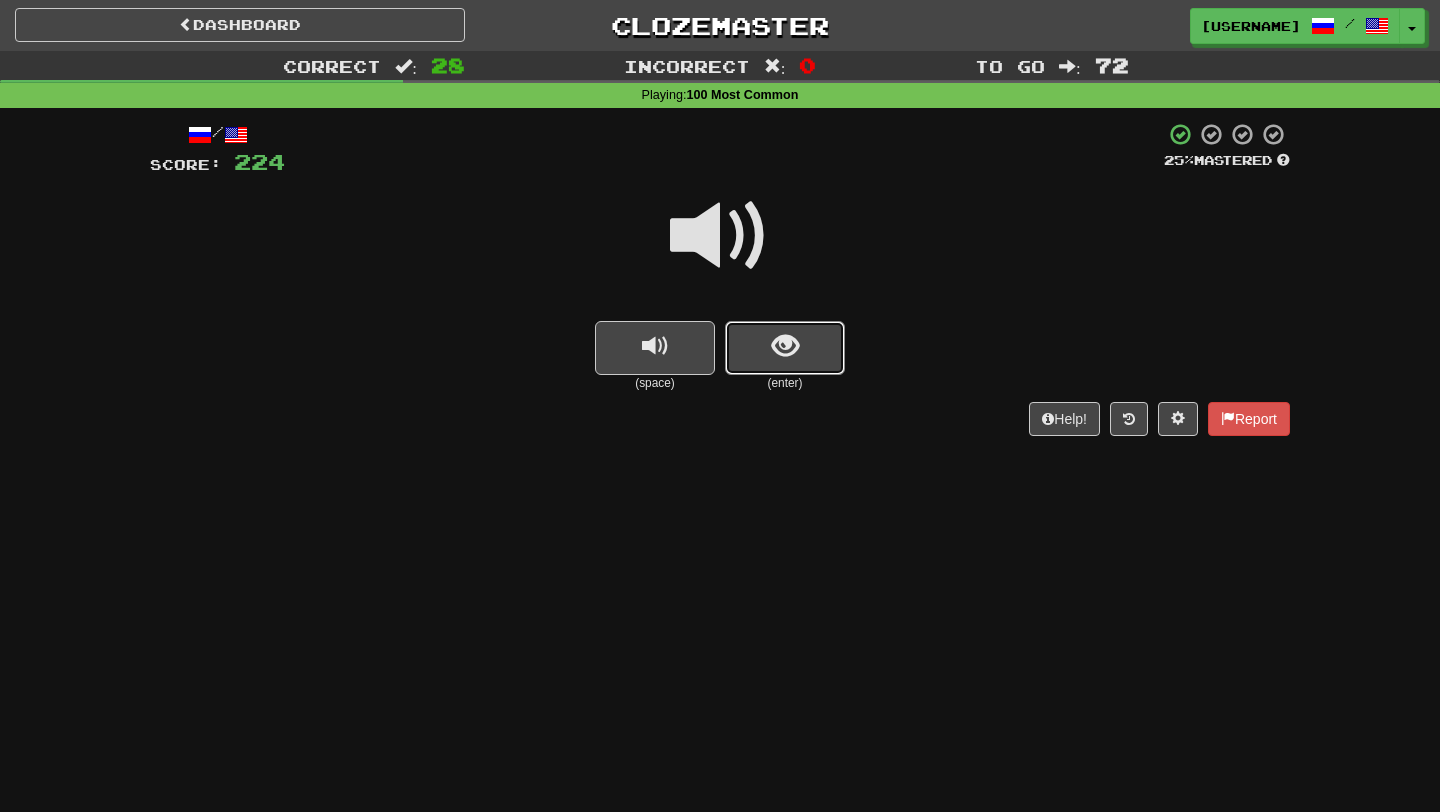 click at bounding box center [785, 346] 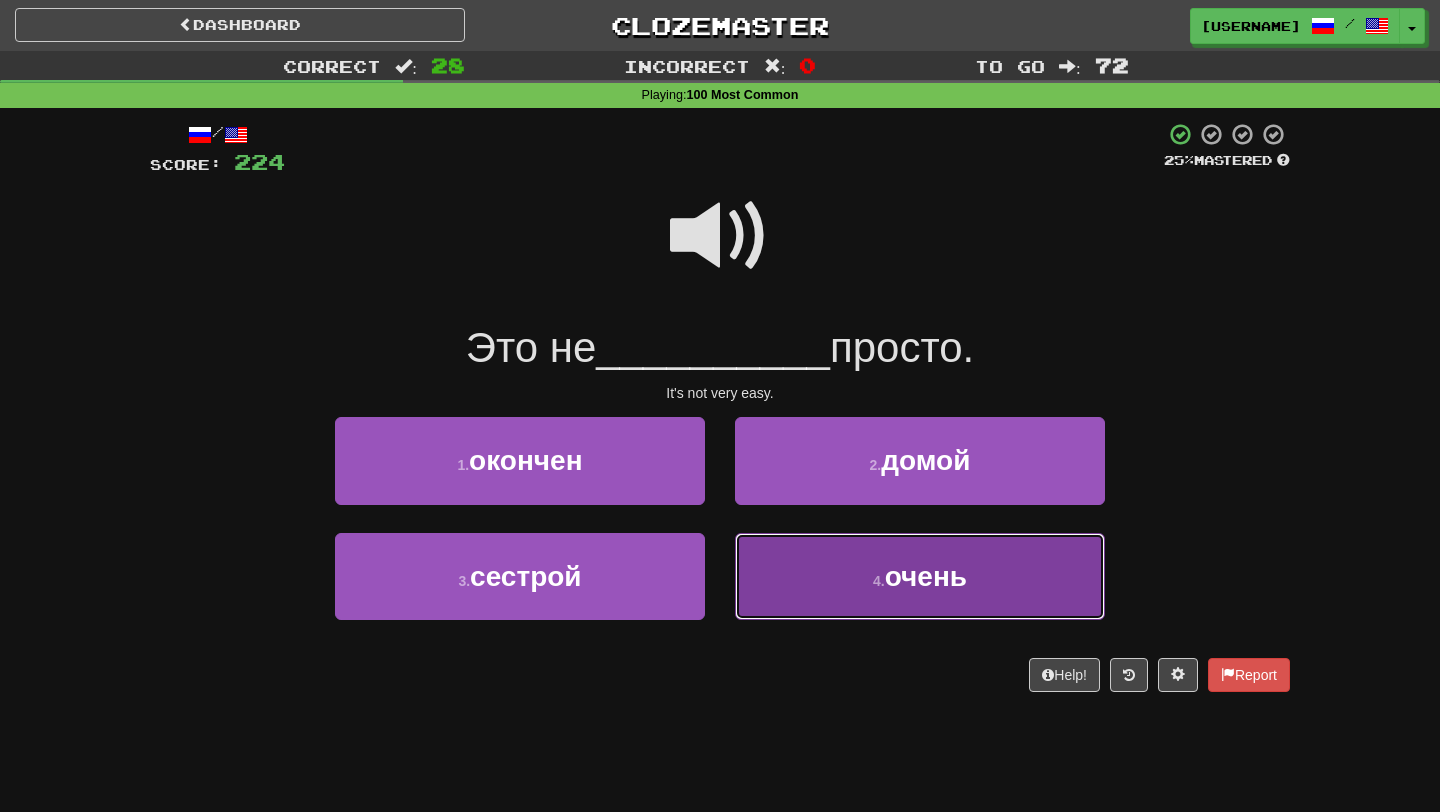 click on "4 .  очень" at bounding box center (920, 576) 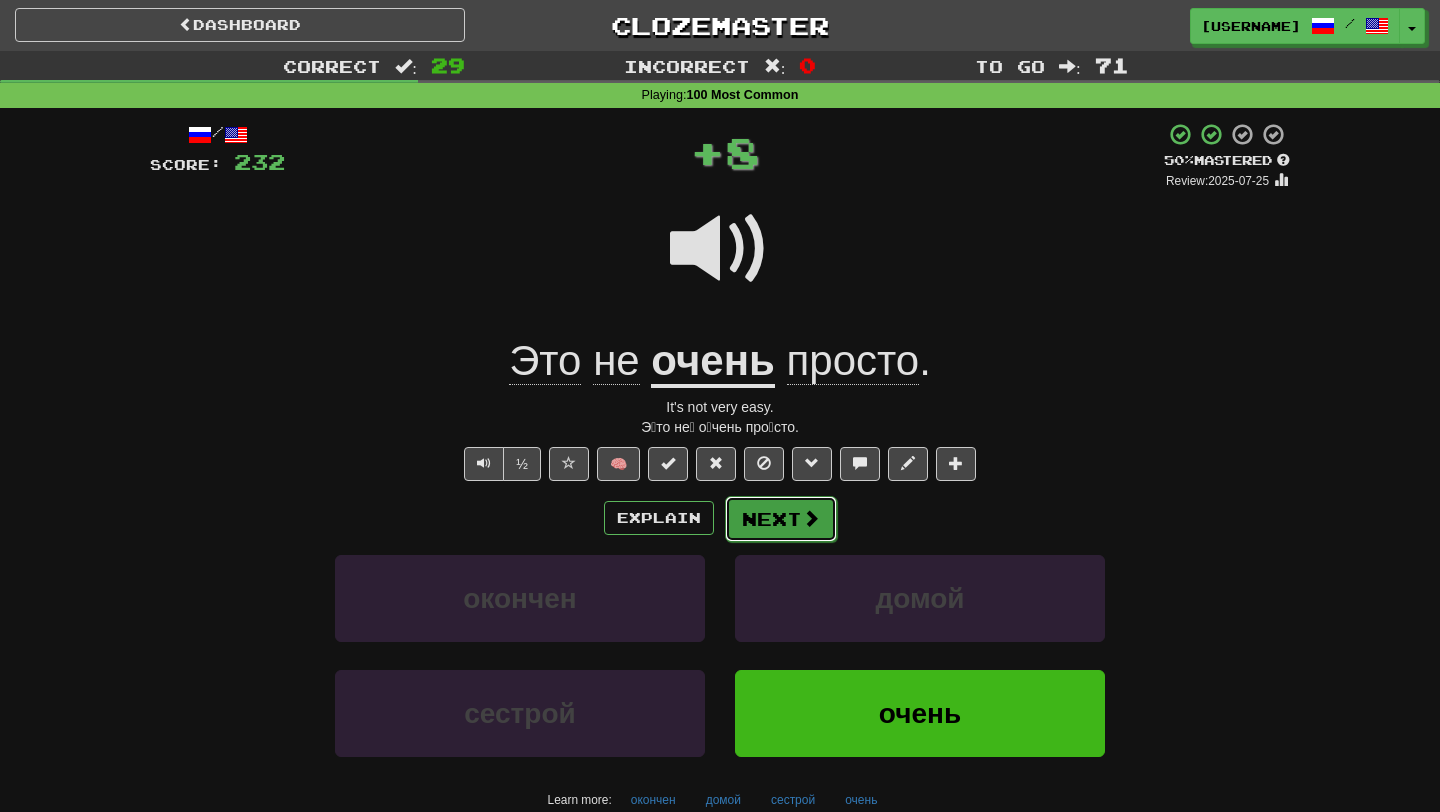 click on "Next" at bounding box center (781, 519) 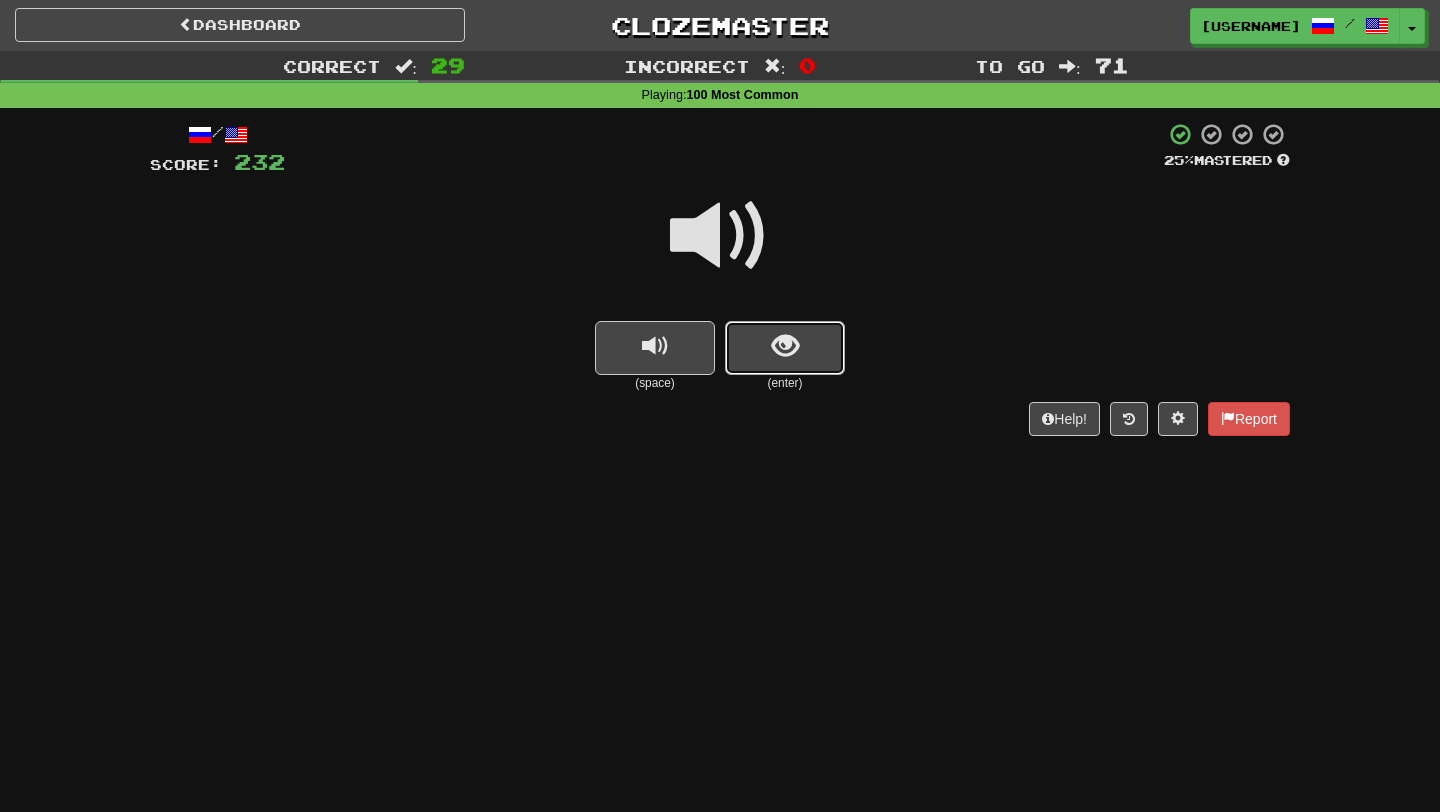 click at bounding box center (785, 346) 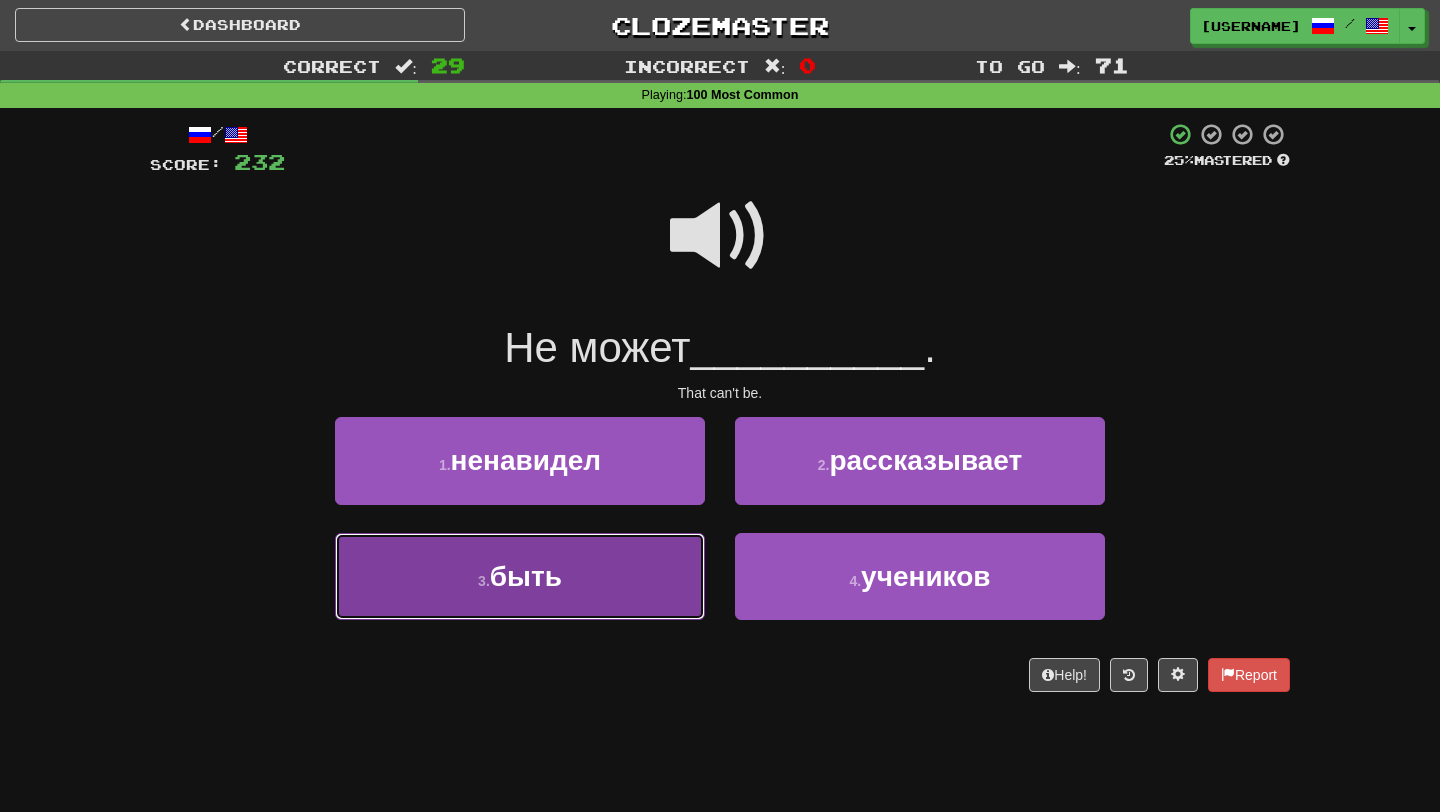 click on "3 .  быть" at bounding box center [520, 576] 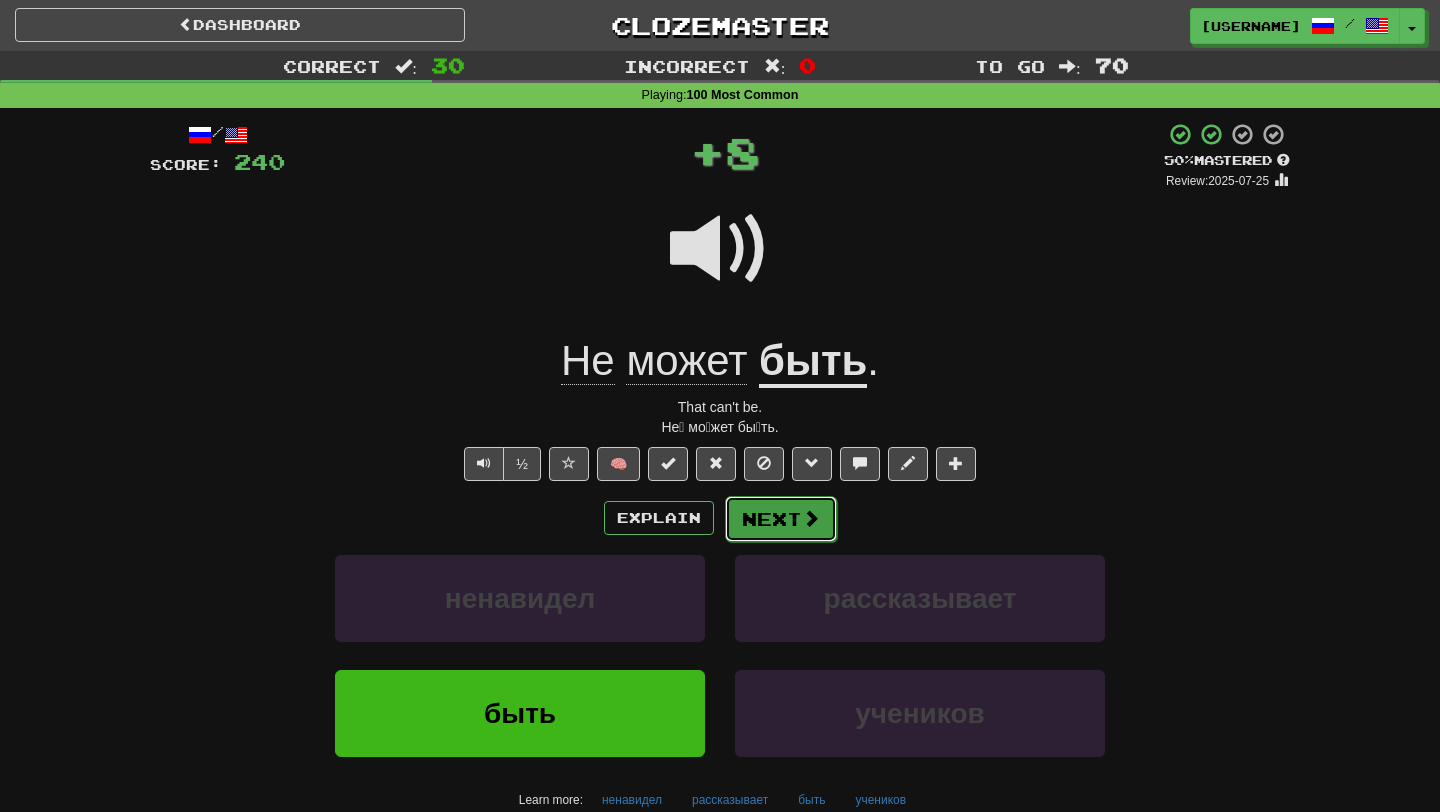click on "Next" at bounding box center (781, 519) 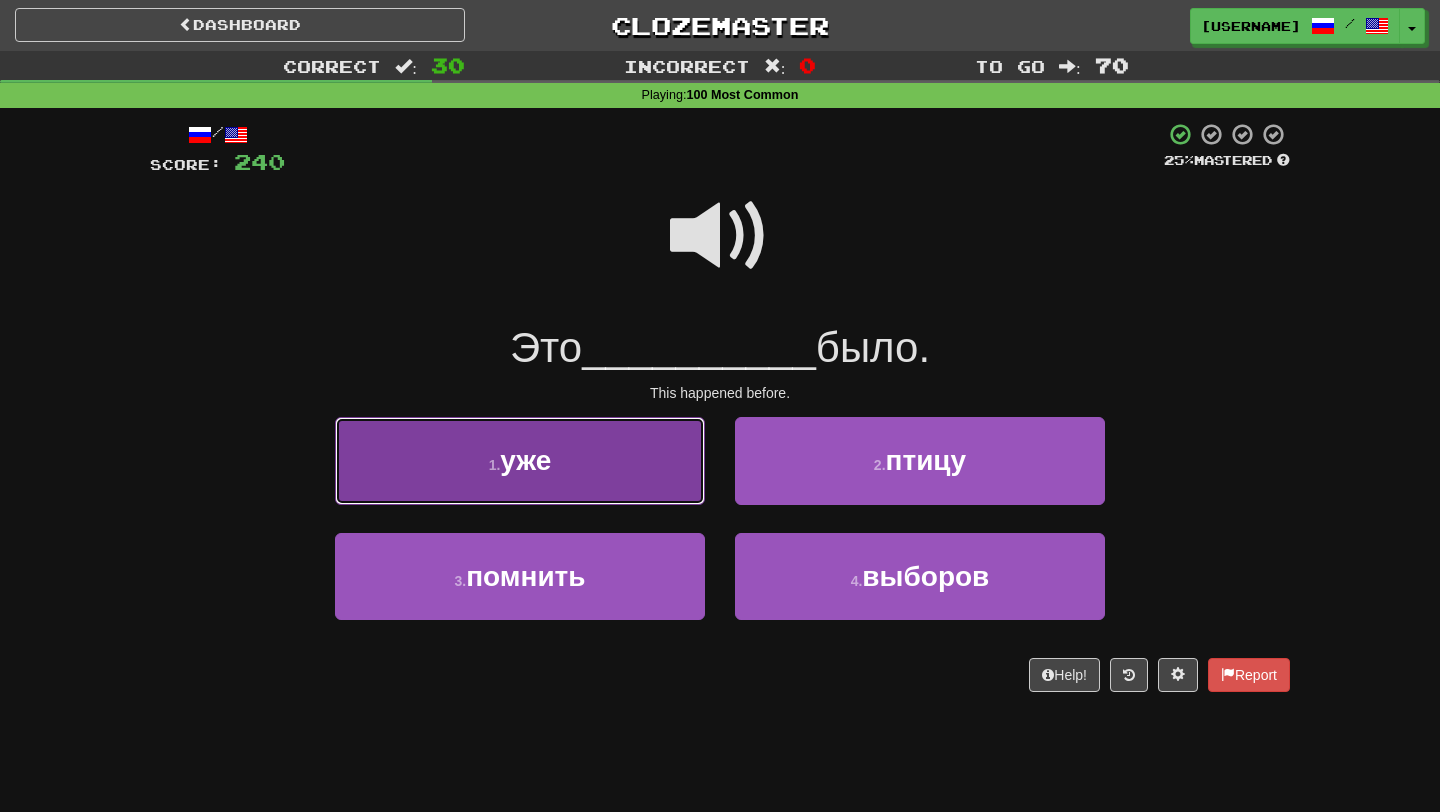 click on "1 .  уже" at bounding box center [520, 460] 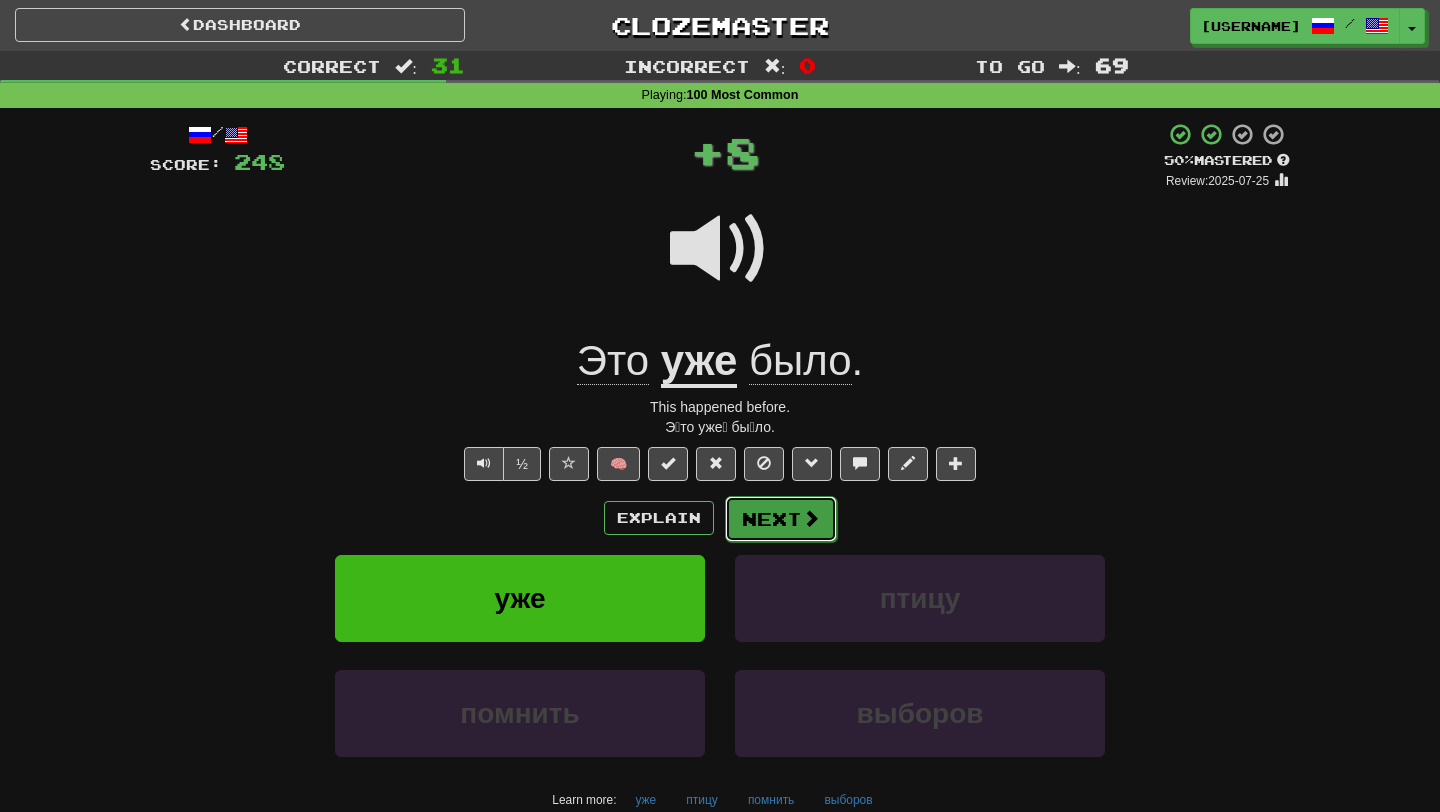click on "Next" at bounding box center (781, 519) 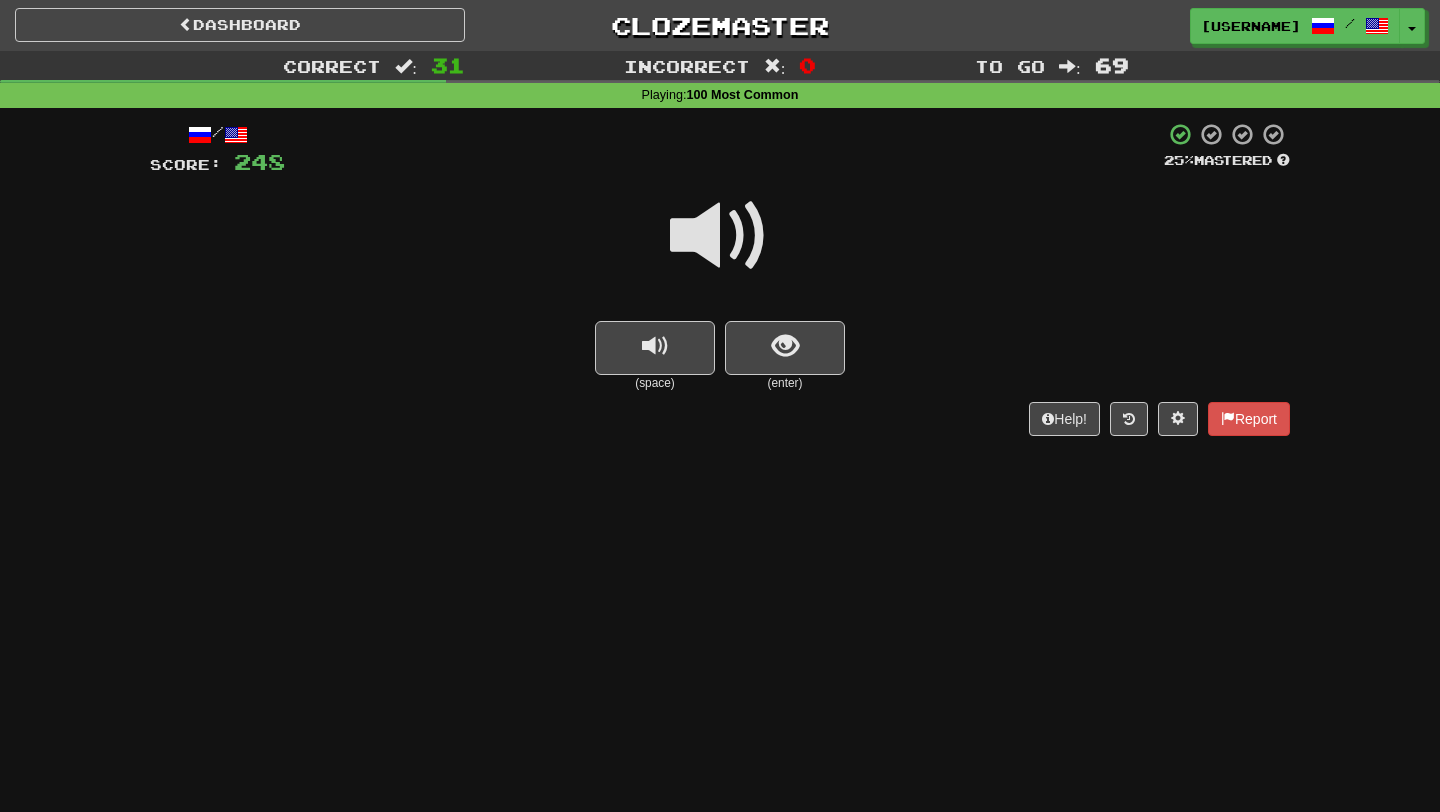 click at bounding box center (785, 348) 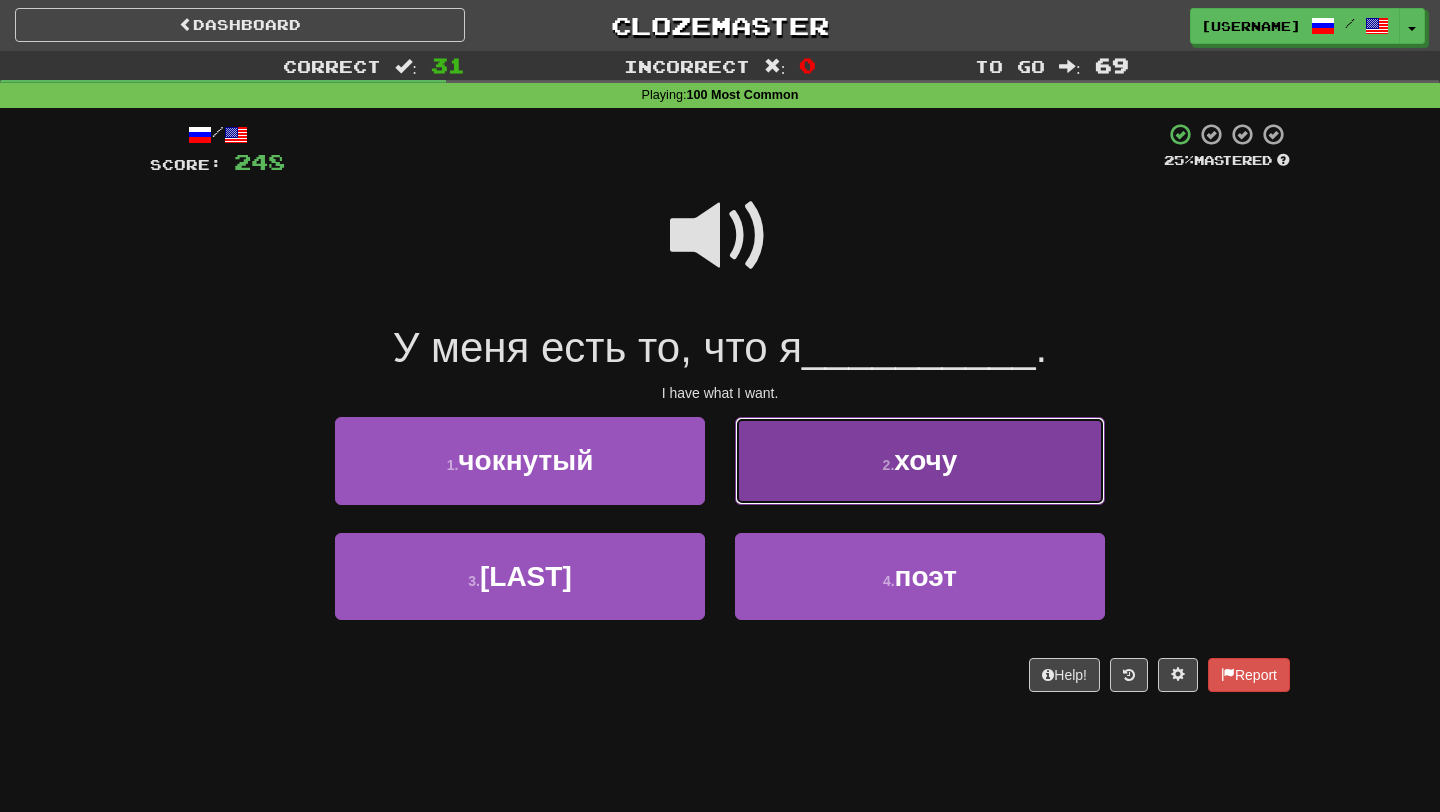 click on "2 .  хочу" at bounding box center [920, 460] 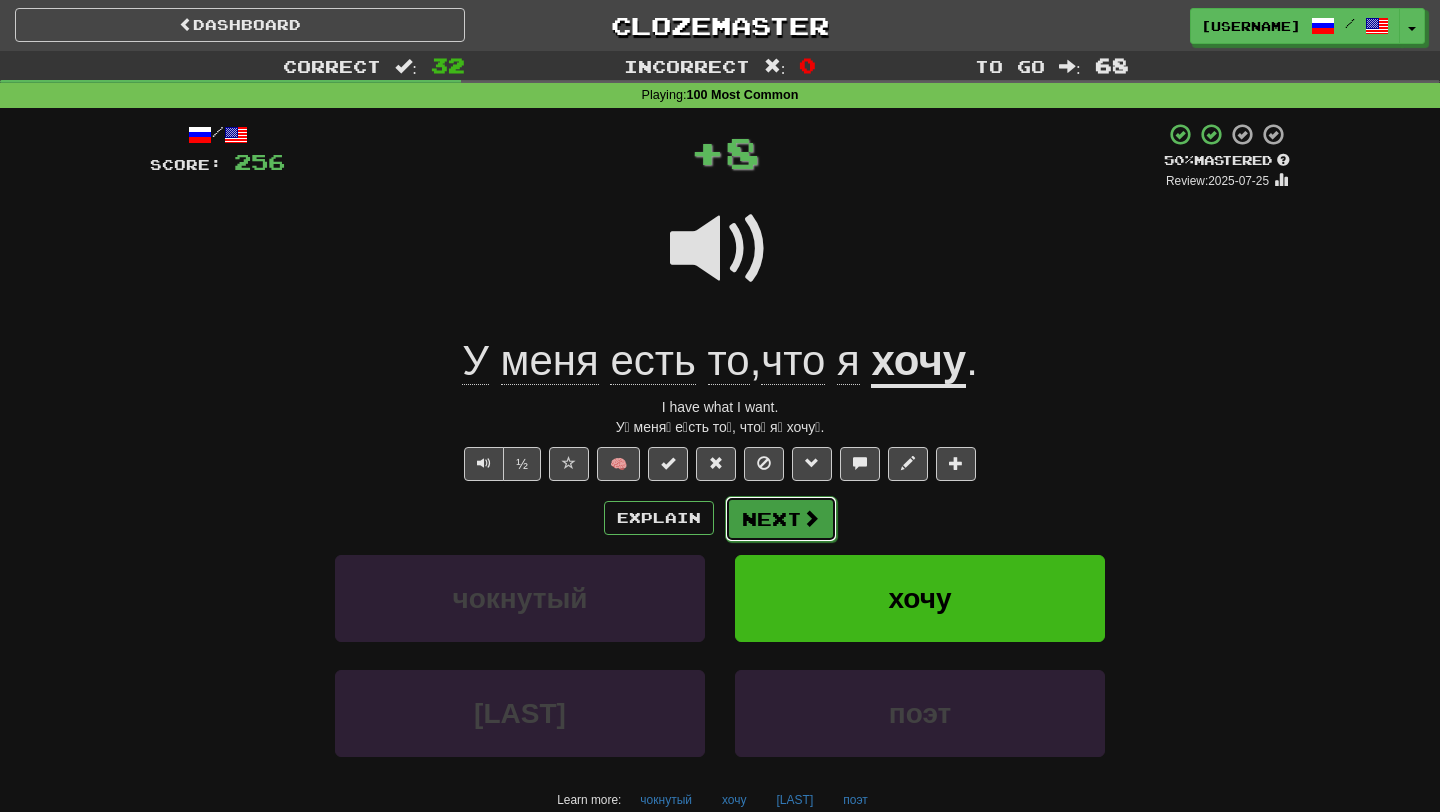 click on "Next" at bounding box center (781, 519) 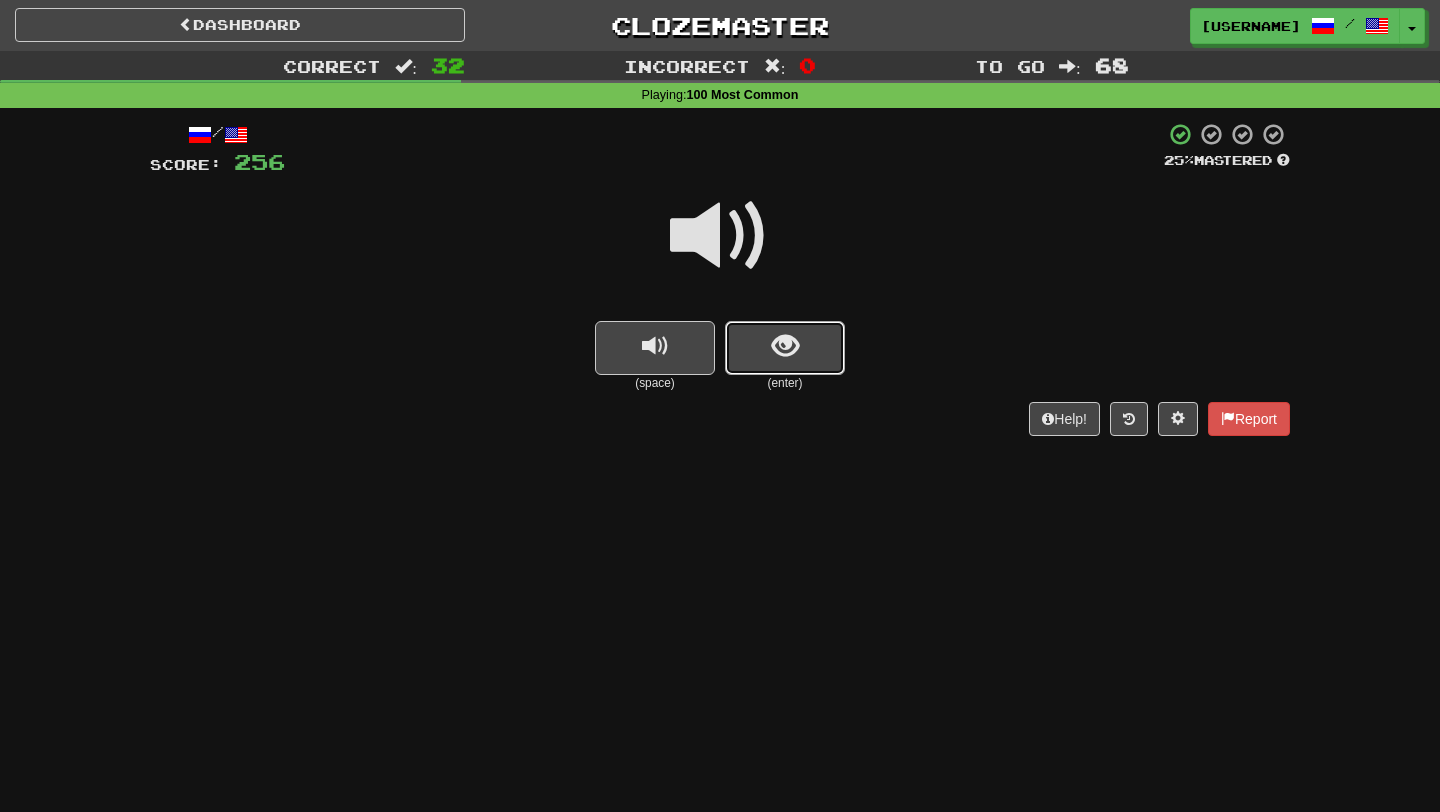 click at bounding box center [785, 348] 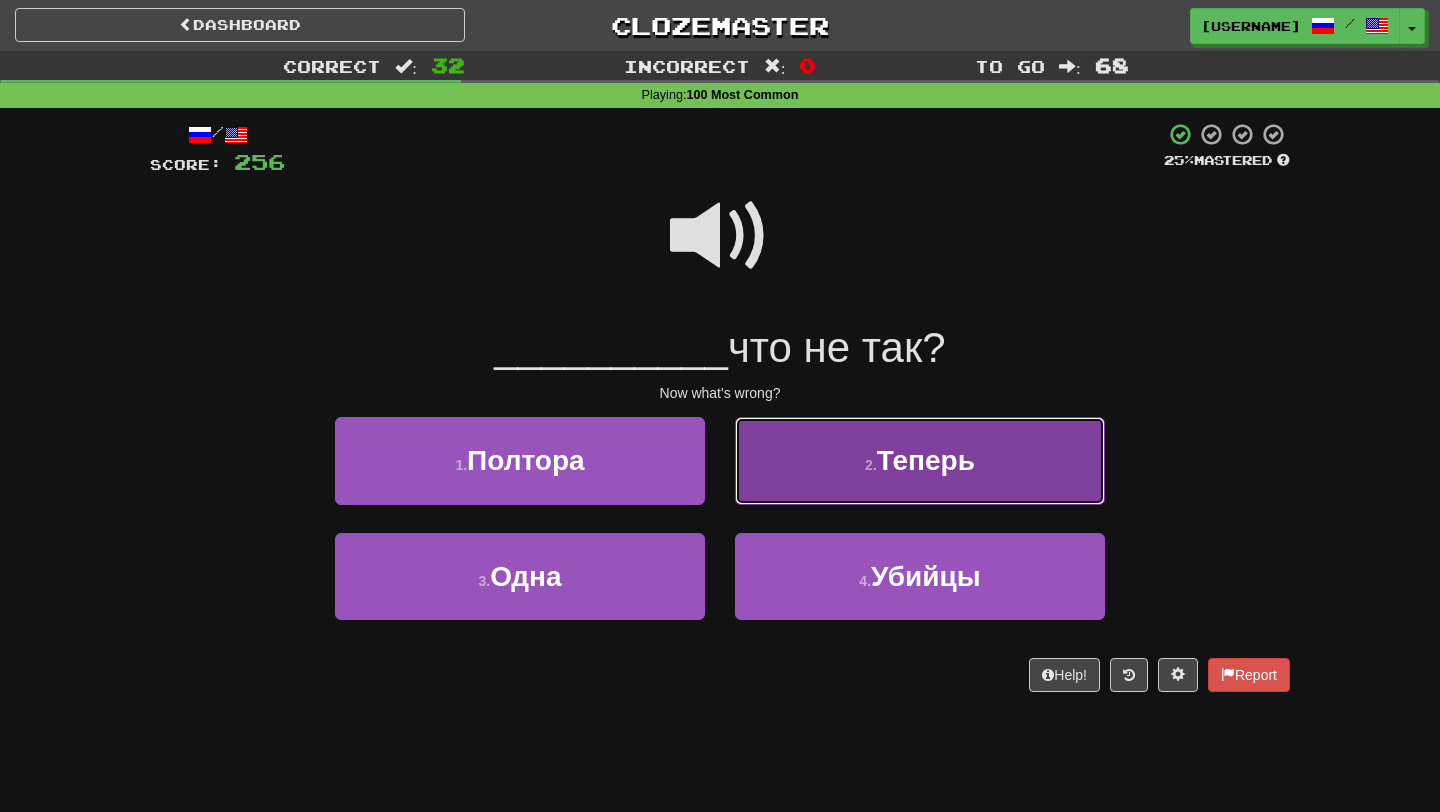 click on "2 .  Теперь" at bounding box center (920, 460) 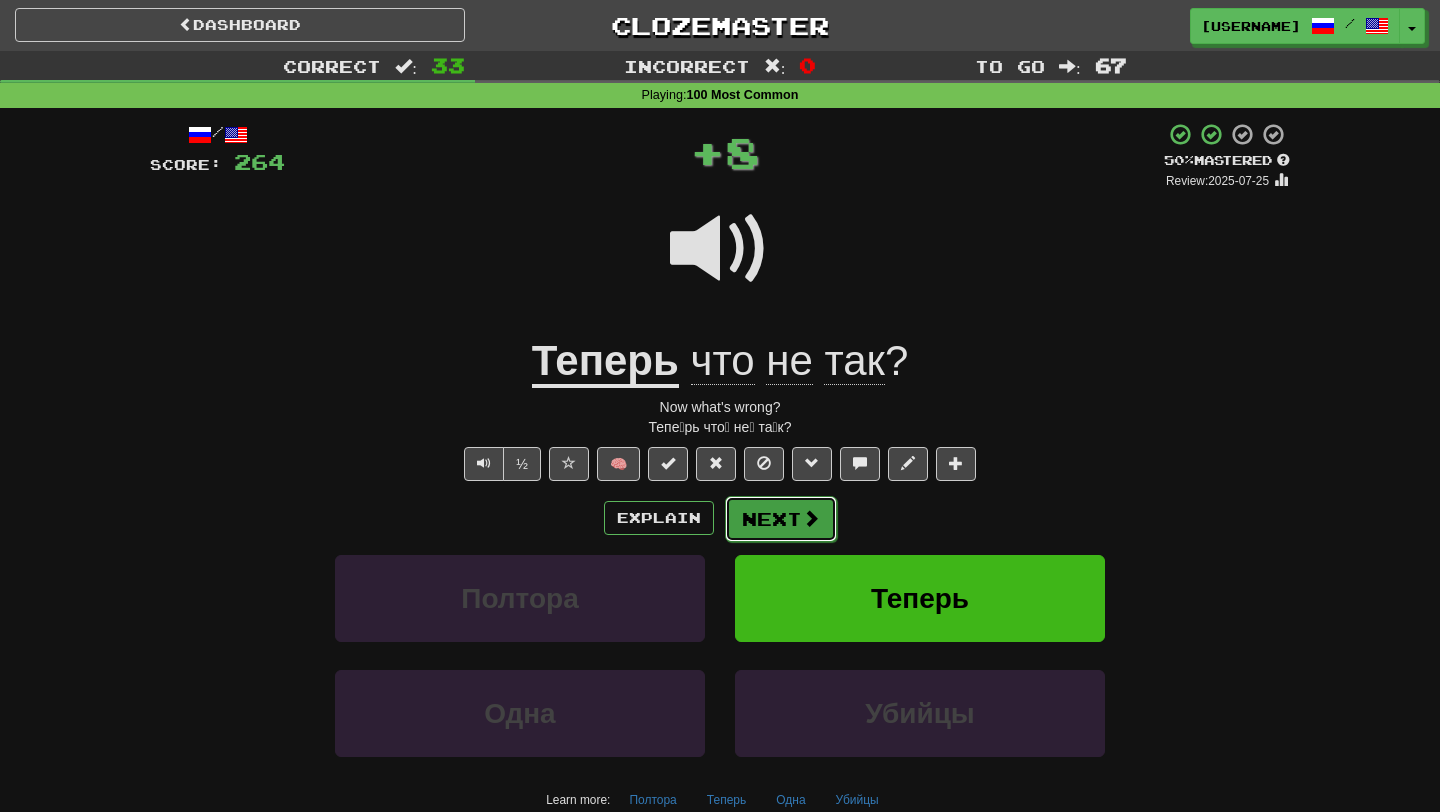 click on "Next" at bounding box center (781, 519) 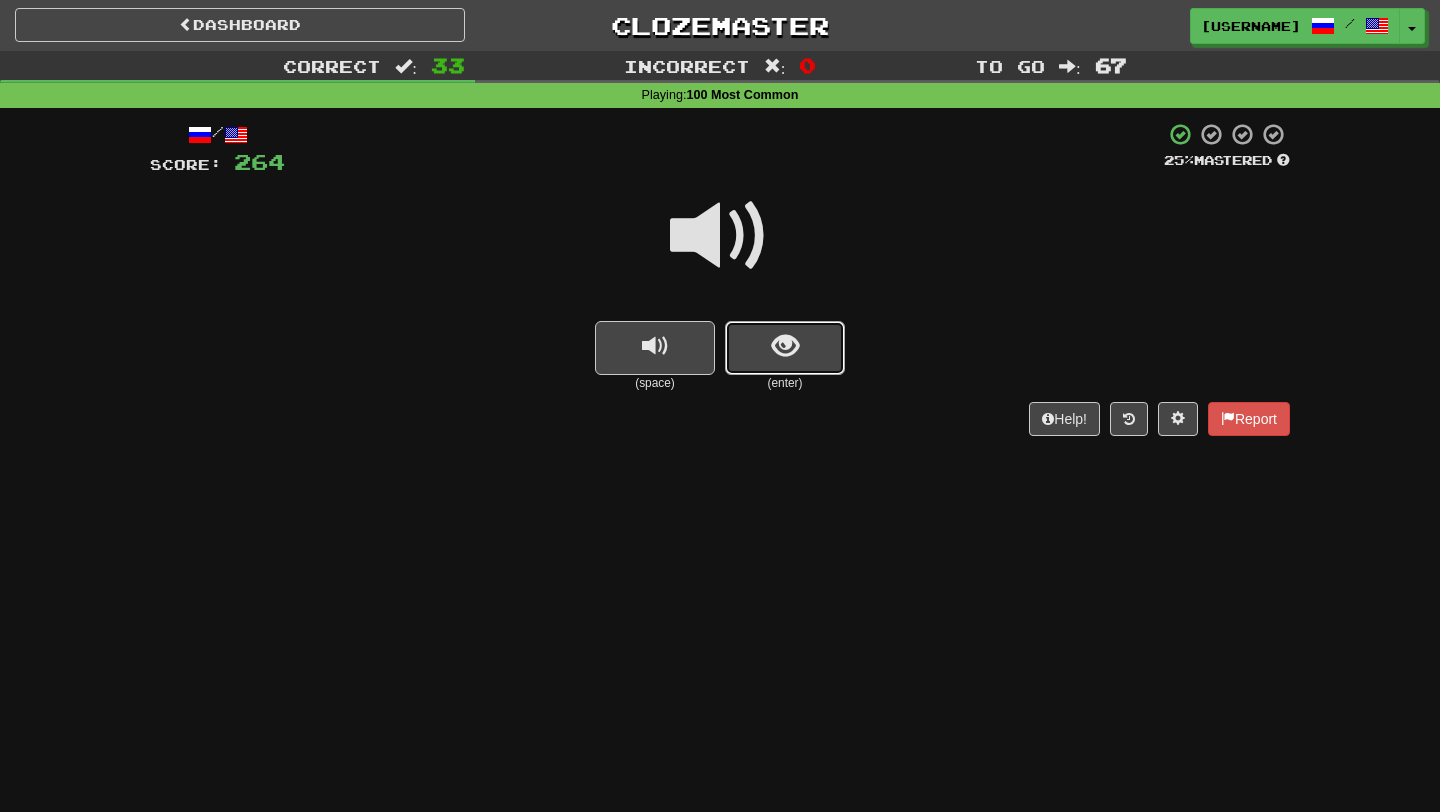click at bounding box center (785, 348) 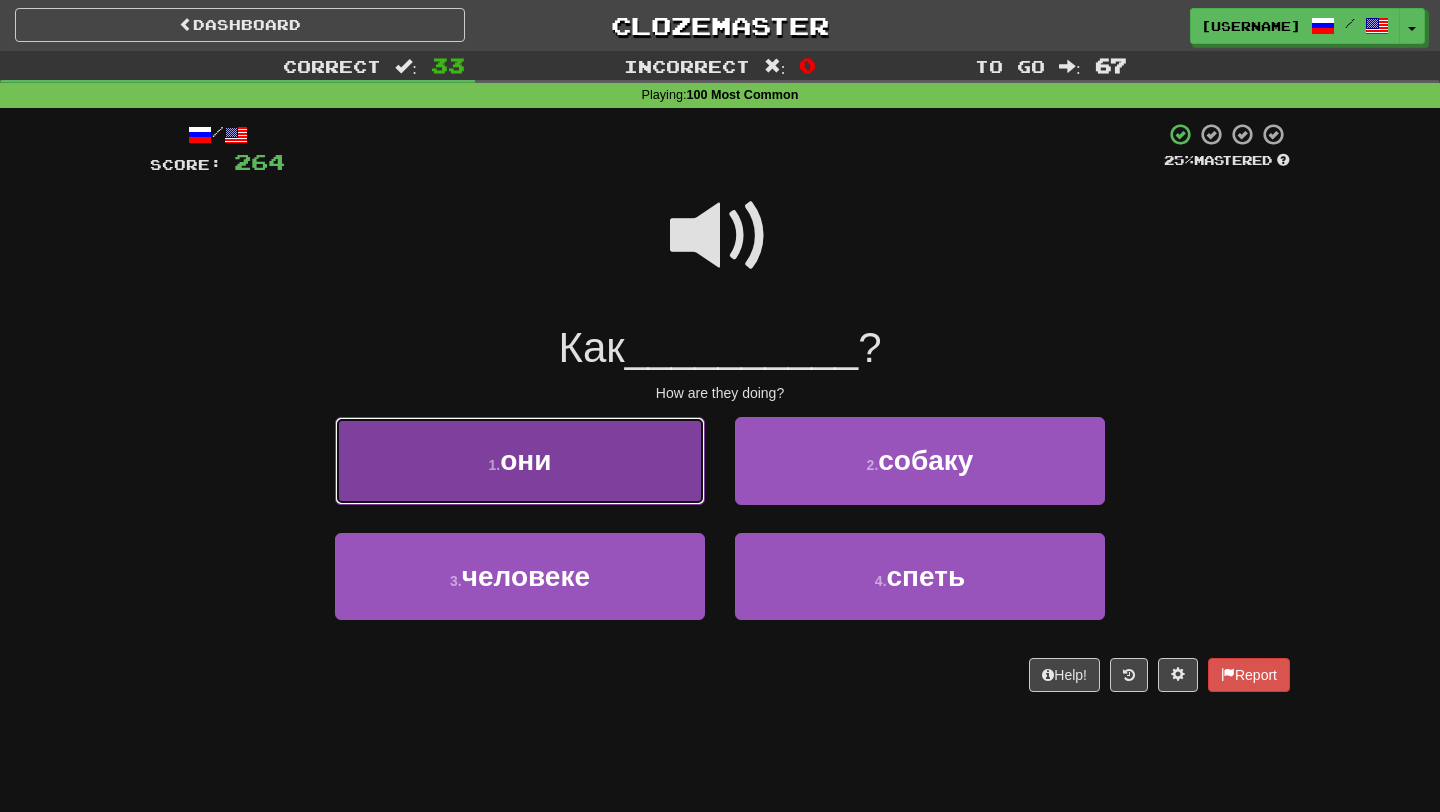 click on "1 .  они" at bounding box center (520, 460) 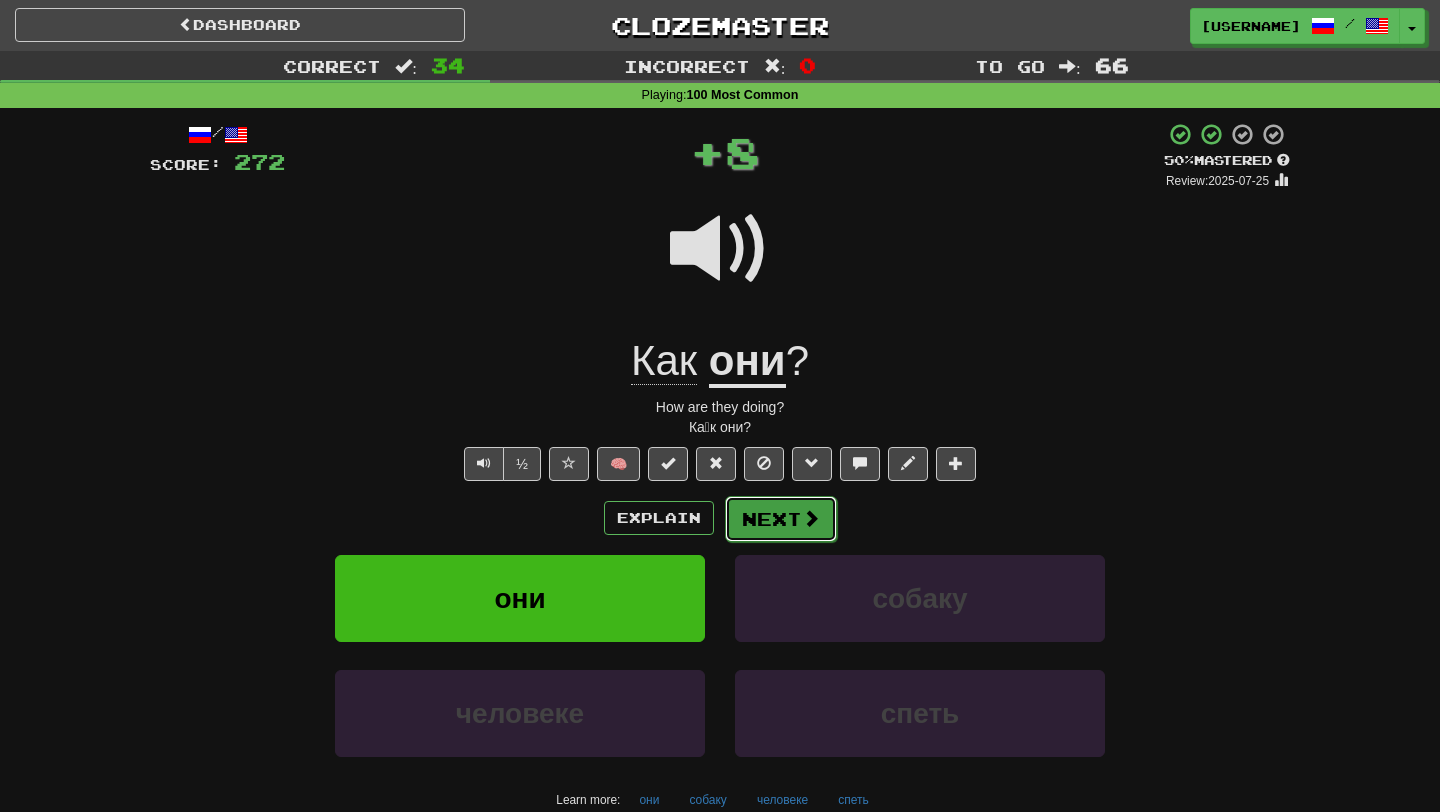 click on "Next" at bounding box center [781, 519] 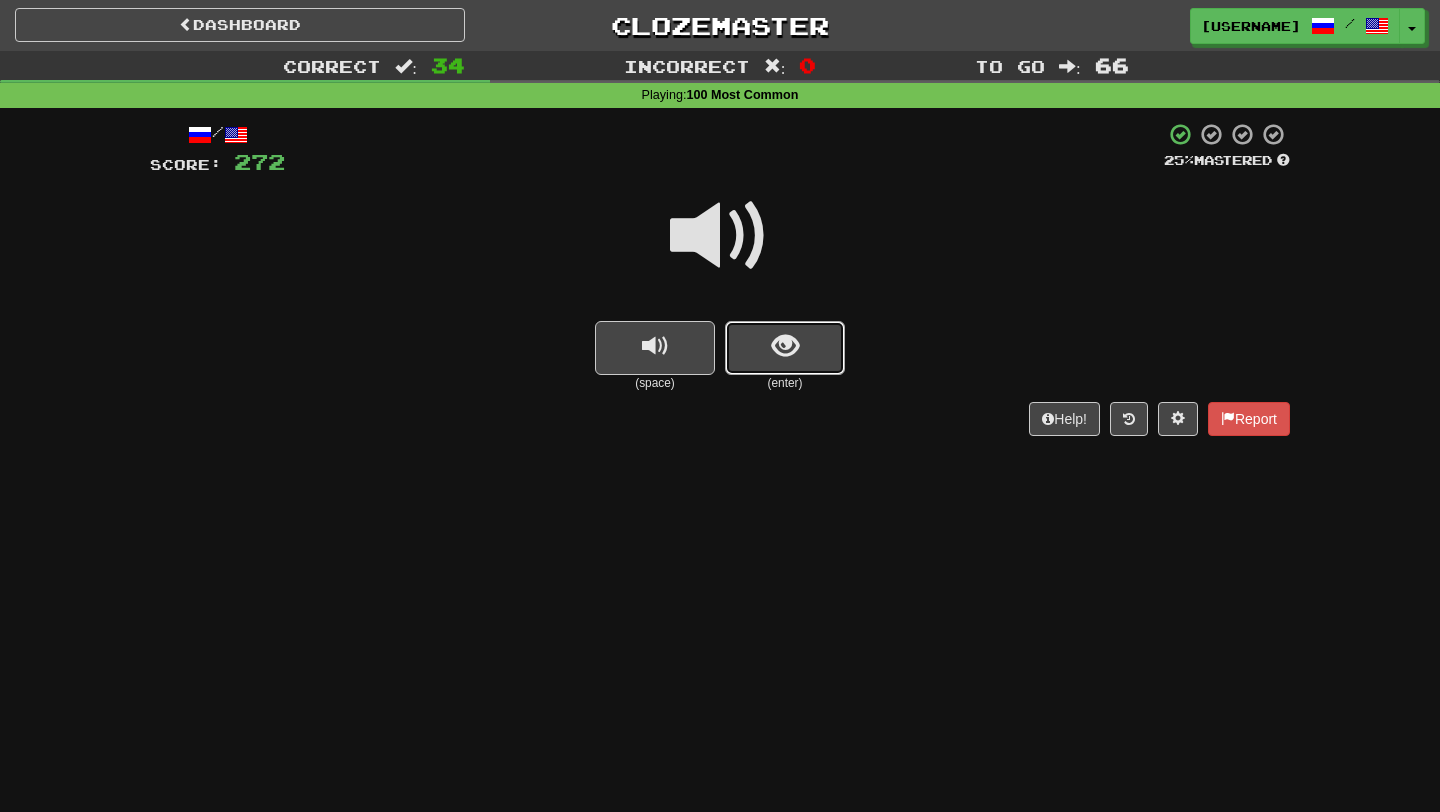 click at bounding box center (785, 346) 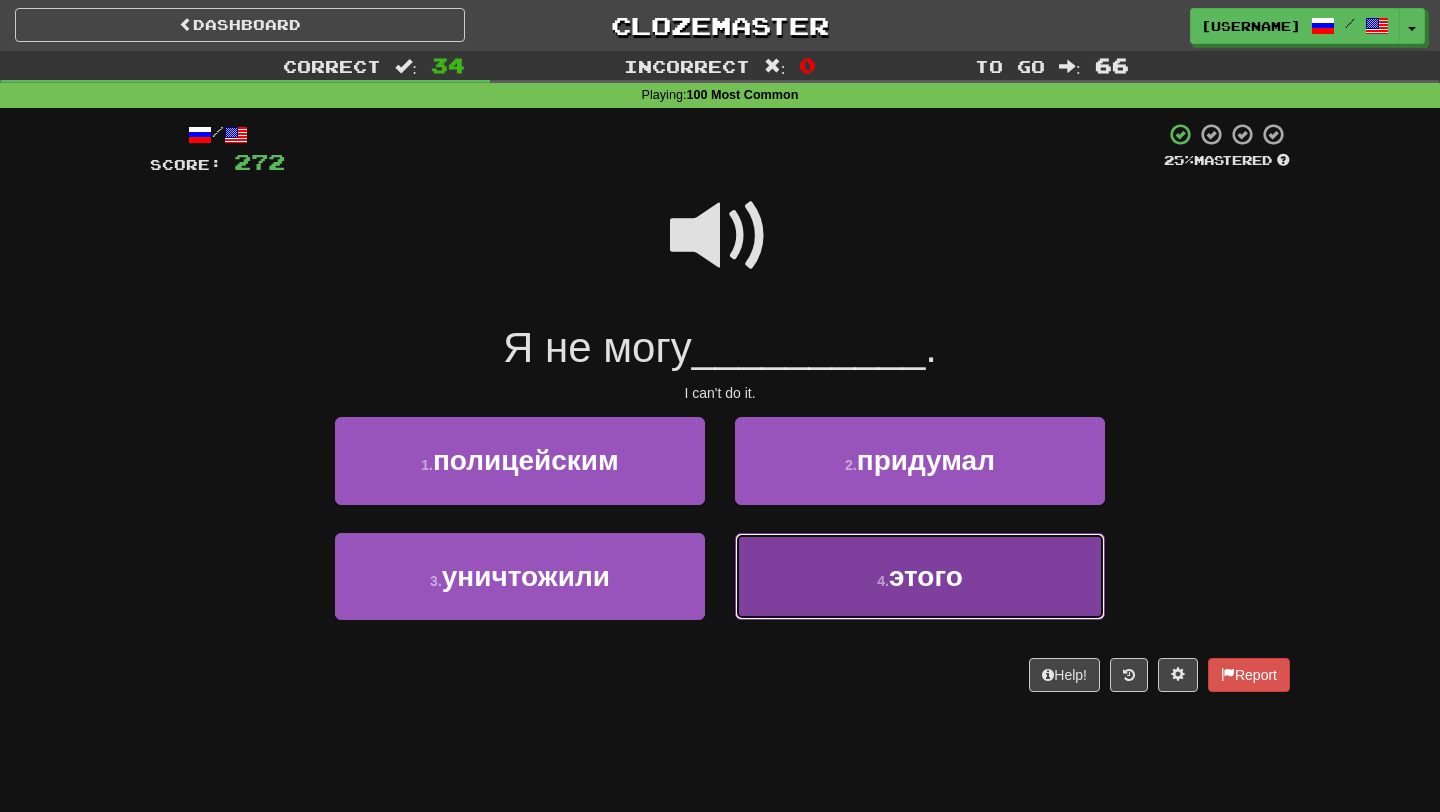 click on "4 .  этого" at bounding box center (920, 576) 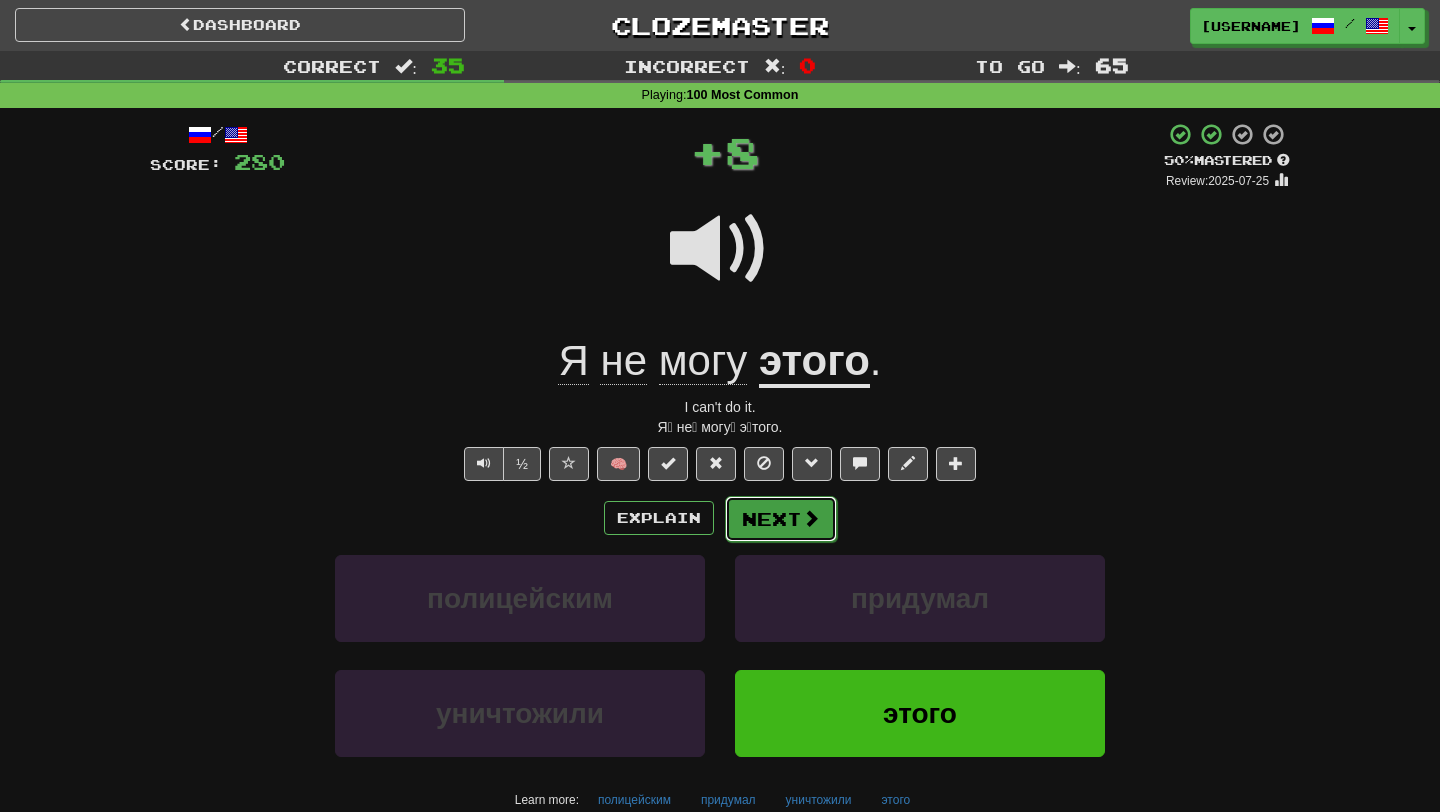 click at bounding box center (811, 518) 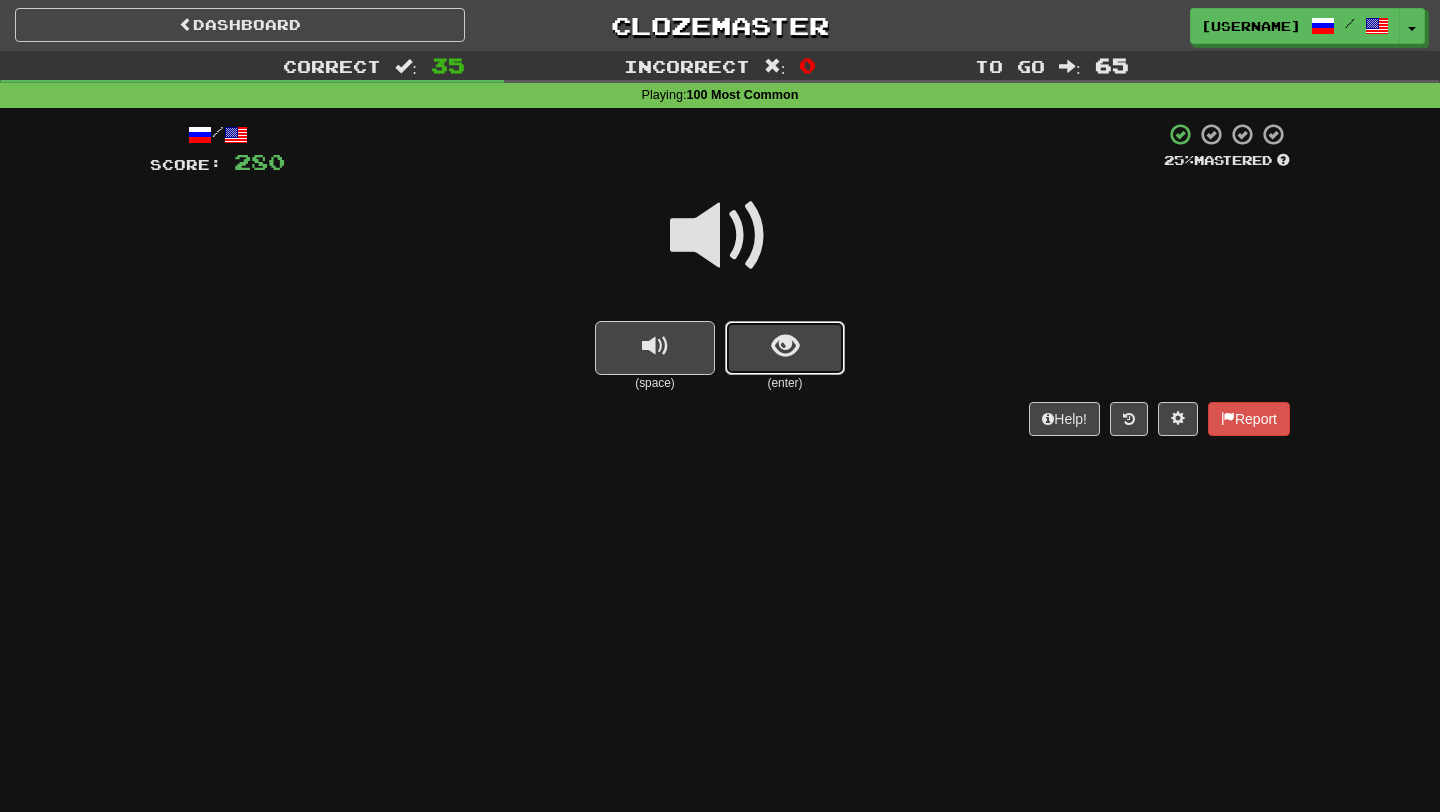click at bounding box center (785, 348) 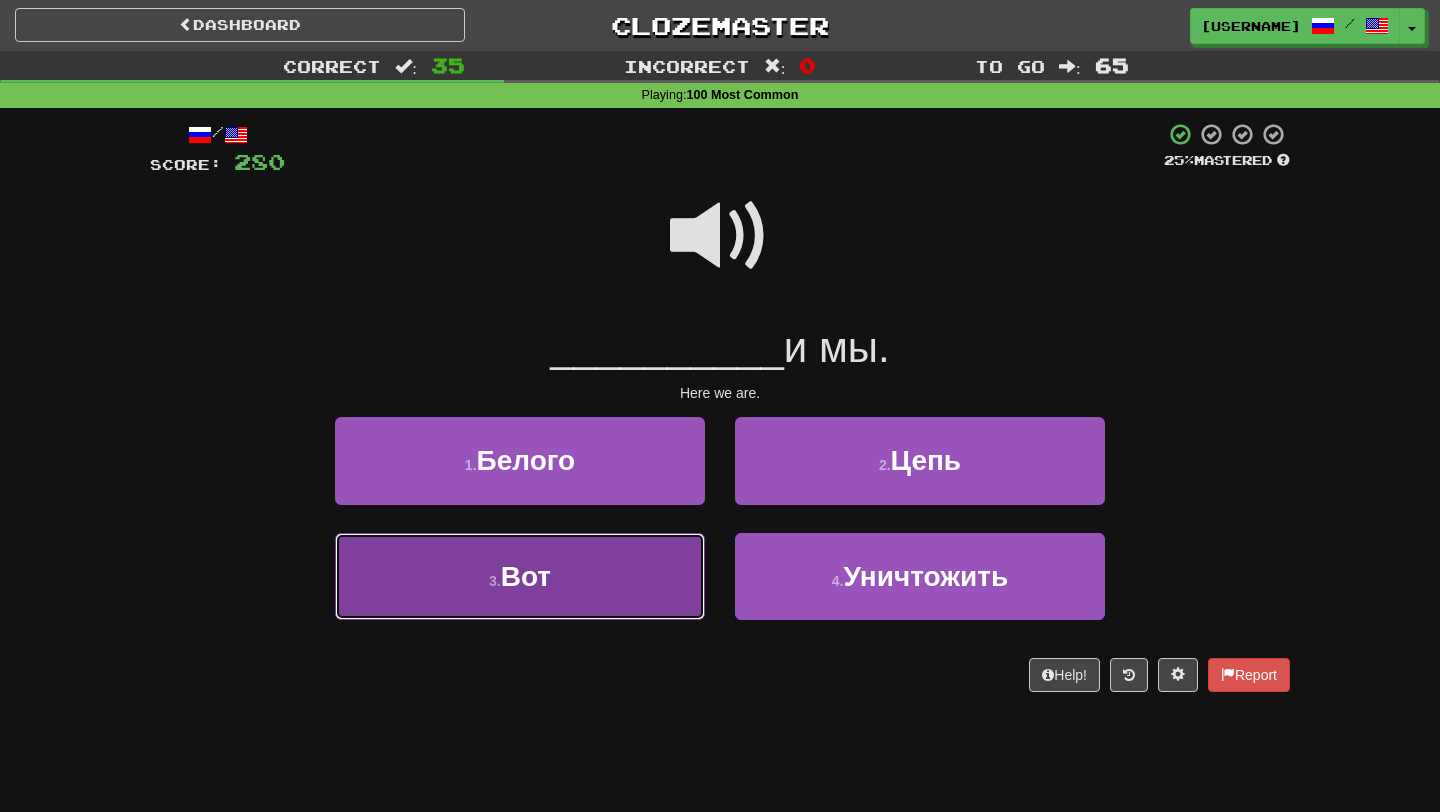 click on "3 .  Вот" at bounding box center [520, 576] 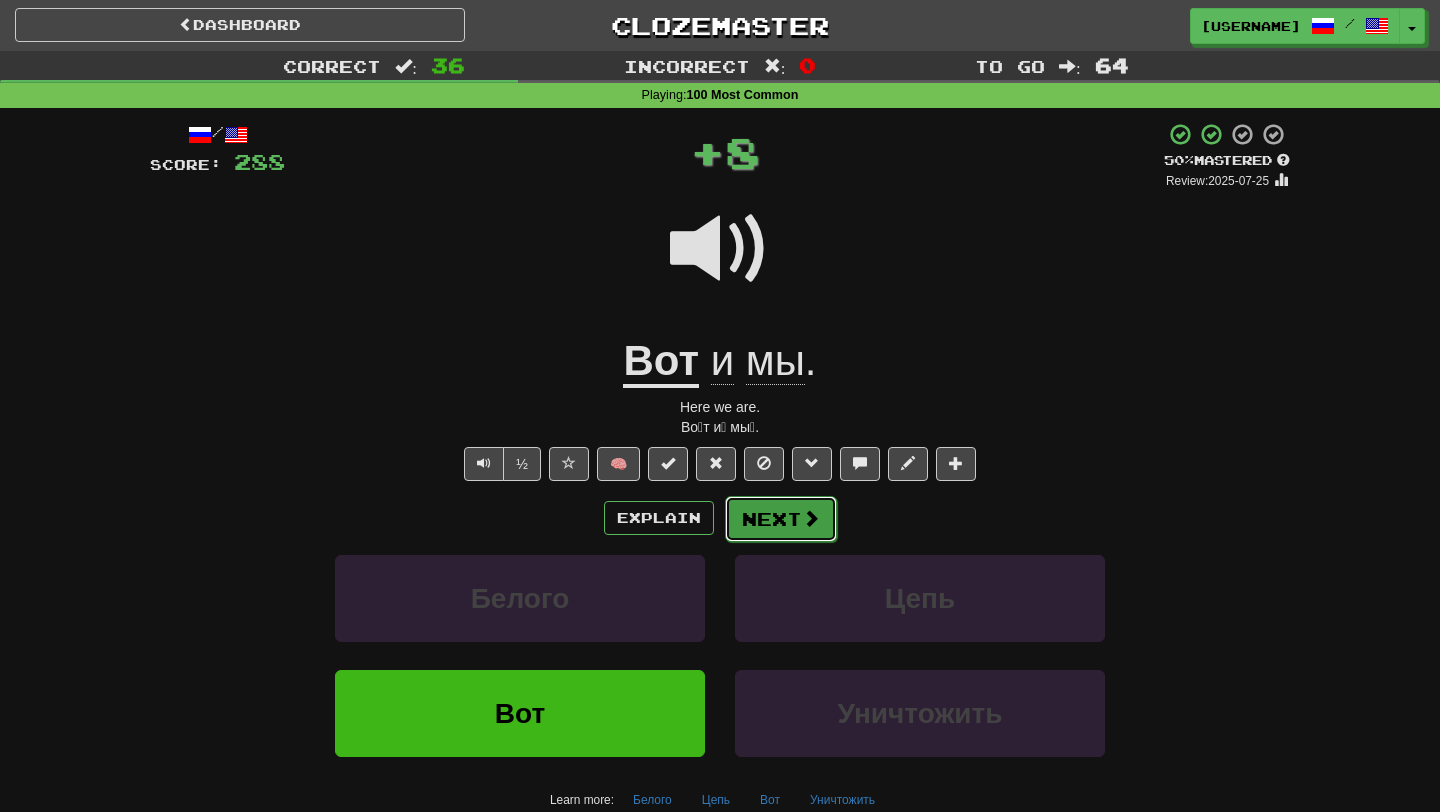 click on "Next" at bounding box center [781, 519] 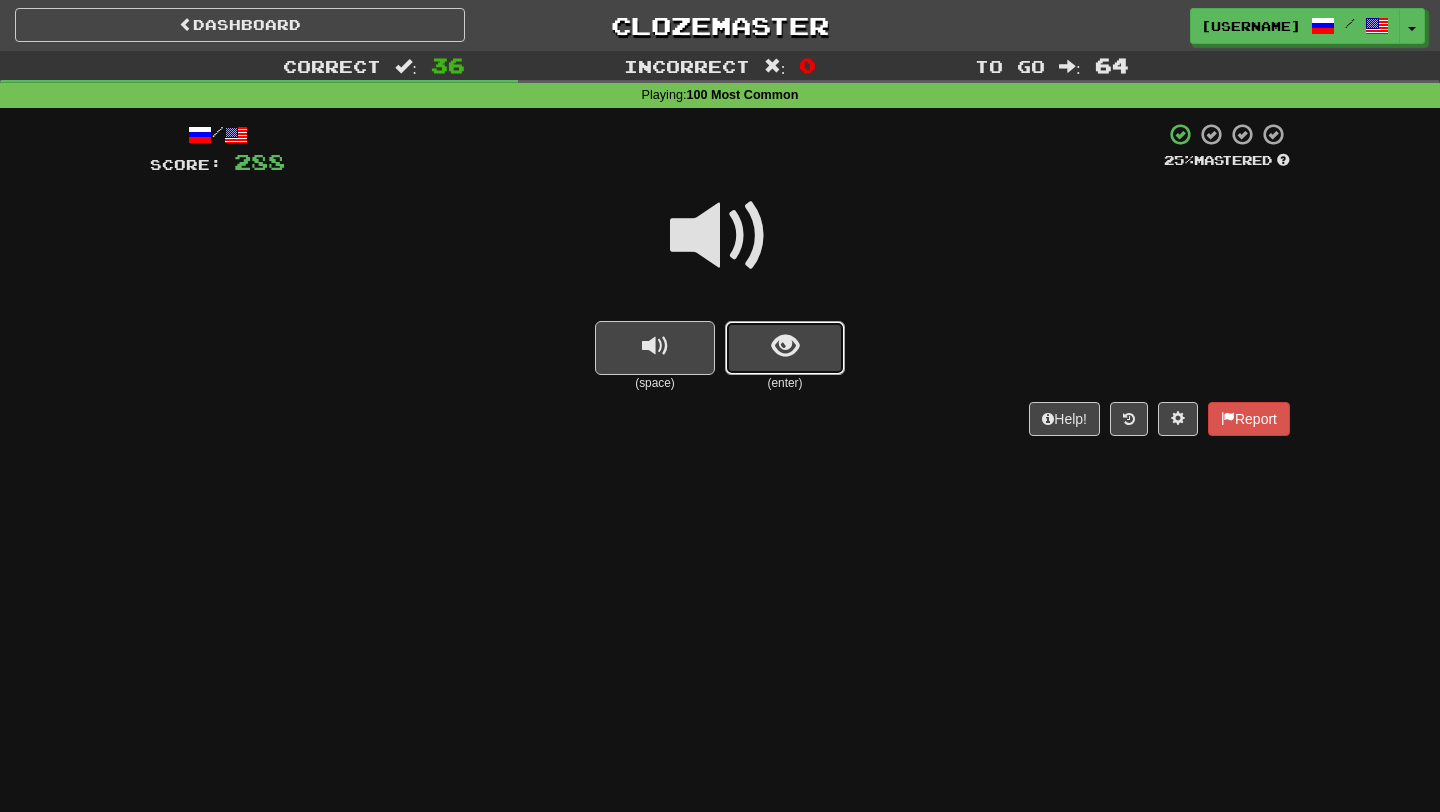 click at bounding box center [785, 348] 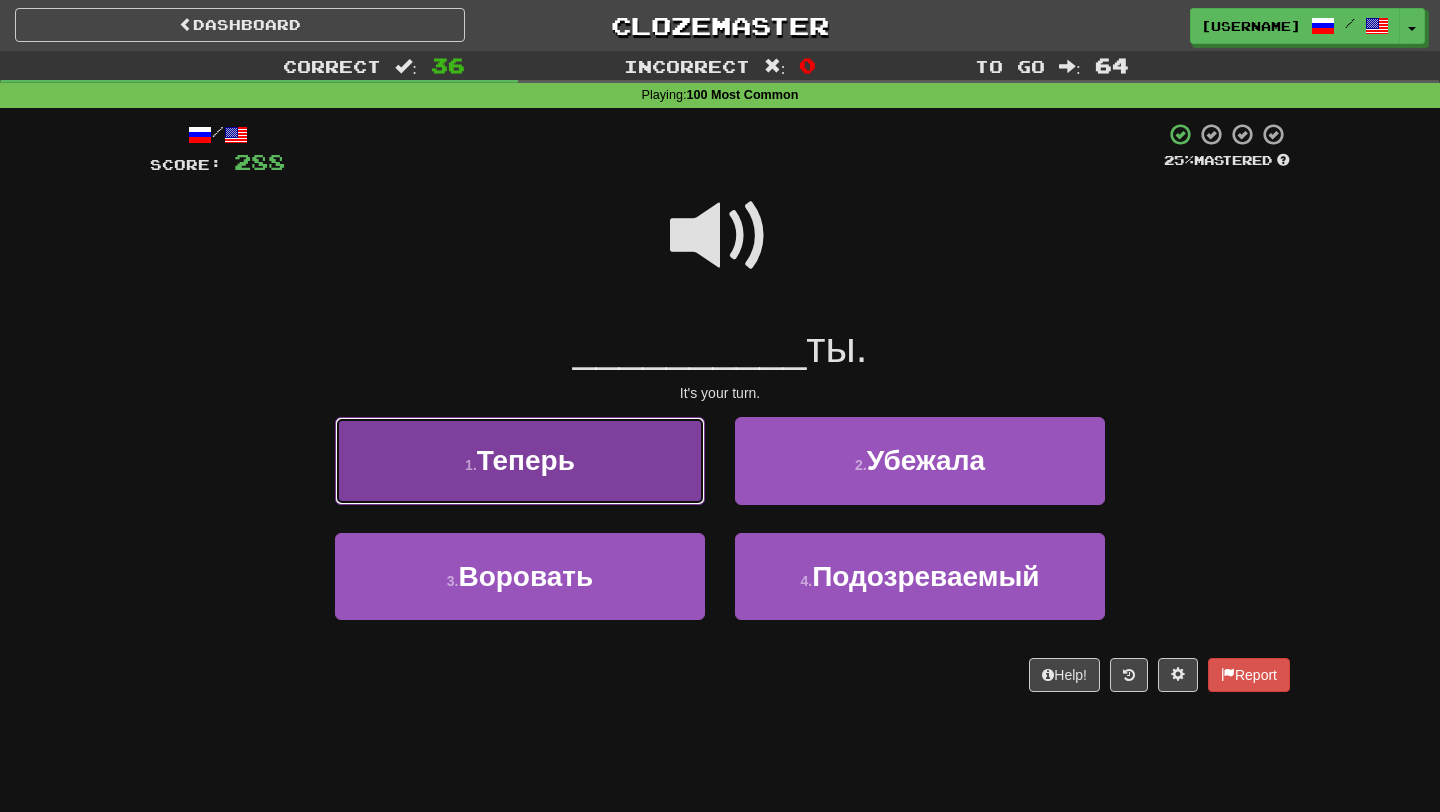 click on "1 .  Теперь" at bounding box center (520, 460) 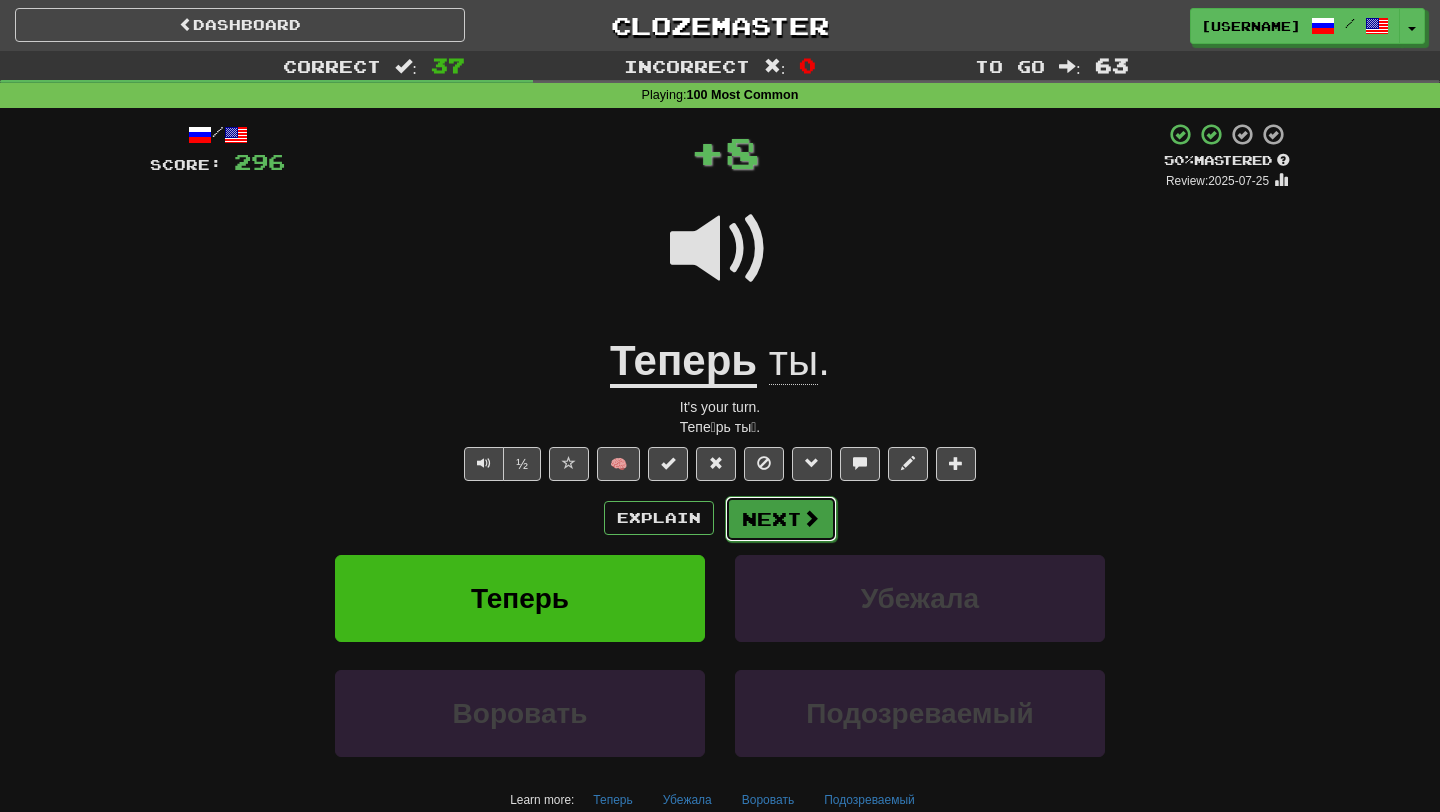 click on "Next" at bounding box center (781, 519) 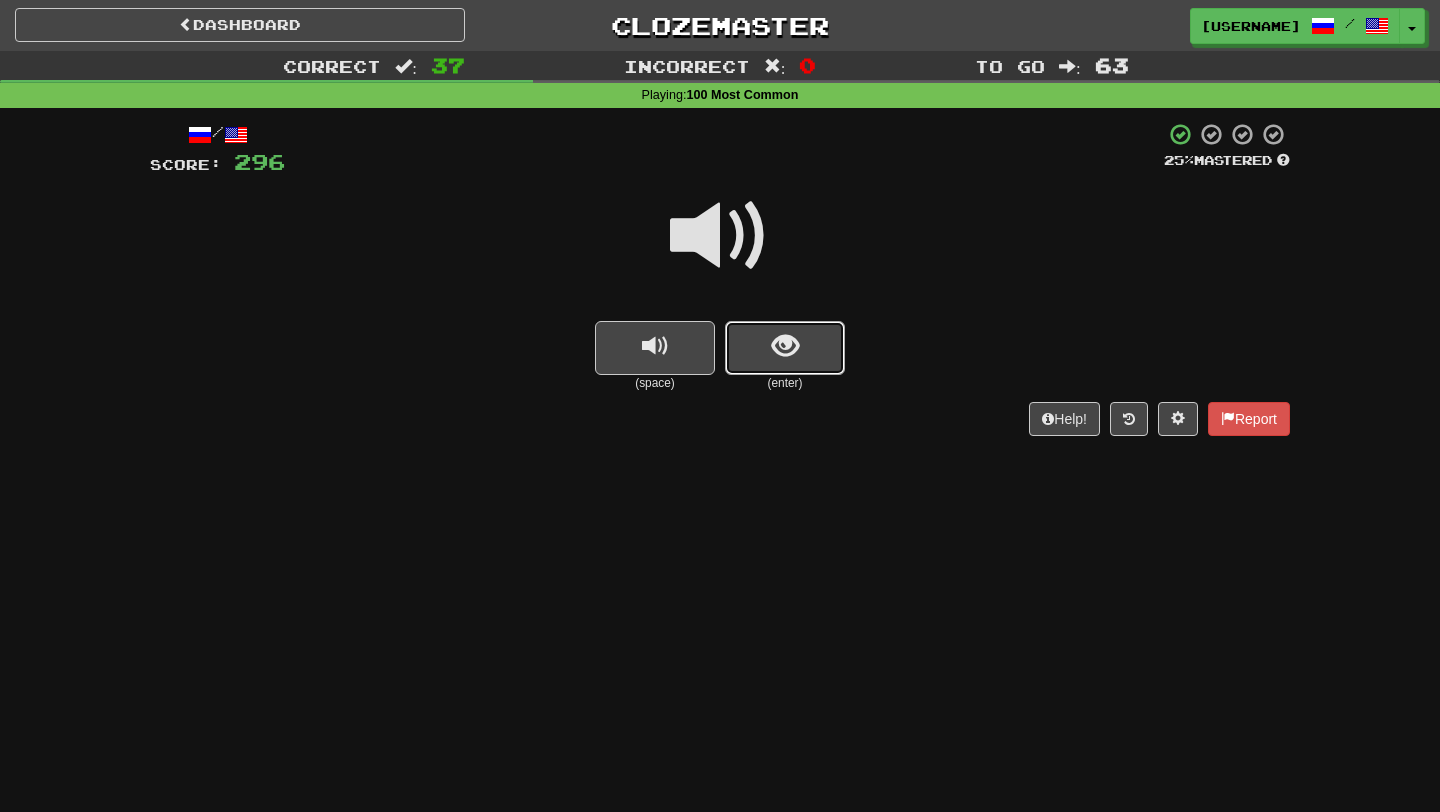click at bounding box center (785, 346) 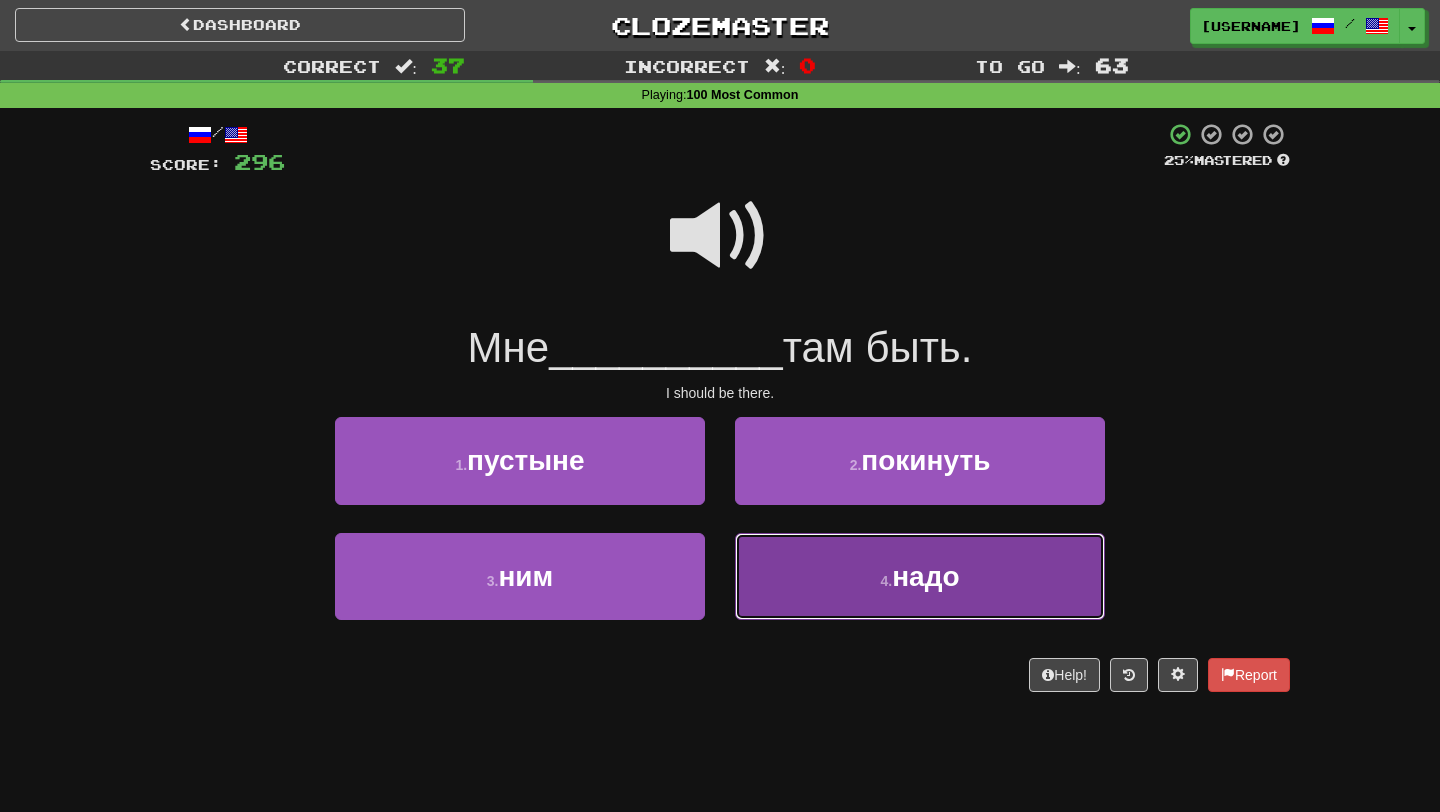 click on "4 .  надо" at bounding box center (920, 576) 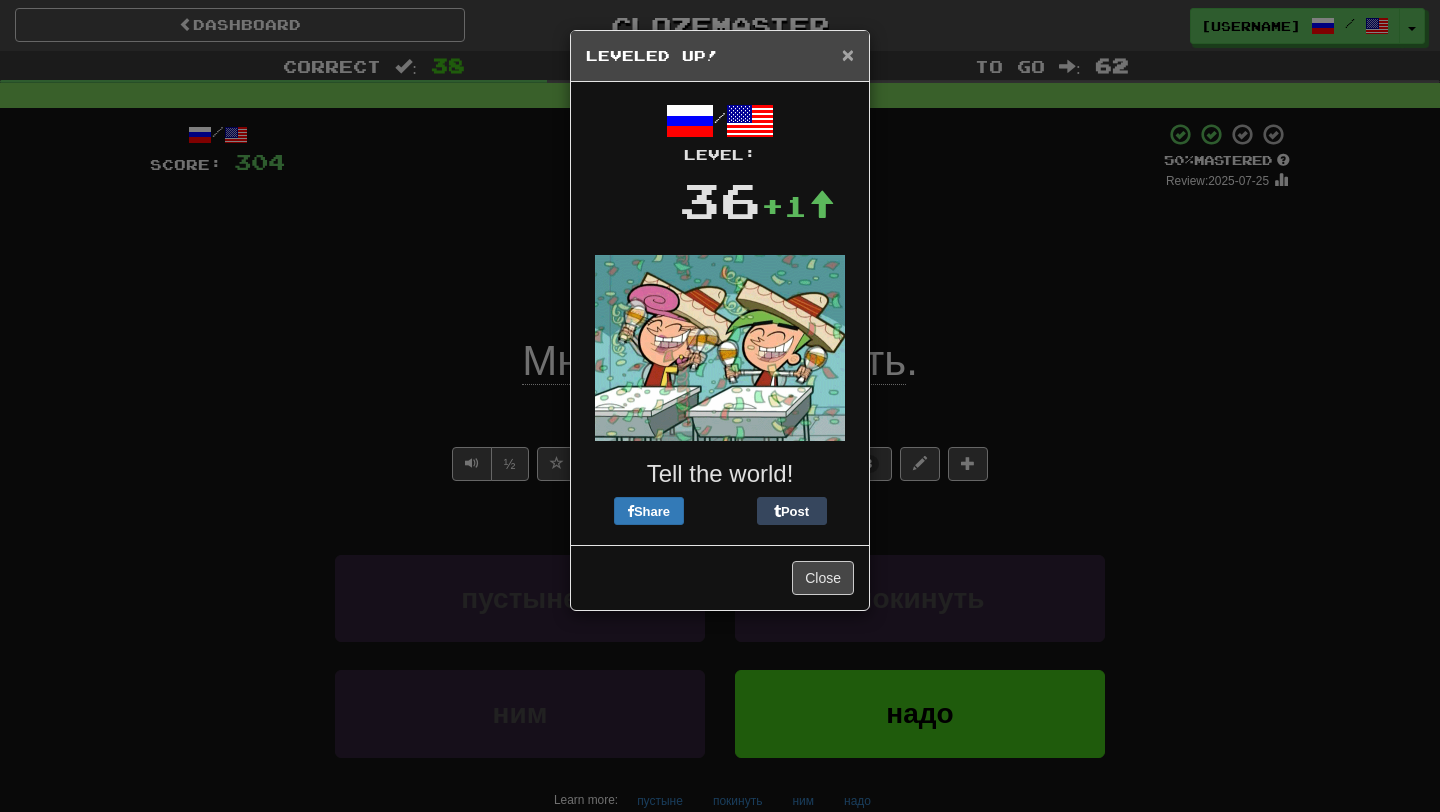 click on "×" at bounding box center [848, 54] 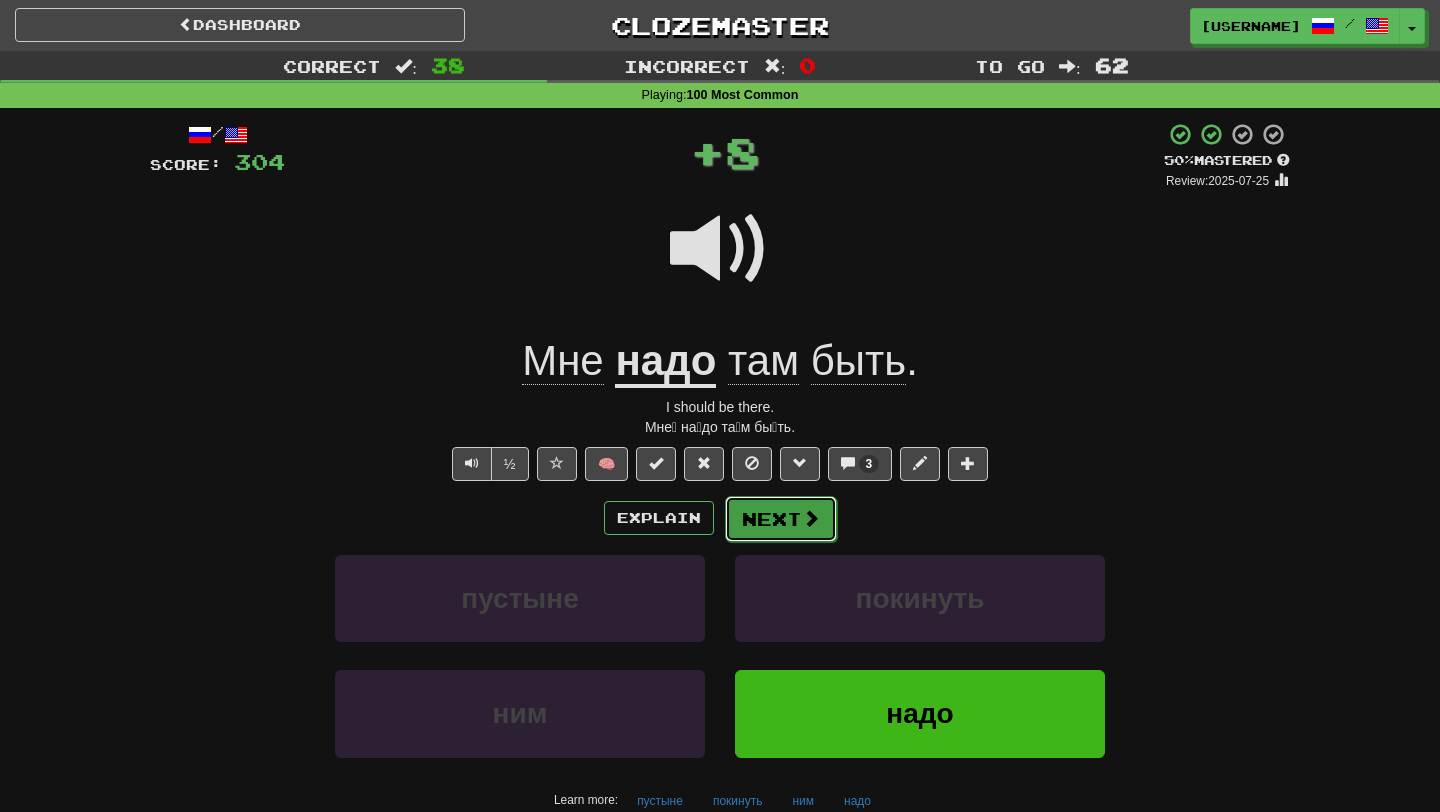 click on "Next" at bounding box center [781, 519] 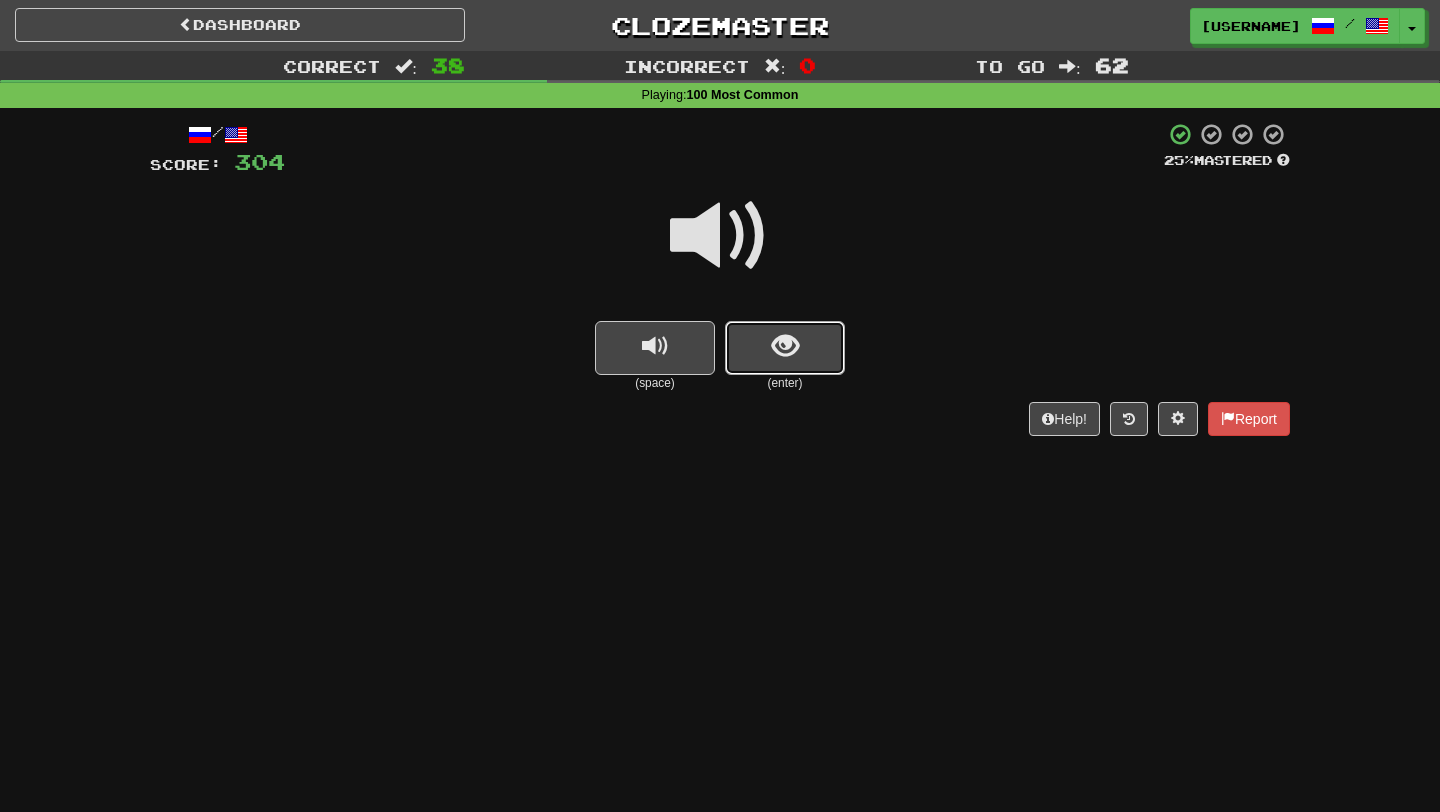 click at bounding box center [785, 348] 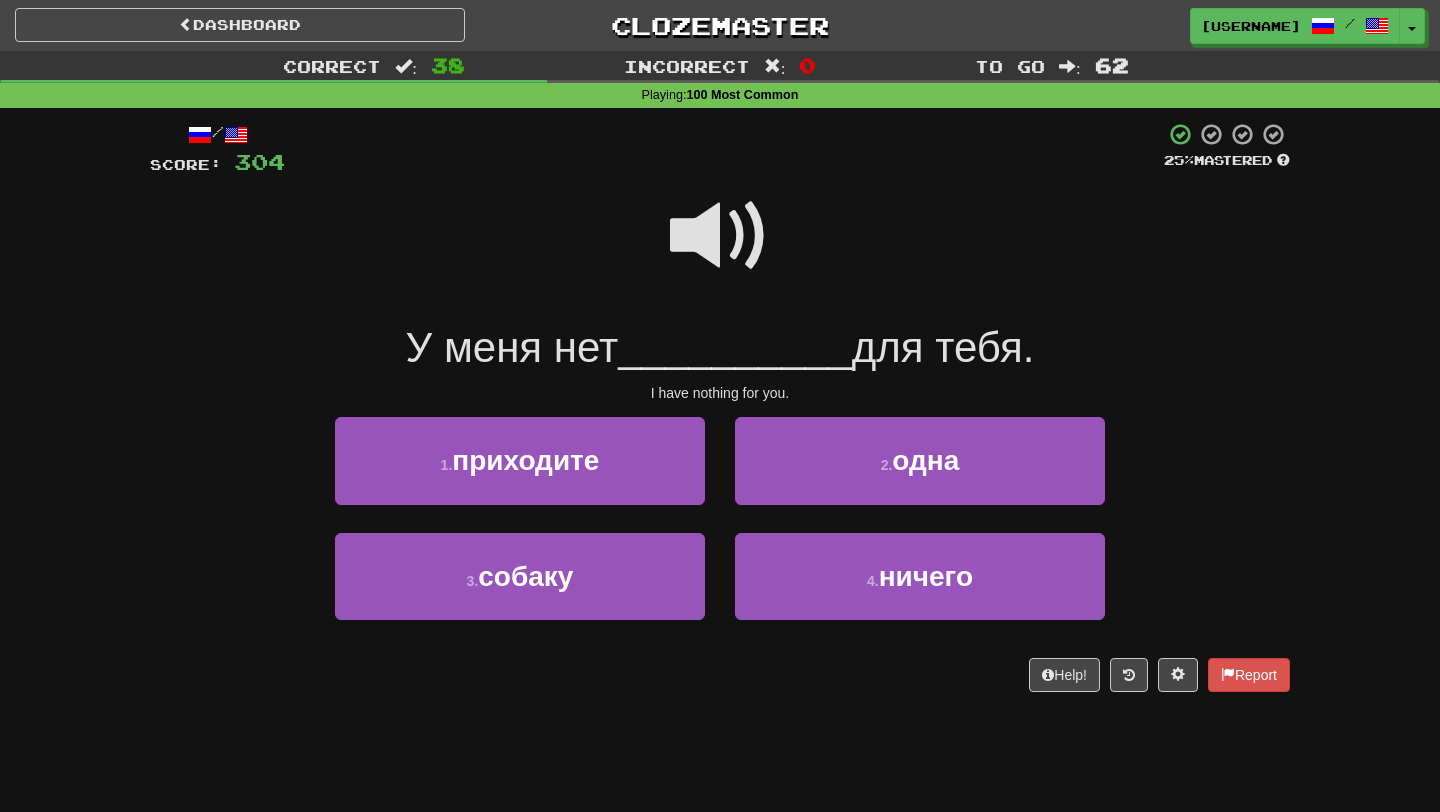 click at bounding box center (720, 236) 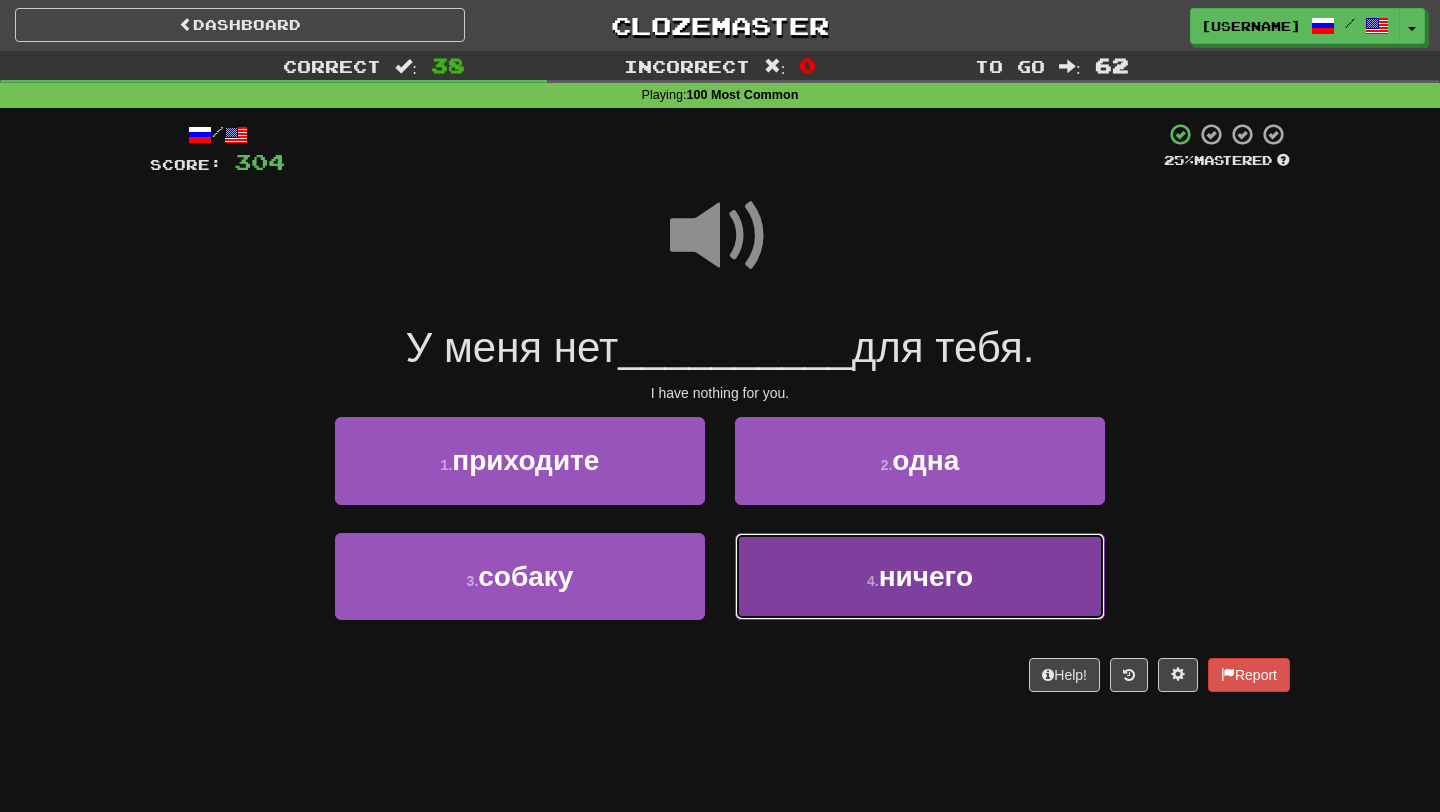 click on "ничего" at bounding box center [926, 576] 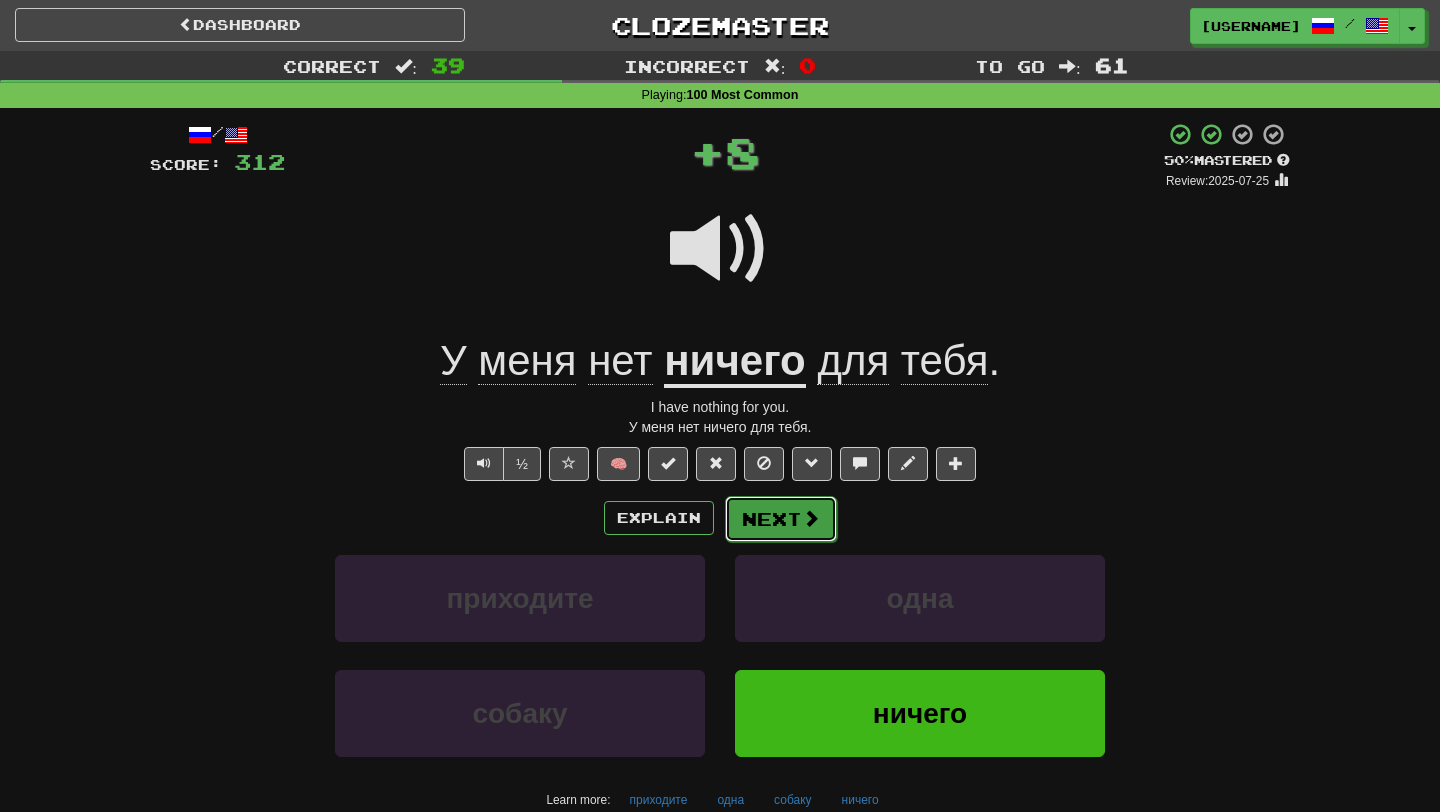 click at bounding box center (811, 518) 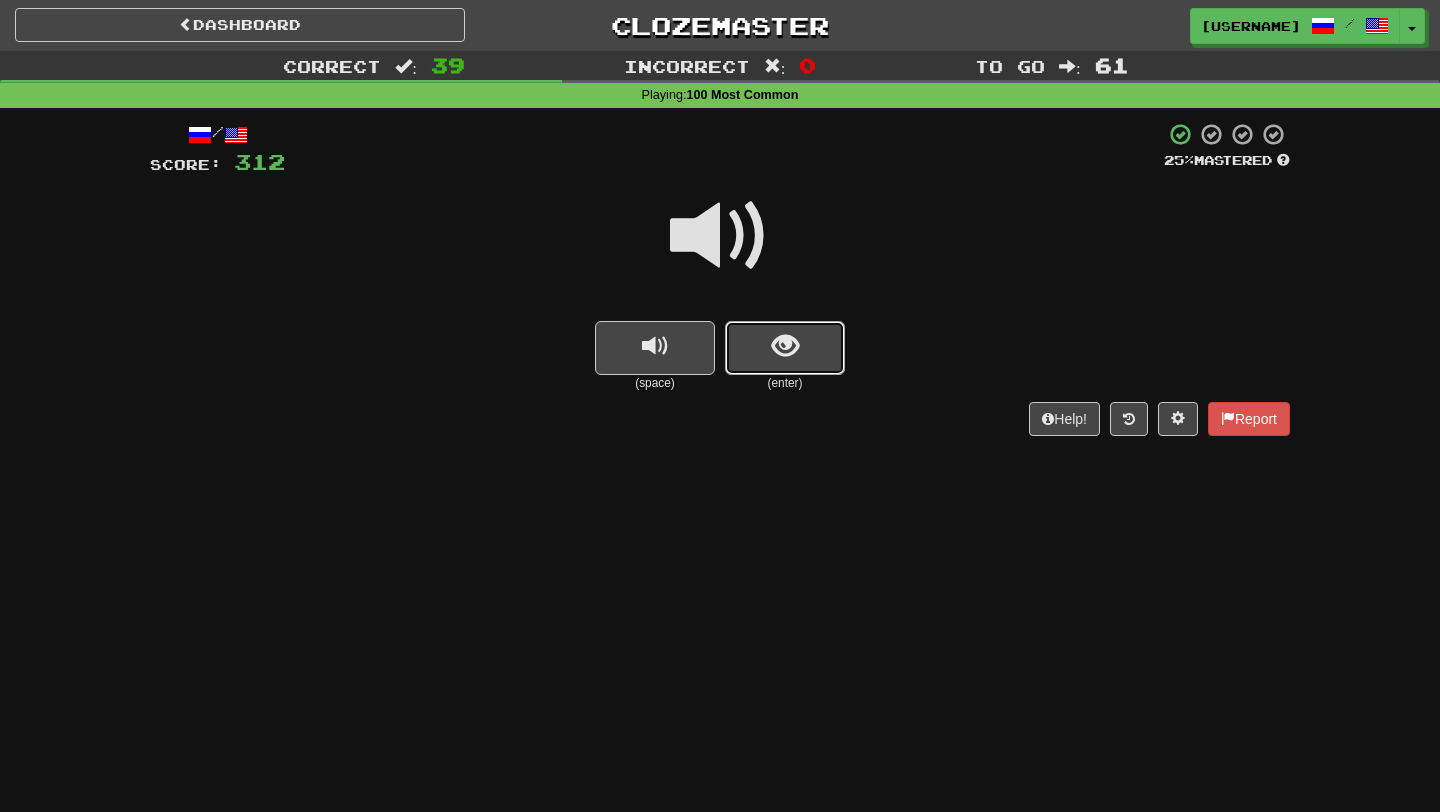 click at bounding box center (785, 348) 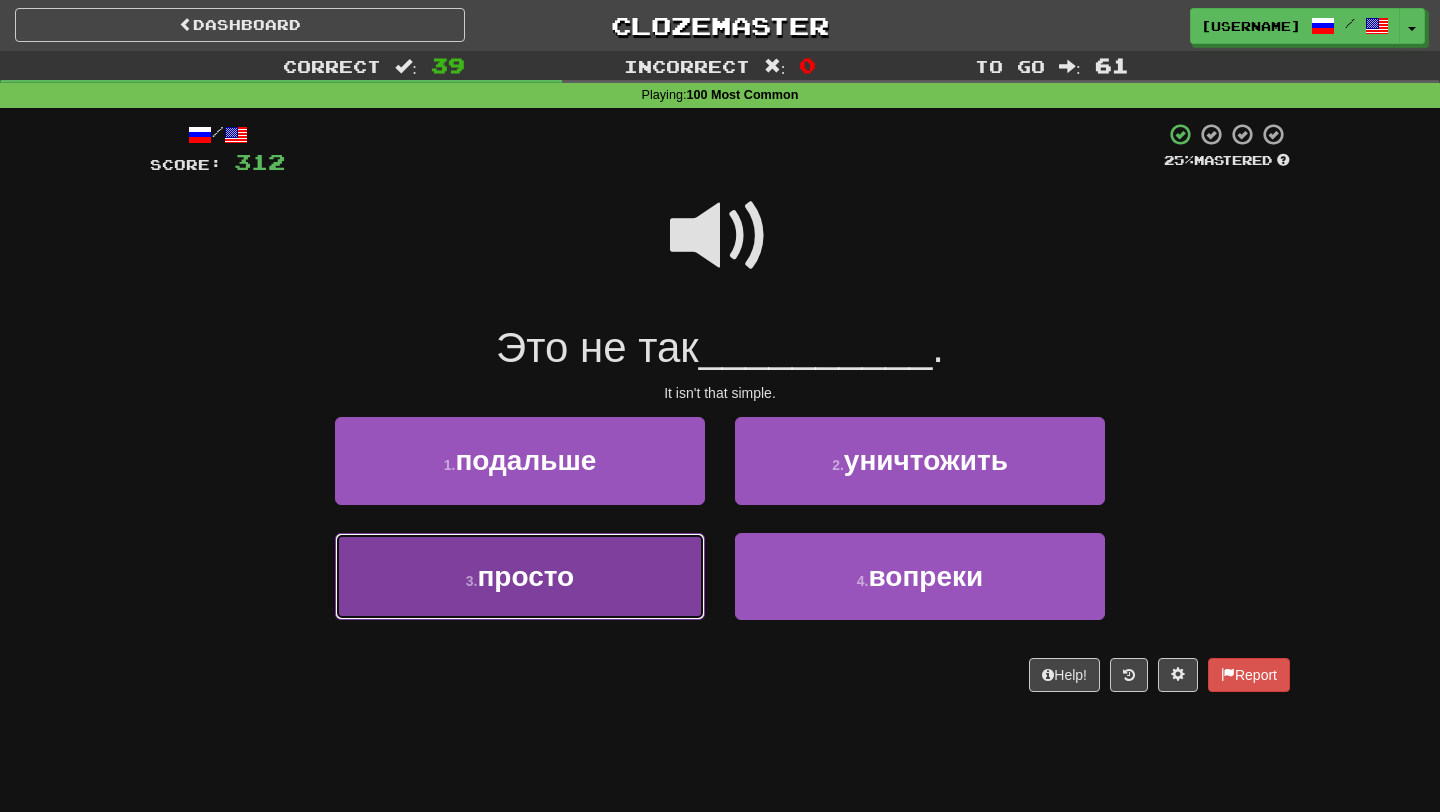 click on "3 .  просто" at bounding box center [520, 576] 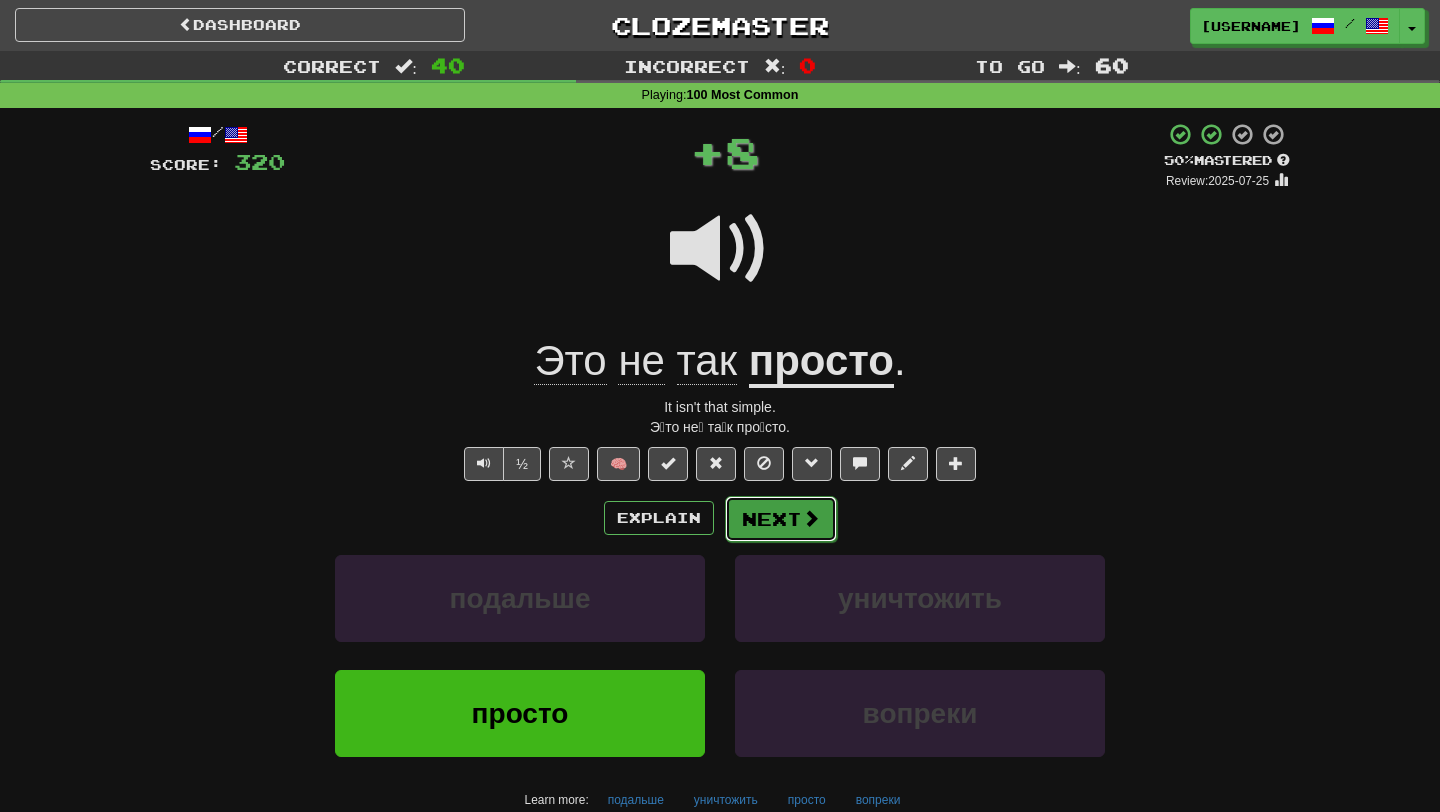 click on "Next" at bounding box center [781, 519] 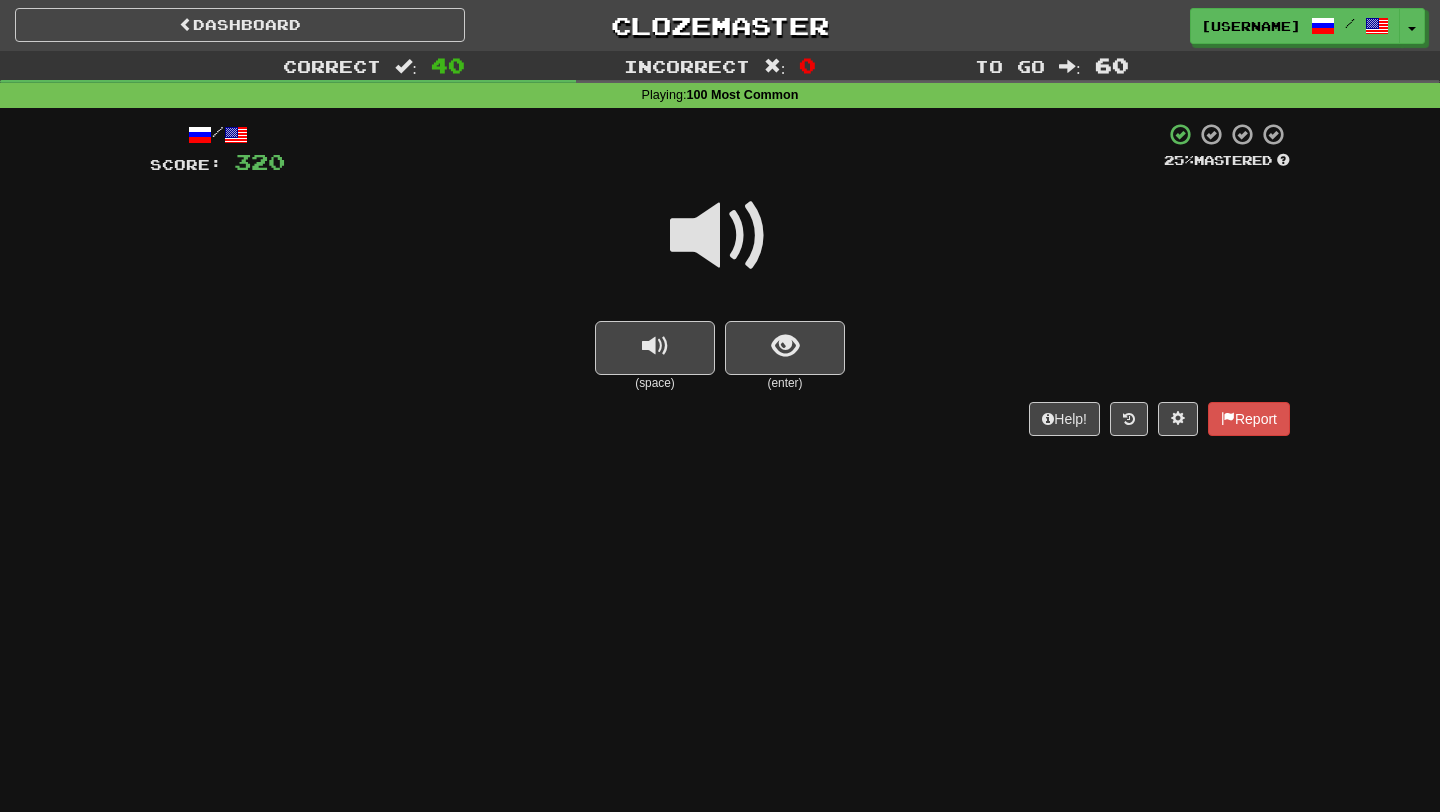 click at bounding box center [785, 348] 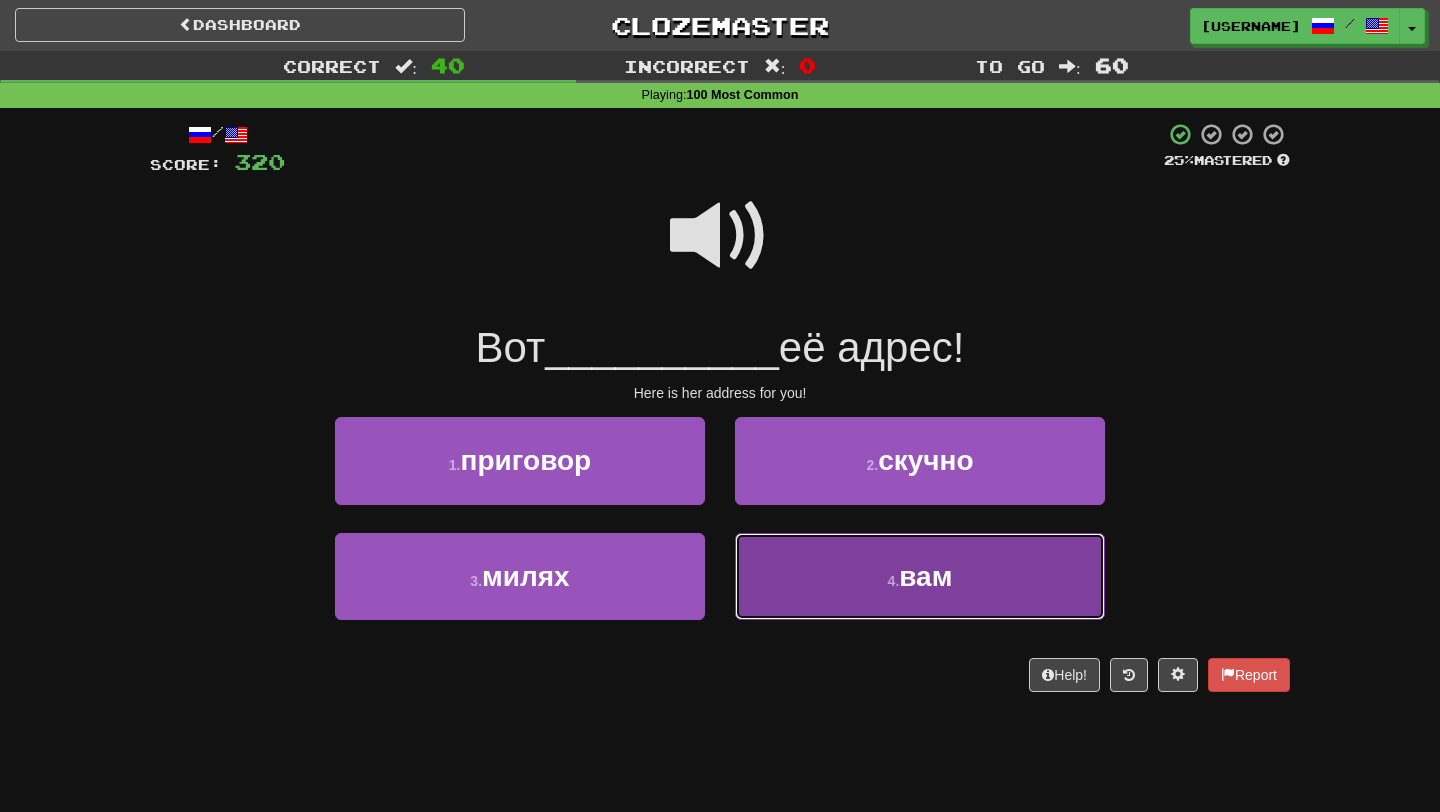 click on "4 .  вам" at bounding box center [920, 576] 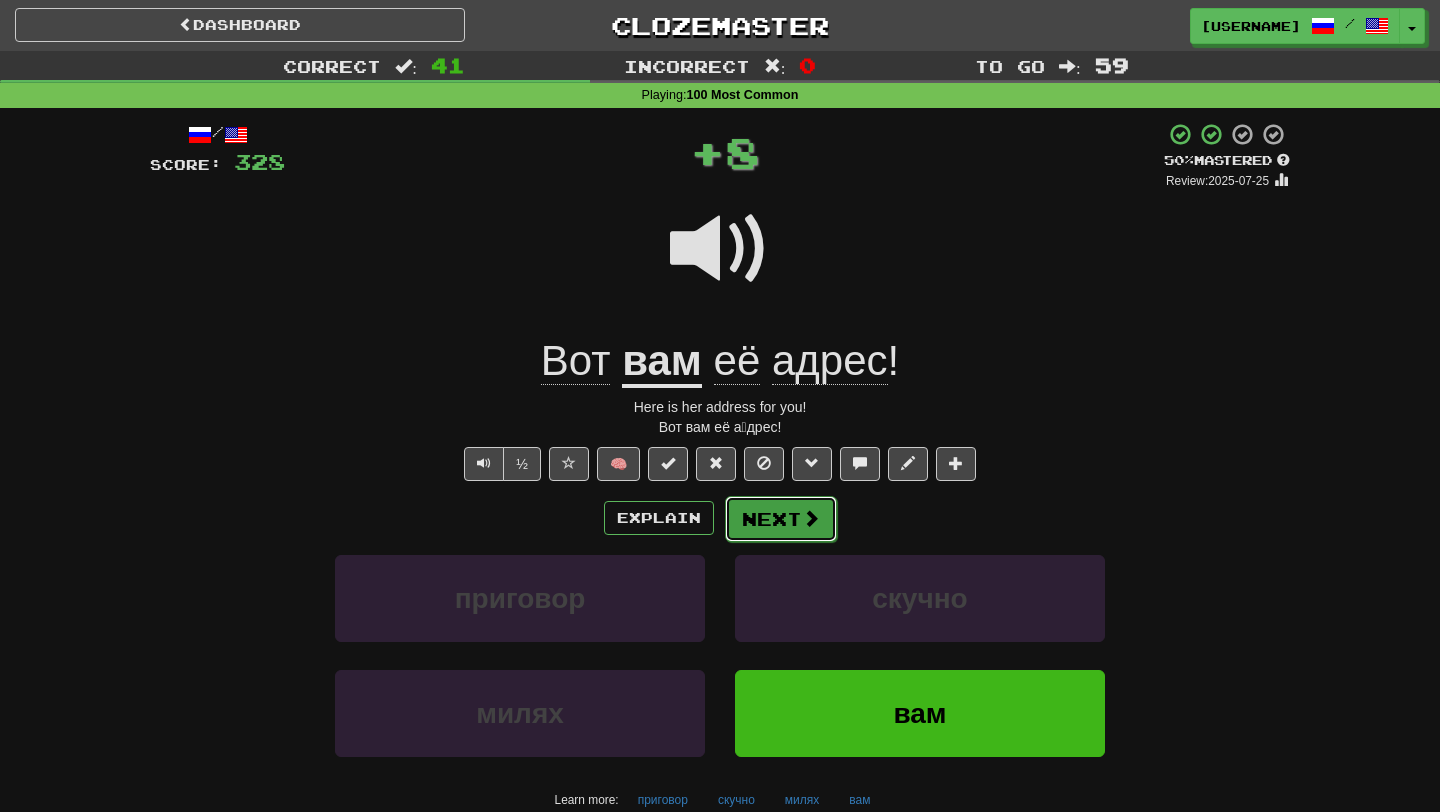 click on "Next" at bounding box center (781, 519) 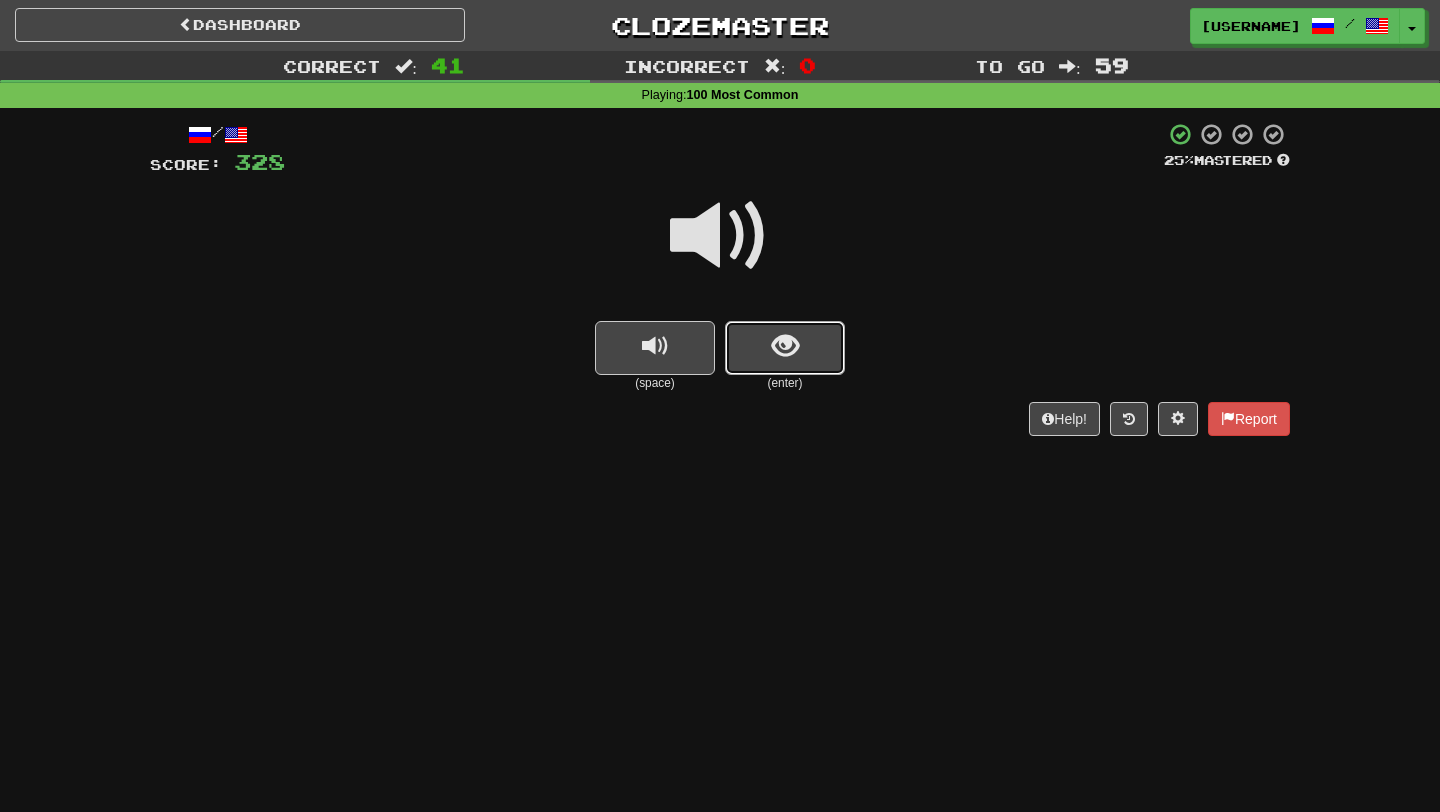 click at bounding box center [785, 348] 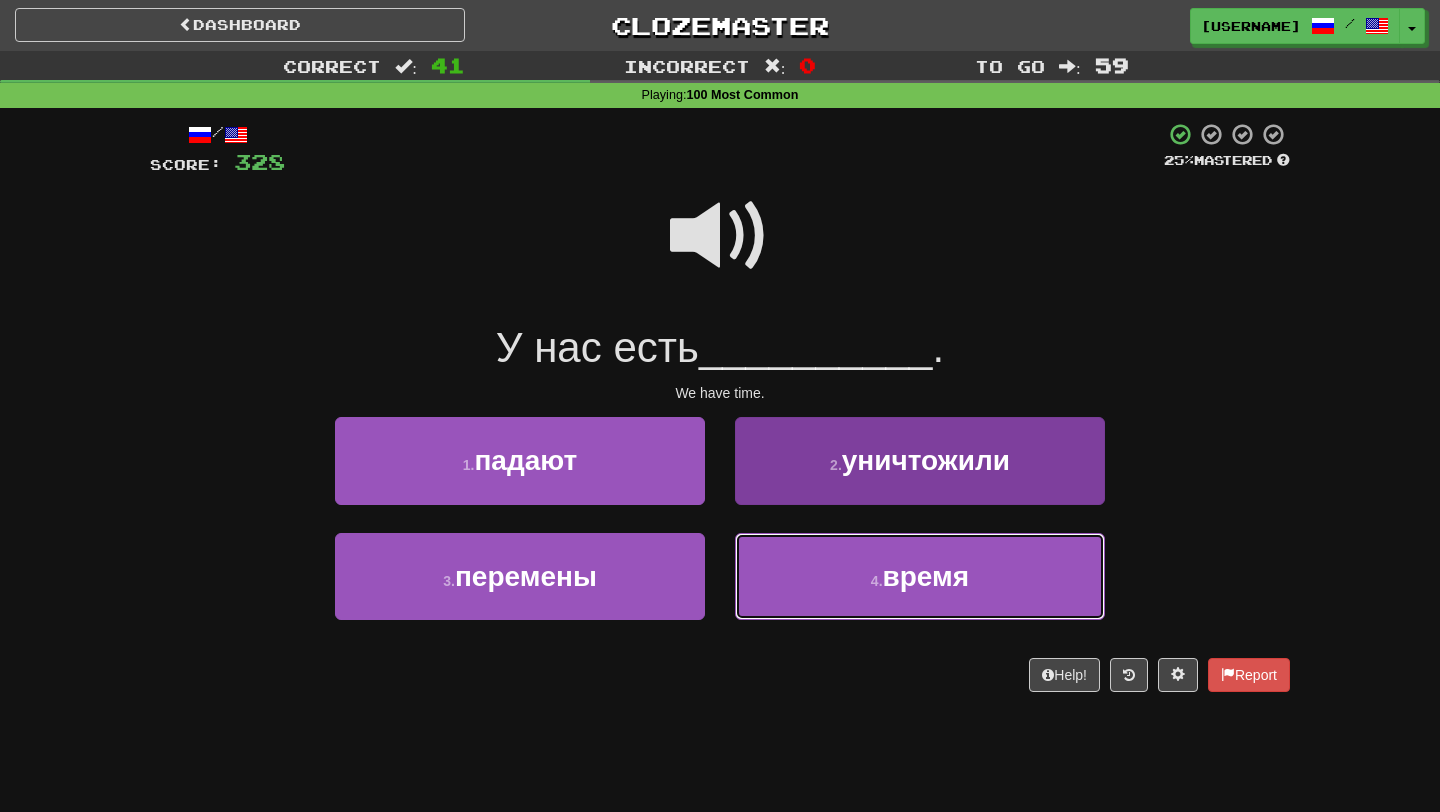 click on "4 .  время" at bounding box center (920, 576) 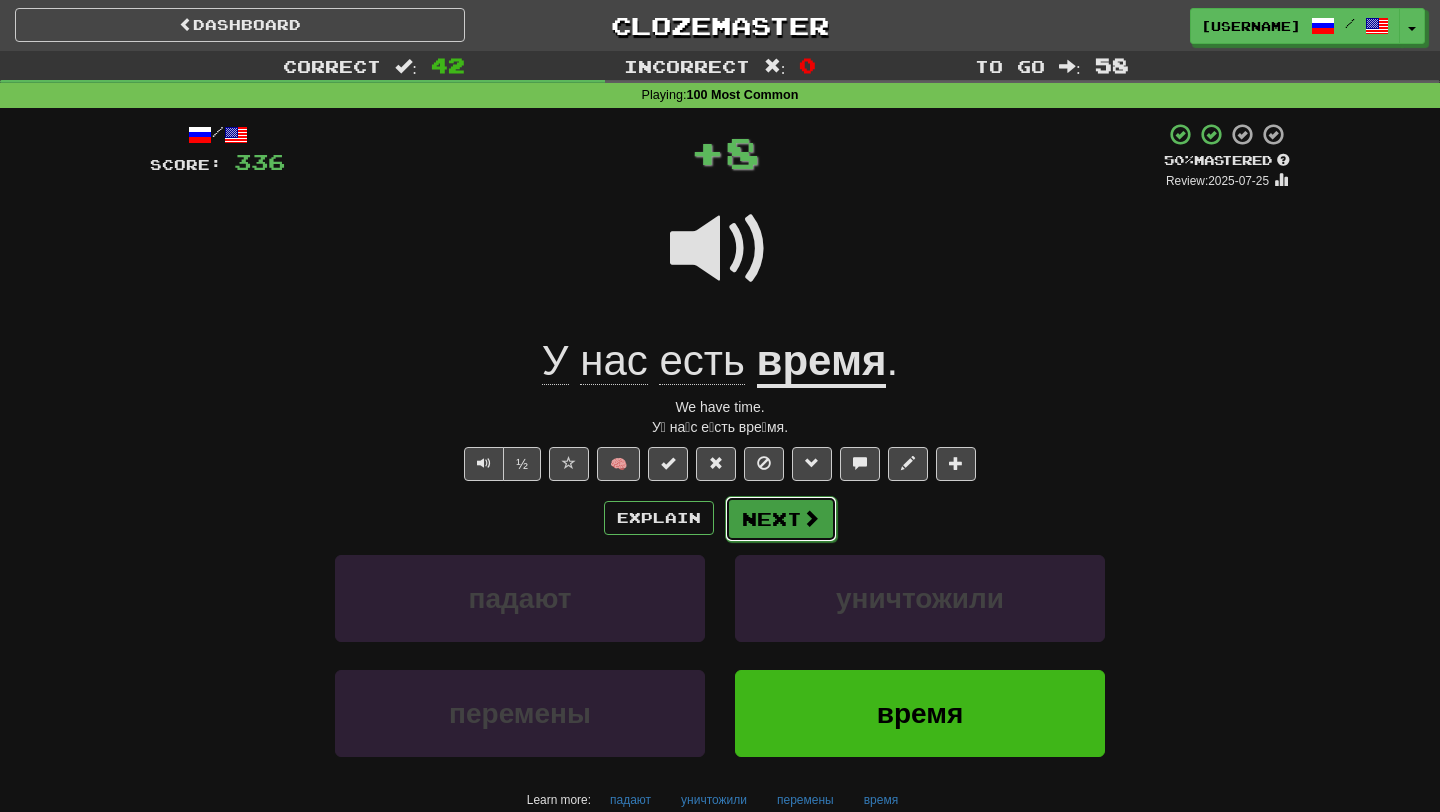 click at bounding box center (811, 518) 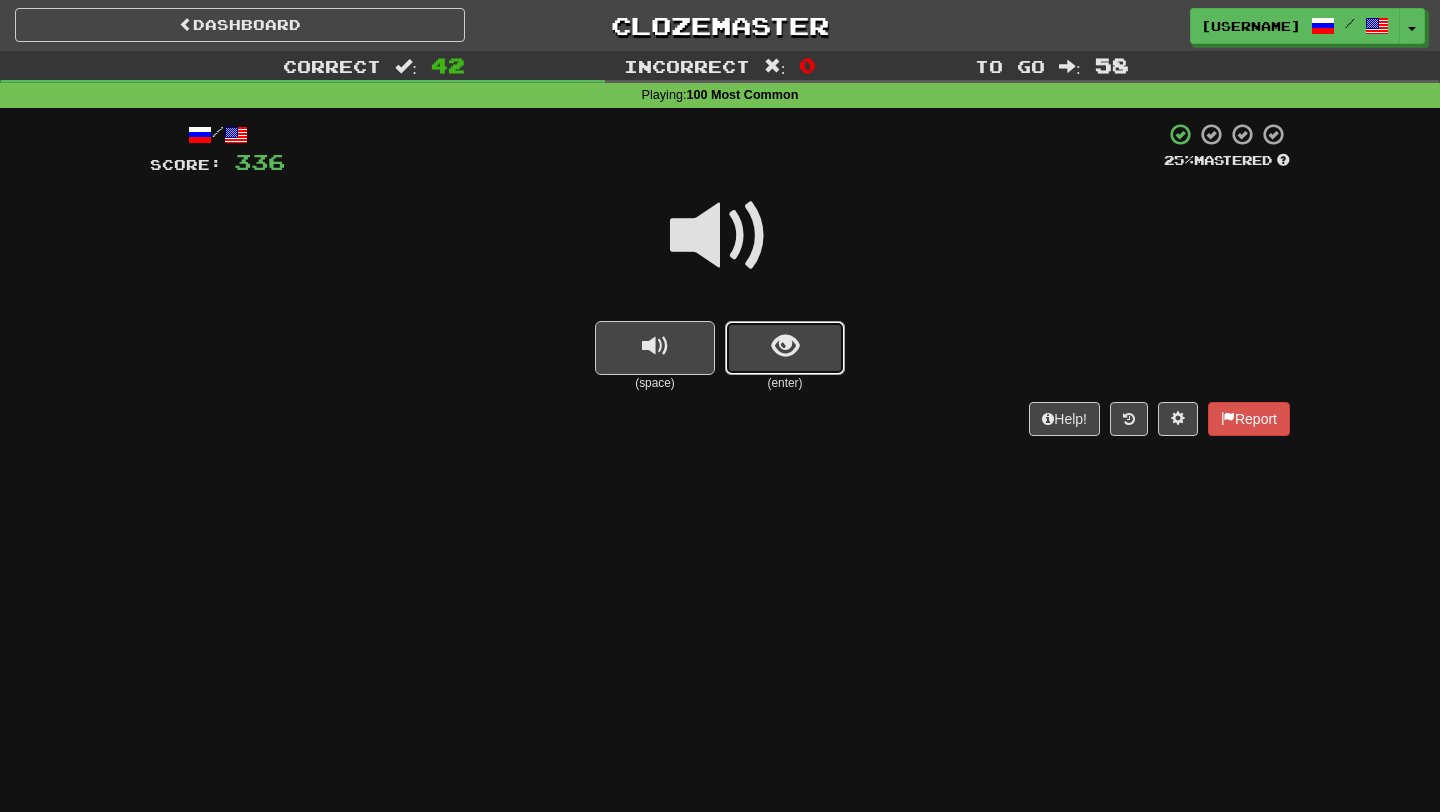 click at bounding box center [785, 348] 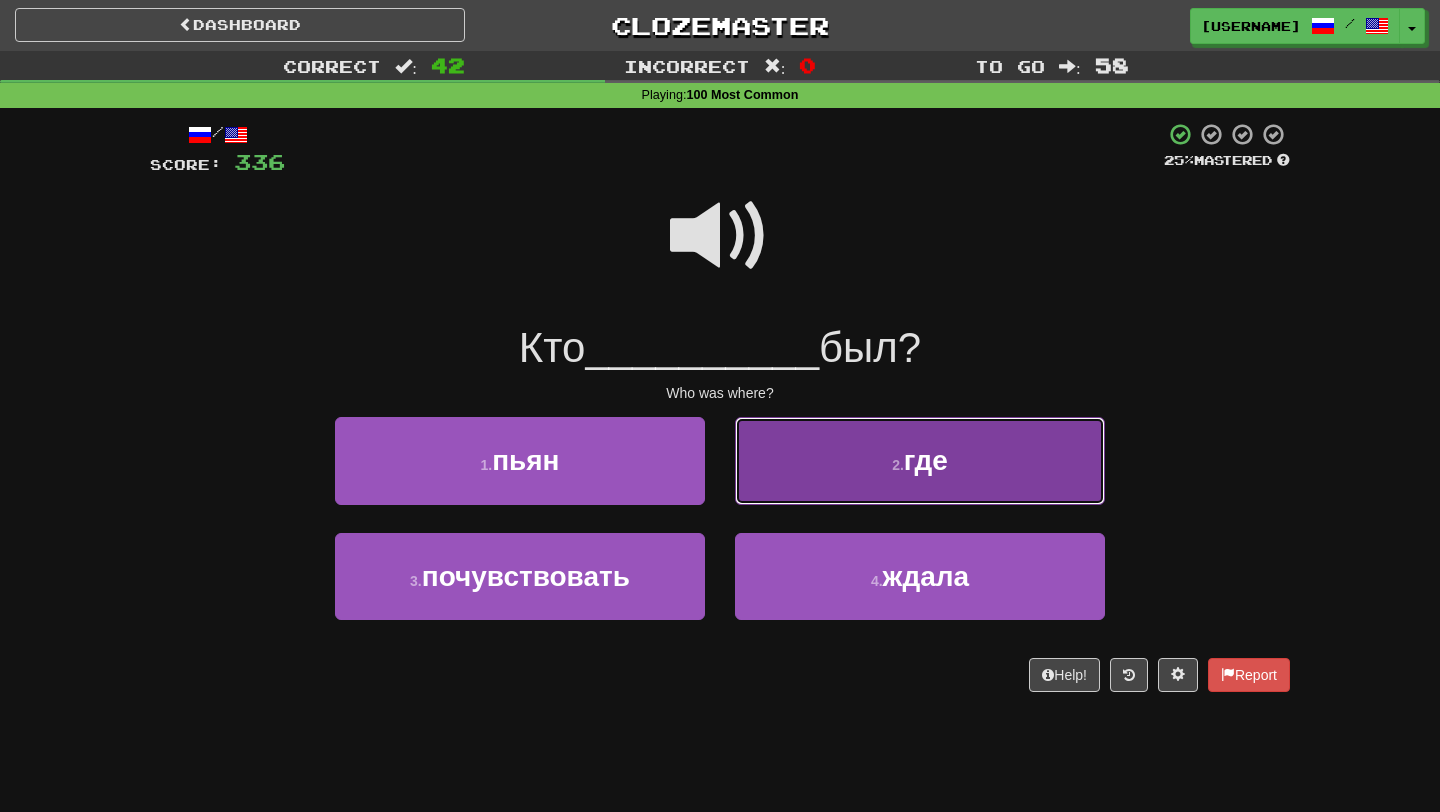 click on "2 .  где" at bounding box center (920, 460) 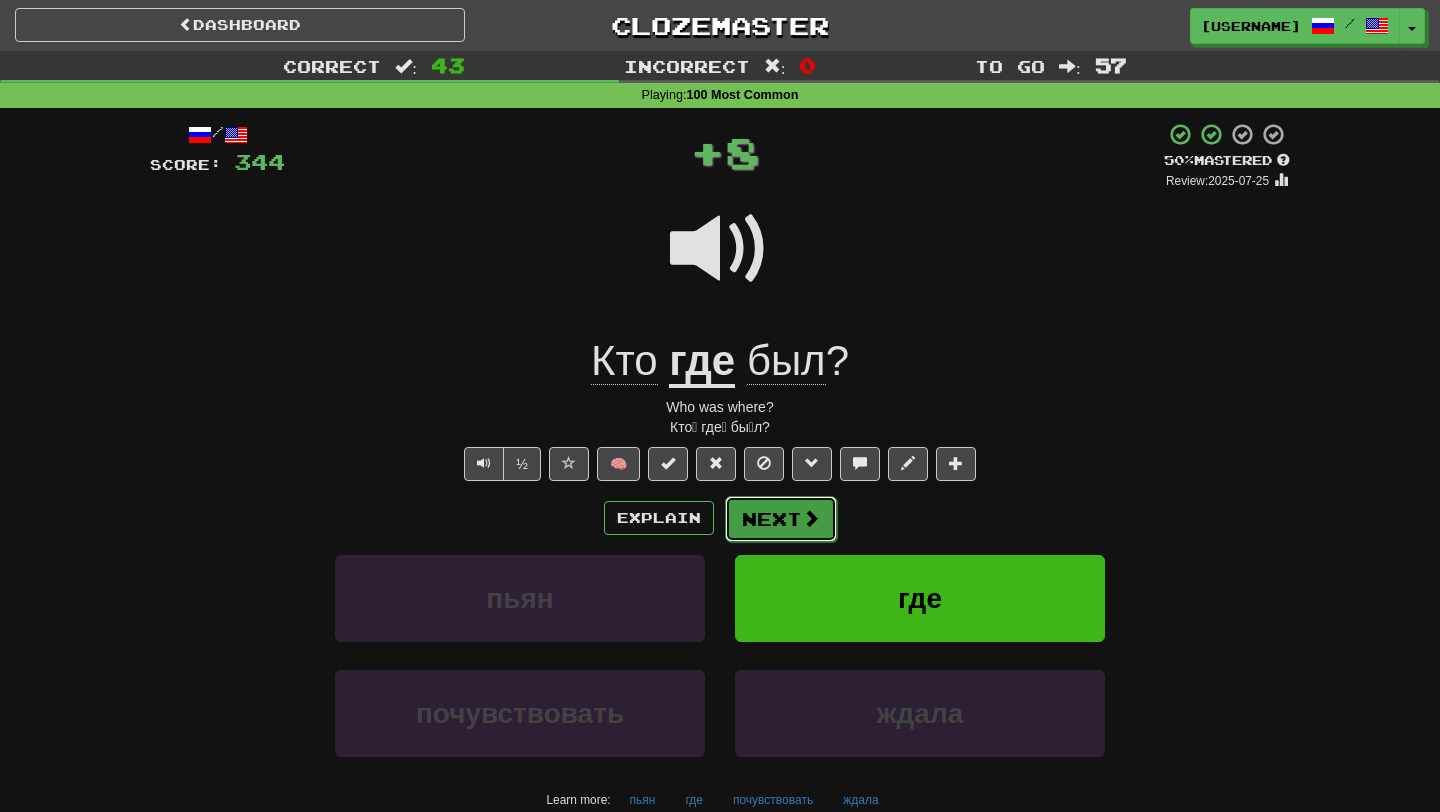 click on "Next" at bounding box center [781, 519] 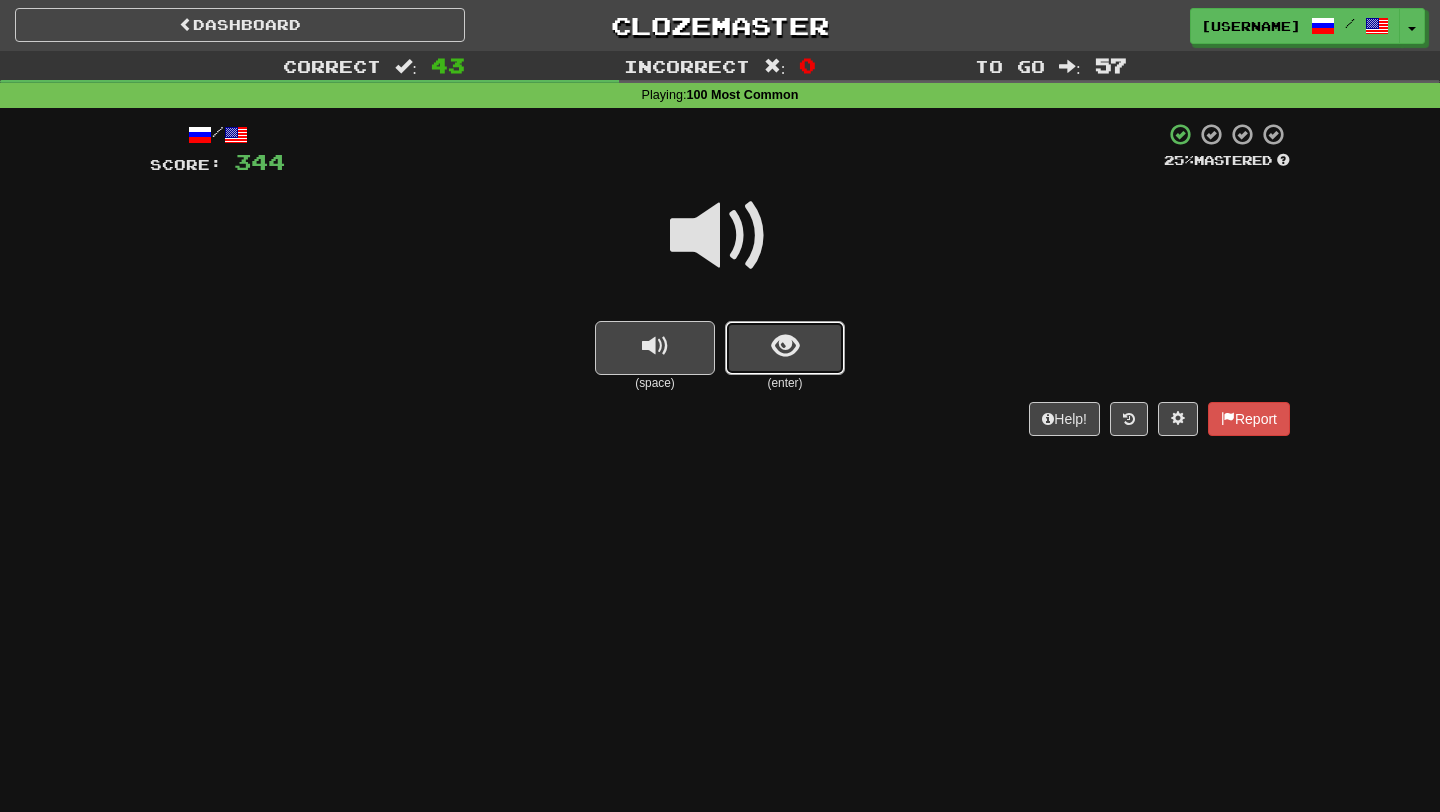 click at bounding box center (785, 348) 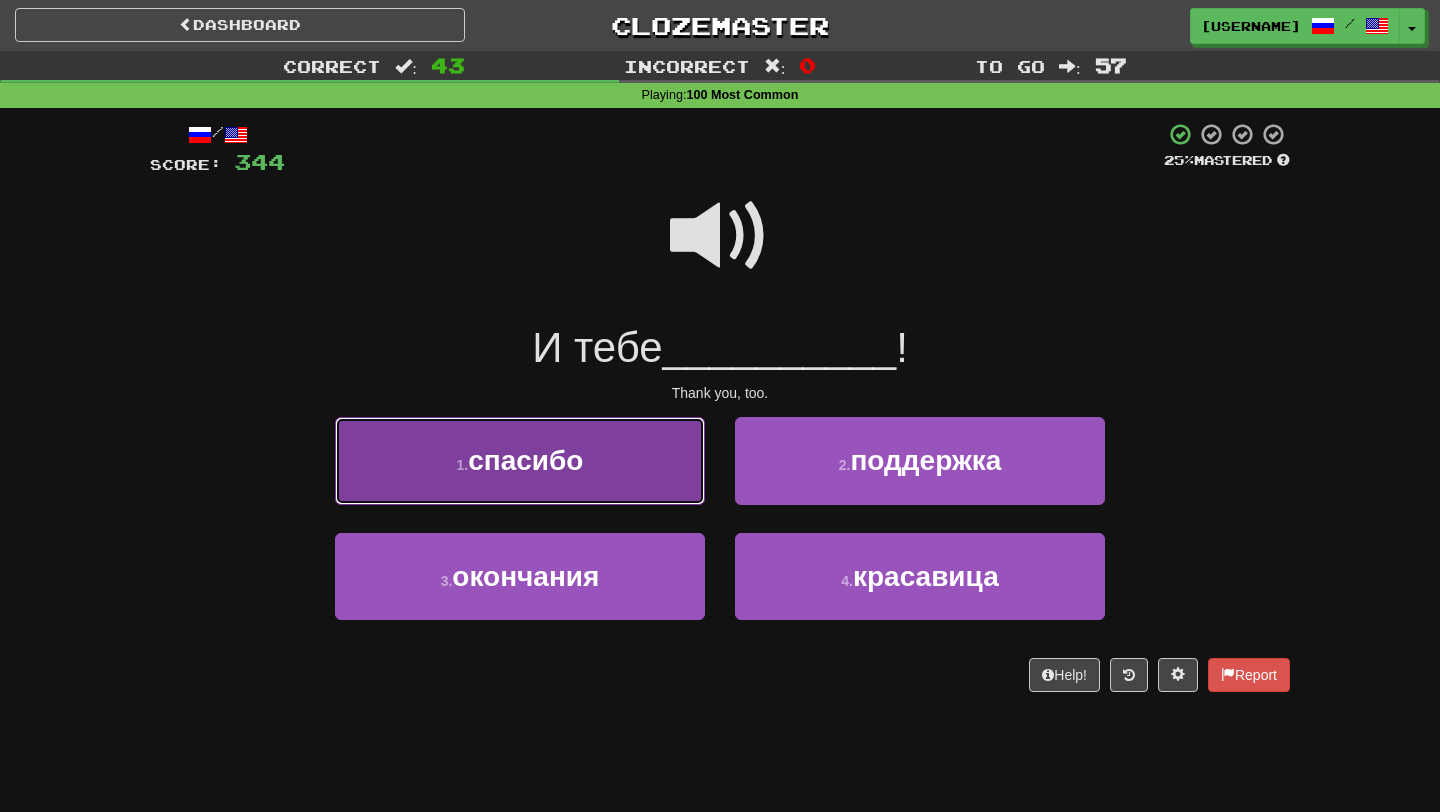 click on "1 .  спасибо" at bounding box center [520, 460] 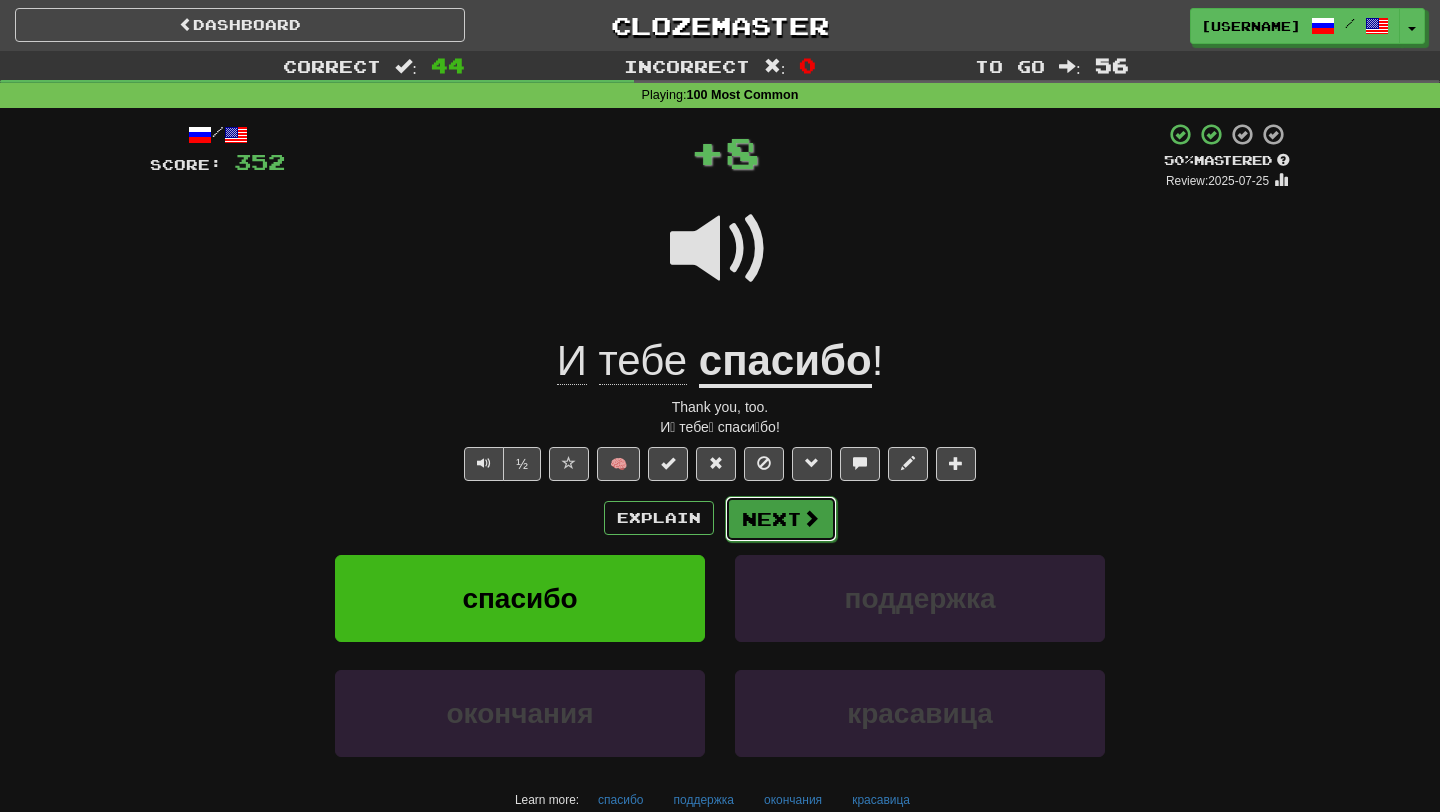 click at bounding box center (811, 518) 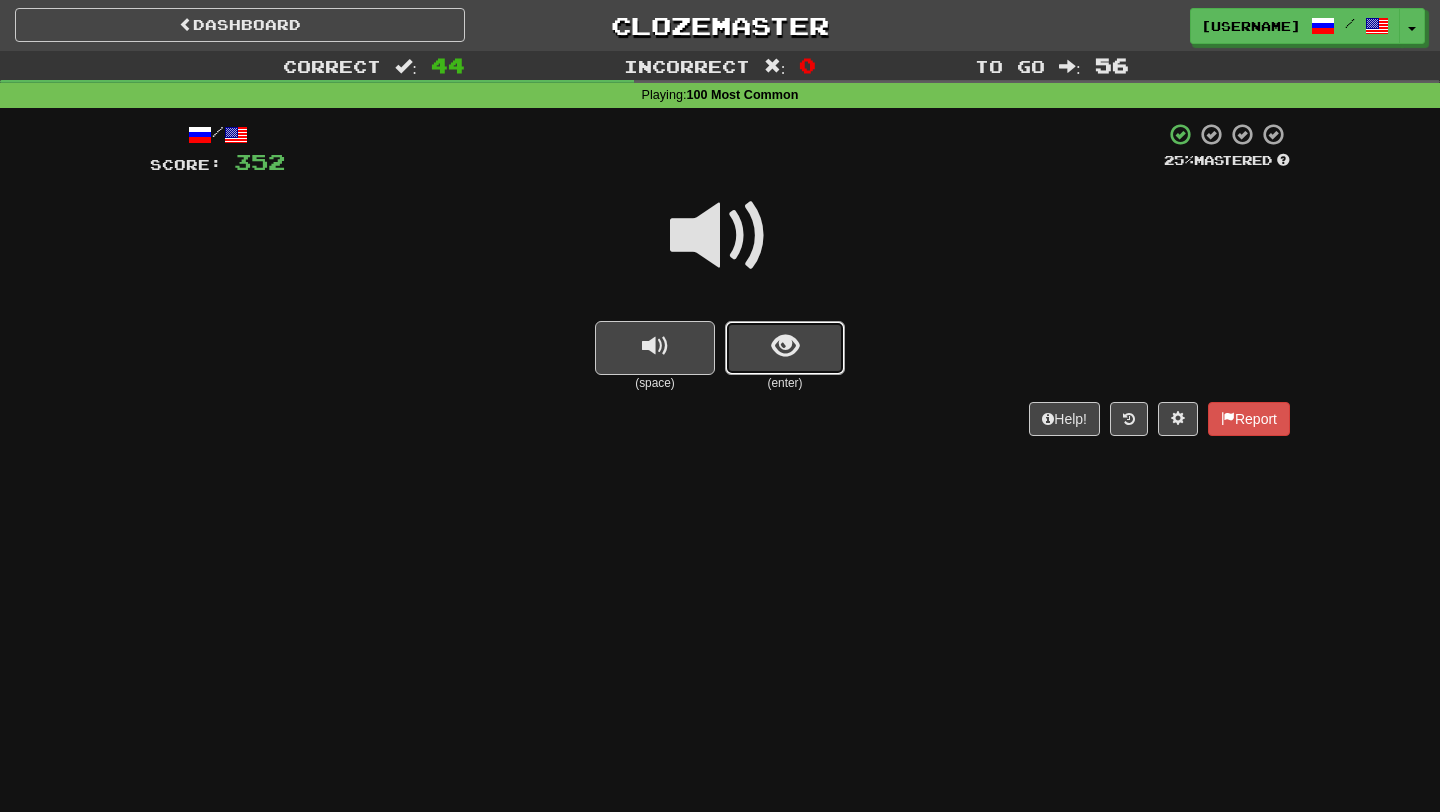 click at bounding box center (785, 348) 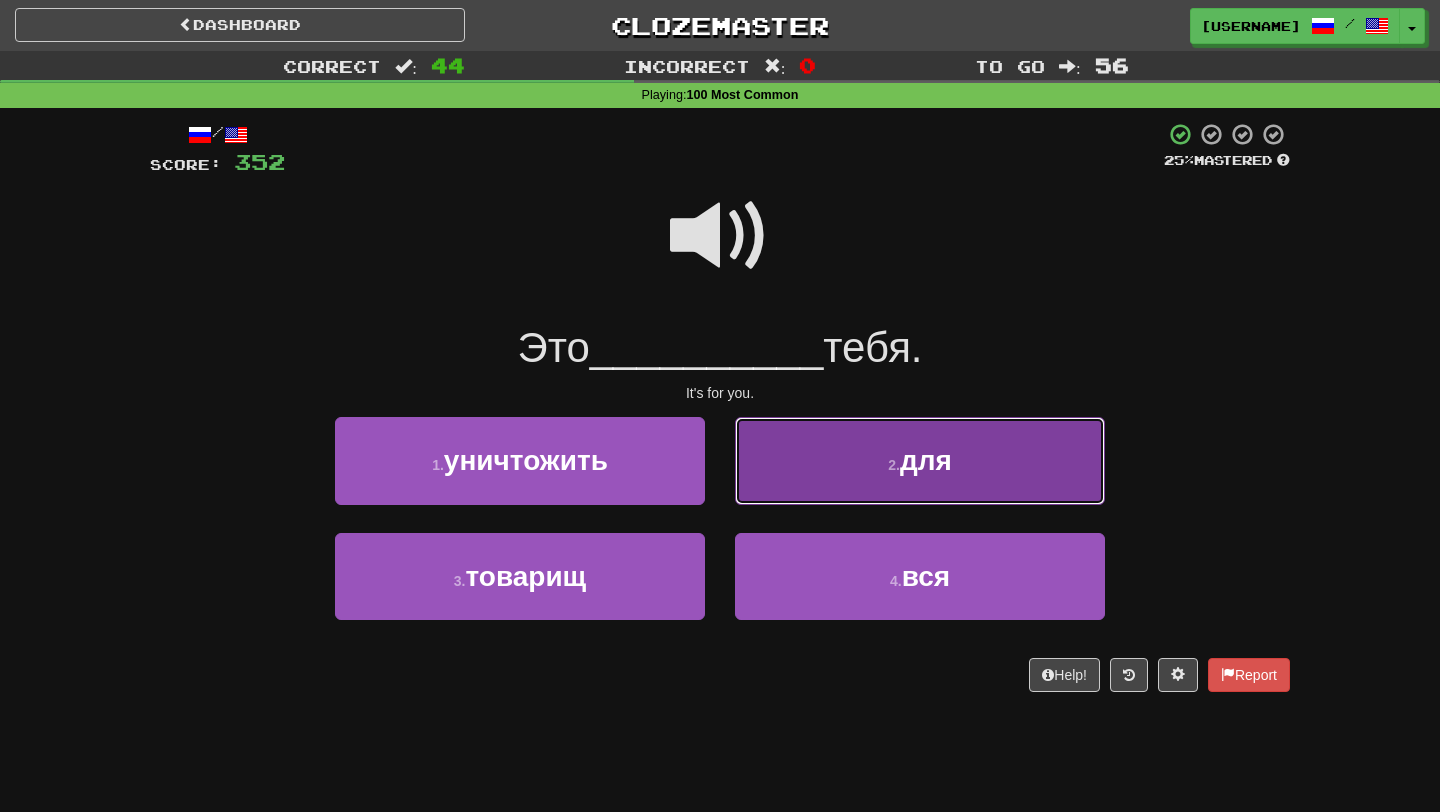 click on "2 .  для" at bounding box center (920, 460) 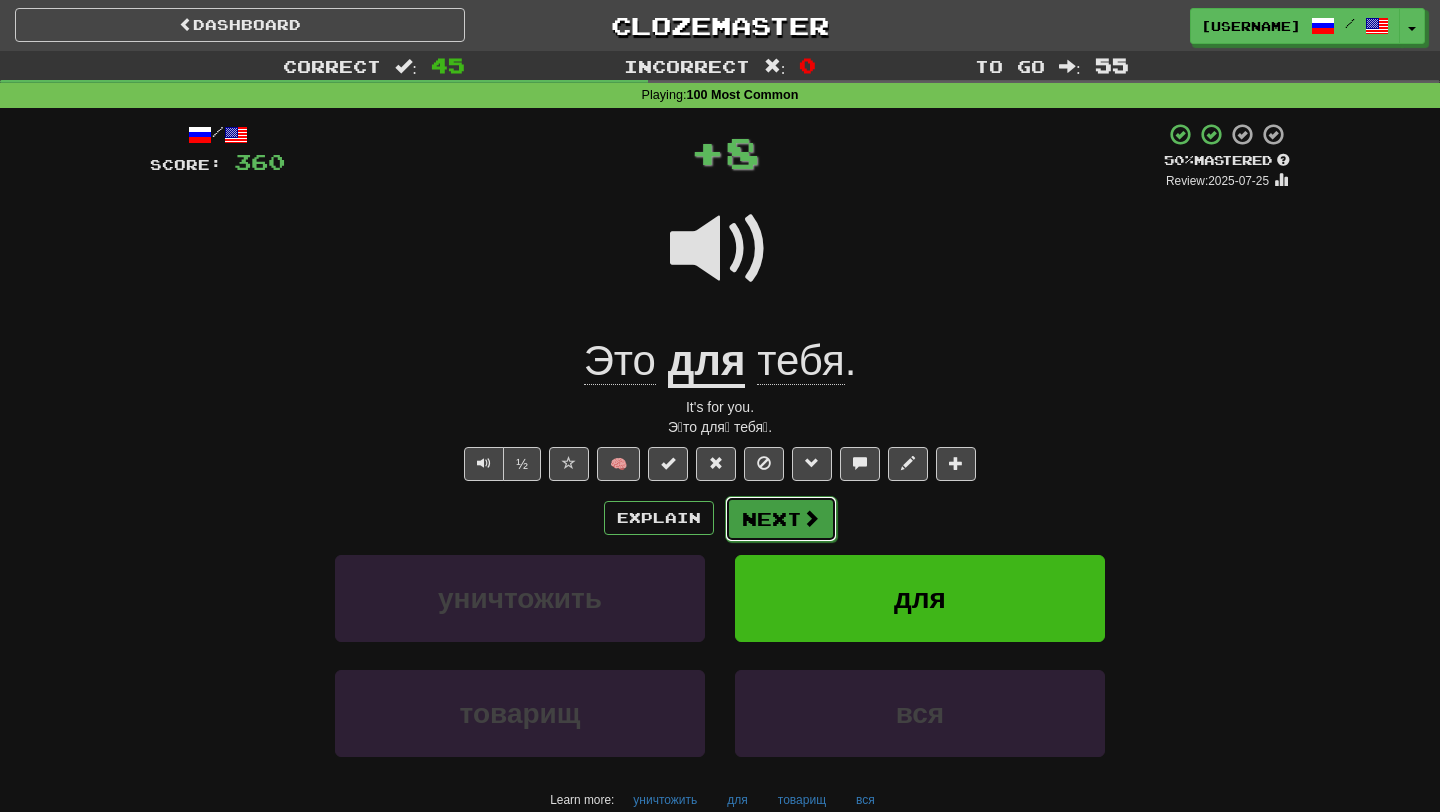 click at bounding box center (811, 518) 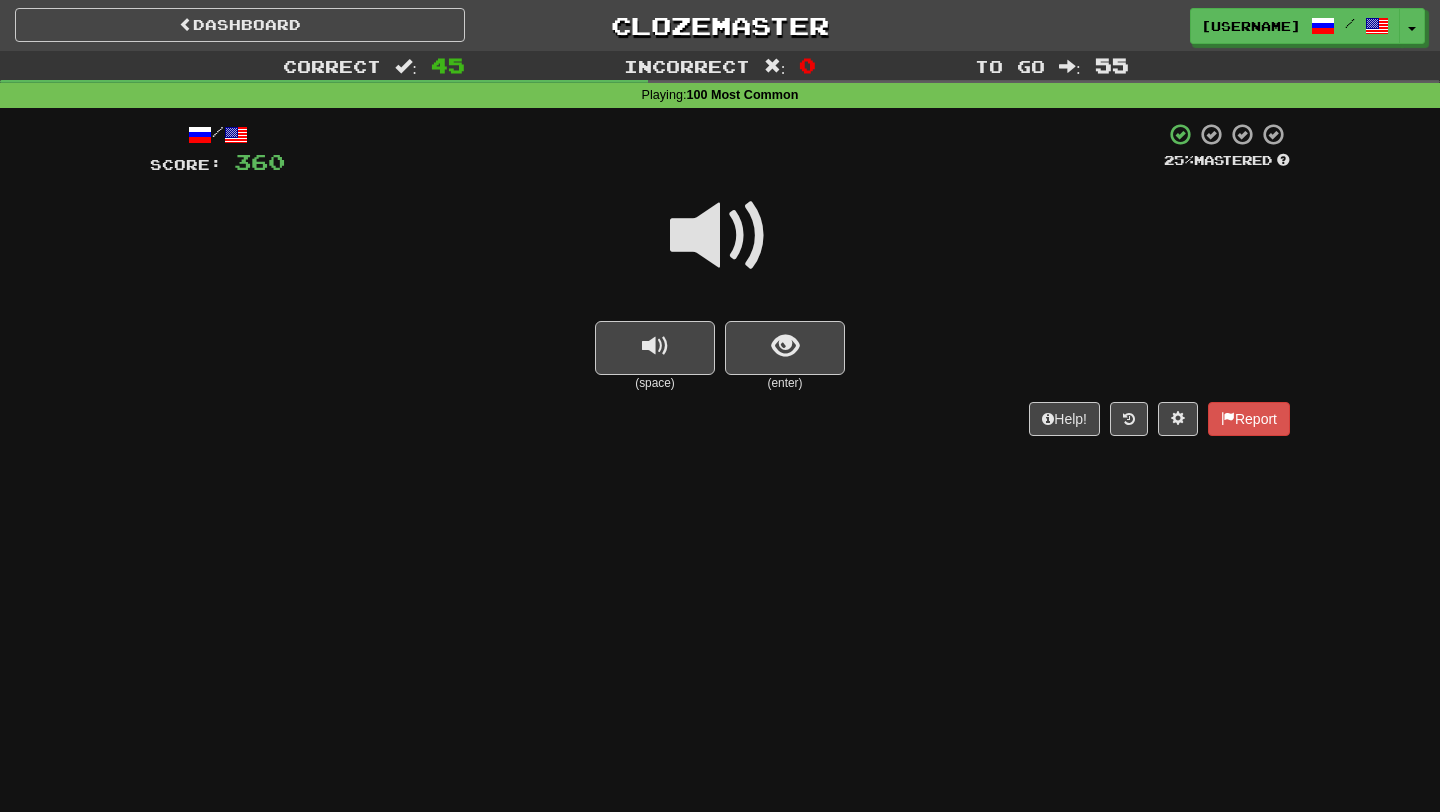 click at bounding box center [720, 249] 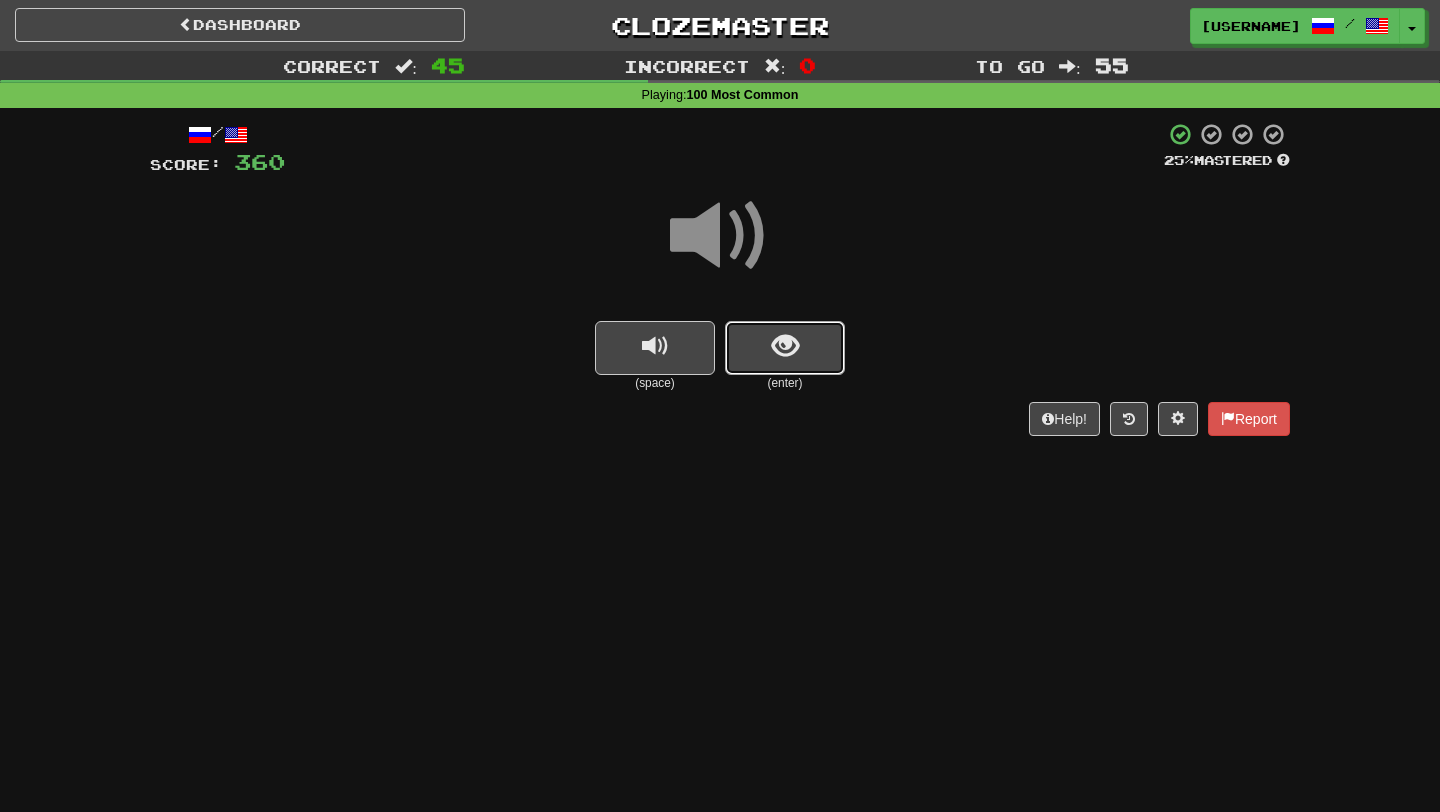 click at bounding box center (785, 348) 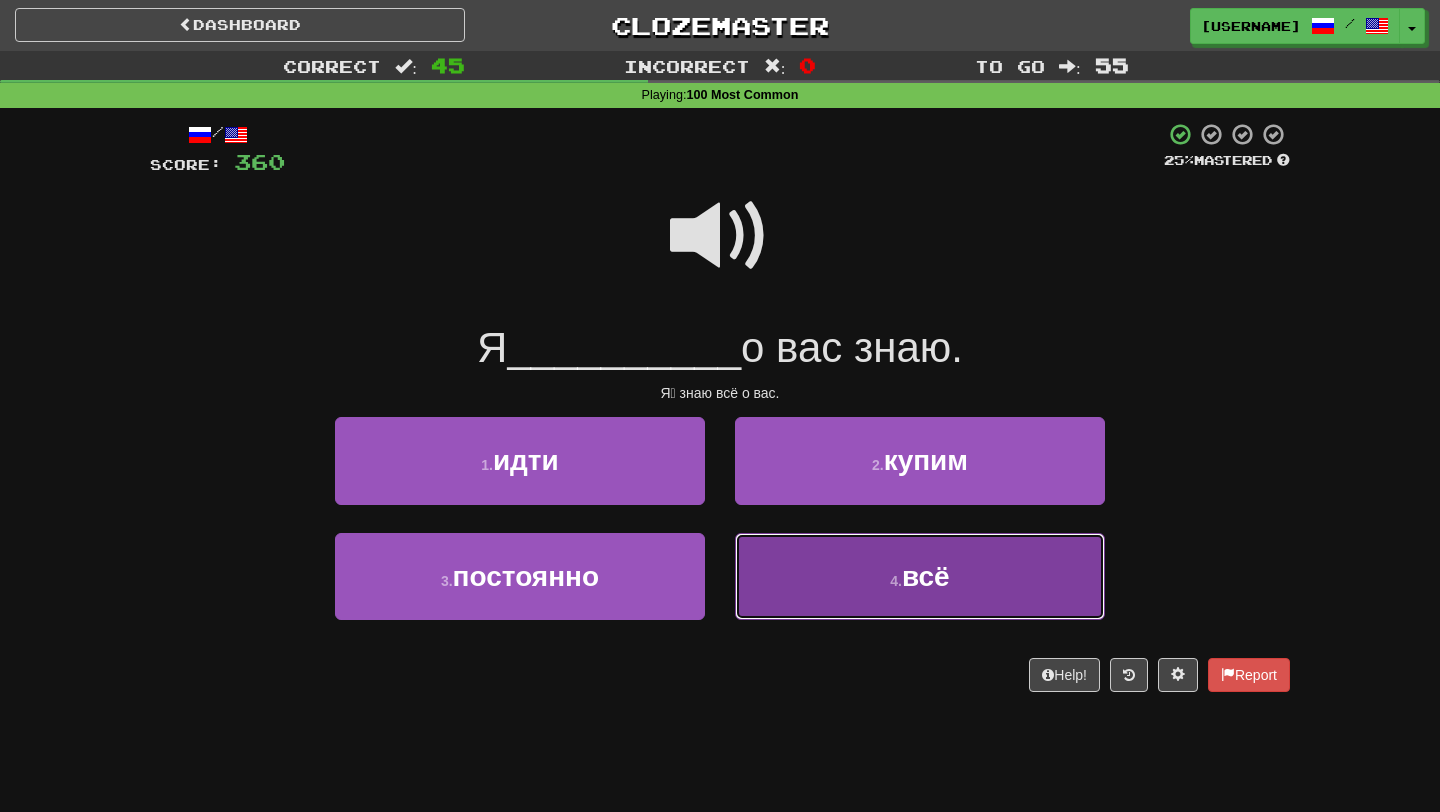 click on "4 .  всё" at bounding box center (920, 576) 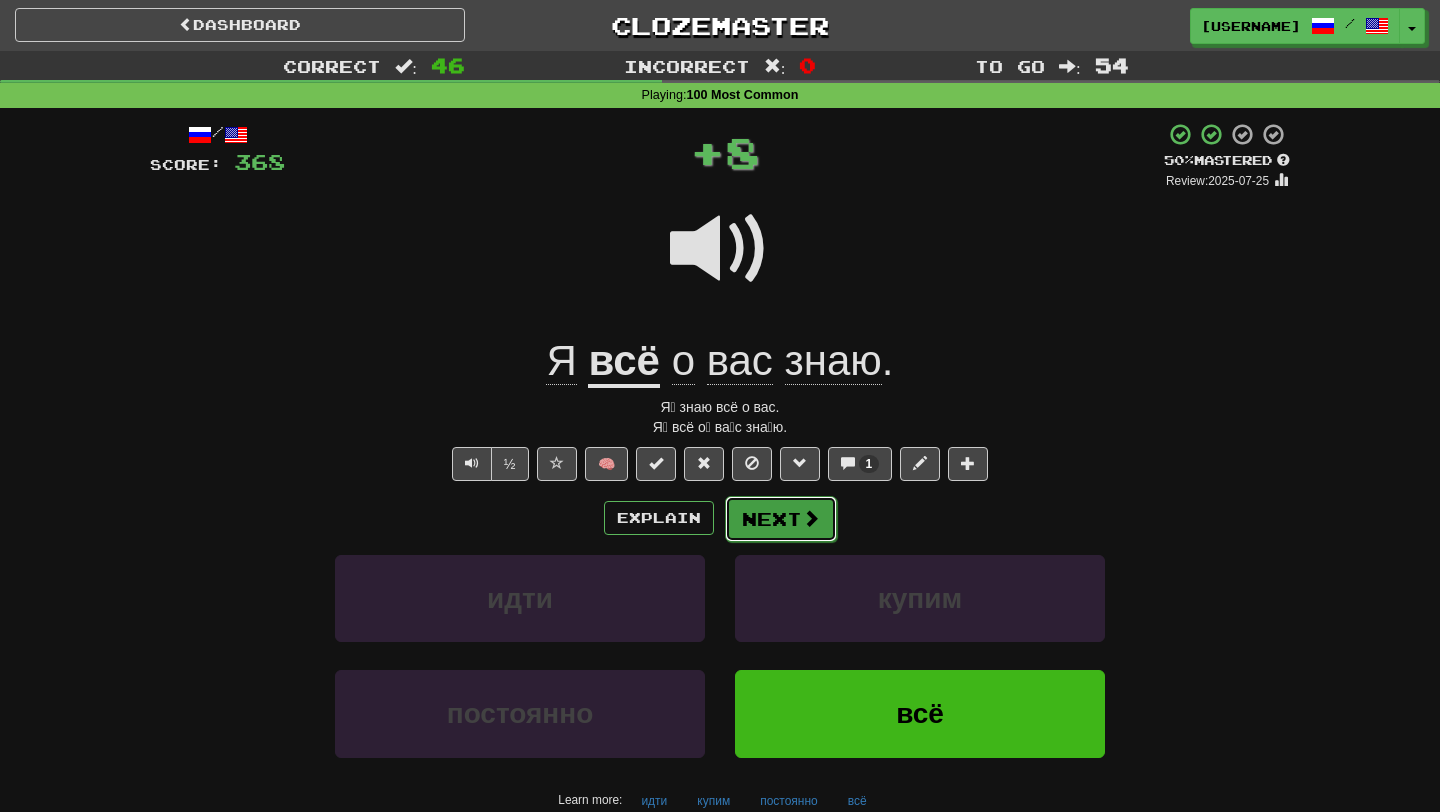 click at bounding box center (811, 518) 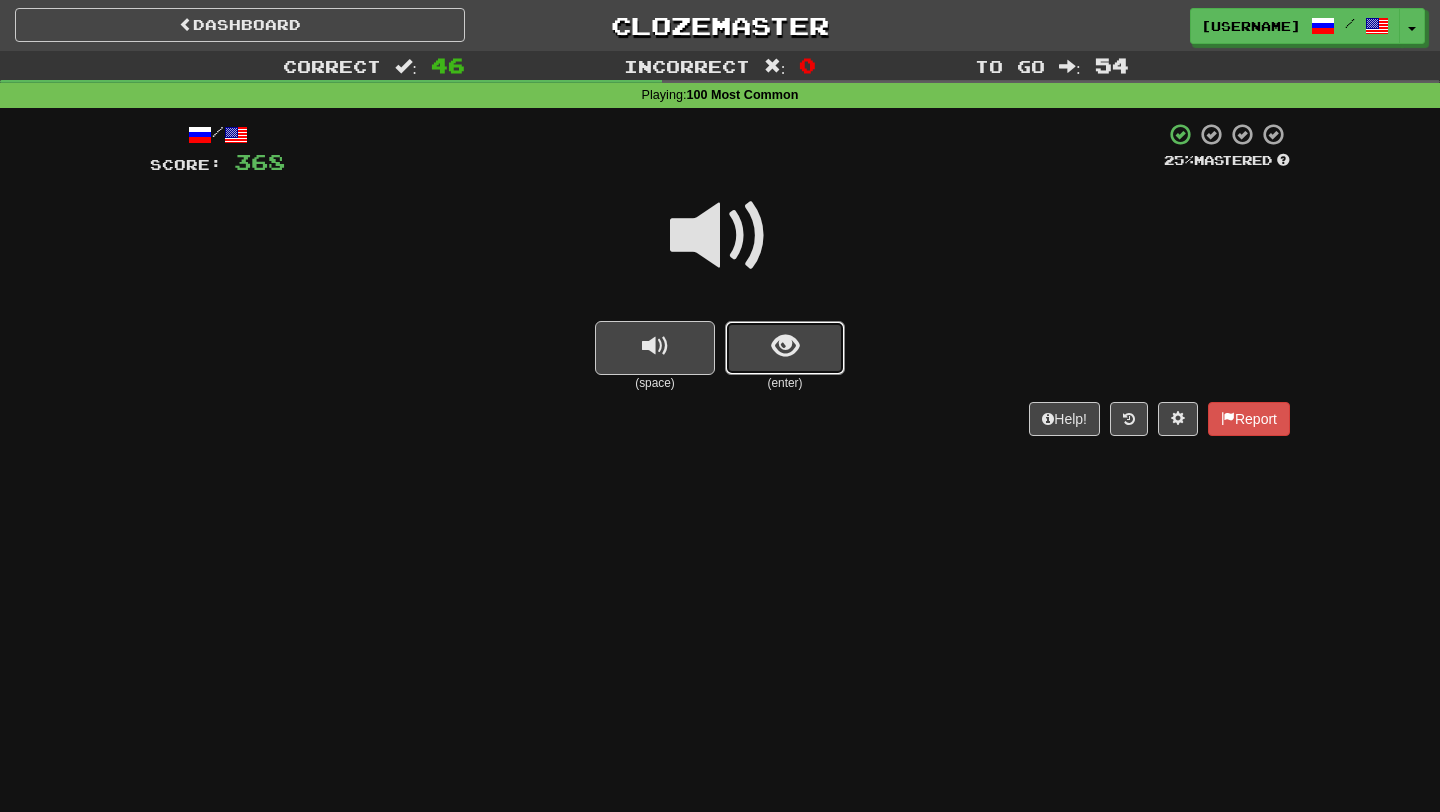 click at bounding box center (785, 346) 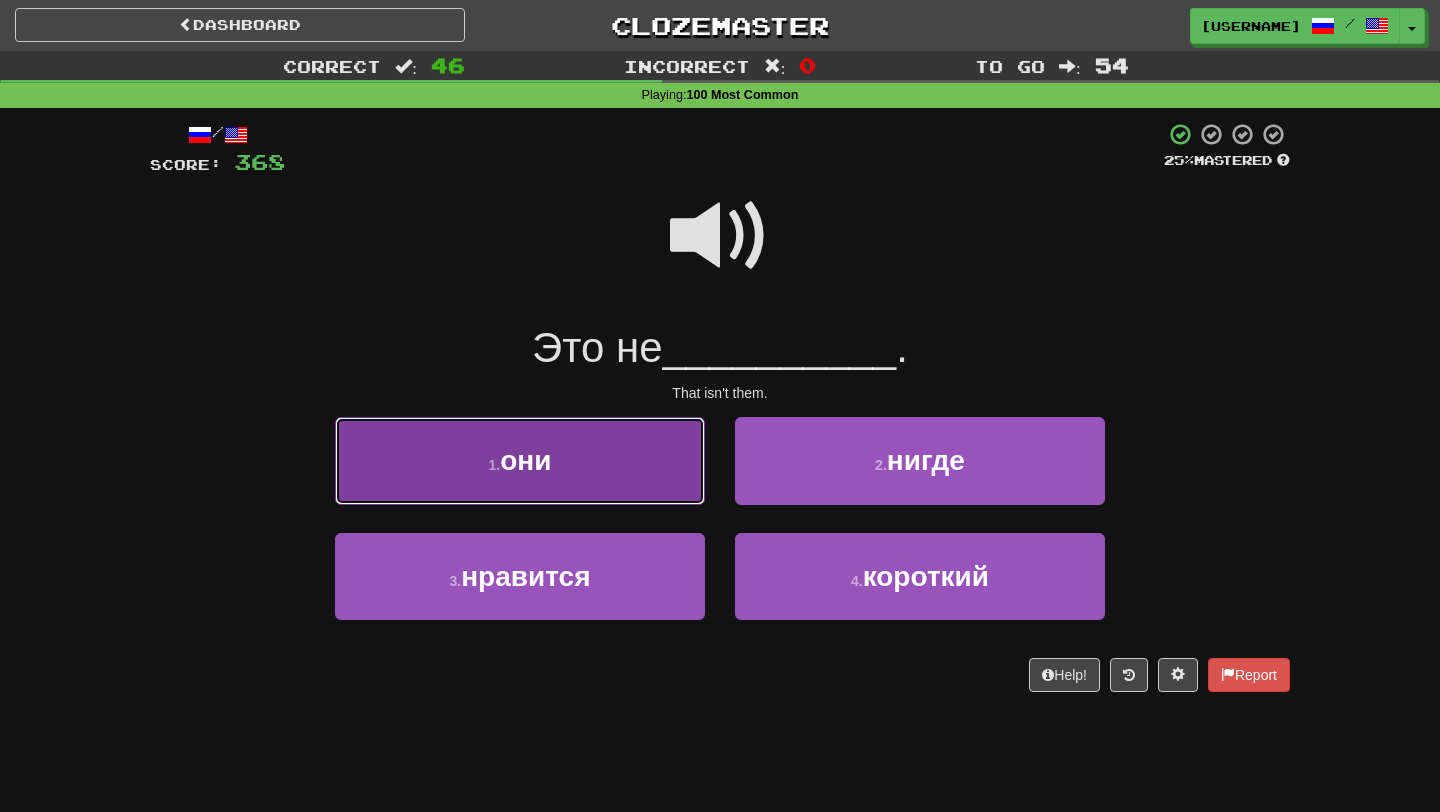 click on "1 .  они" at bounding box center [520, 460] 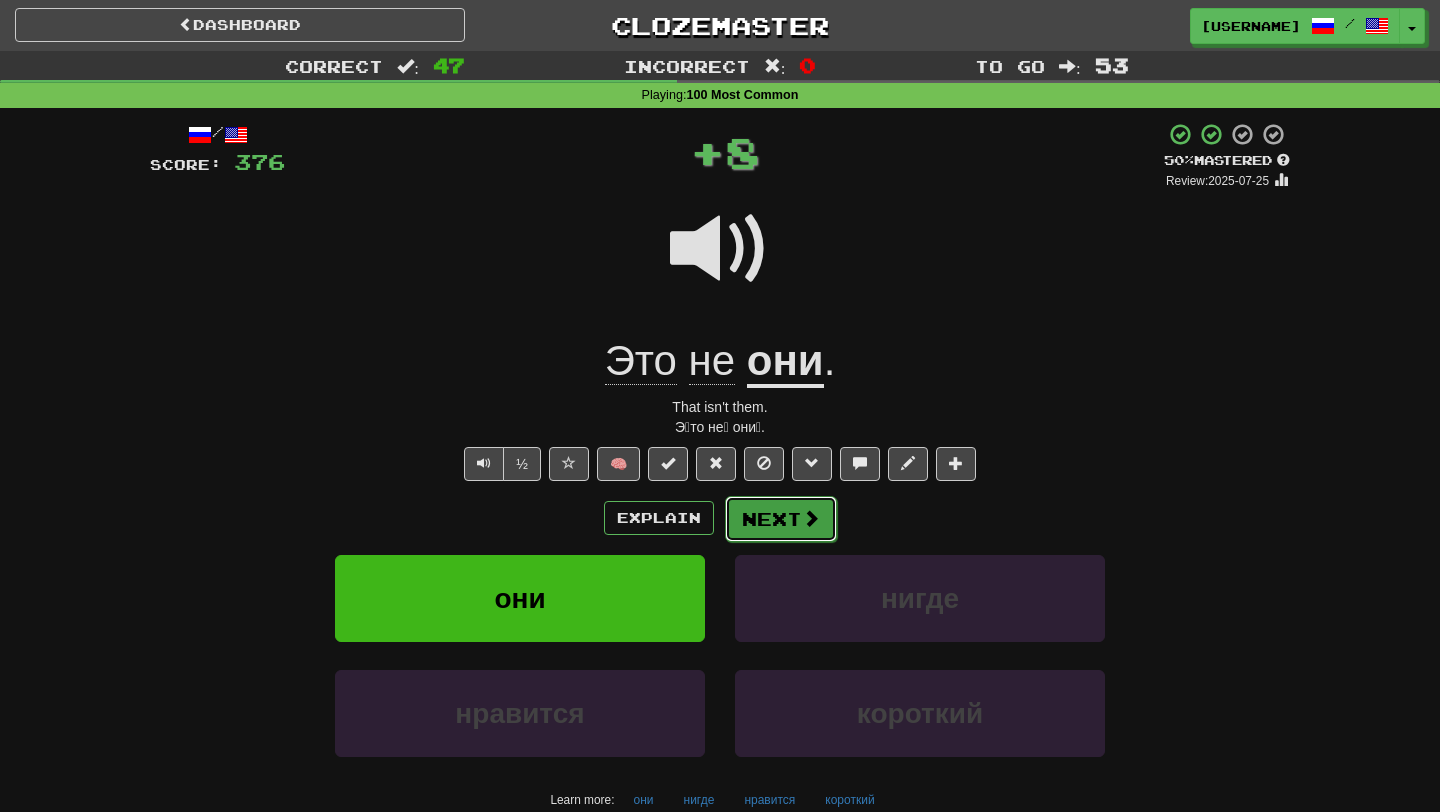 click on "Next" at bounding box center (781, 519) 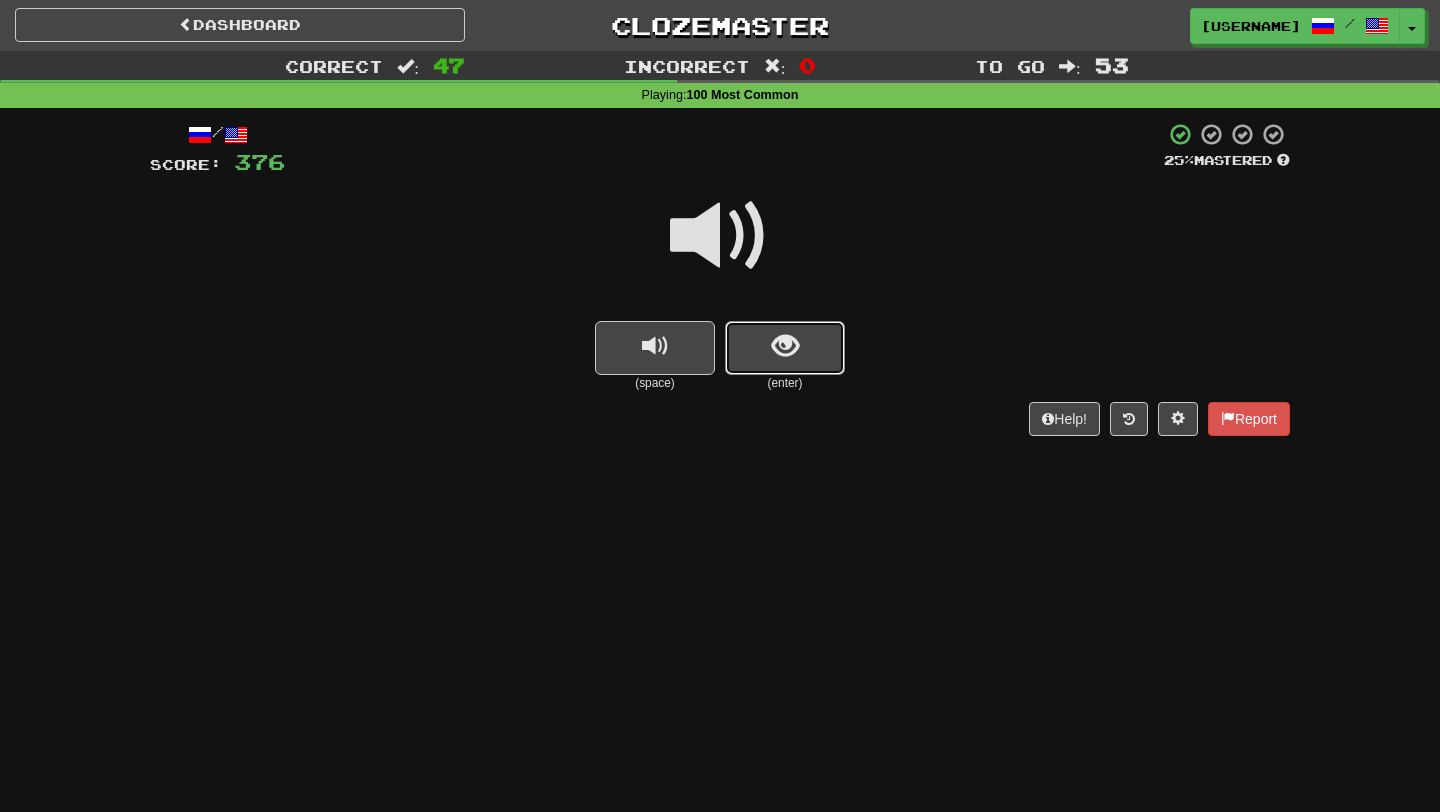 click at bounding box center [785, 348] 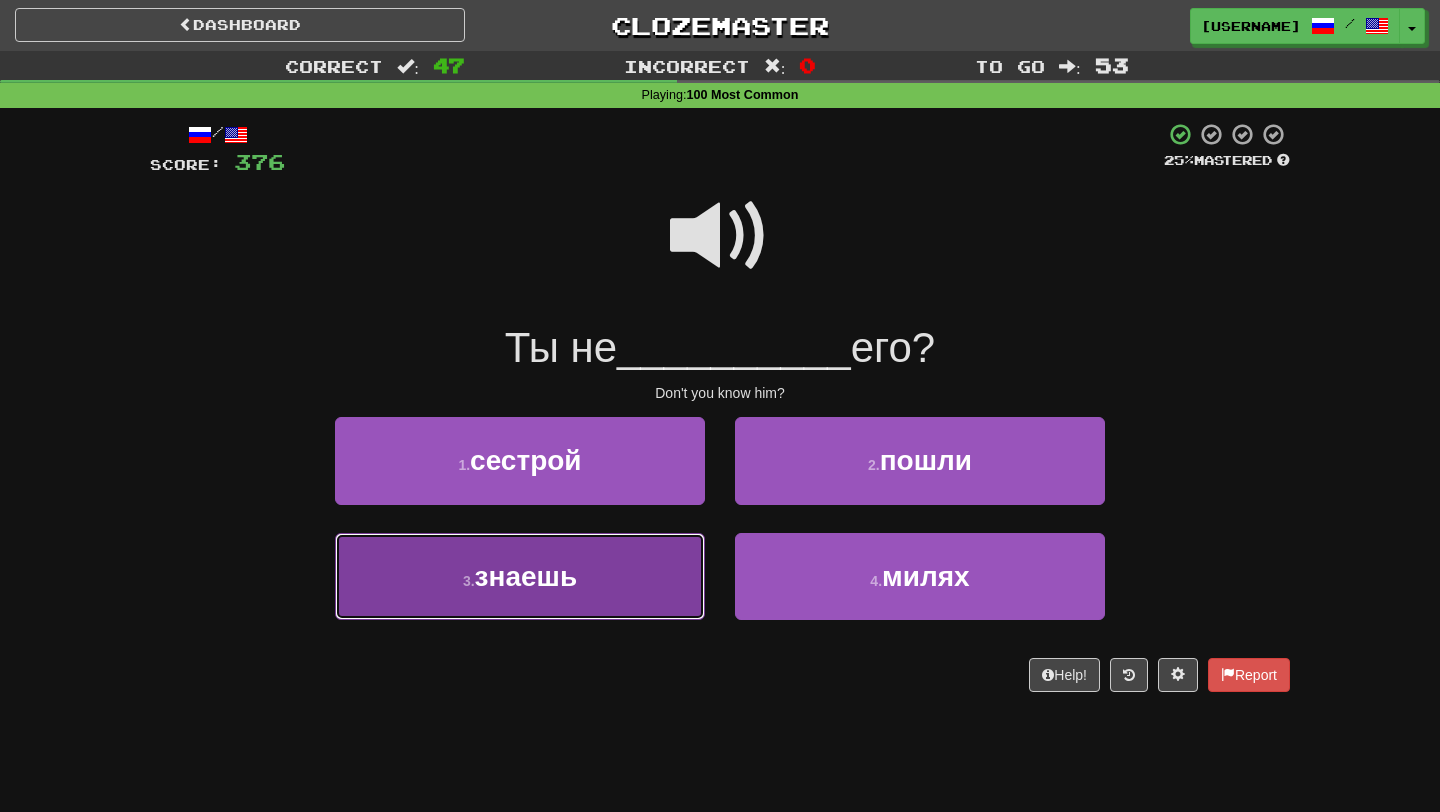 click on "3 .  знаешь" at bounding box center (520, 576) 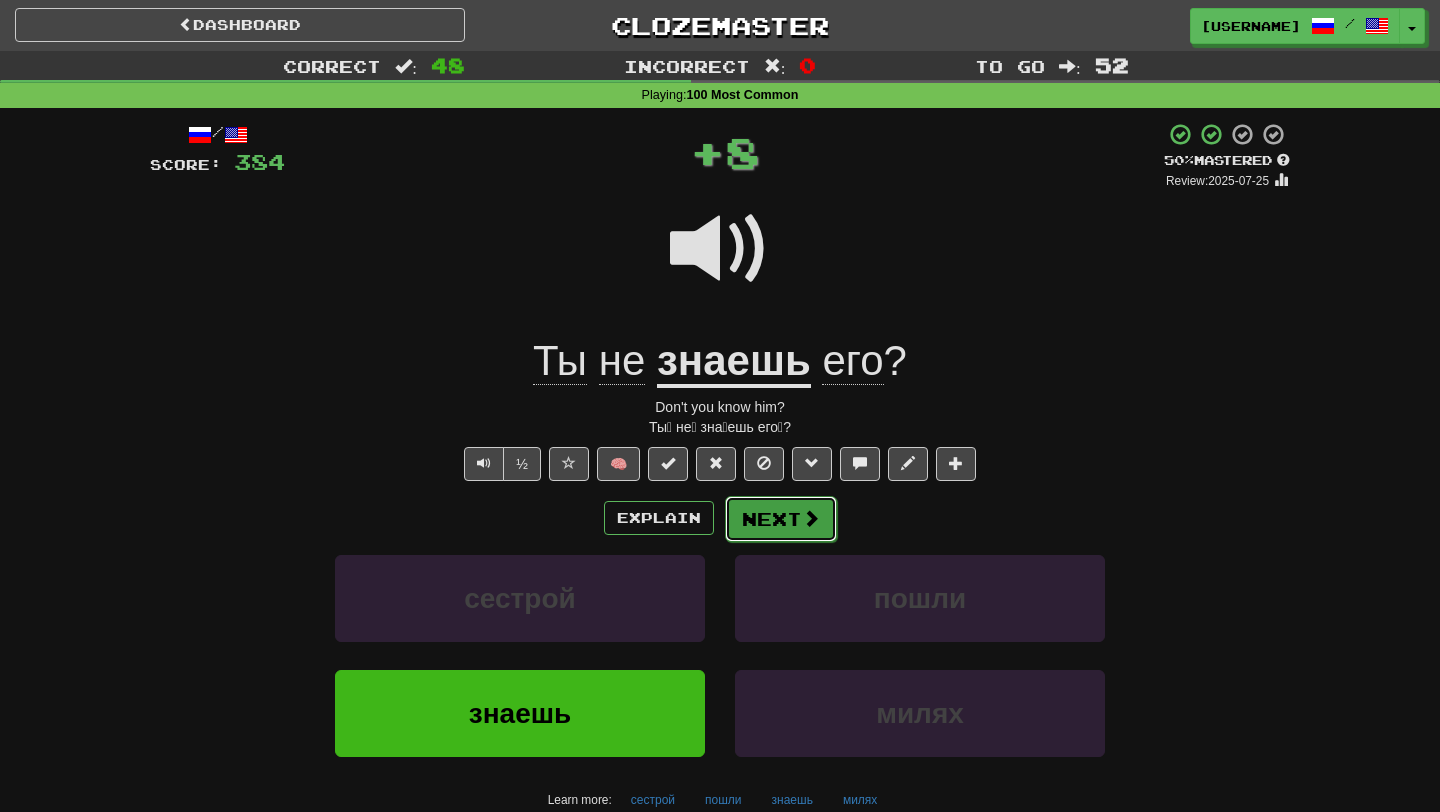 click at bounding box center (811, 518) 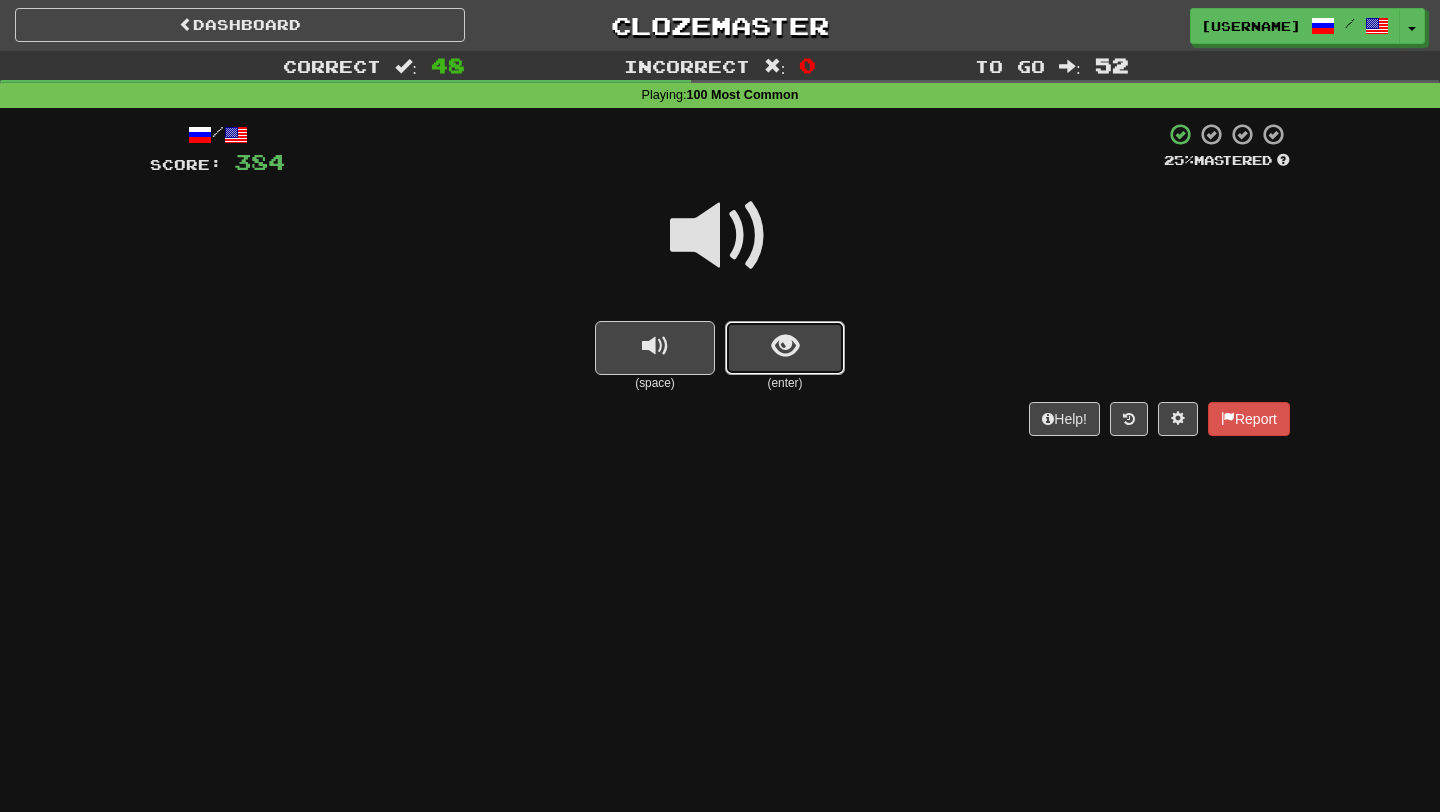 click at bounding box center (785, 348) 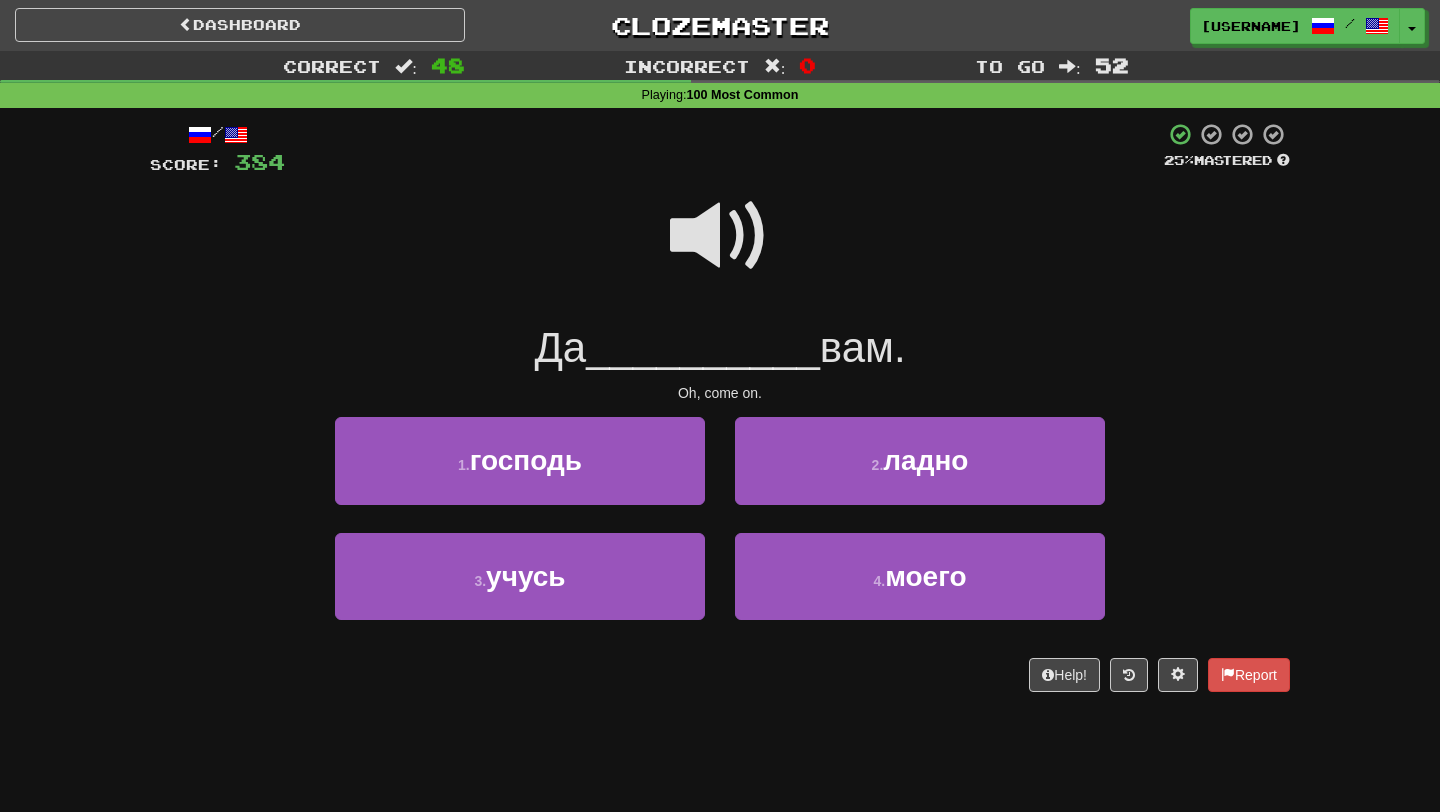 click at bounding box center (720, 236) 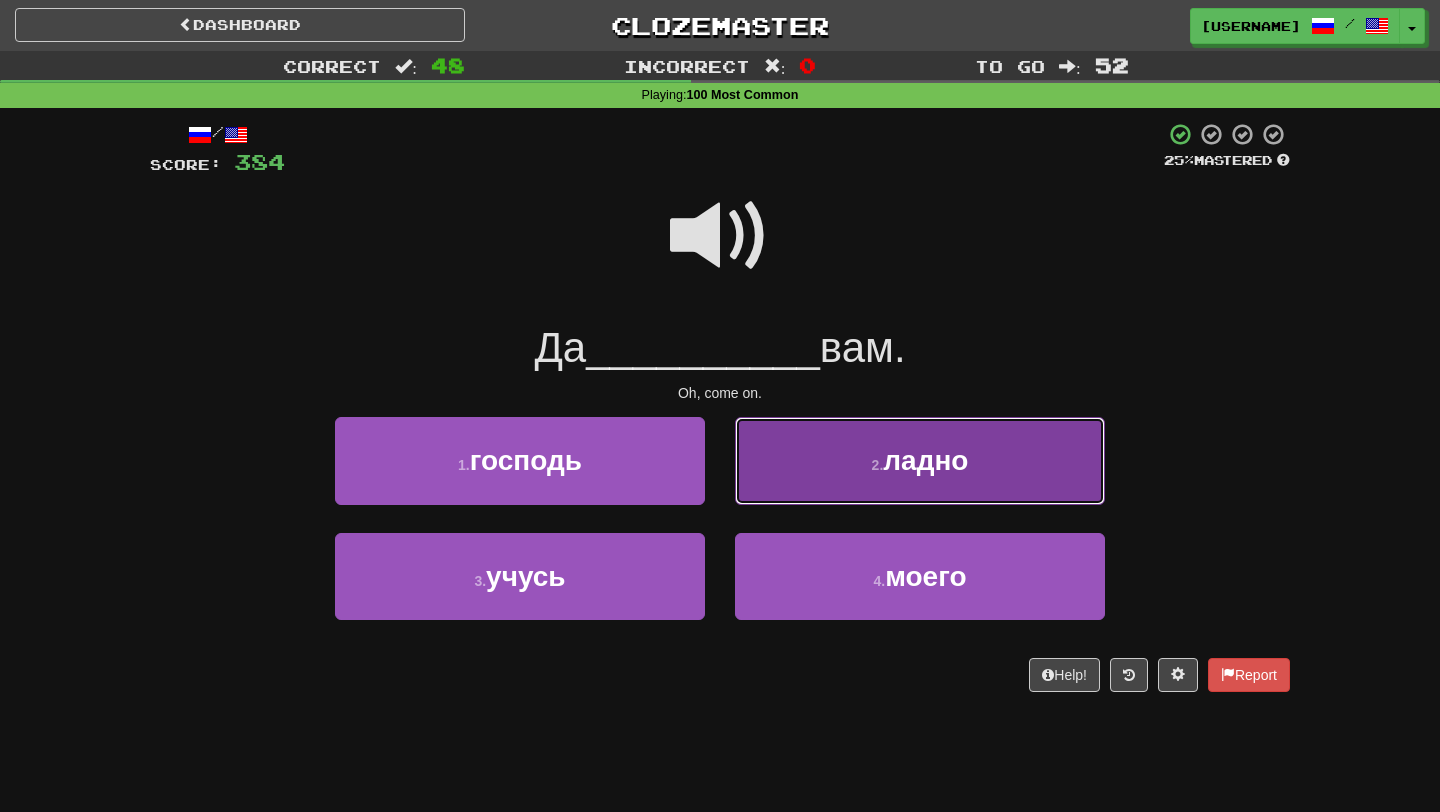 click on "2 .  ладно" at bounding box center (920, 460) 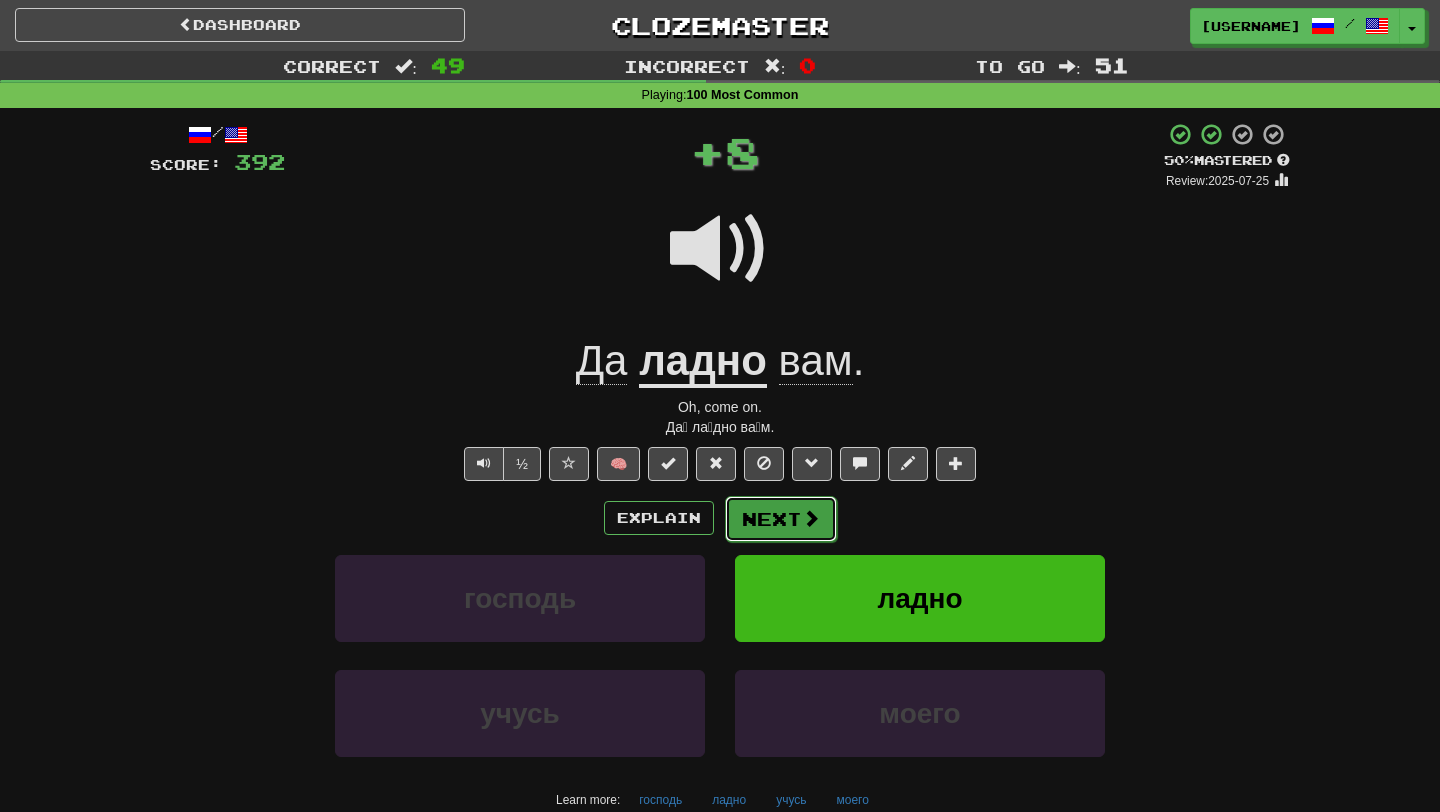 click on "Next" at bounding box center [781, 519] 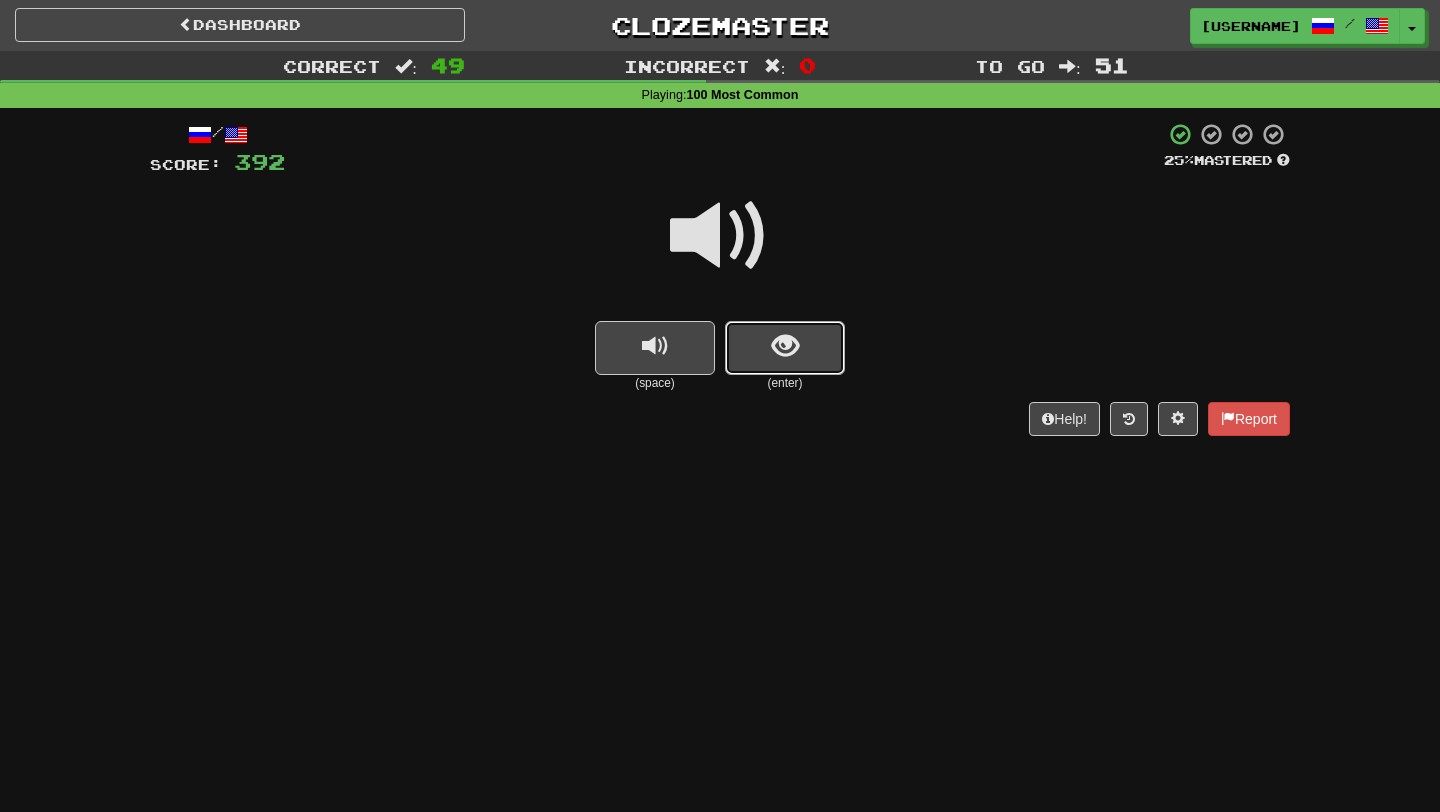 click at bounding box center [785, 348] 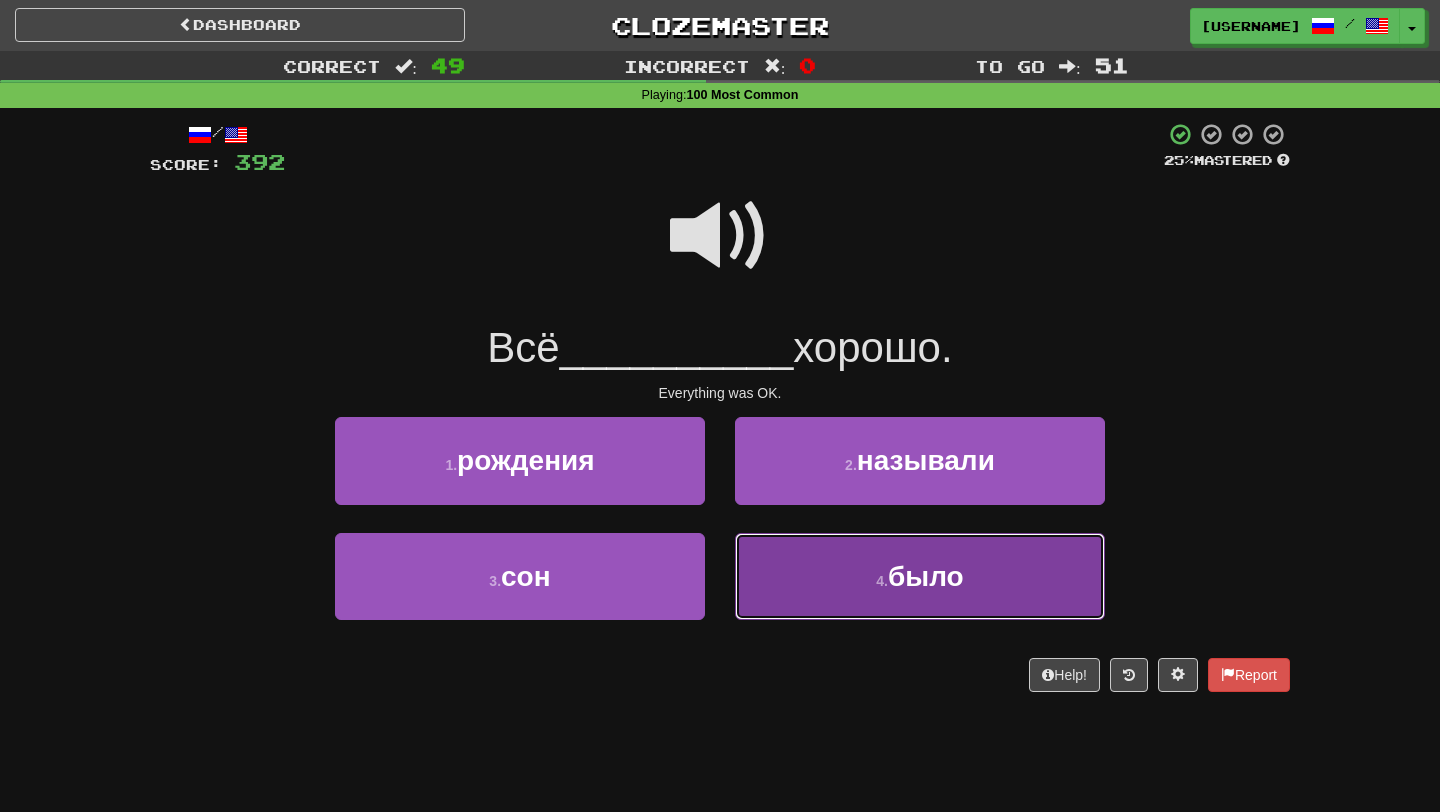click on "4 .  было" at bounding box center (920, 576) 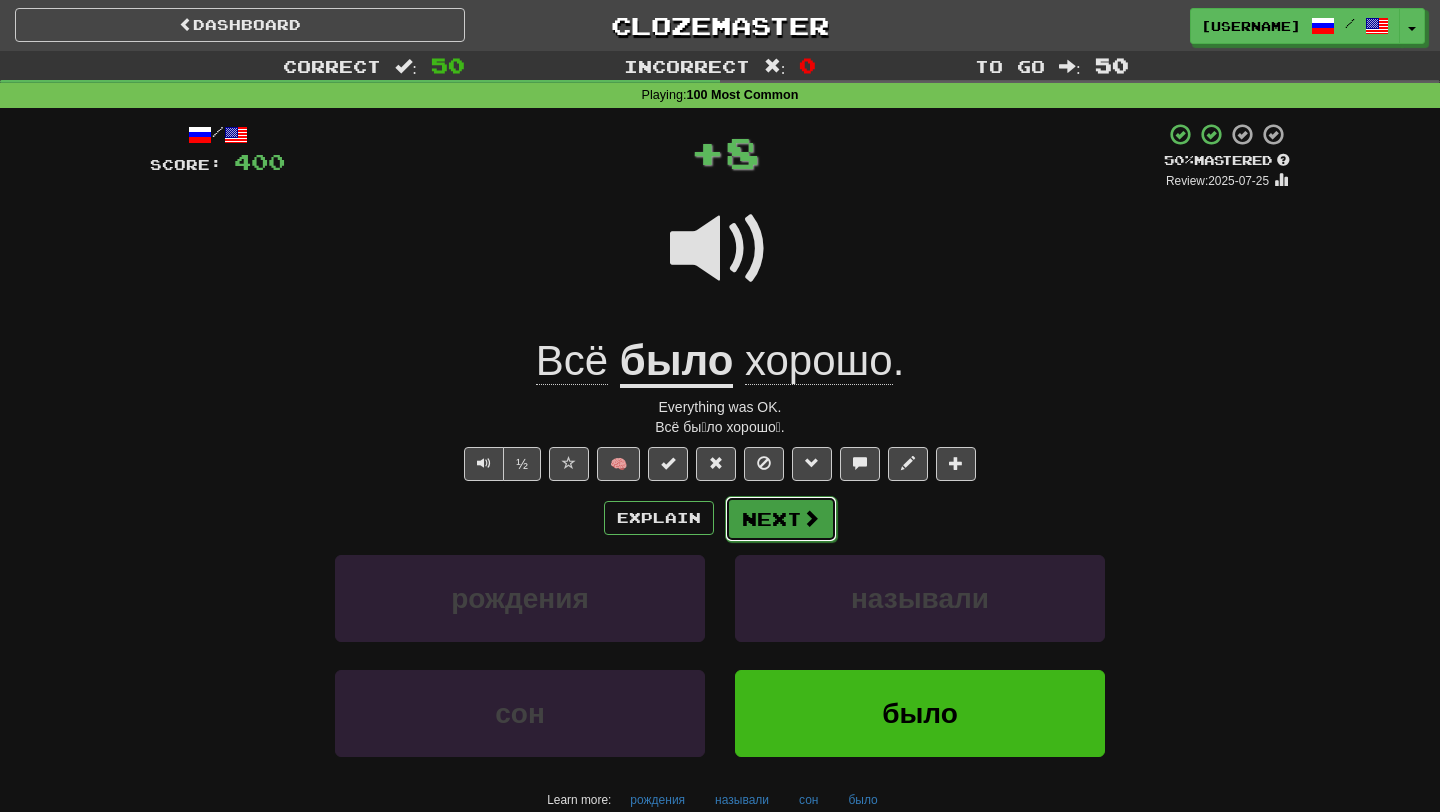 click at bounding box center [811, 518] 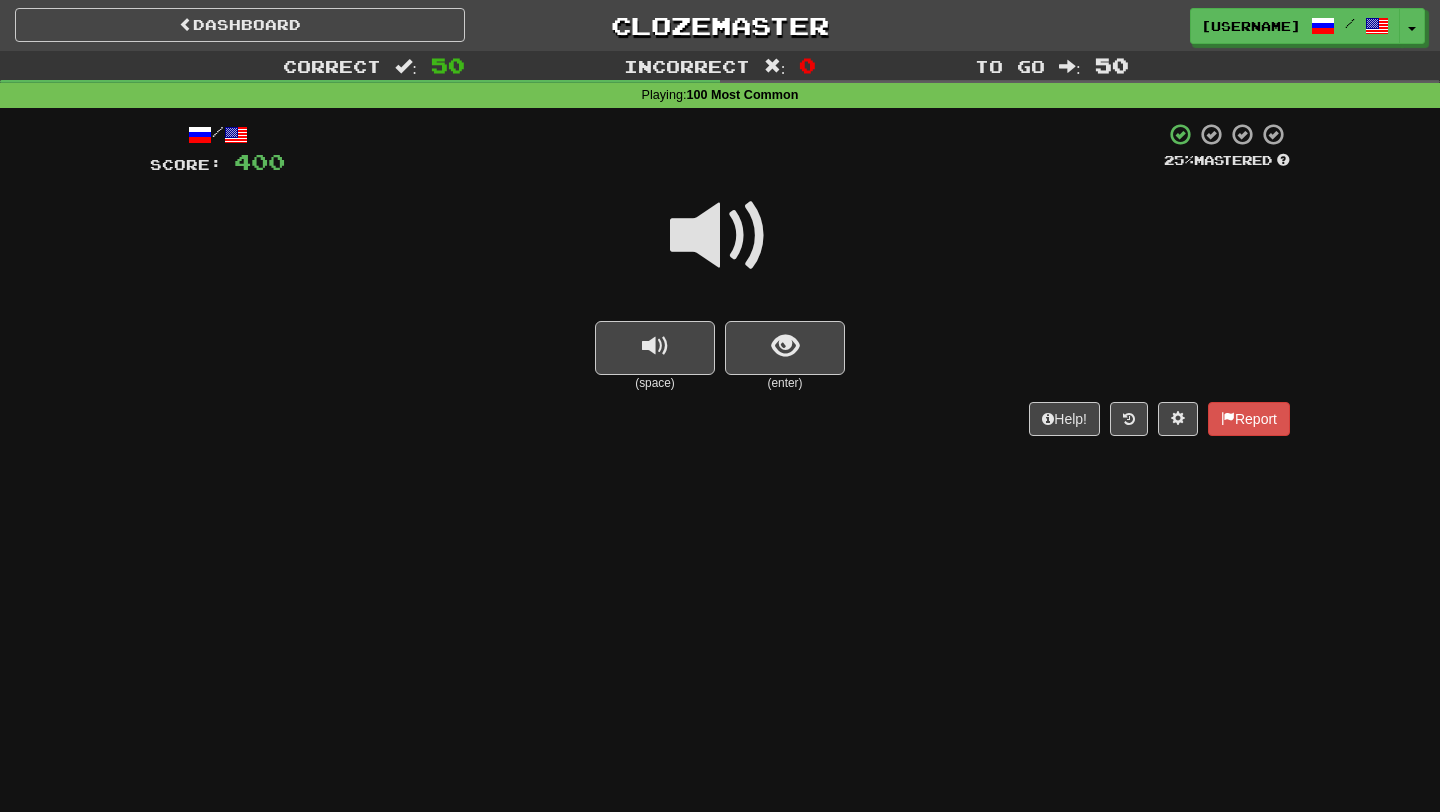 click at bounding box center [720, 249] 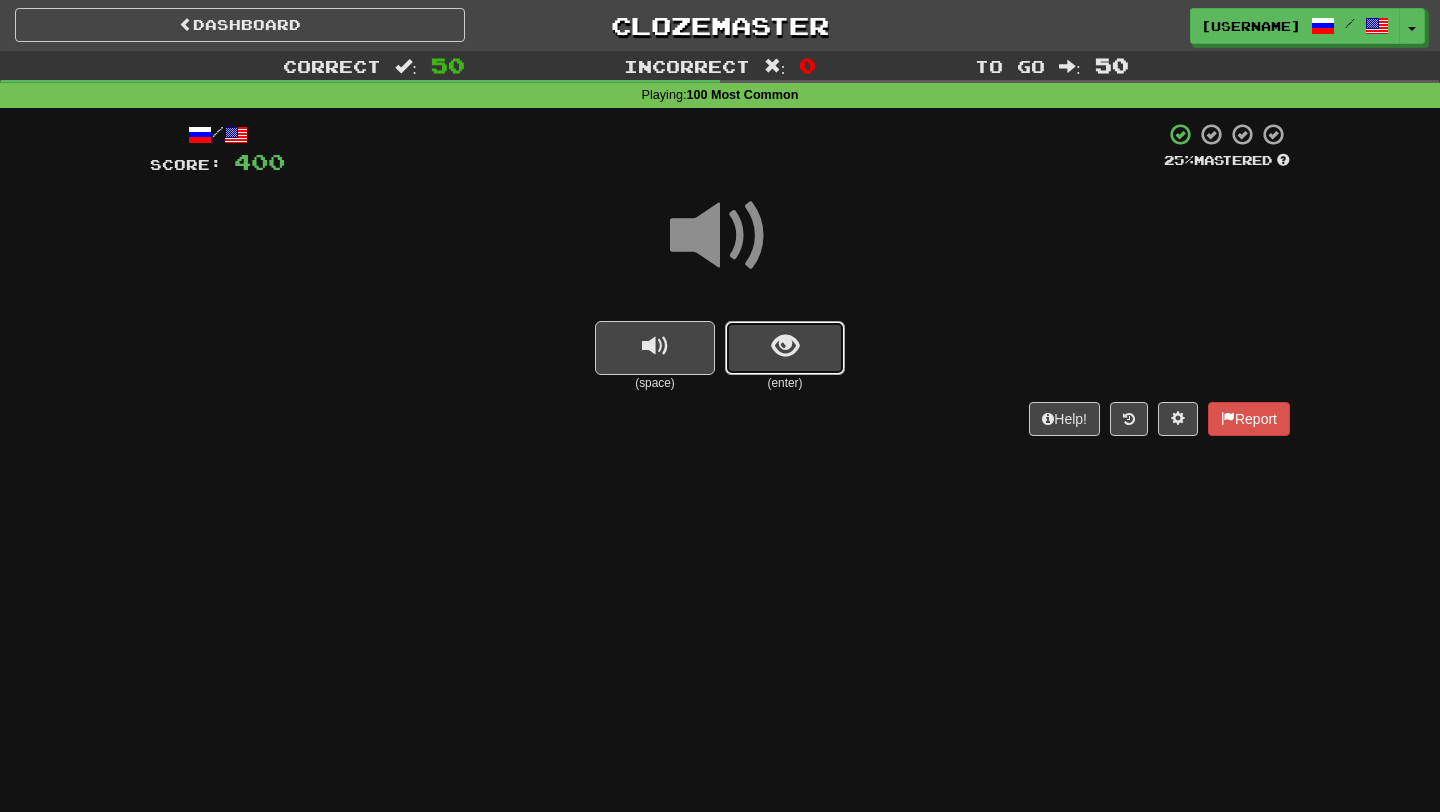 click at bounding box center [785, 346] 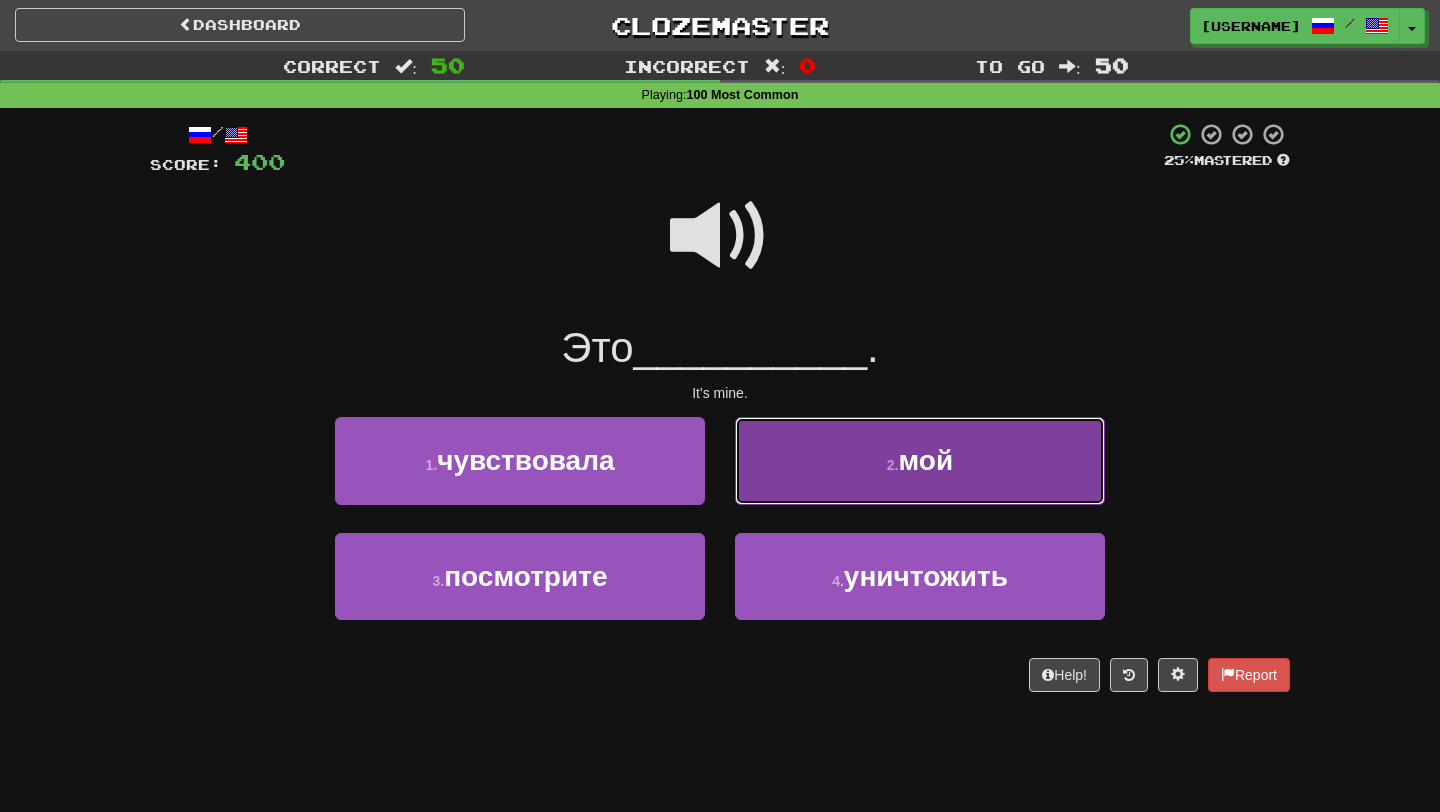 click on "2 .  мой" at bounding box center (920, 460) 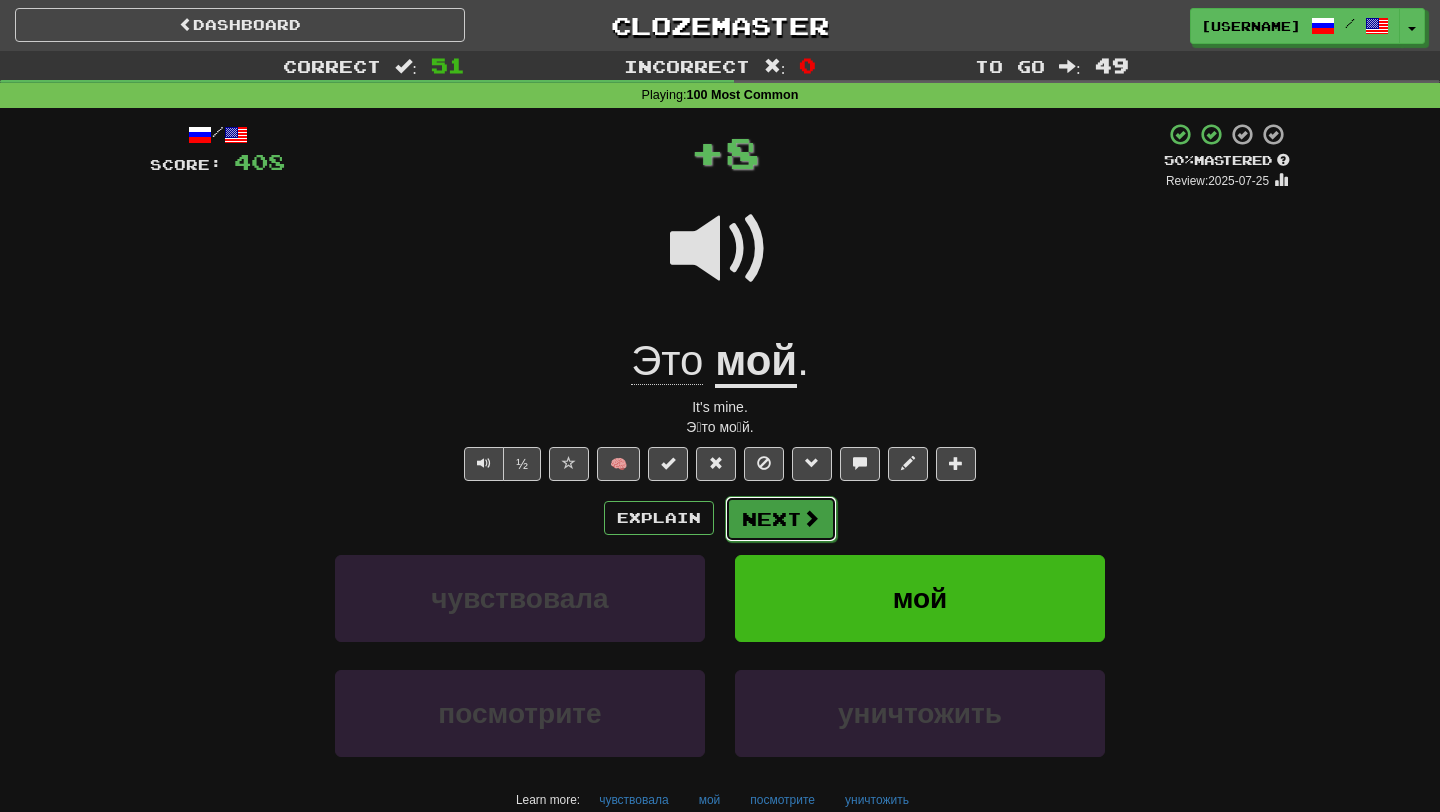 click on "Next" at bounding box center [781, 519] 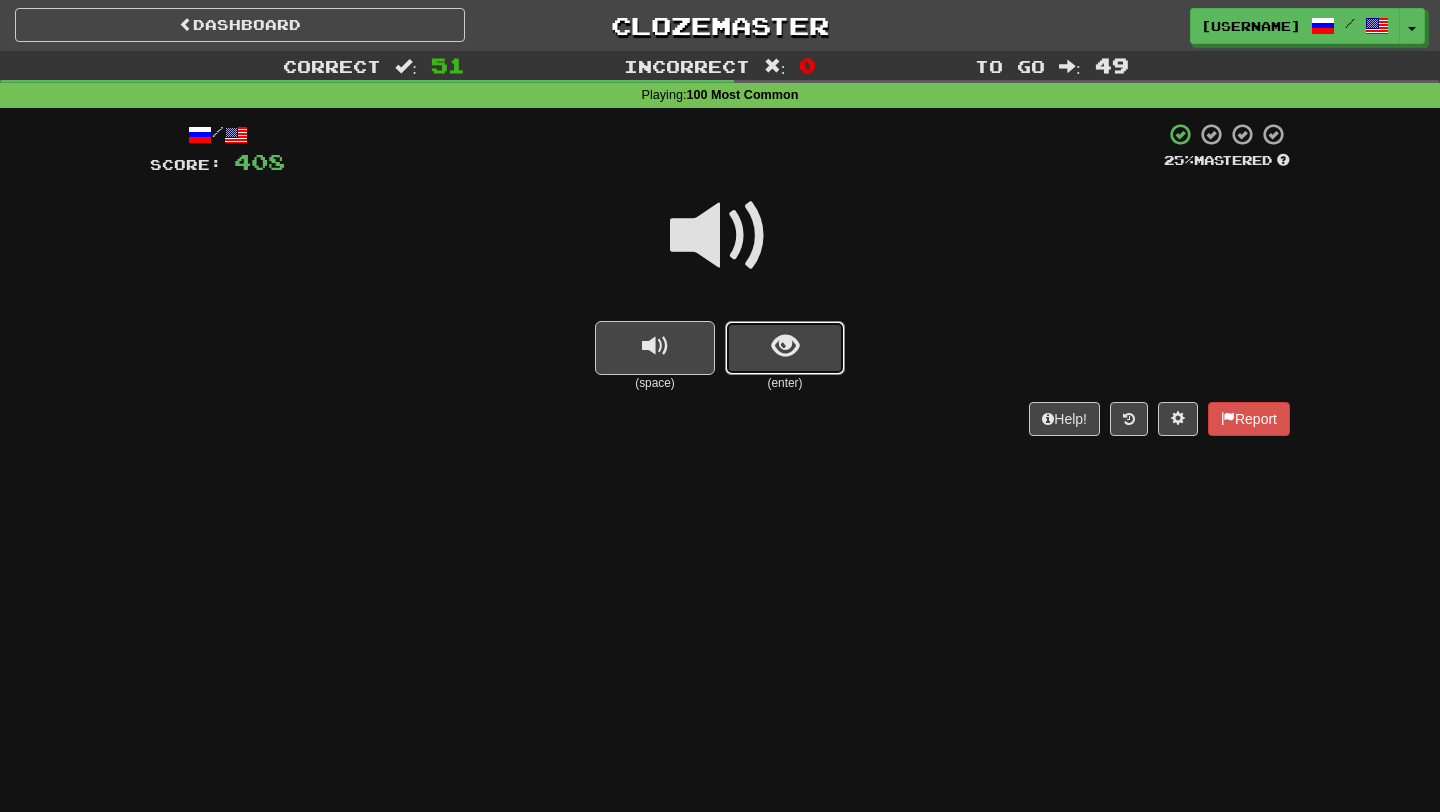 click at bounding box center (785, 348) 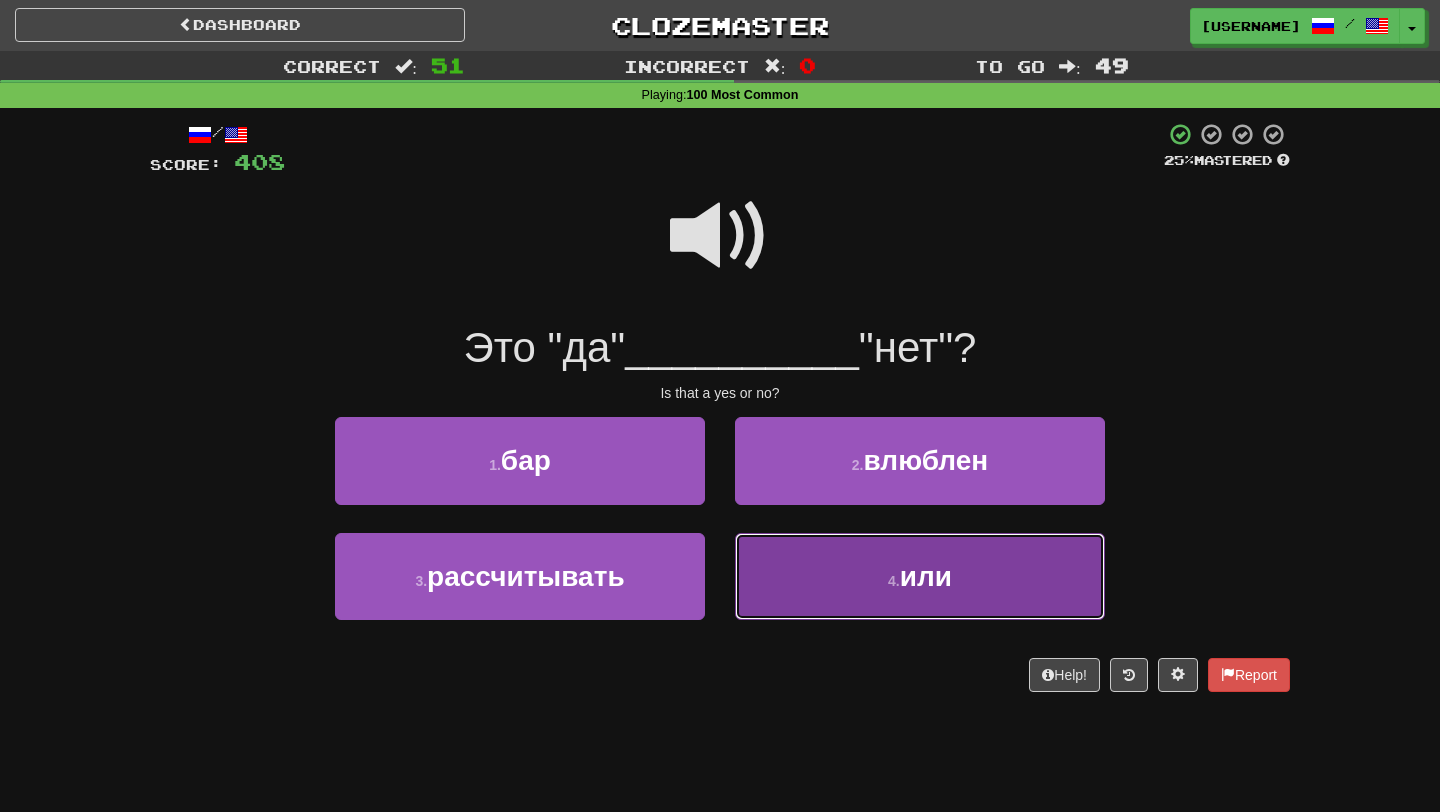 click on "4 .  или" at bounding box center (920, 576) 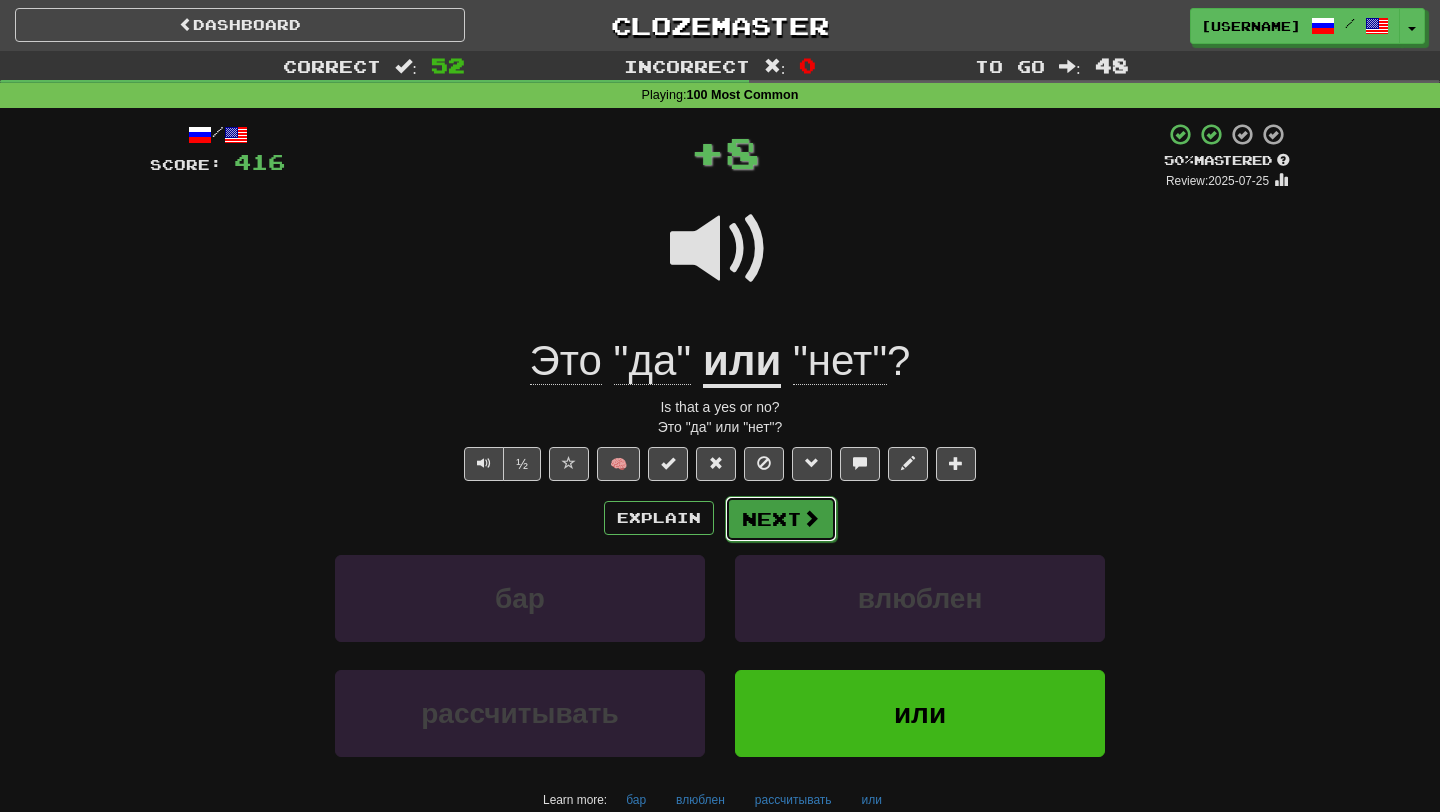 click on "Next" at bounding box center (781, 519) 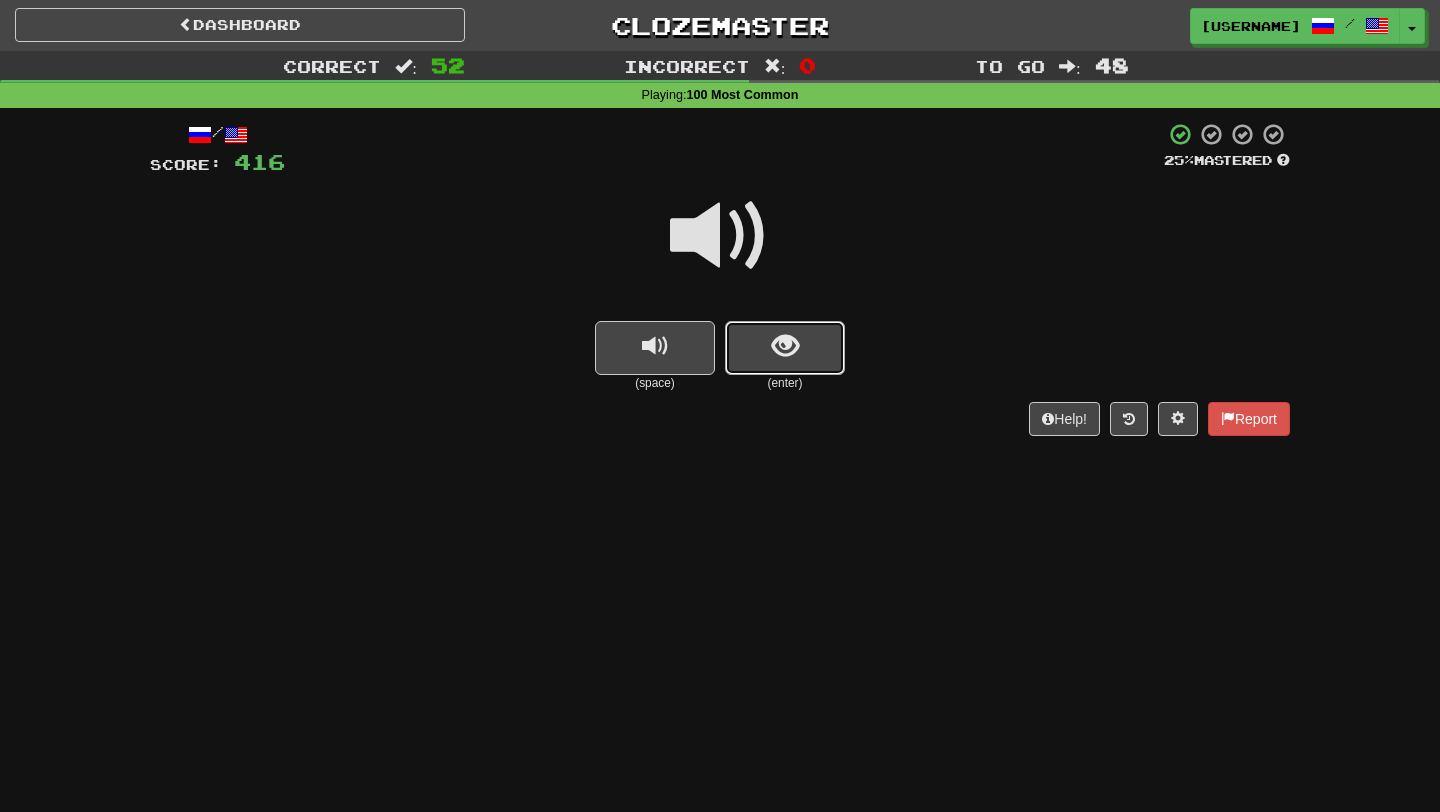 click at bounding box center (785, 348) 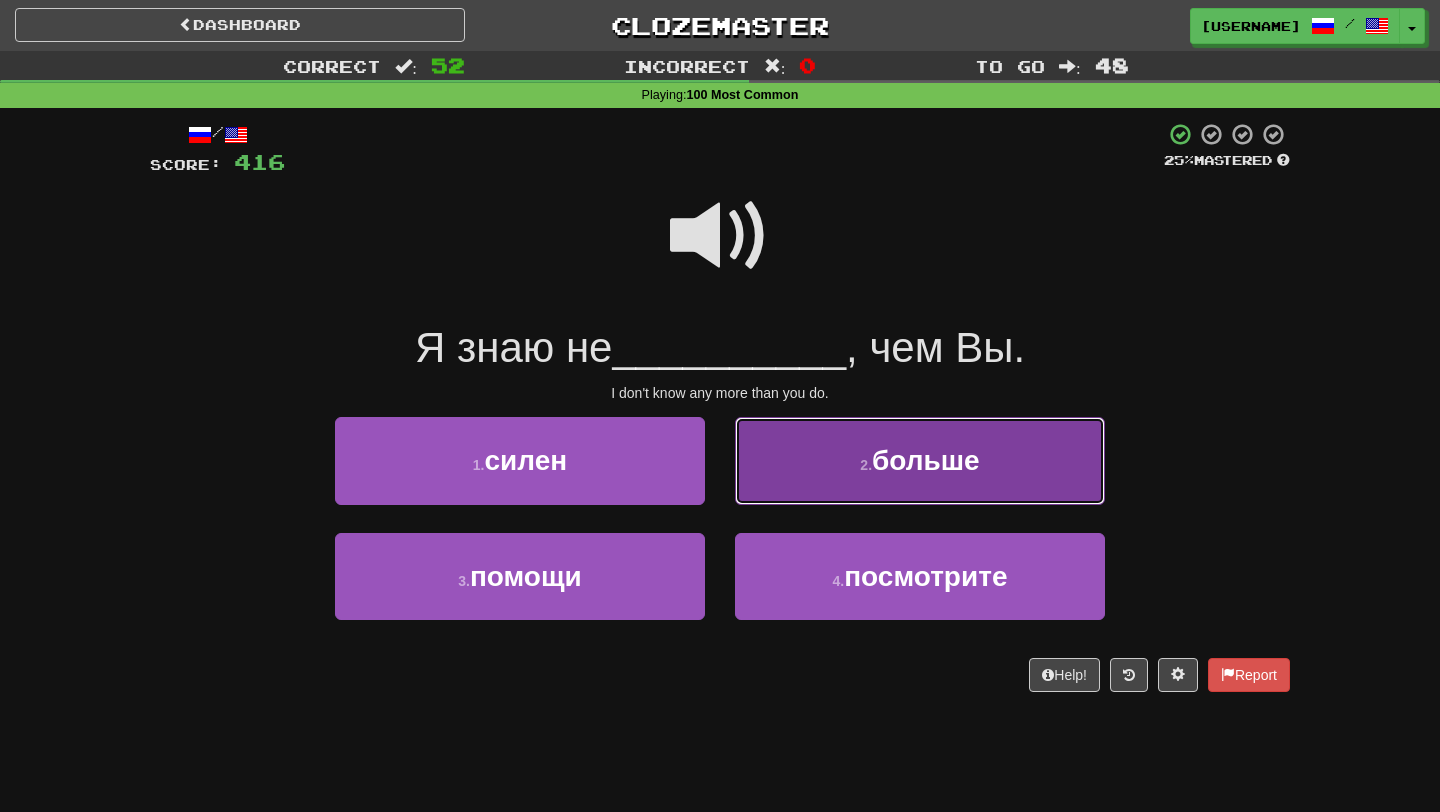 click on "2 .  больше" at bounding box center (920, 460) 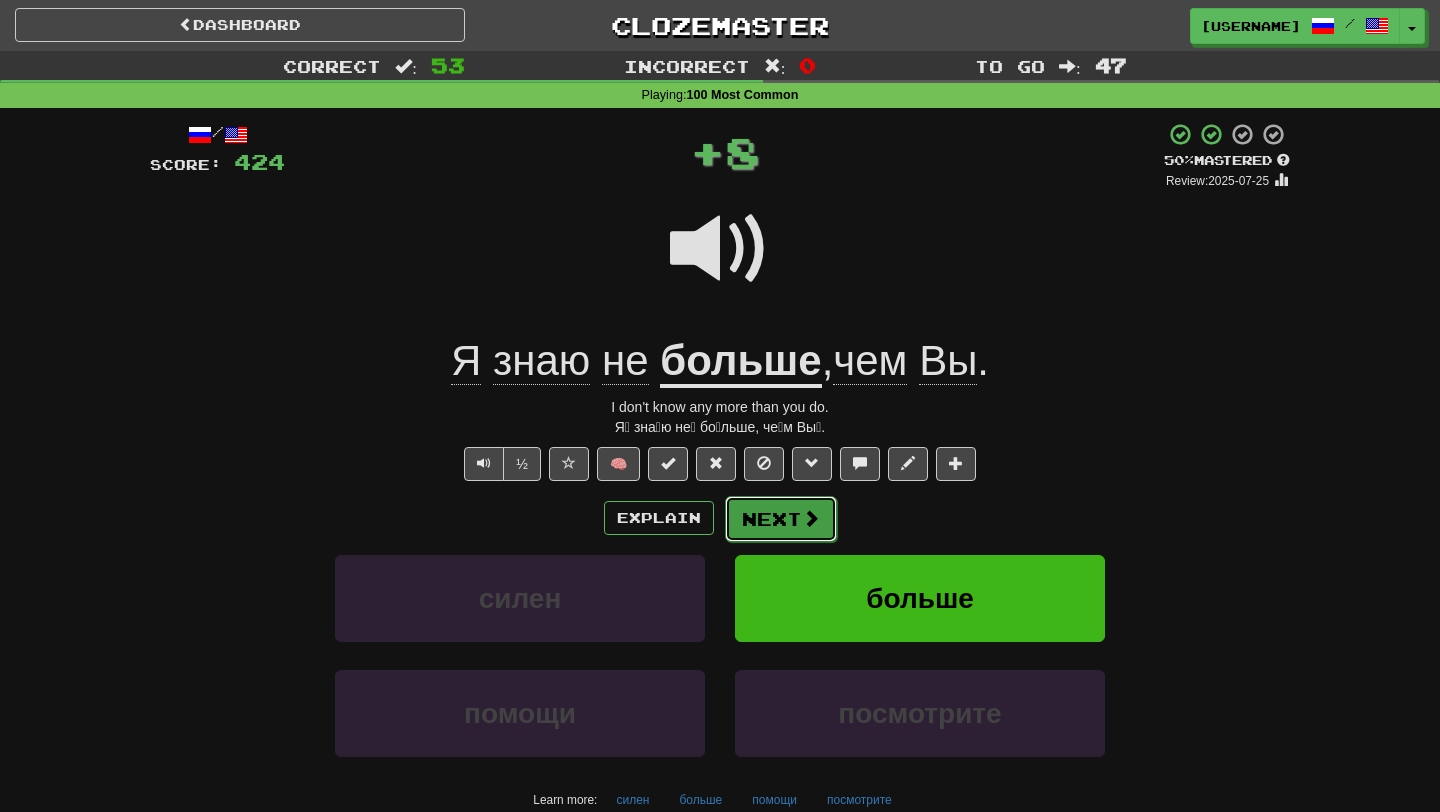 click on "Next" at bounding box center [781, 519] 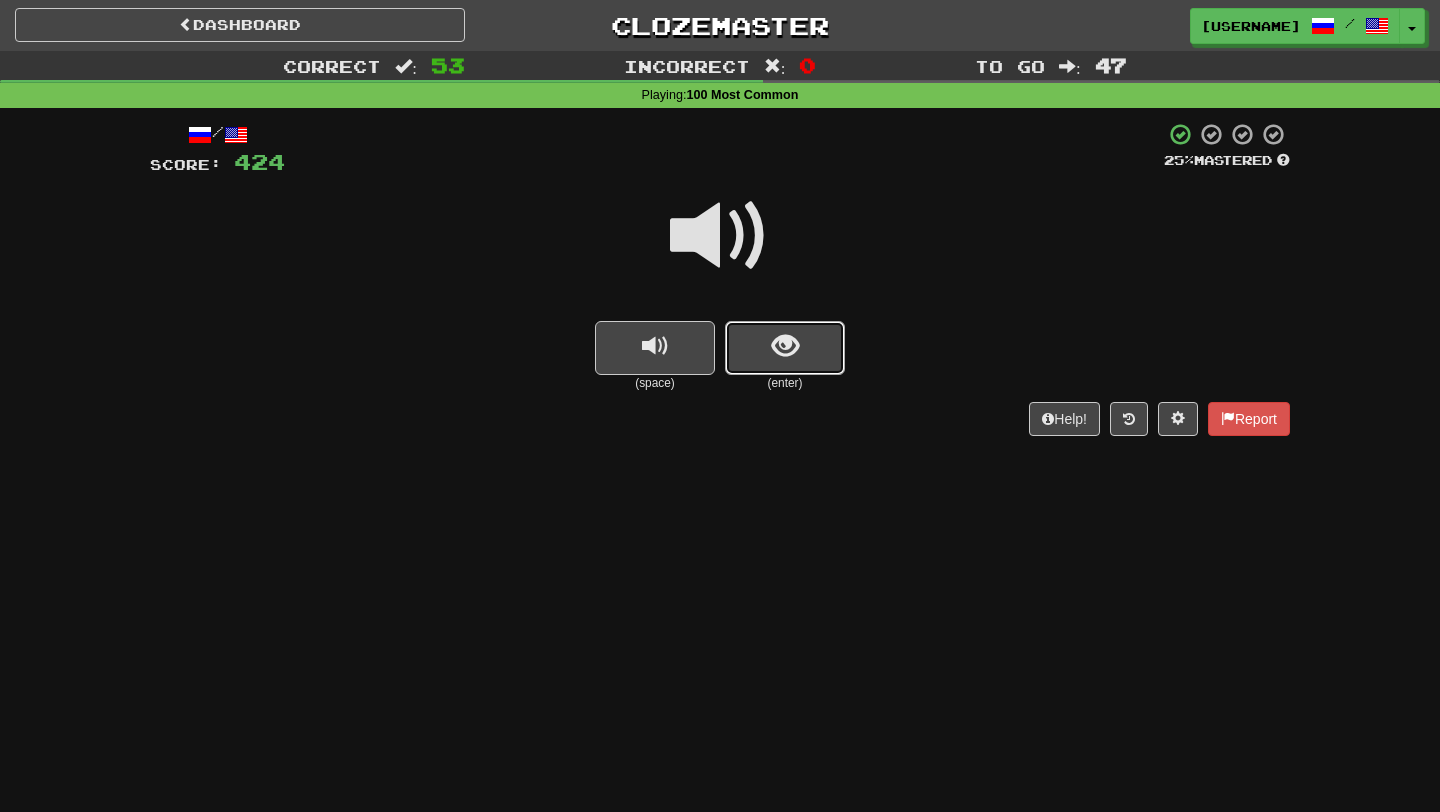 click at bounding box center [785, 348] 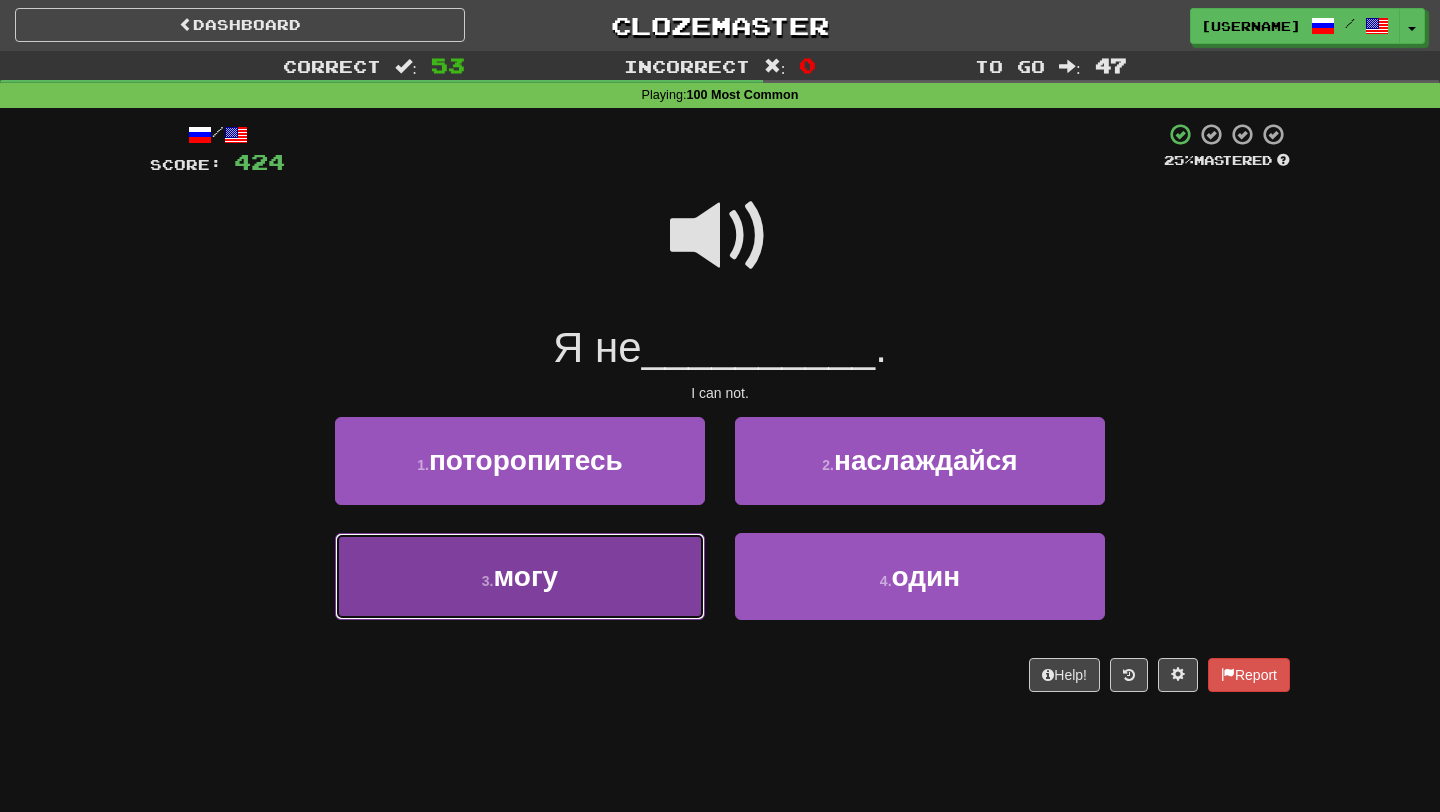 click on "3 .  могу" at bounding box center [520, 576] 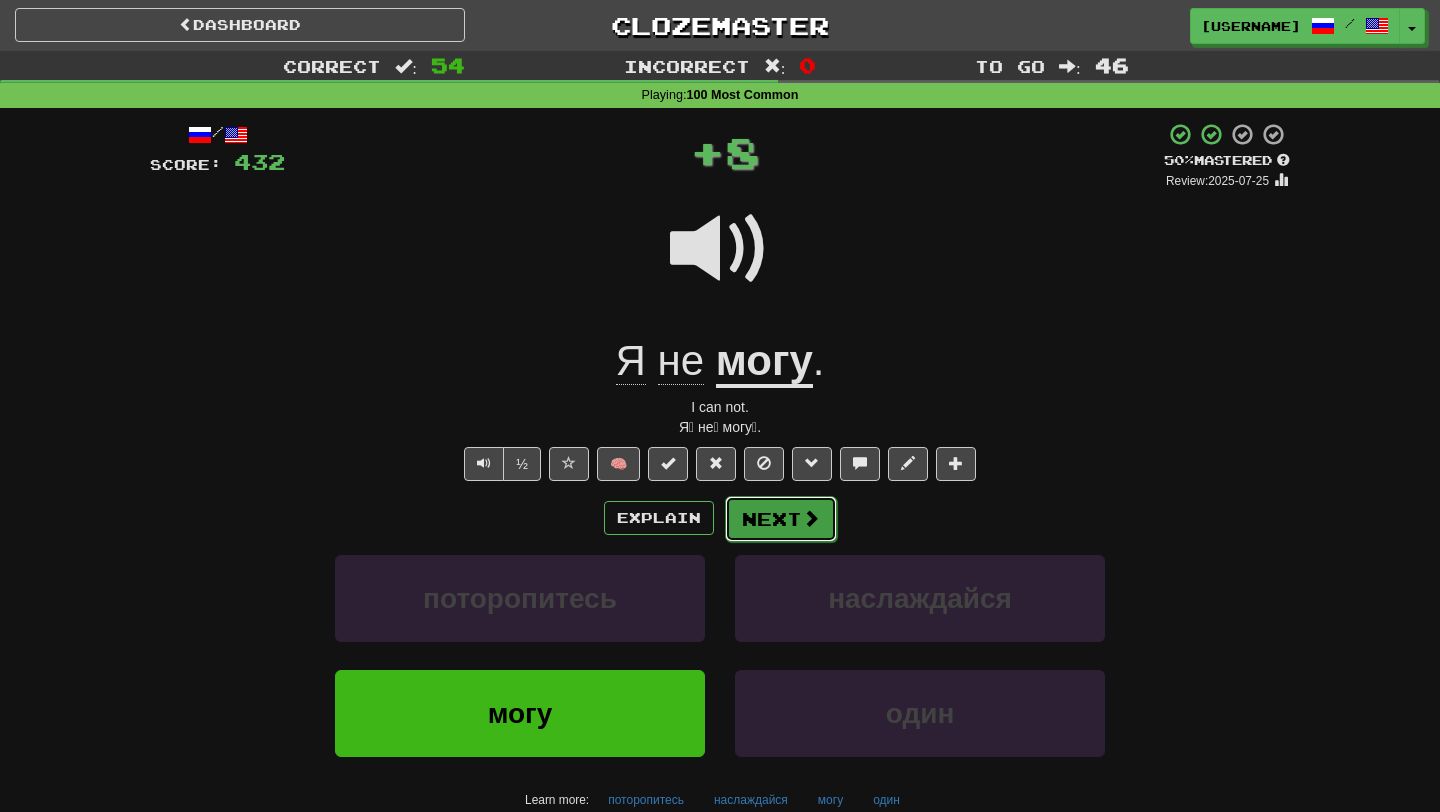 click on "Next" at bounding box center [781, 519] 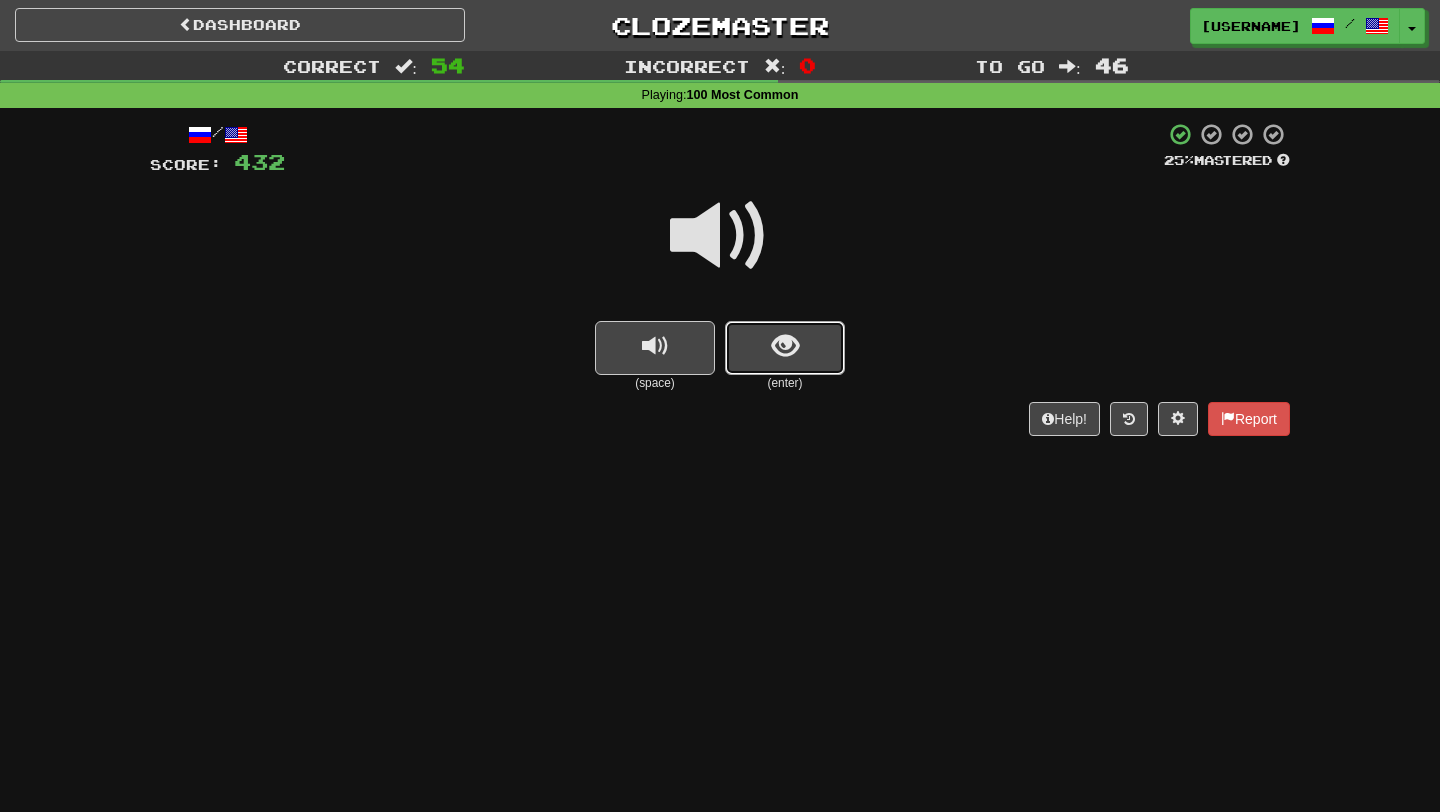click at bounding box center (785, 346) 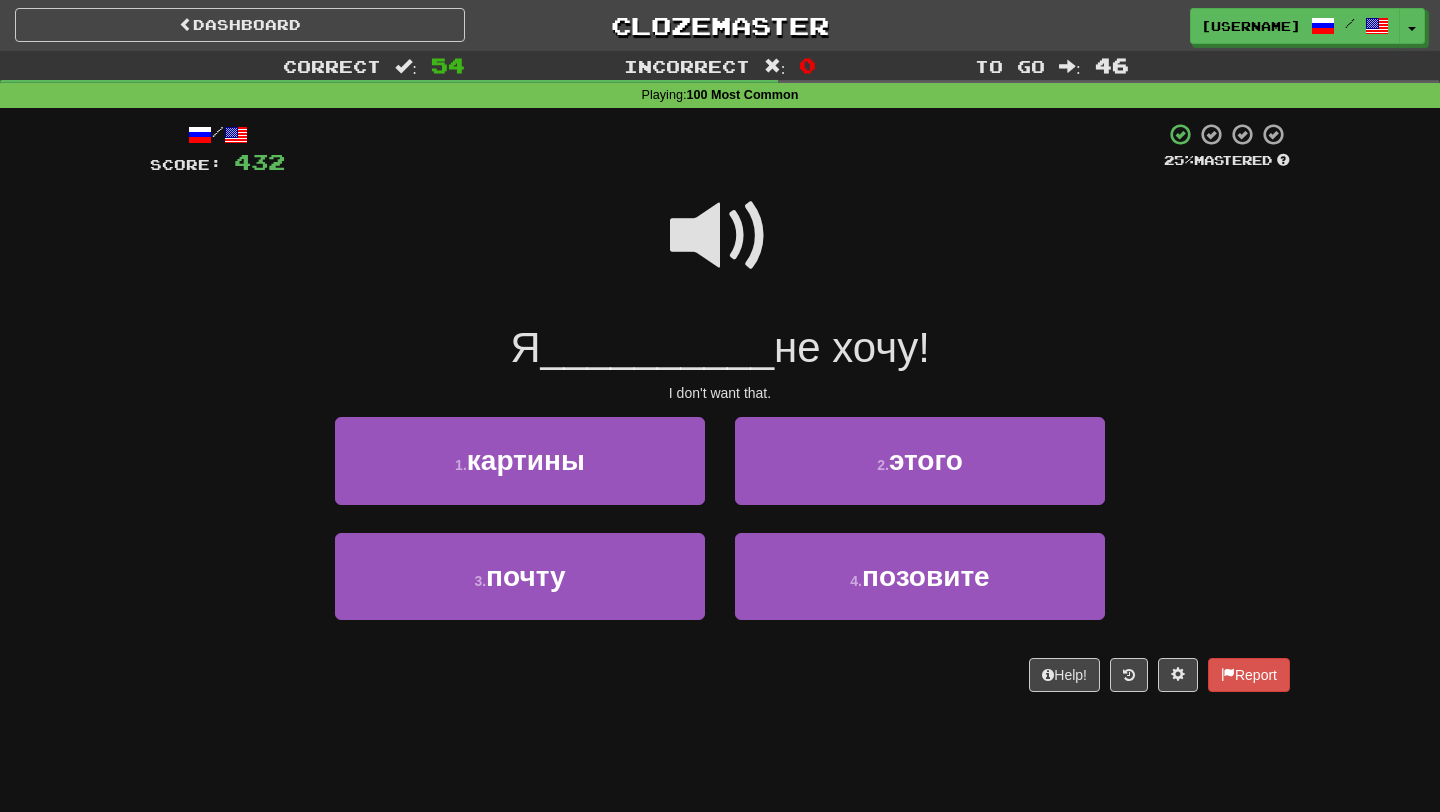 click at bounding box center [720, 236] 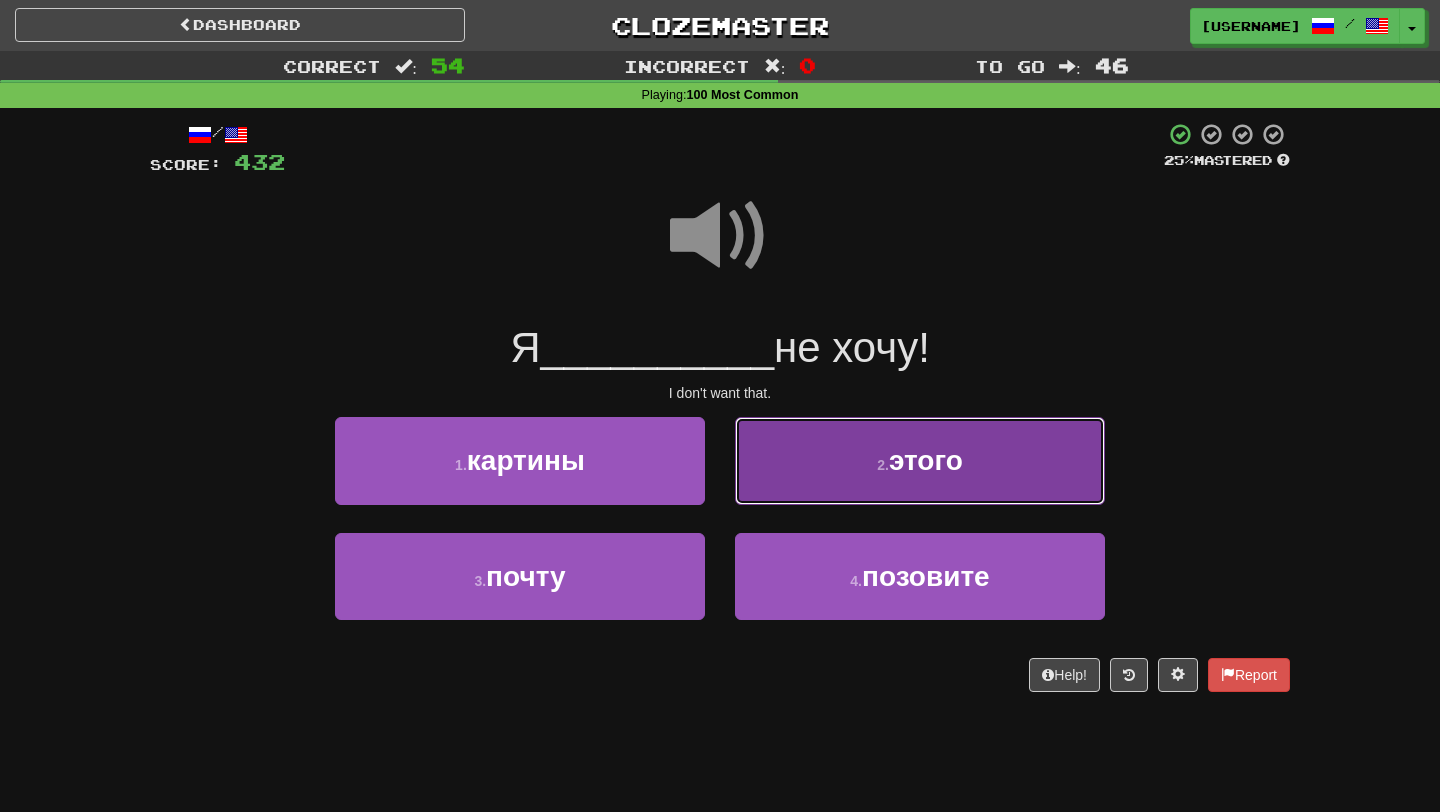 click on "2 .  этого" at bounding box center (920, 460) 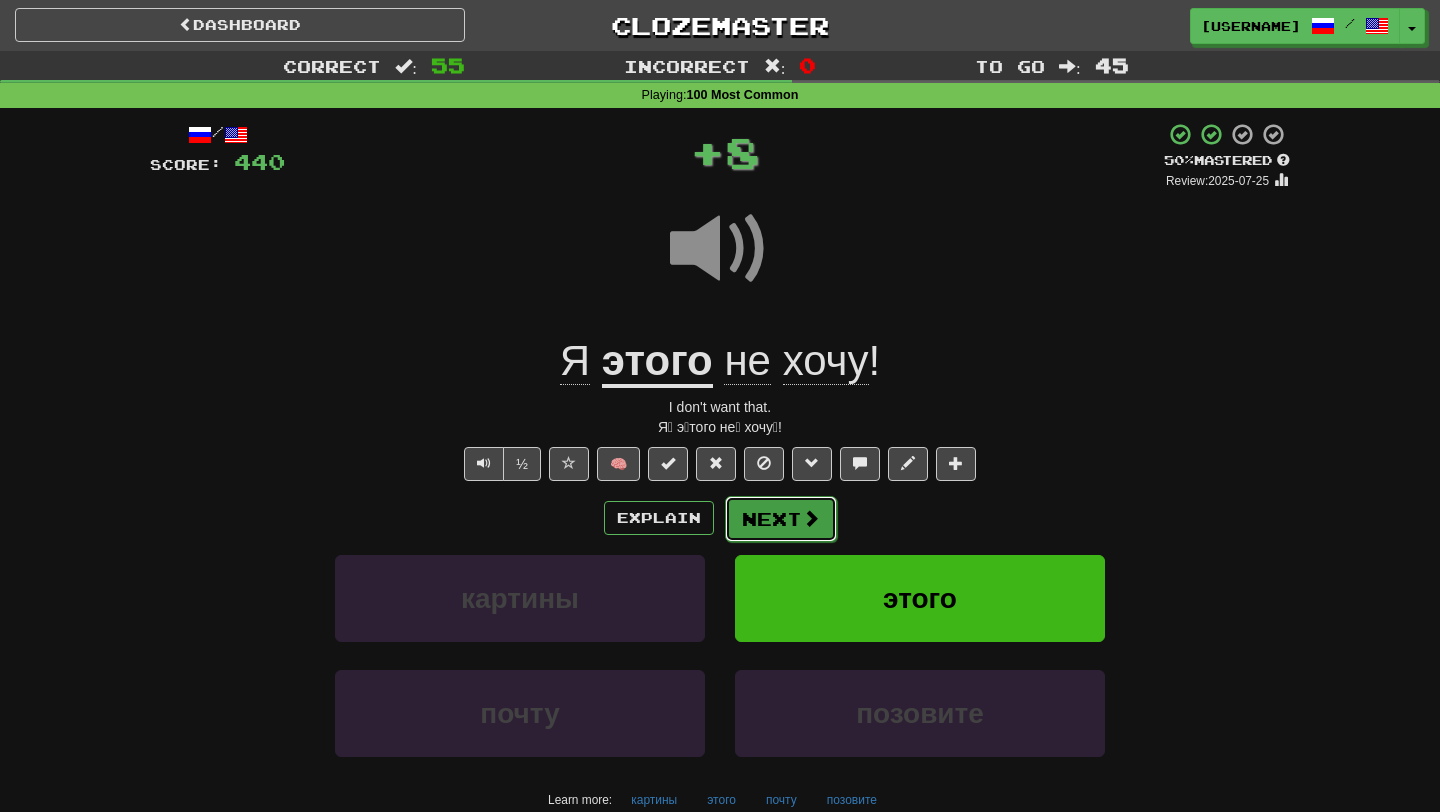click at bounding box center (811, 518) 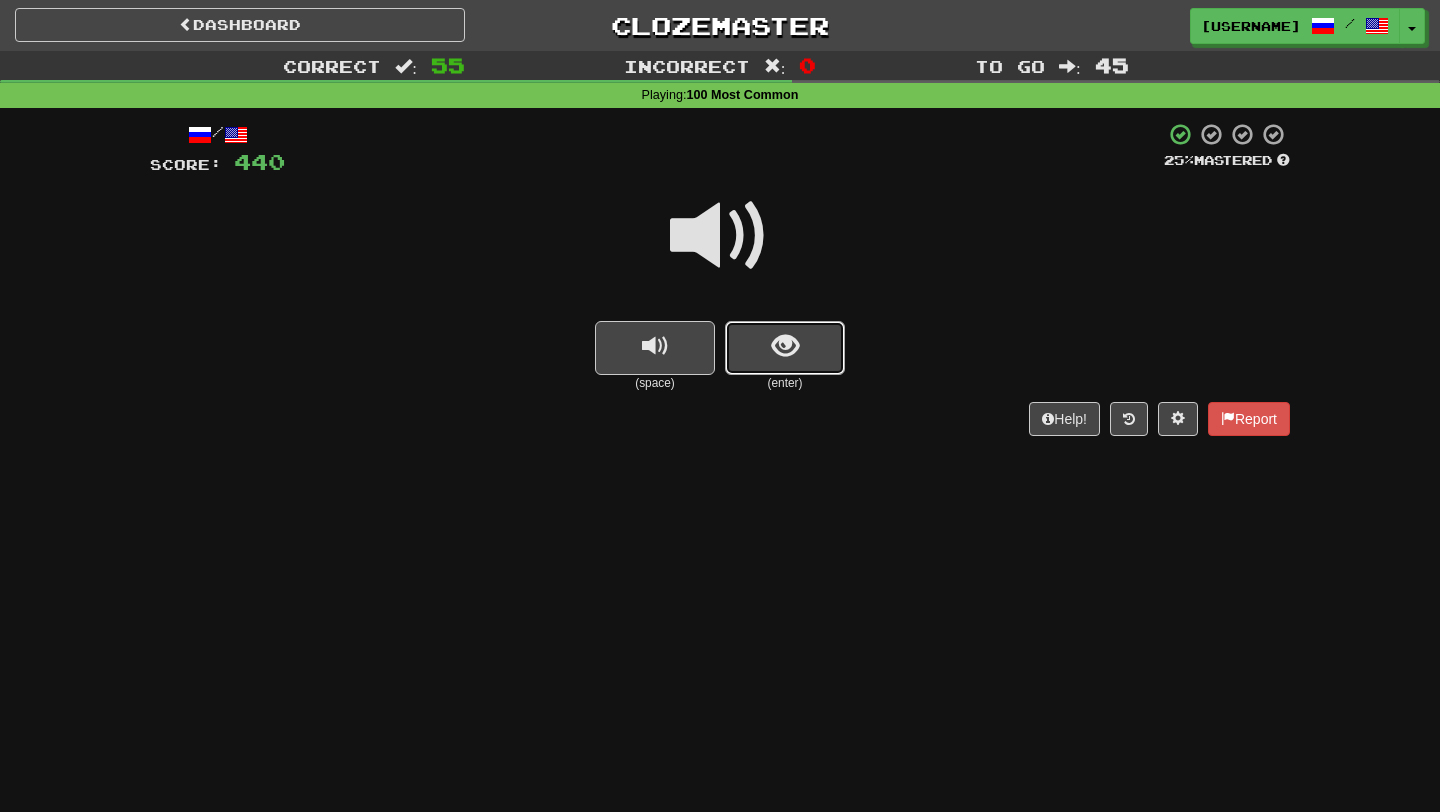 click at bounding box center (785, 348) 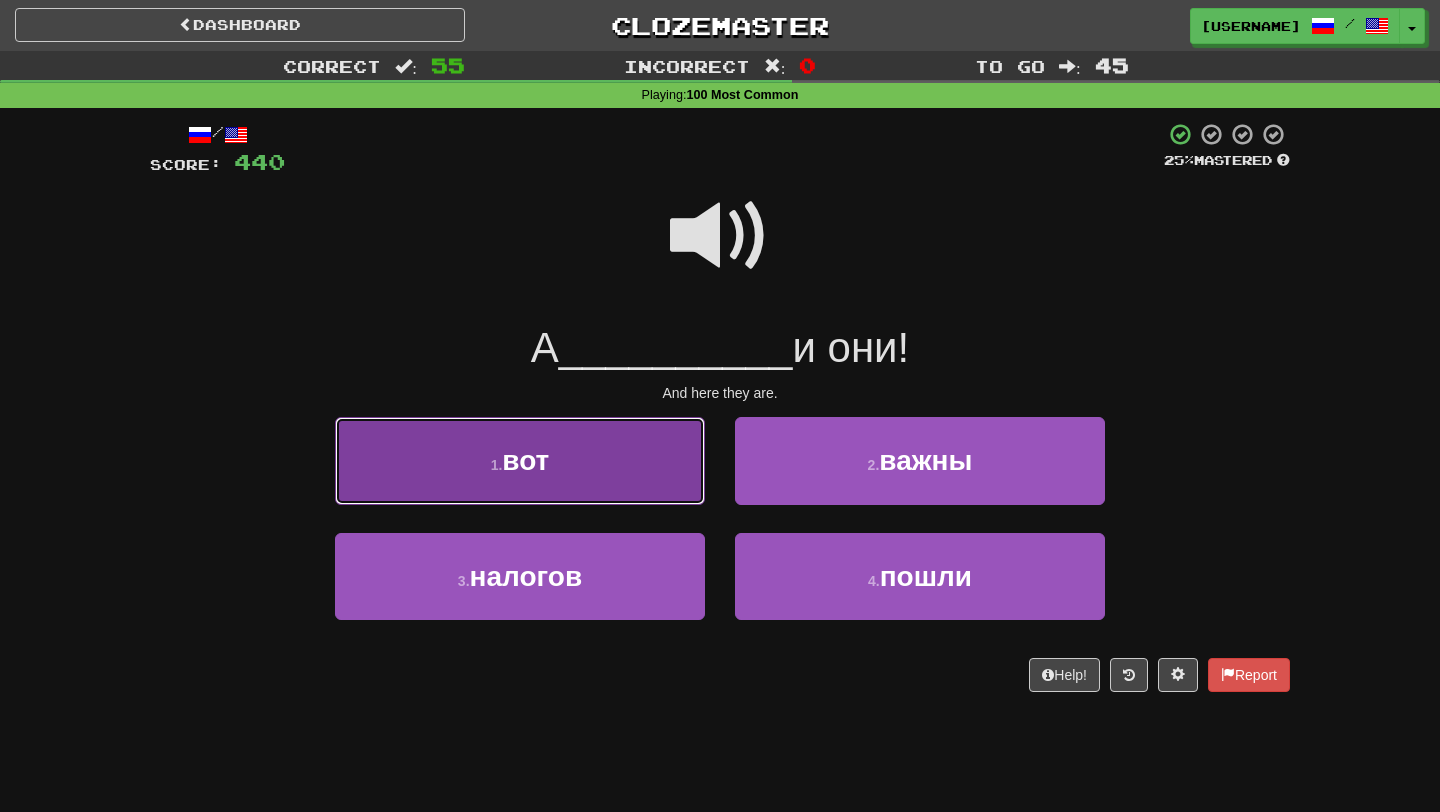 click on "1 .  вот" at bounding box center (520, 460) 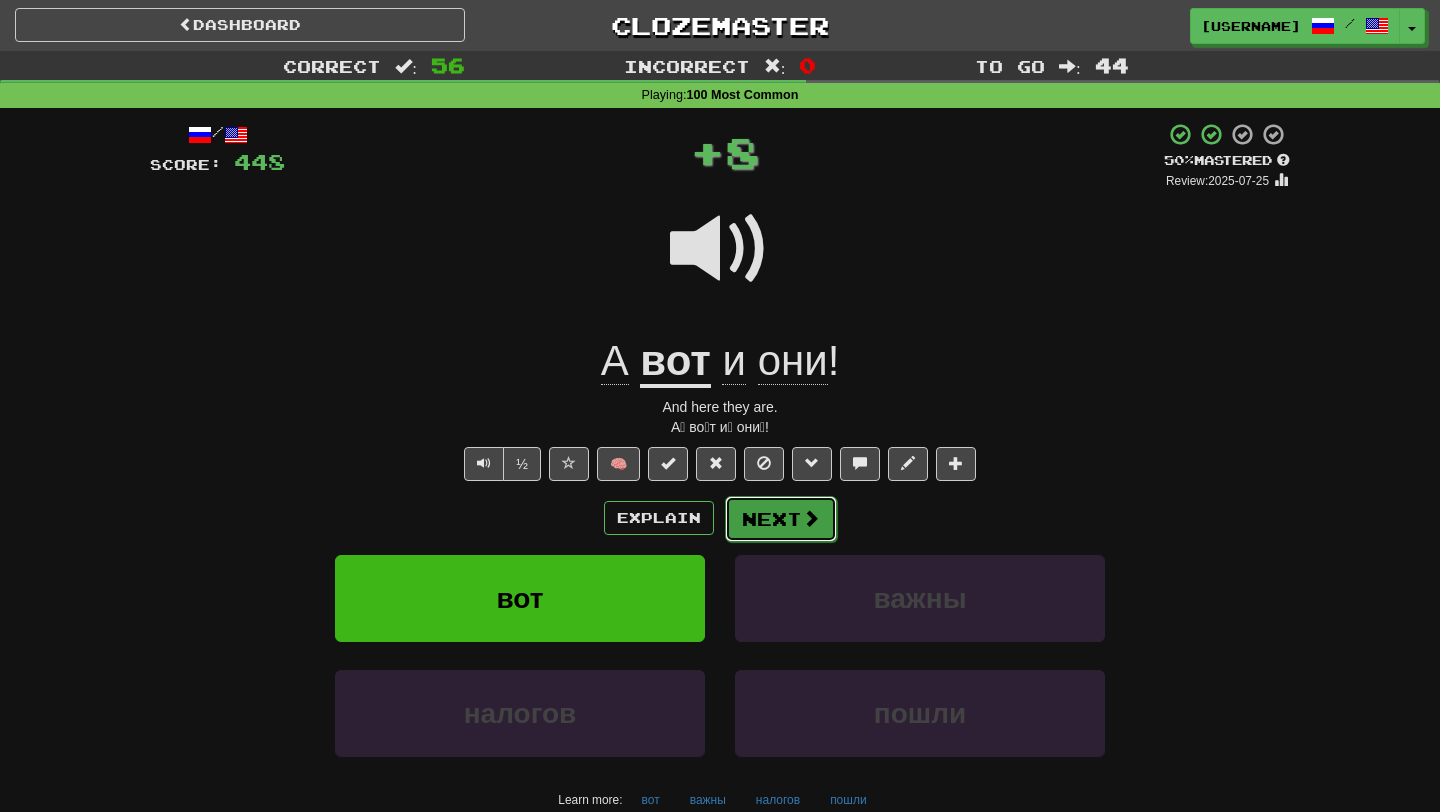 click at bounding box center [811, 518] 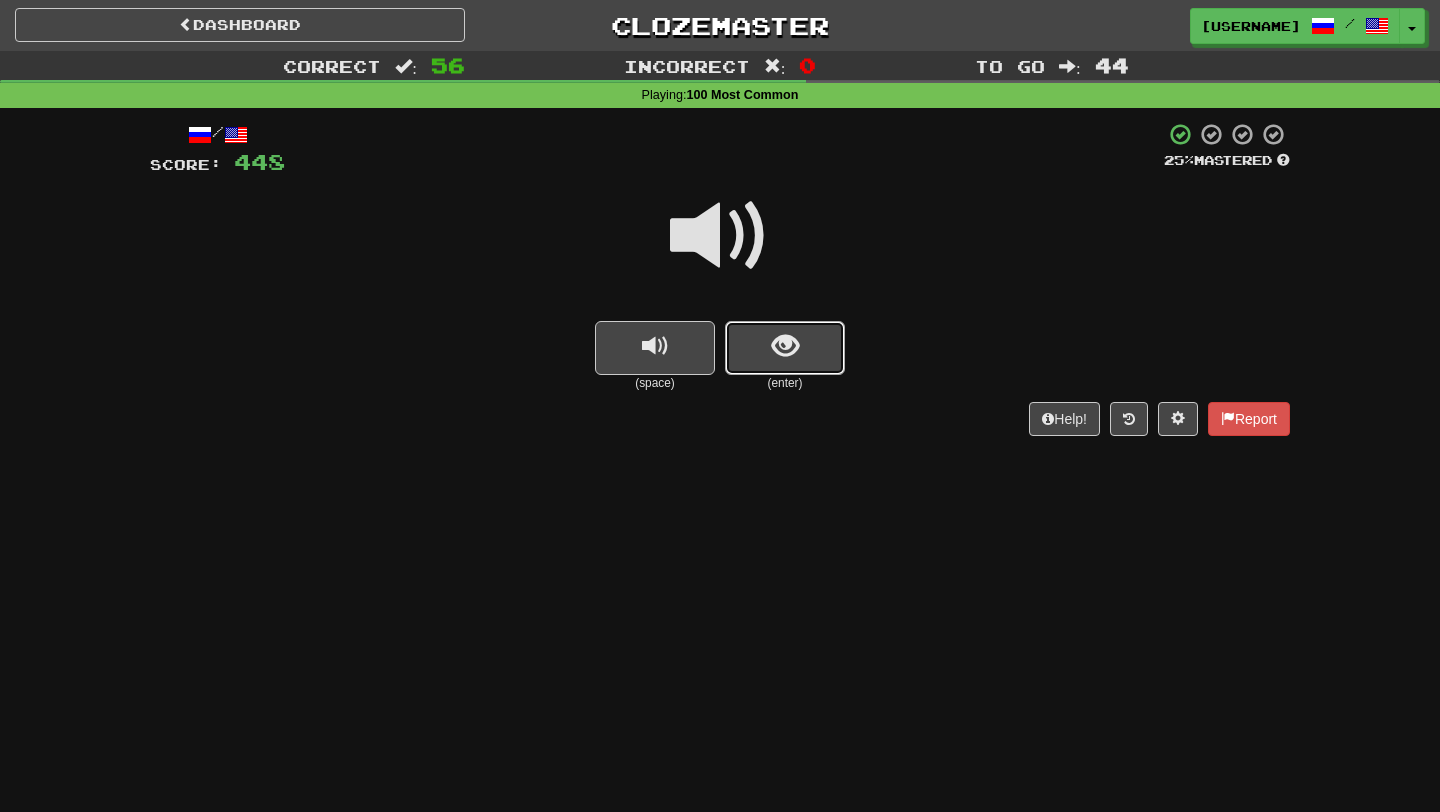 click at bounding box center (785, 348) 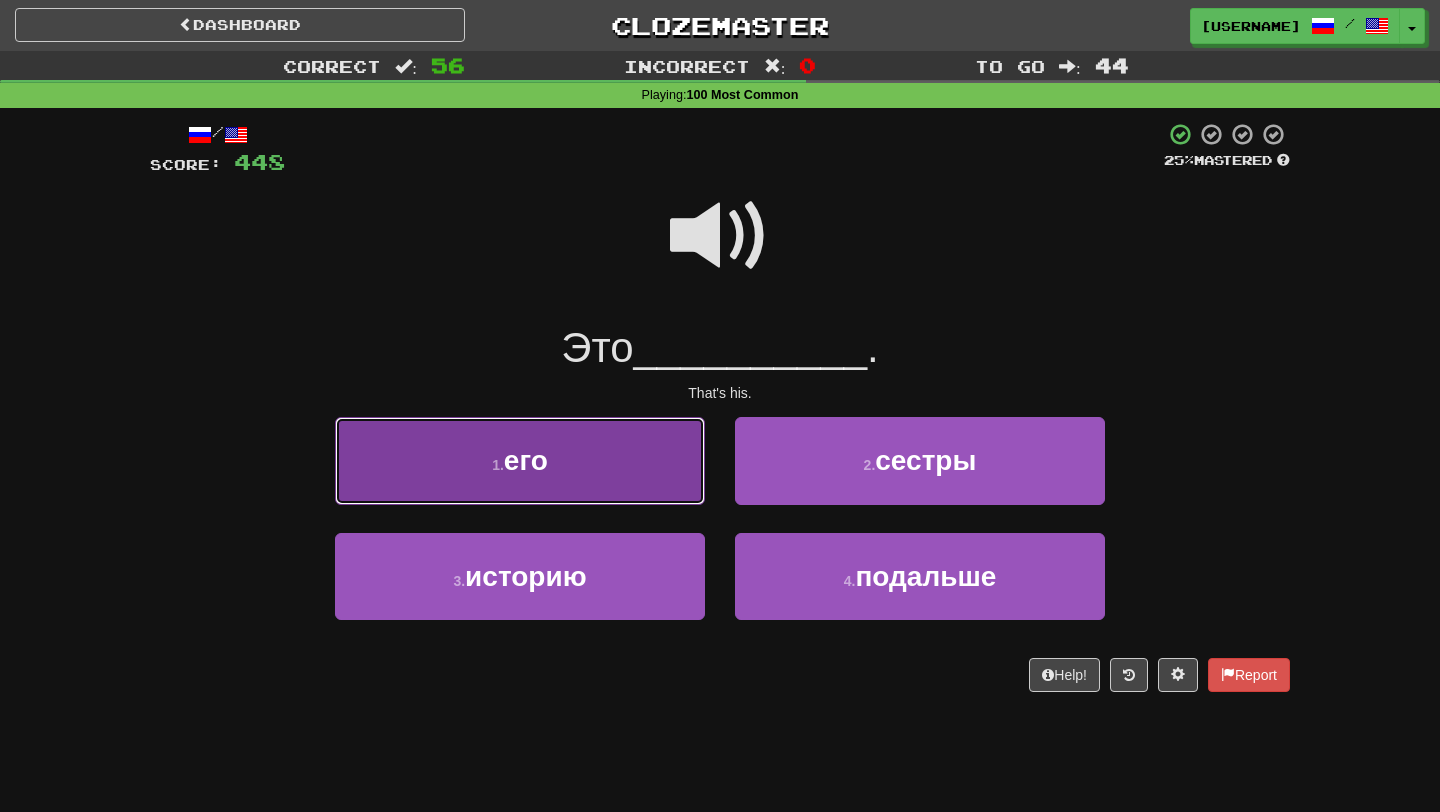 click on "1 .  его" at bounding box center [520, 460] 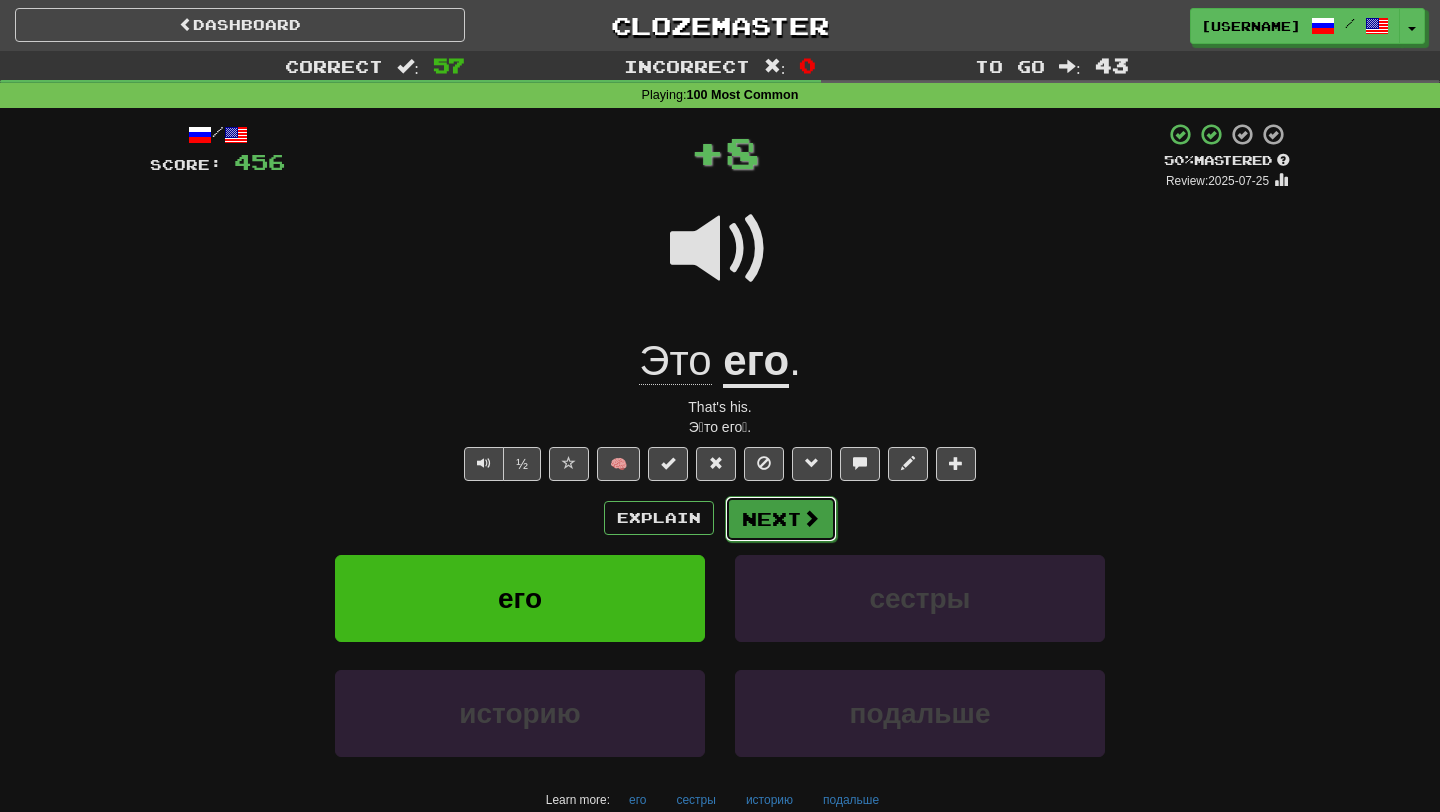 click on "Next" at bounding box center (781, 519) 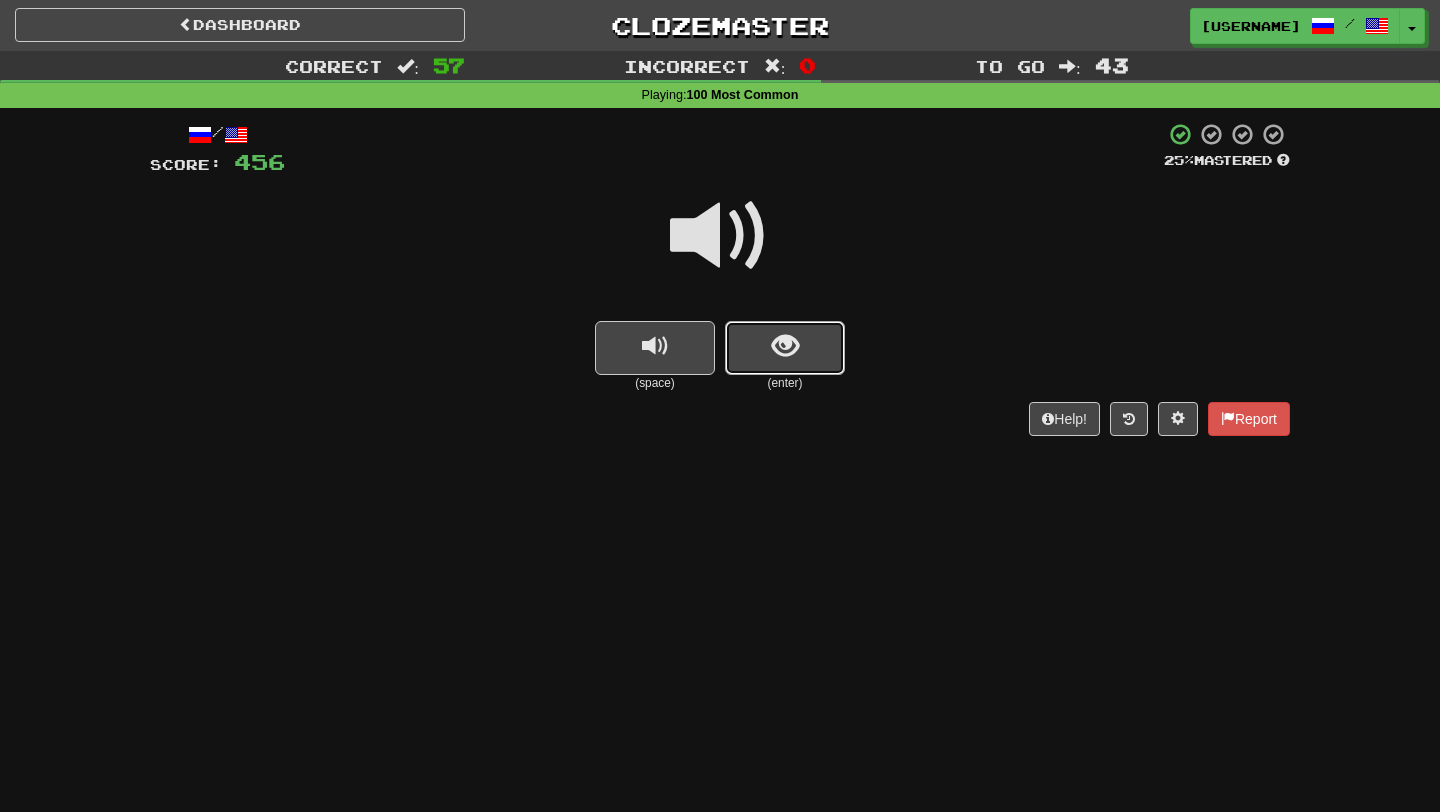 click at bounding box center (785, 346) 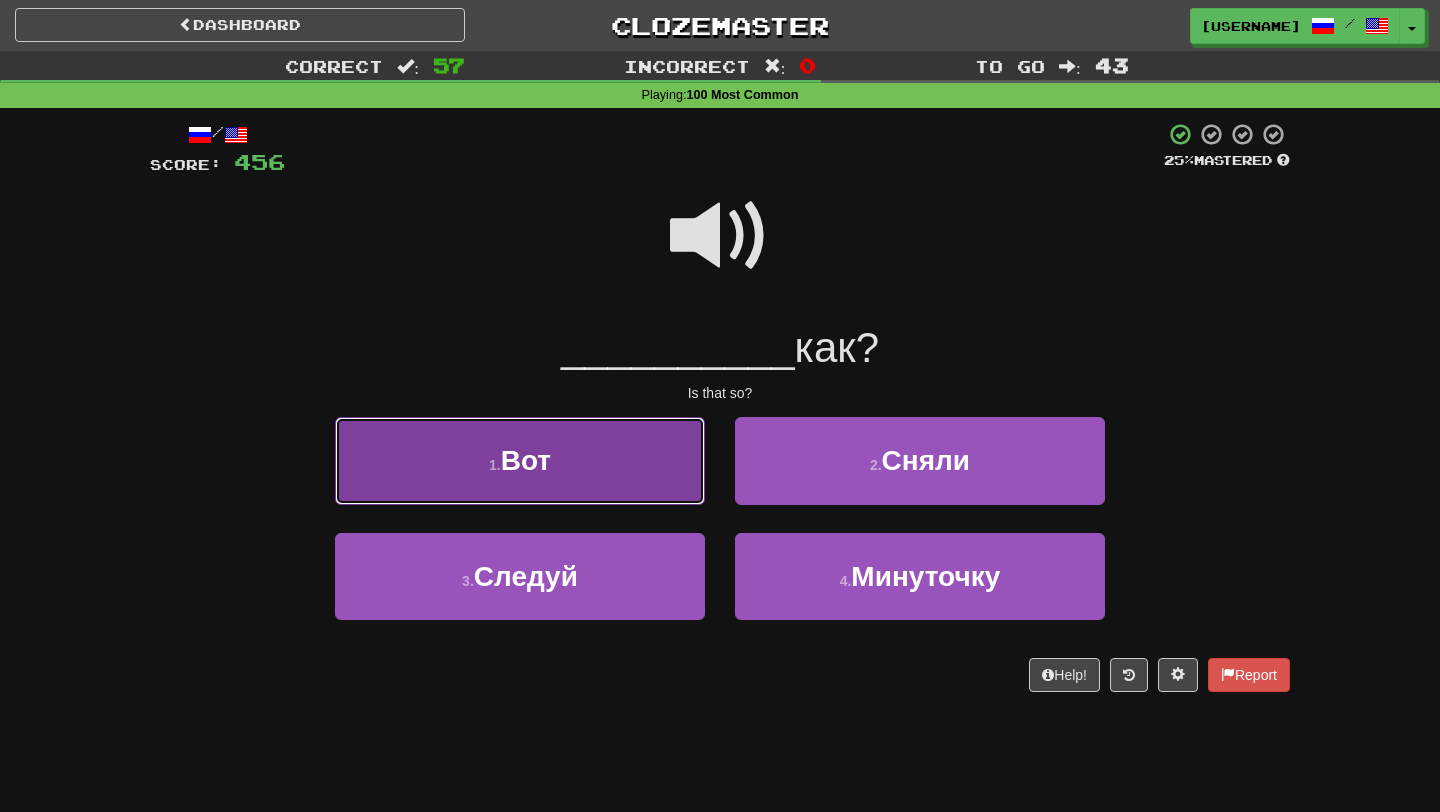 click on "1 .  Вот" at bounding box center [520, 460] 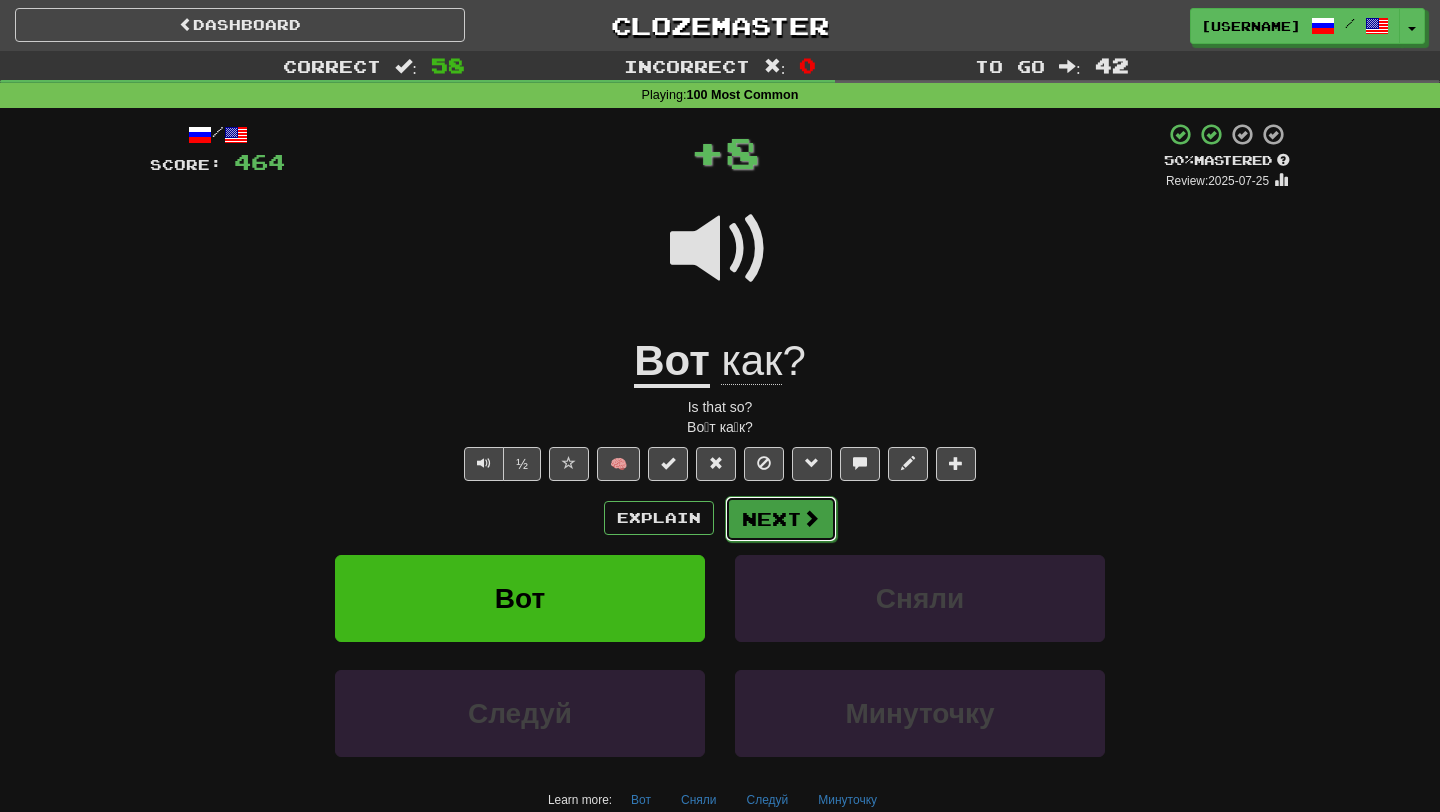 click on "Next" at bounding box center [781, 519] 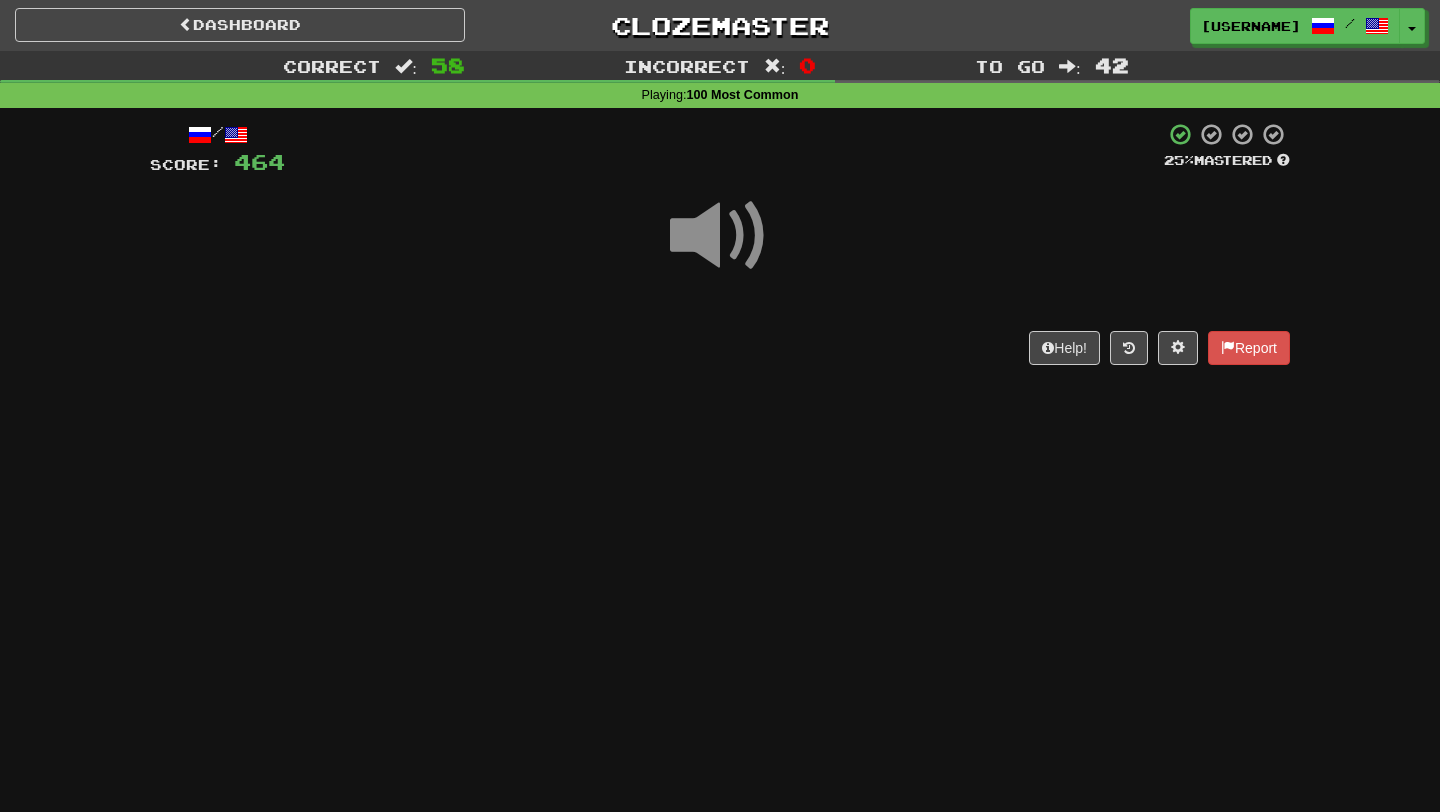 click on "/  Score:   464 25 %  Mastered  Help!  Report" at bounding box center [720, 250] 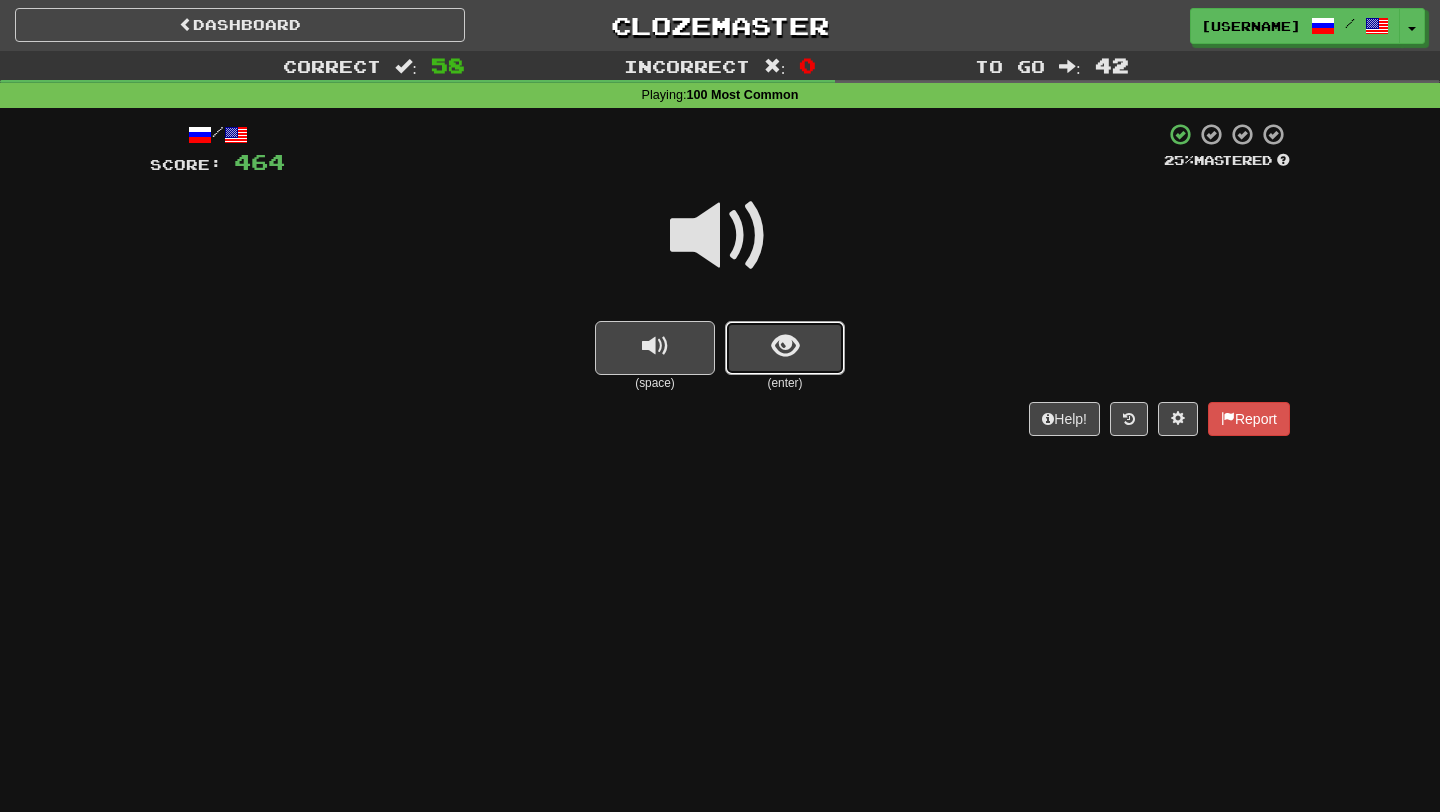 click at bounding box center [785, 348] 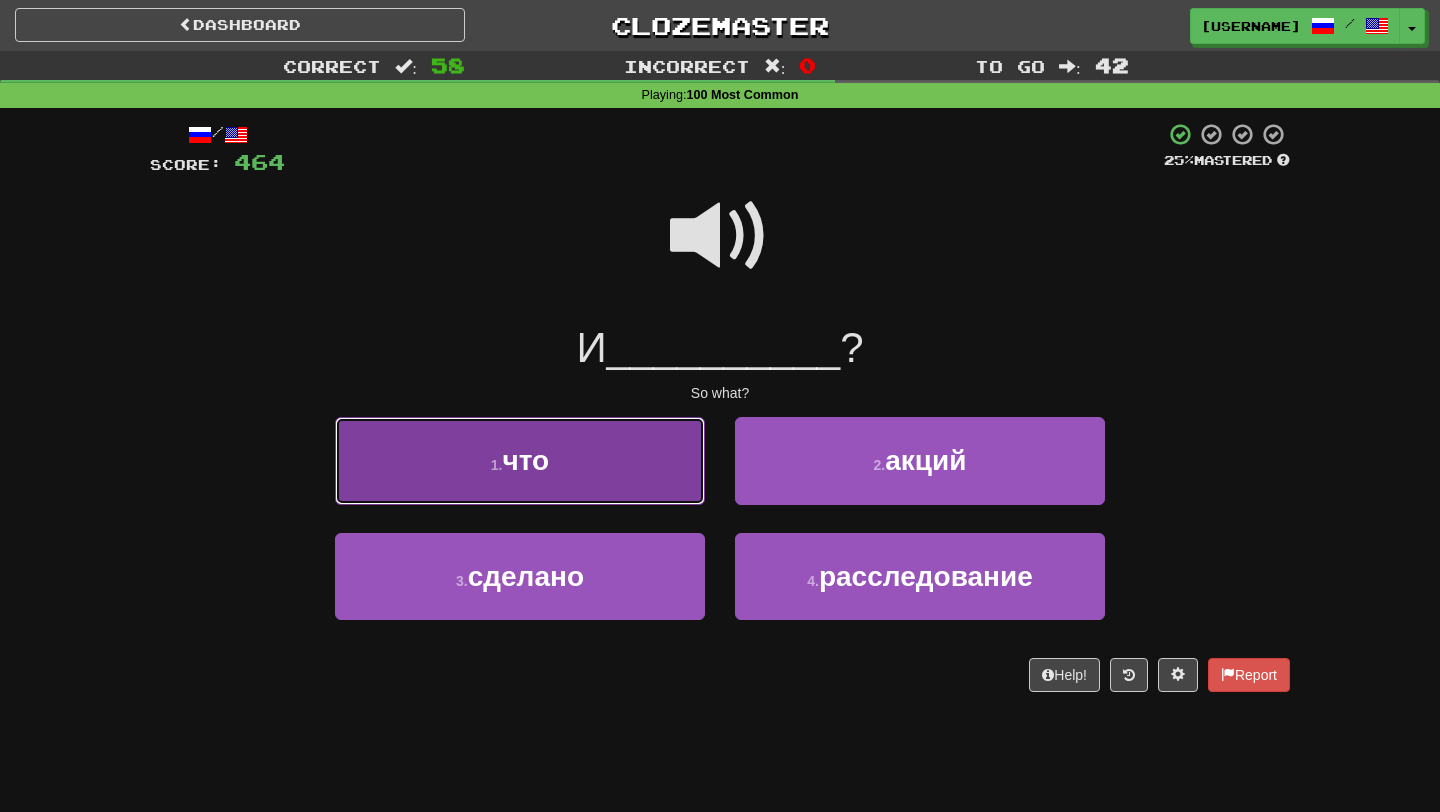 click on "1 .  что" at bounding box center (520, 460) 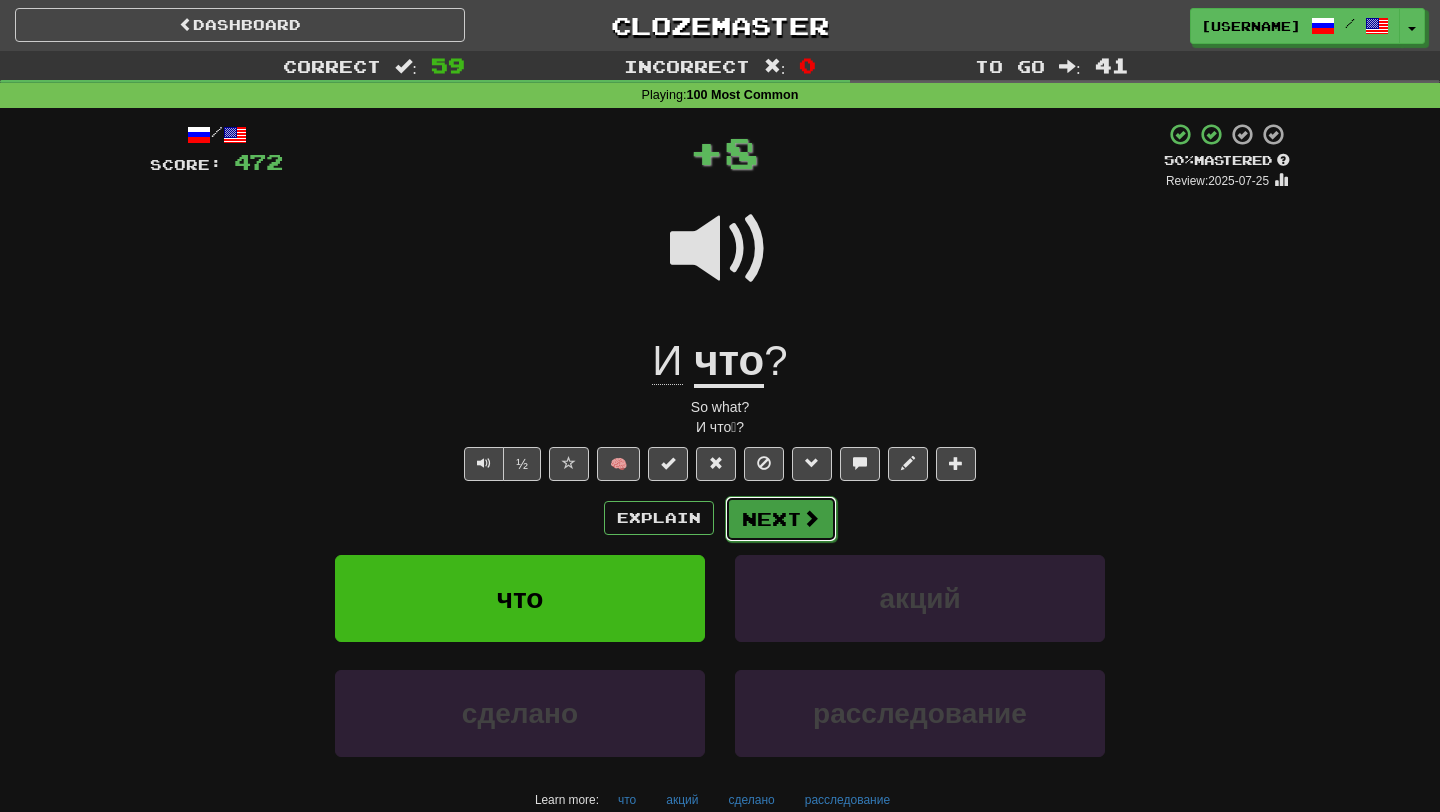 click on "Next" at bounding box center (781, 519) 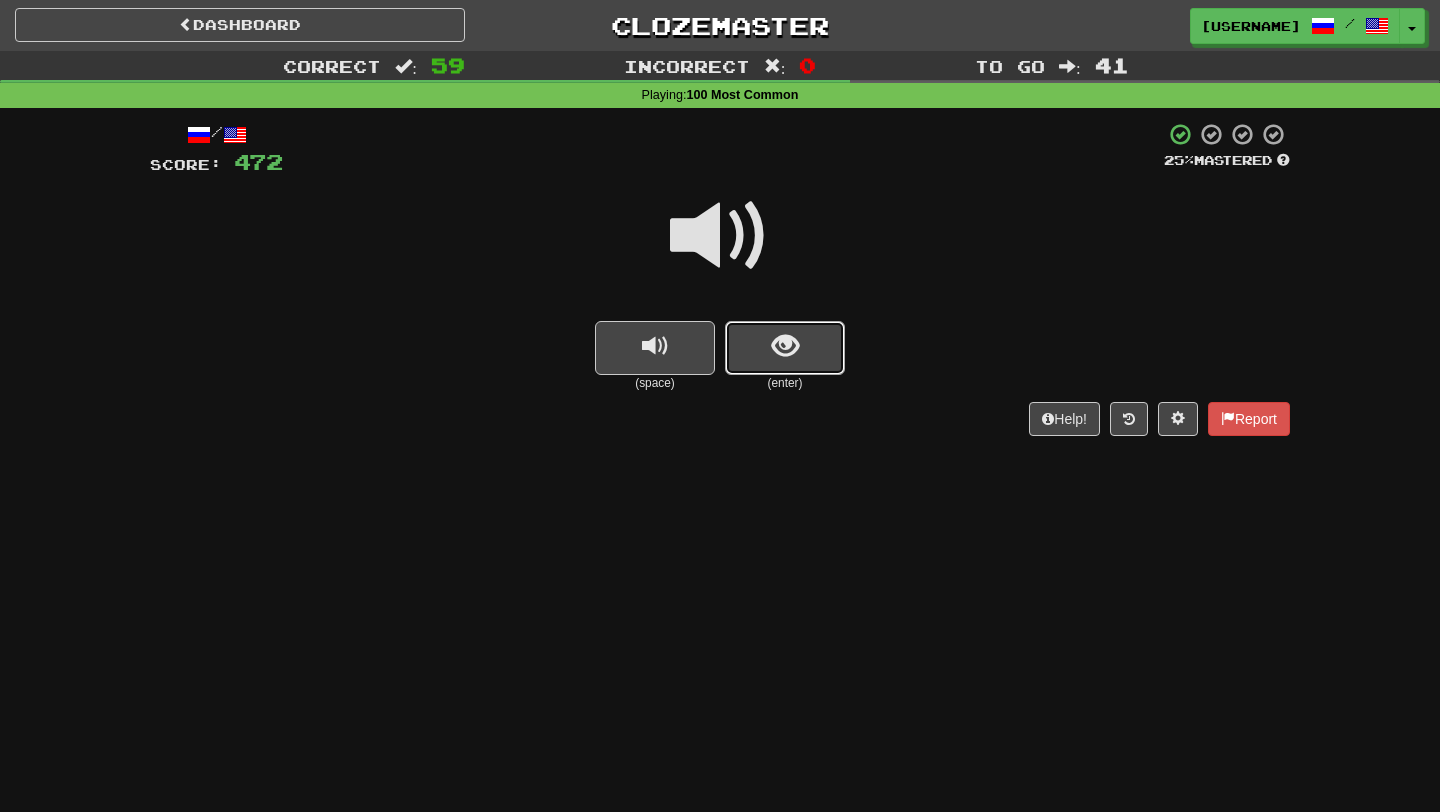 click at bounding box center [785, 348] 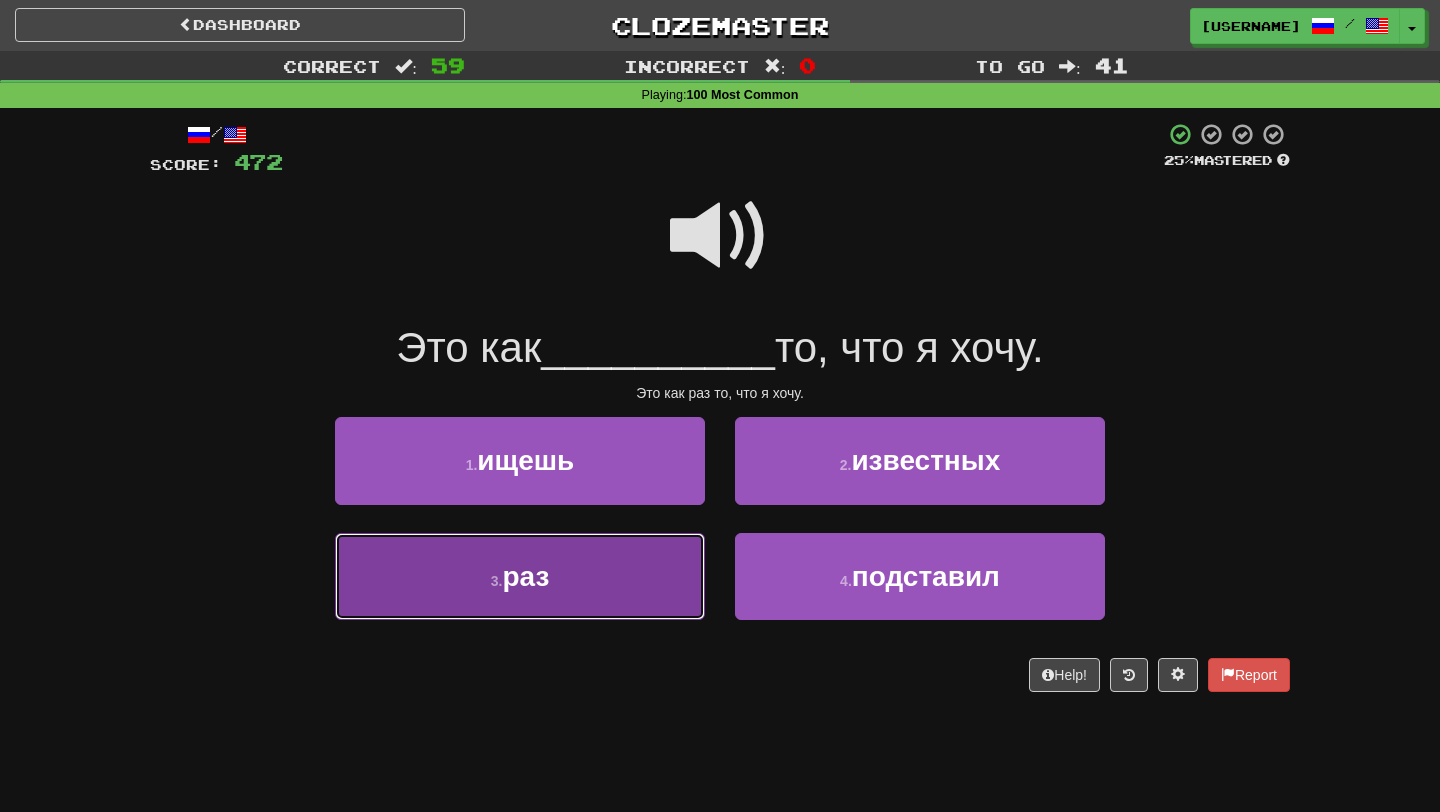 click on "3 .  раз" at bounding box center (520, 576) 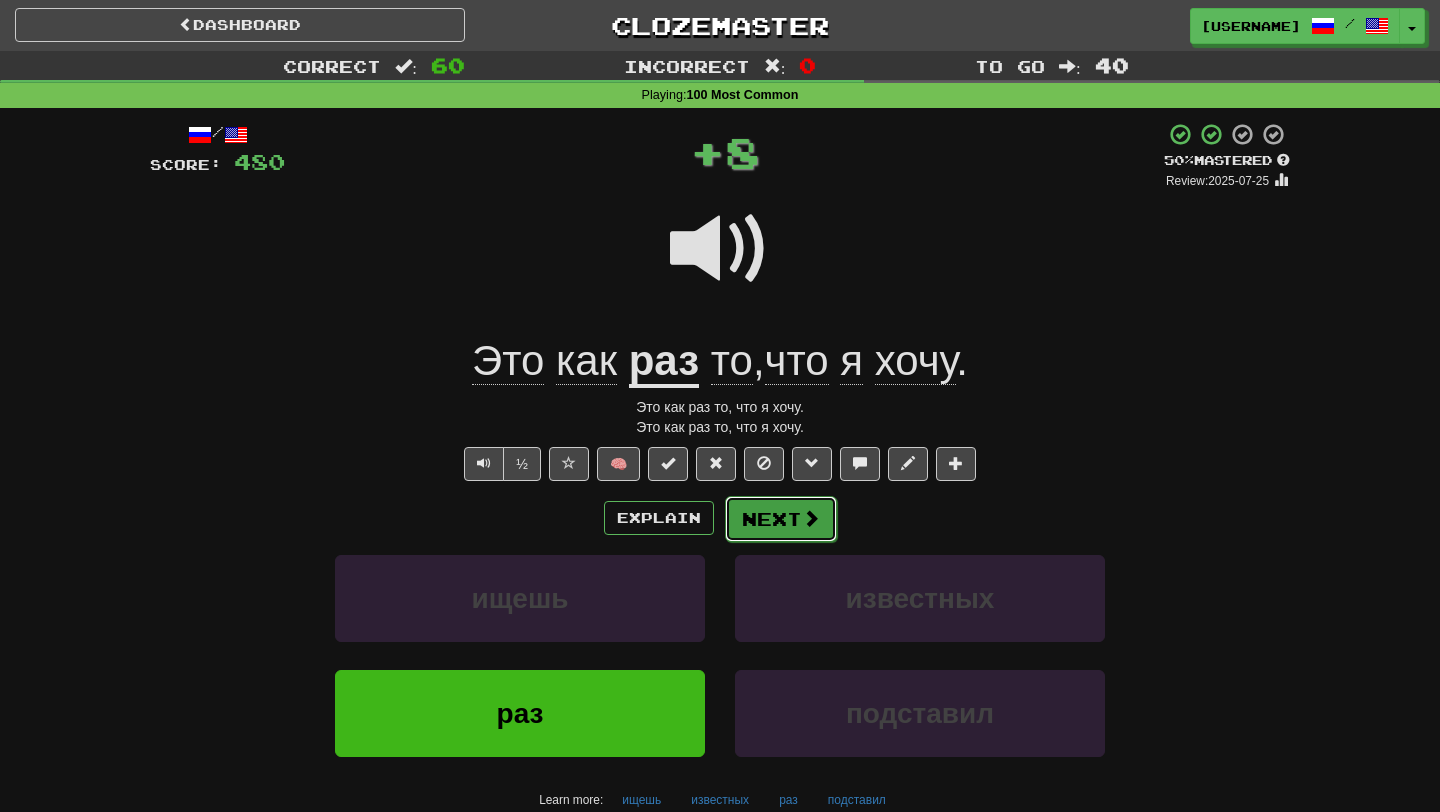 click on "Next" at bounding box center (781, 519) 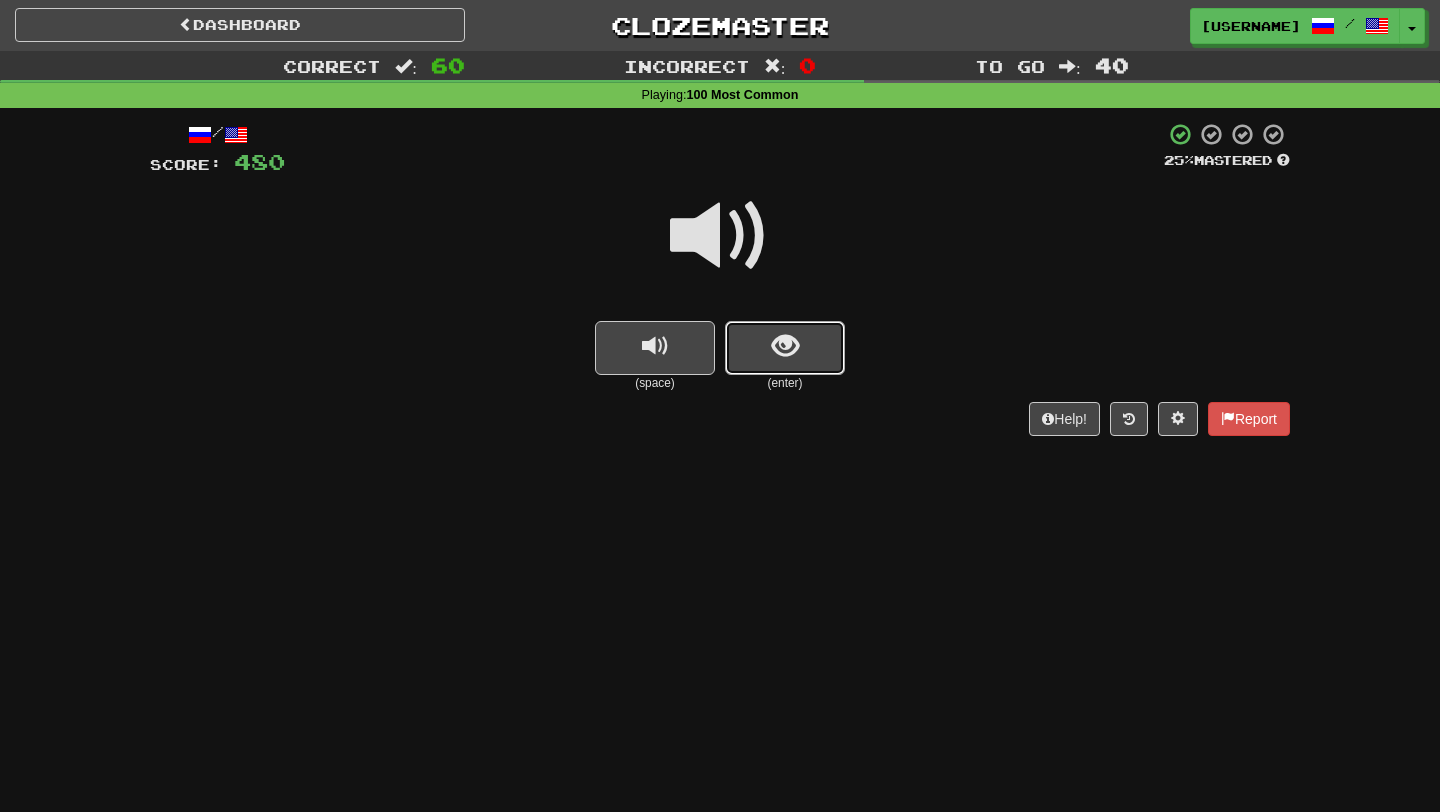 click at bounding box center (785, 348) 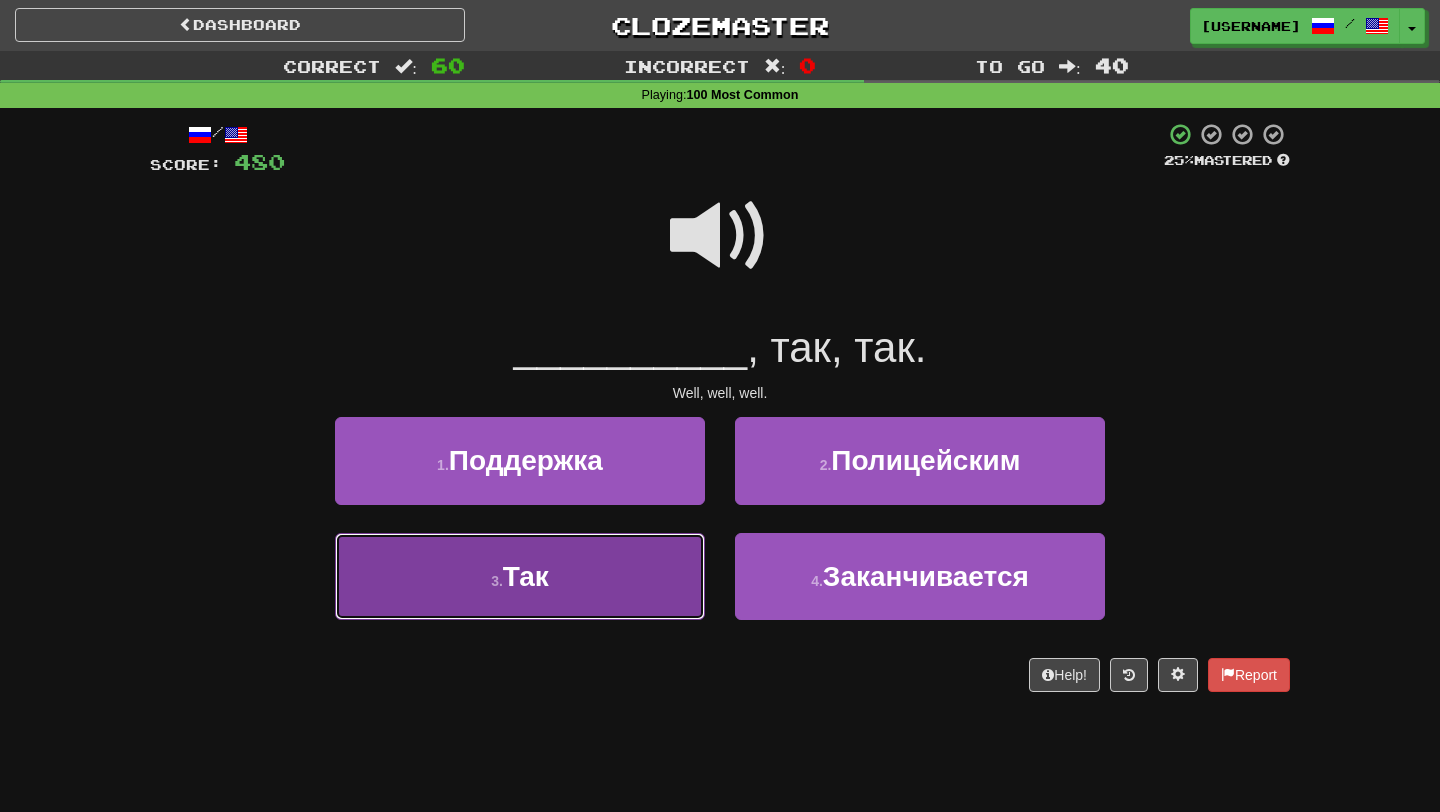 click on "3 .  Так" at bounding box center [520, 576] 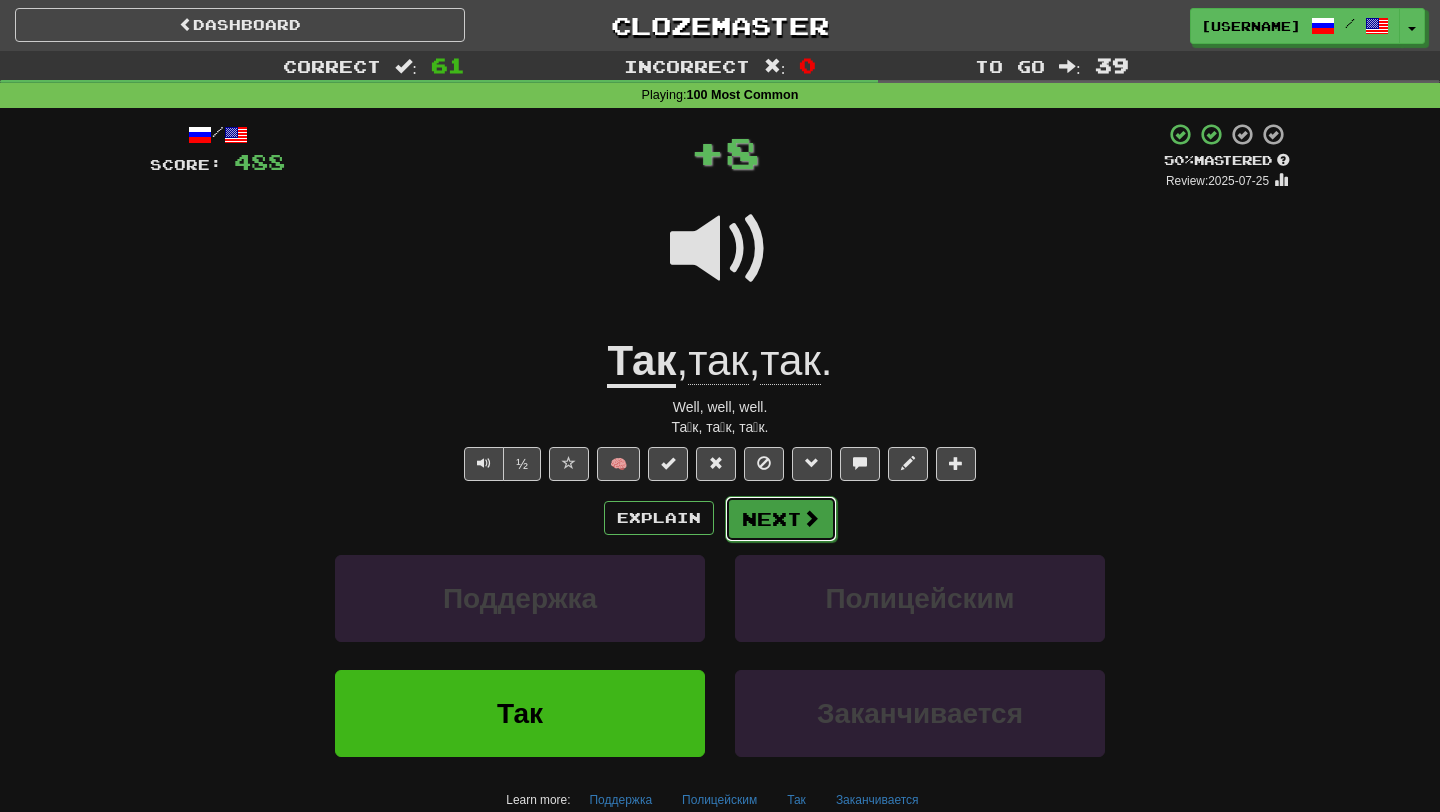 click on "Next" at bounding box center [781, 519] 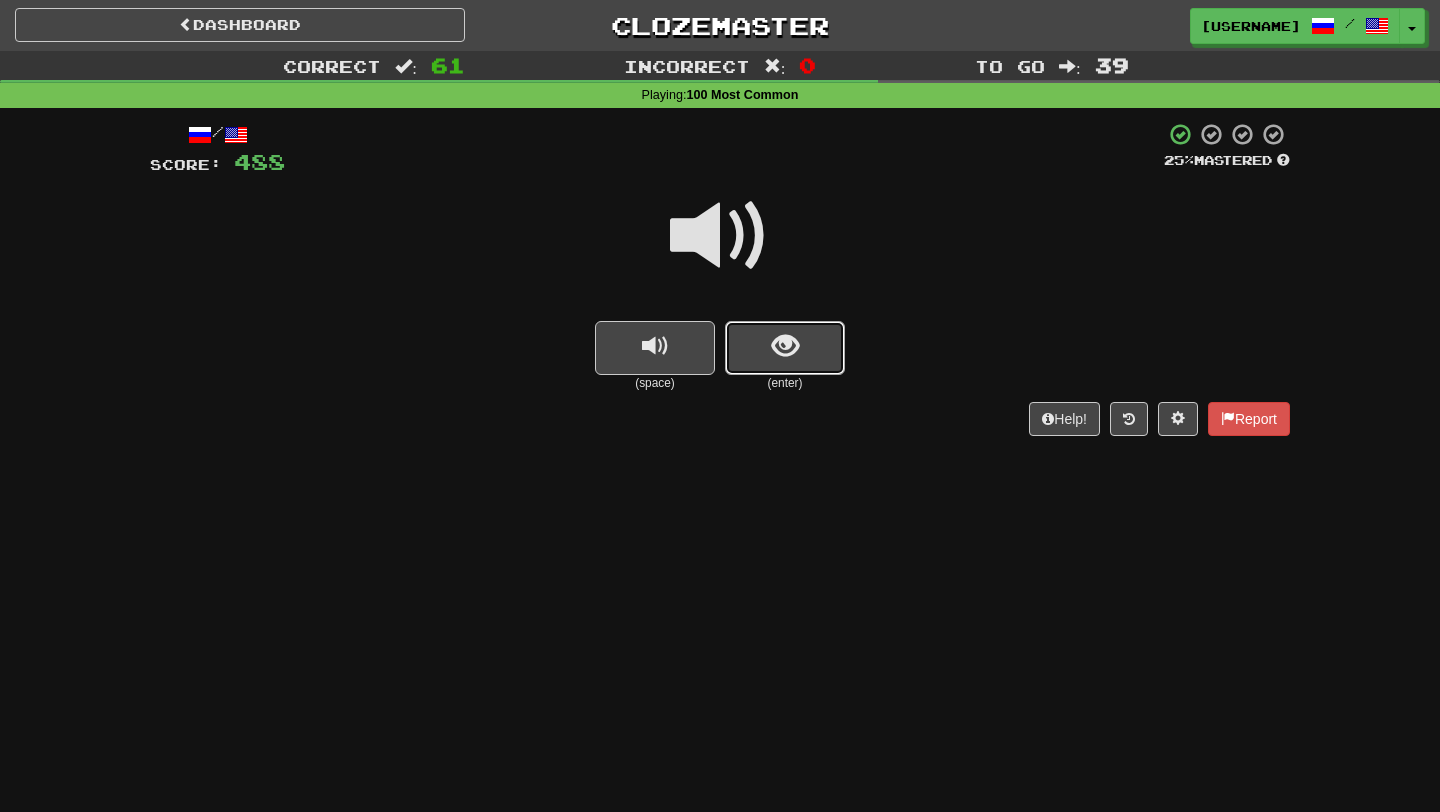 click at bounding box center [785, 348] 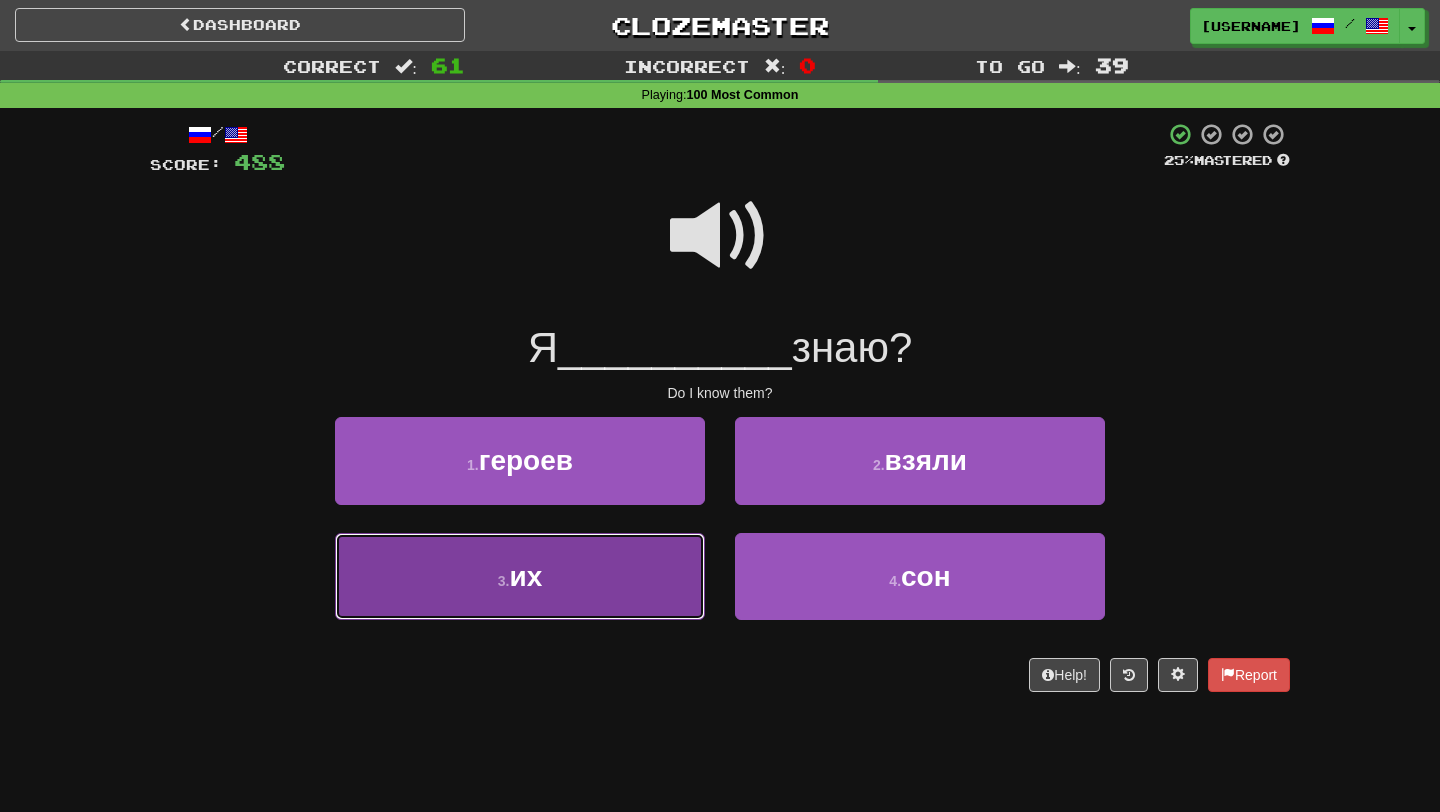 click on "3 .  их" at bounding box center (520, 576) 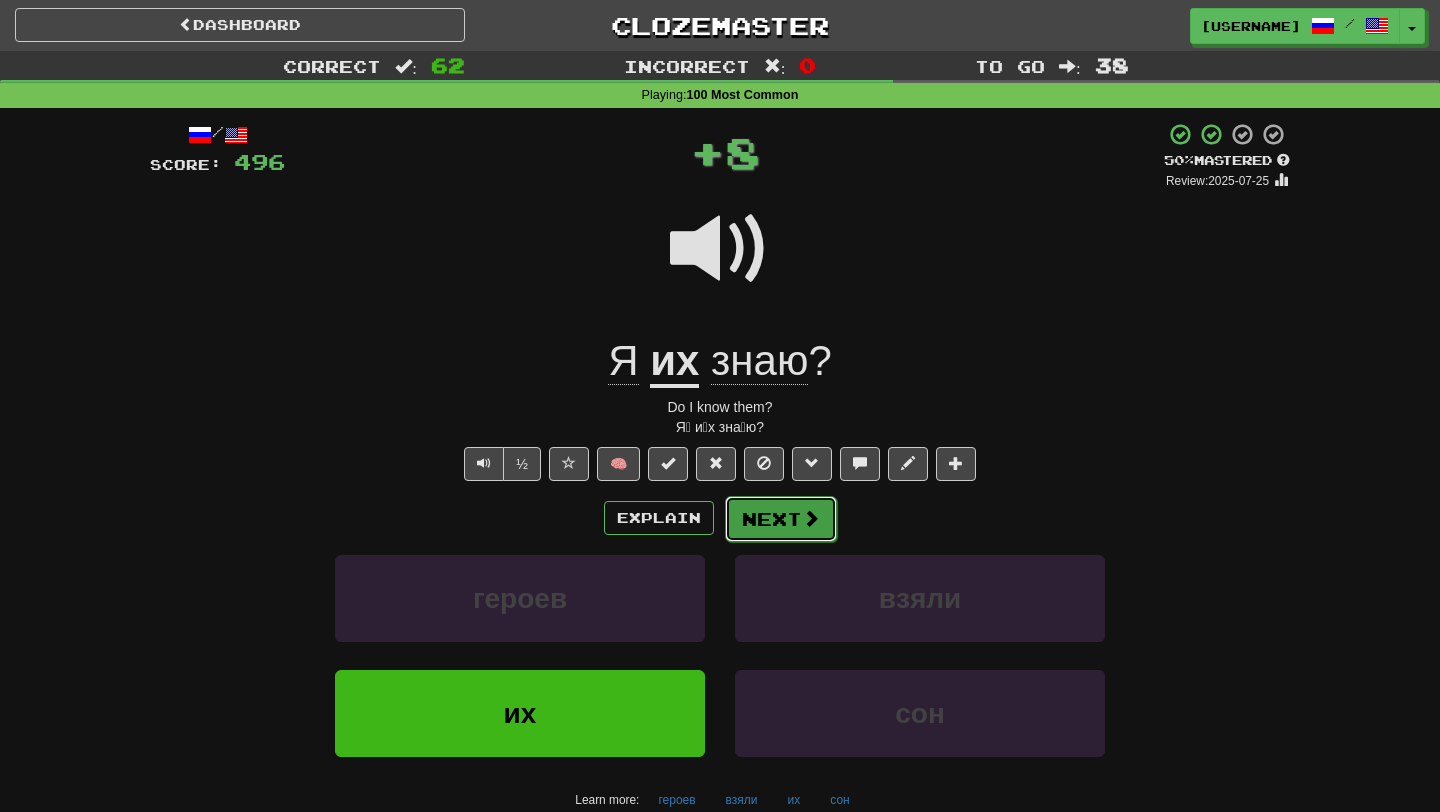click on "Next" at bounding box center (781, 519) 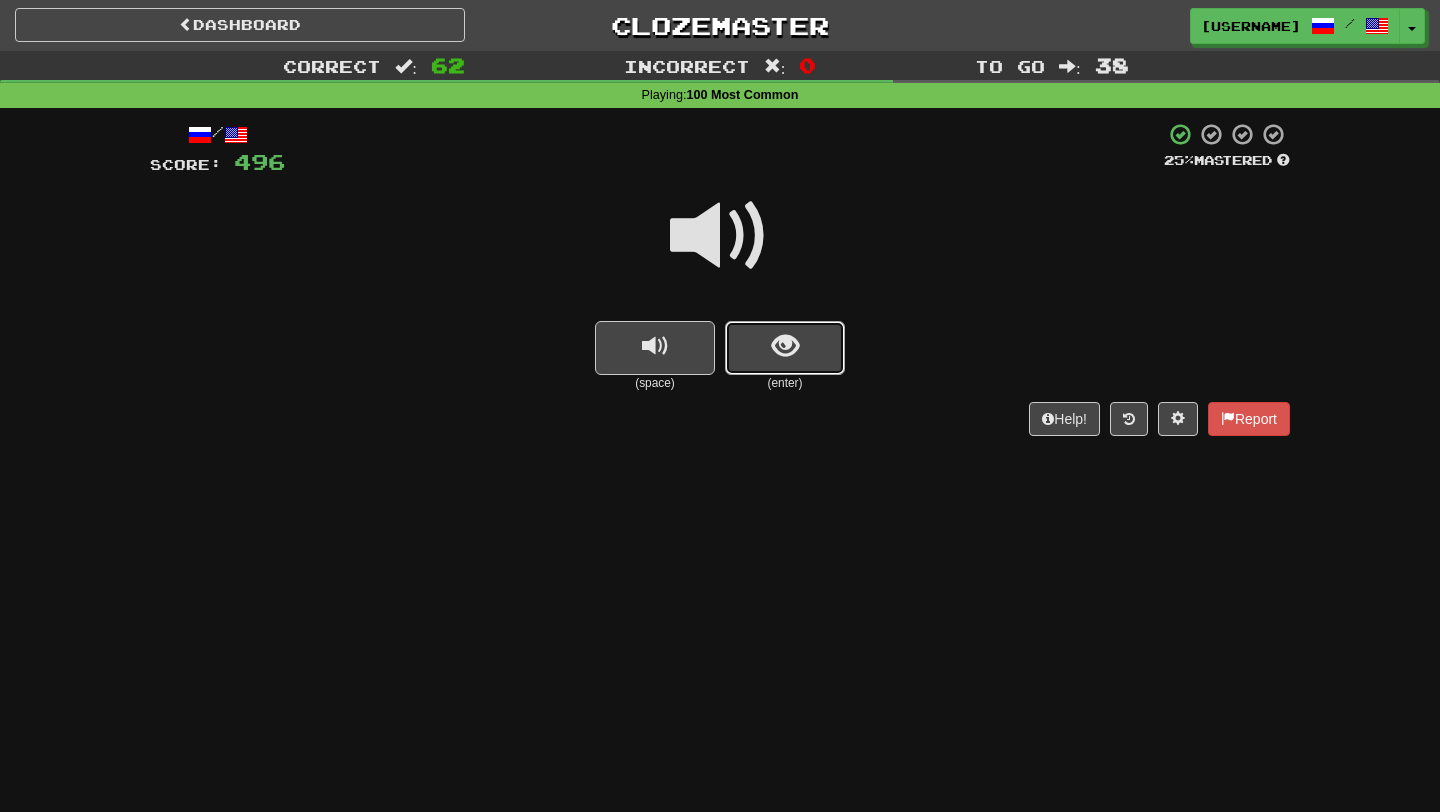 click at bounding box center (785, 348) 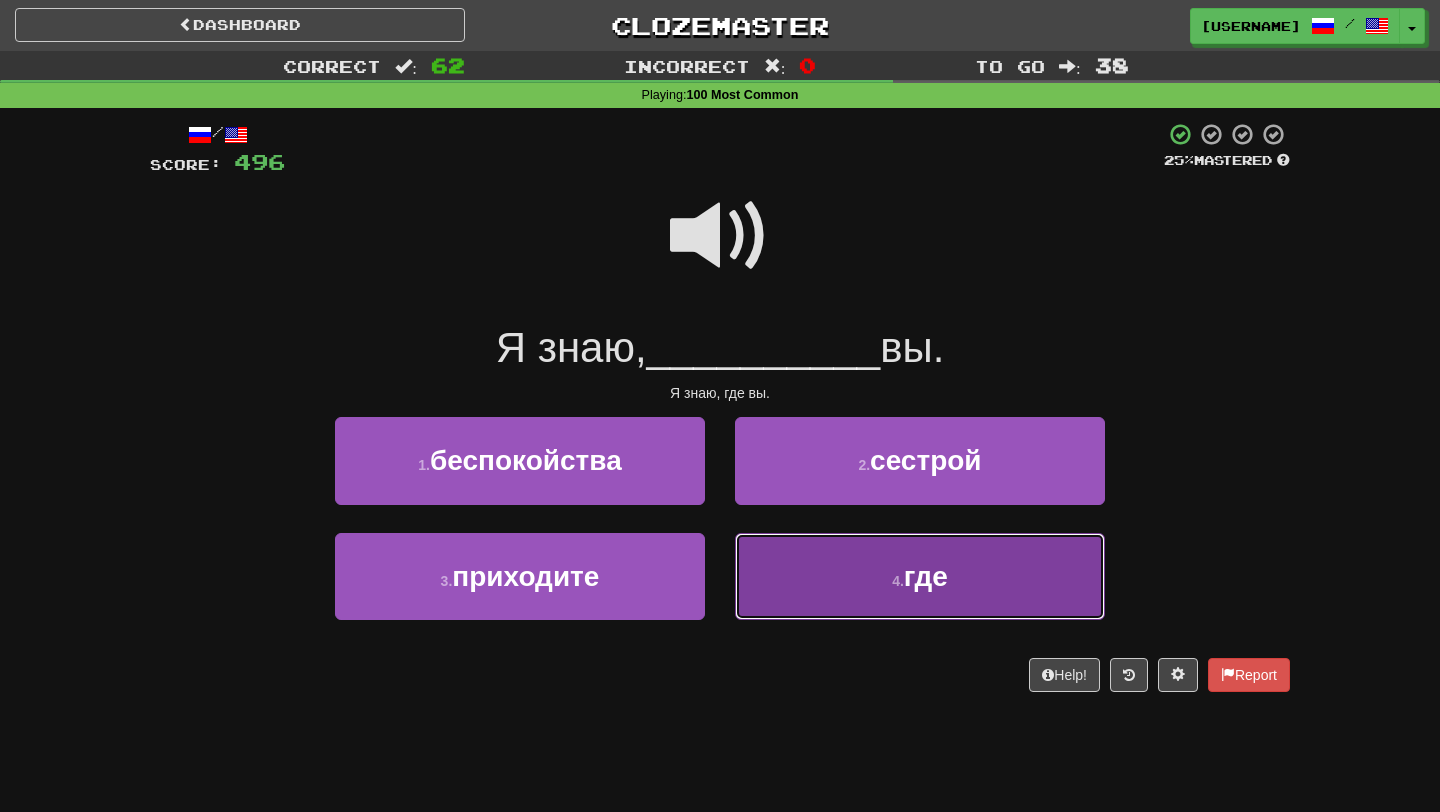 click on "4 .  где" at bounding box center [920, 576] 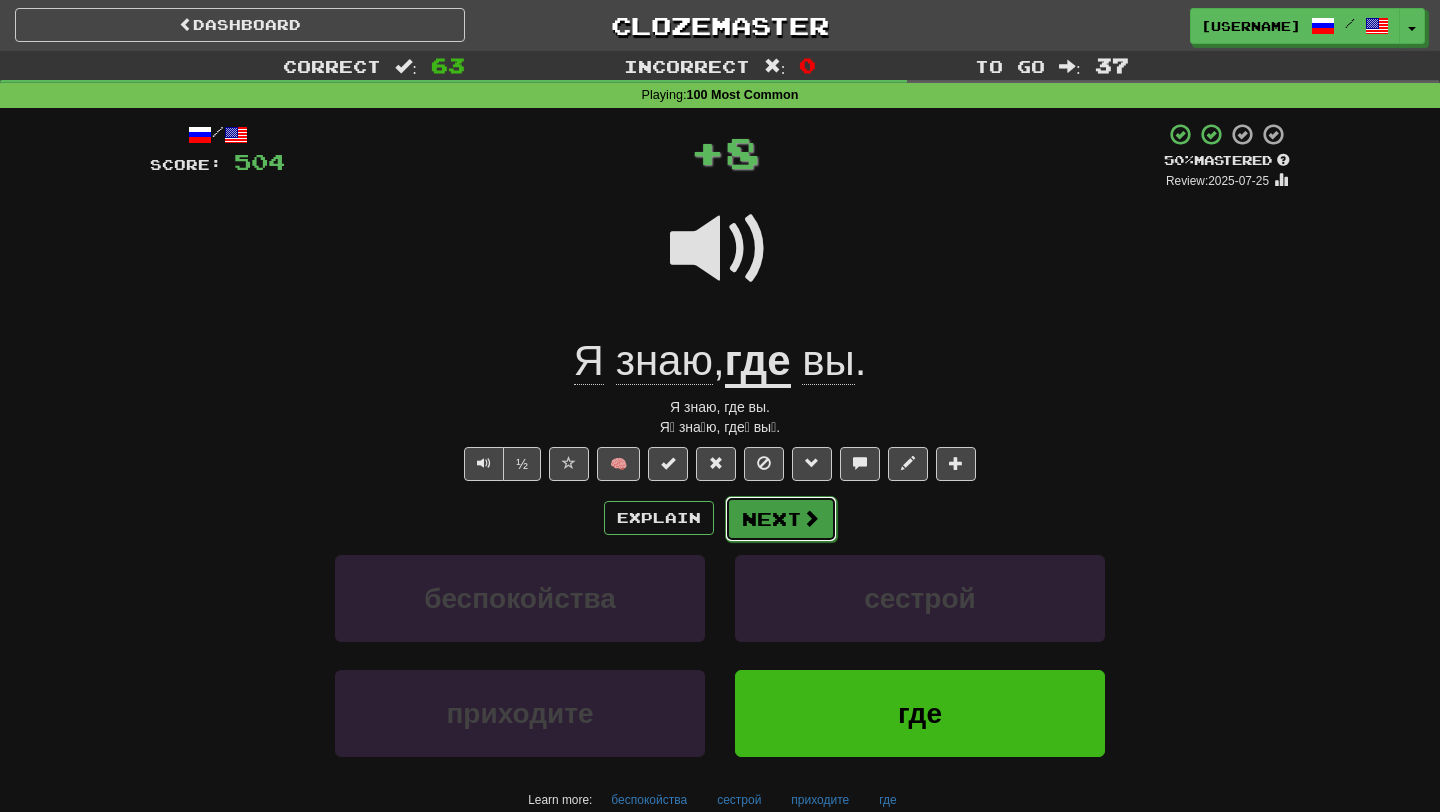 click on "Next" at bounding box center [781, 519] 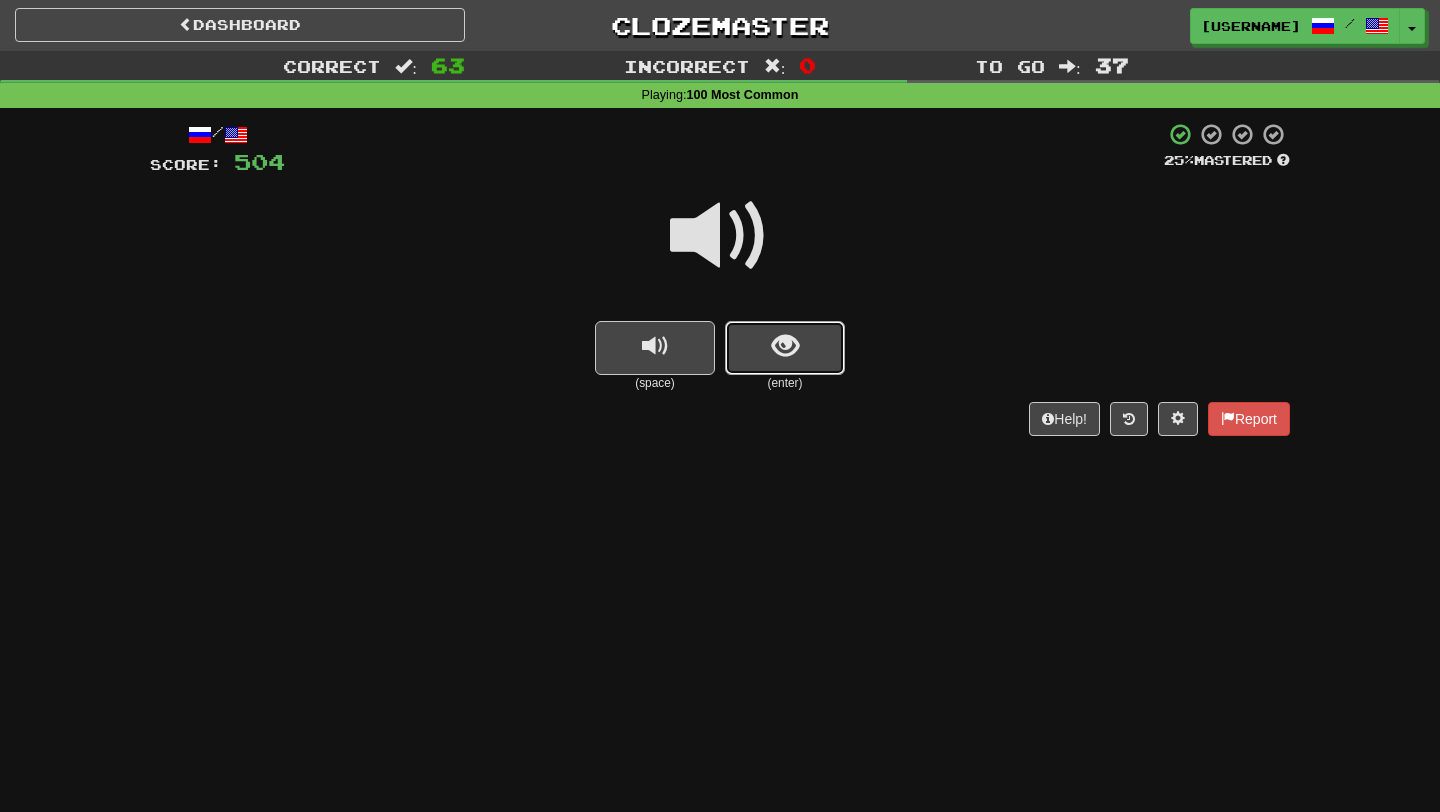click at bounding box center (785, 346) 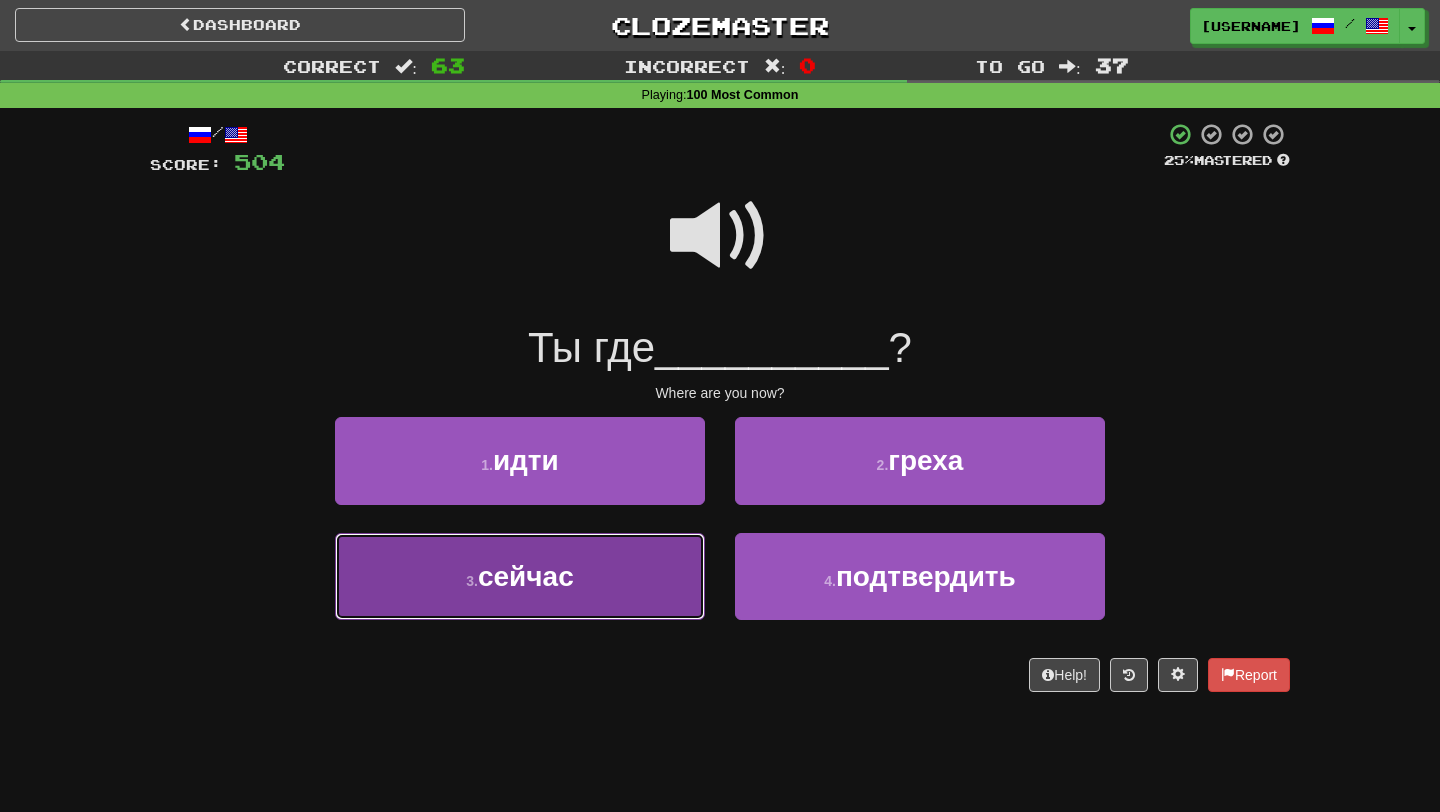 click on "3 .  сейчас" at bounding box center (520, 576) 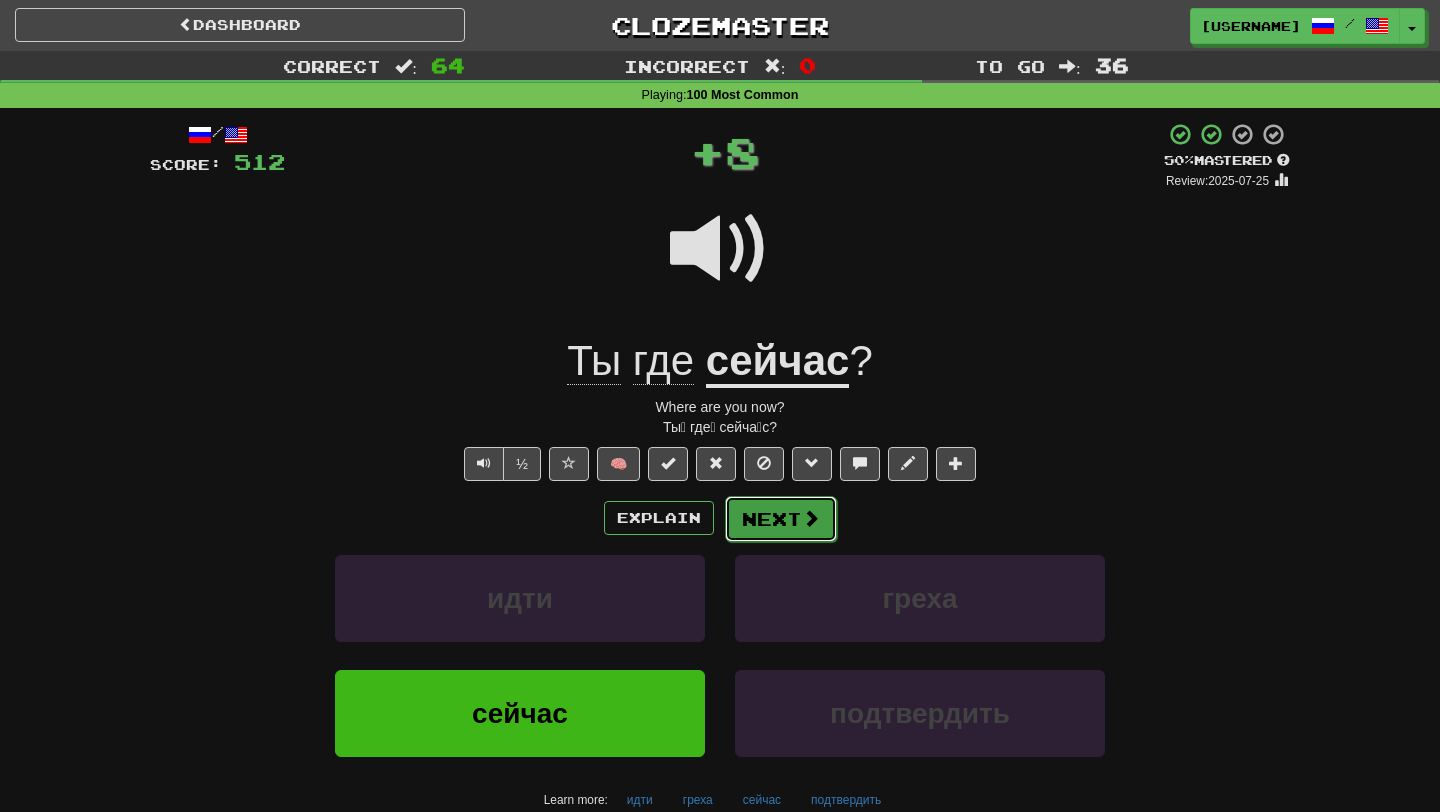 click at bounding box center (811, 518) 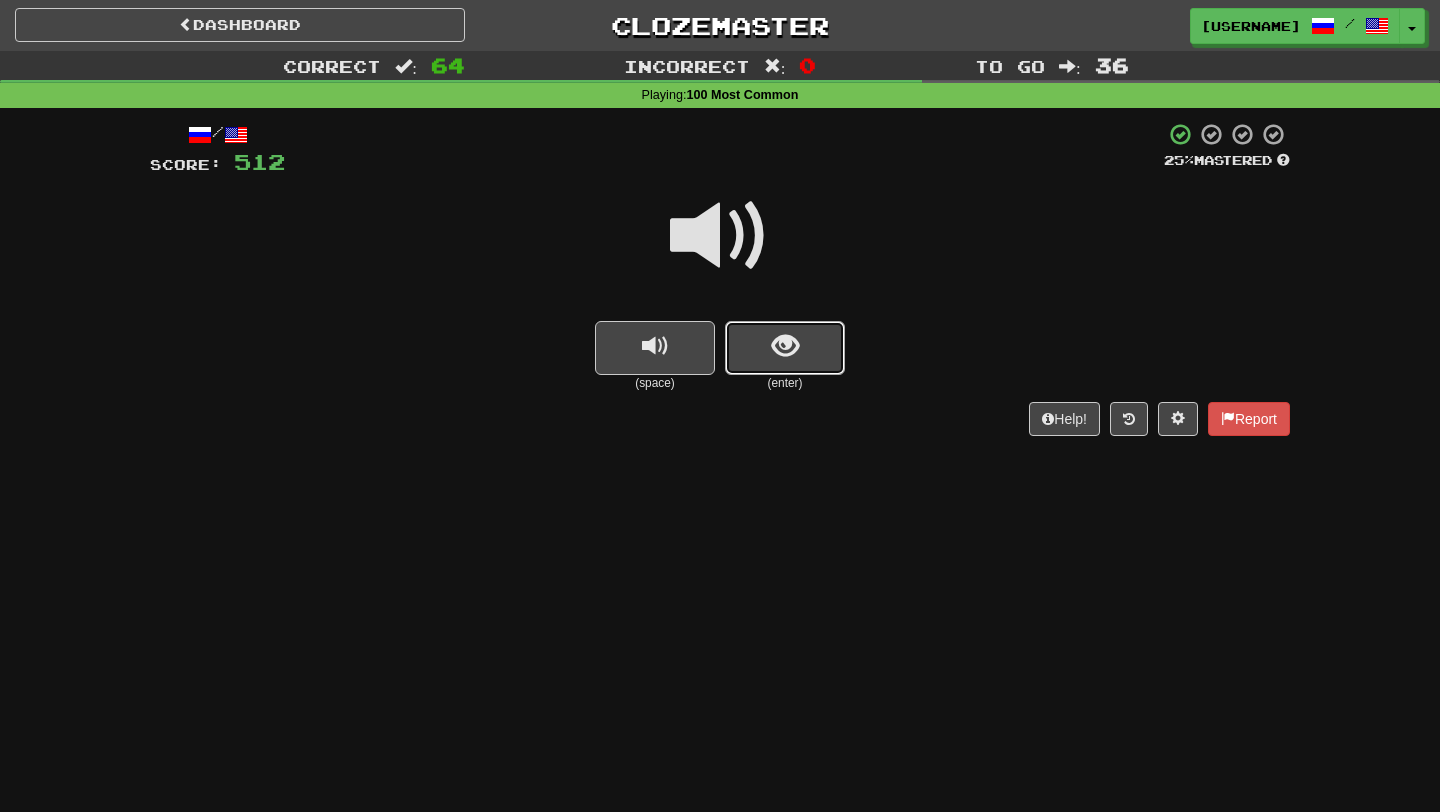 click at bounding box center [785, 346] 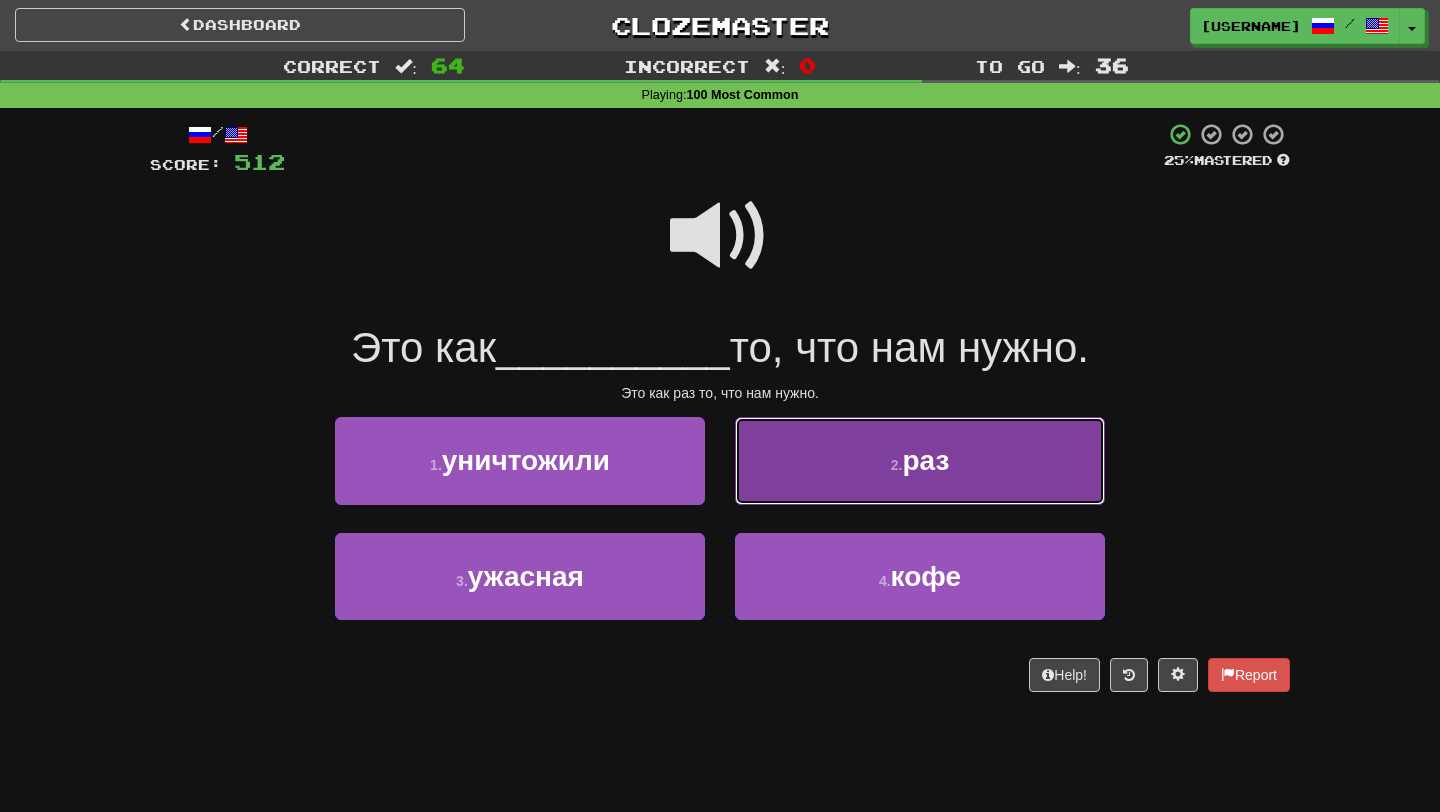 click on "2 .  раз" at bounding box center (920, 460) 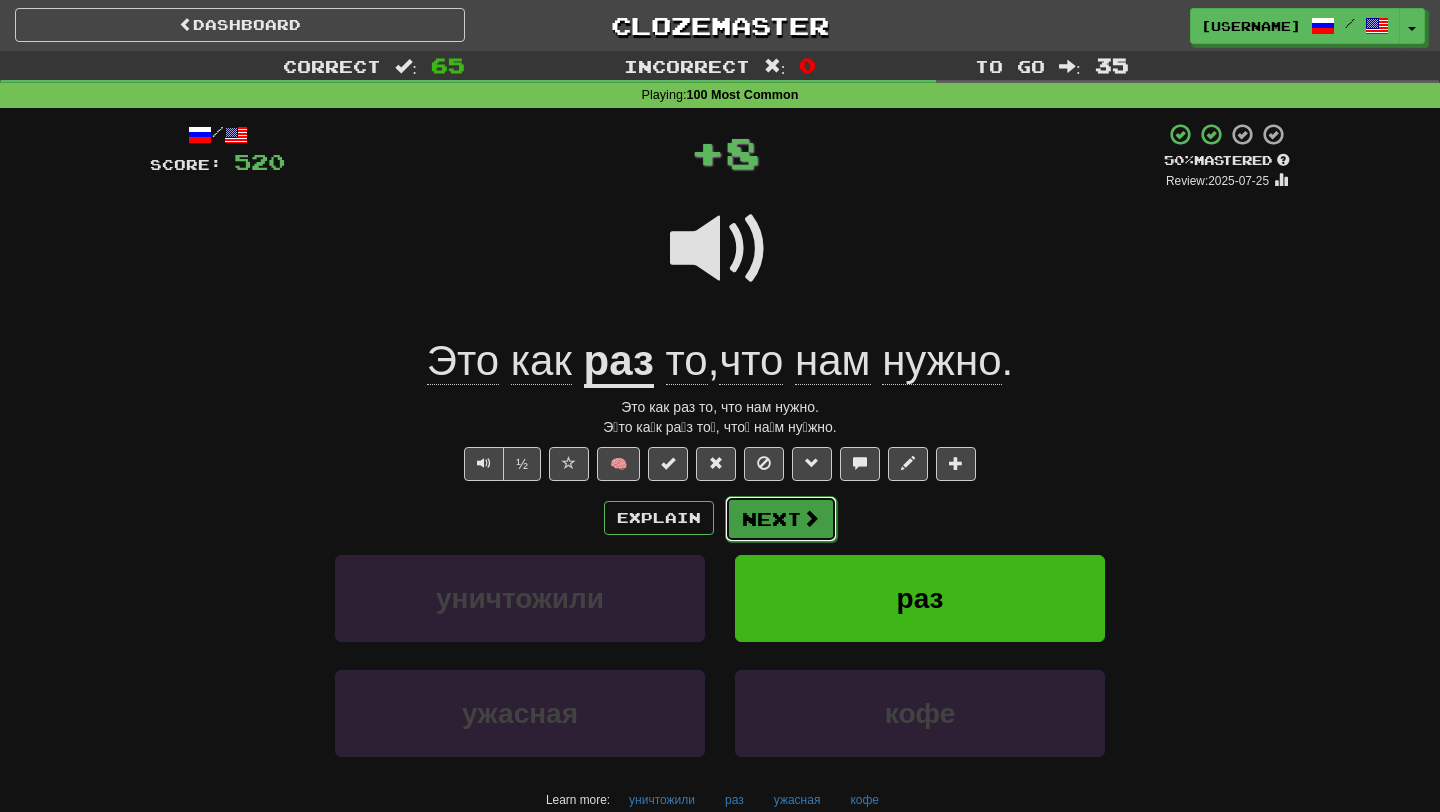 click on "Next" at bounding box center (781, 519) 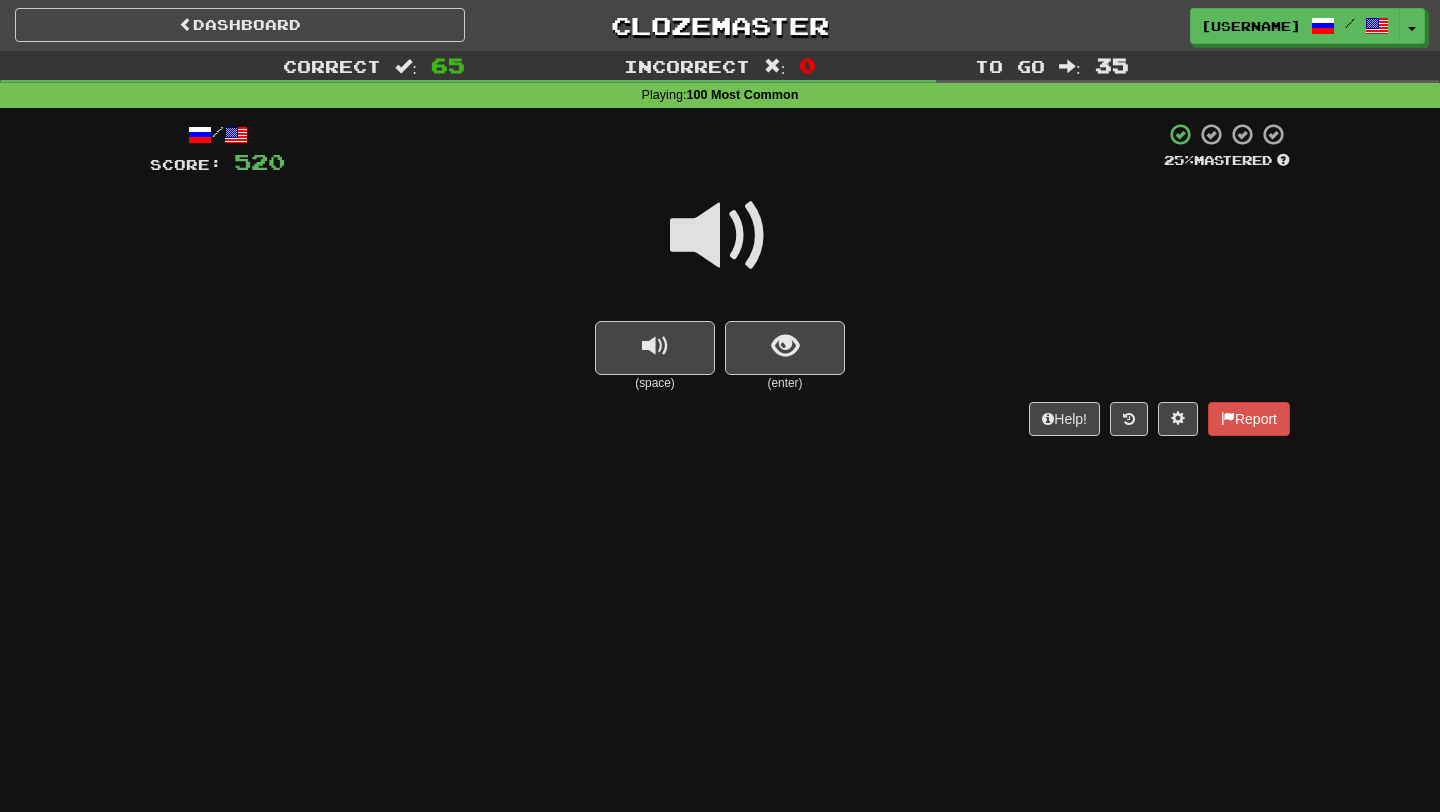 click at bounding box center [785, 346] 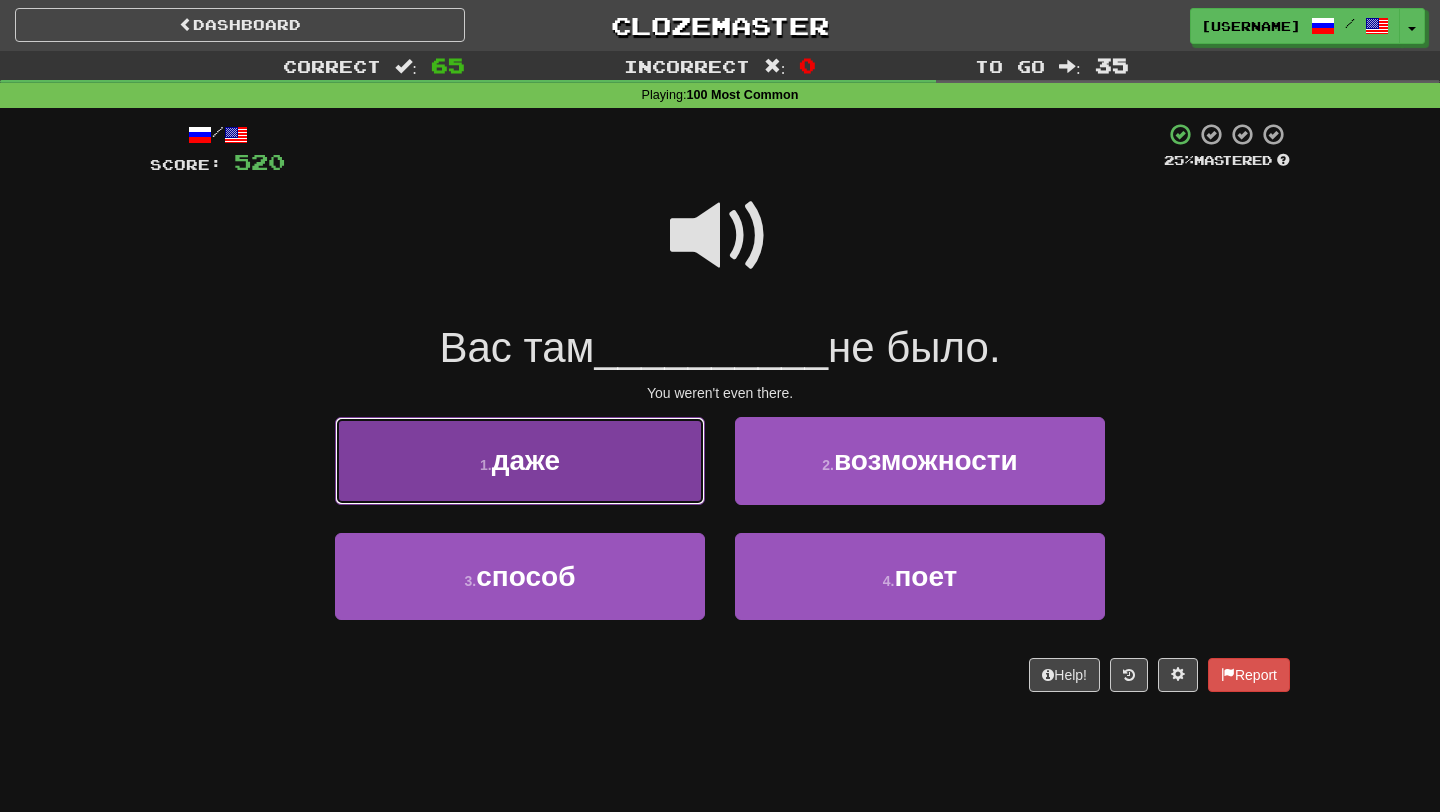 click on "1 .  даже" at bounding box center [520, 460] 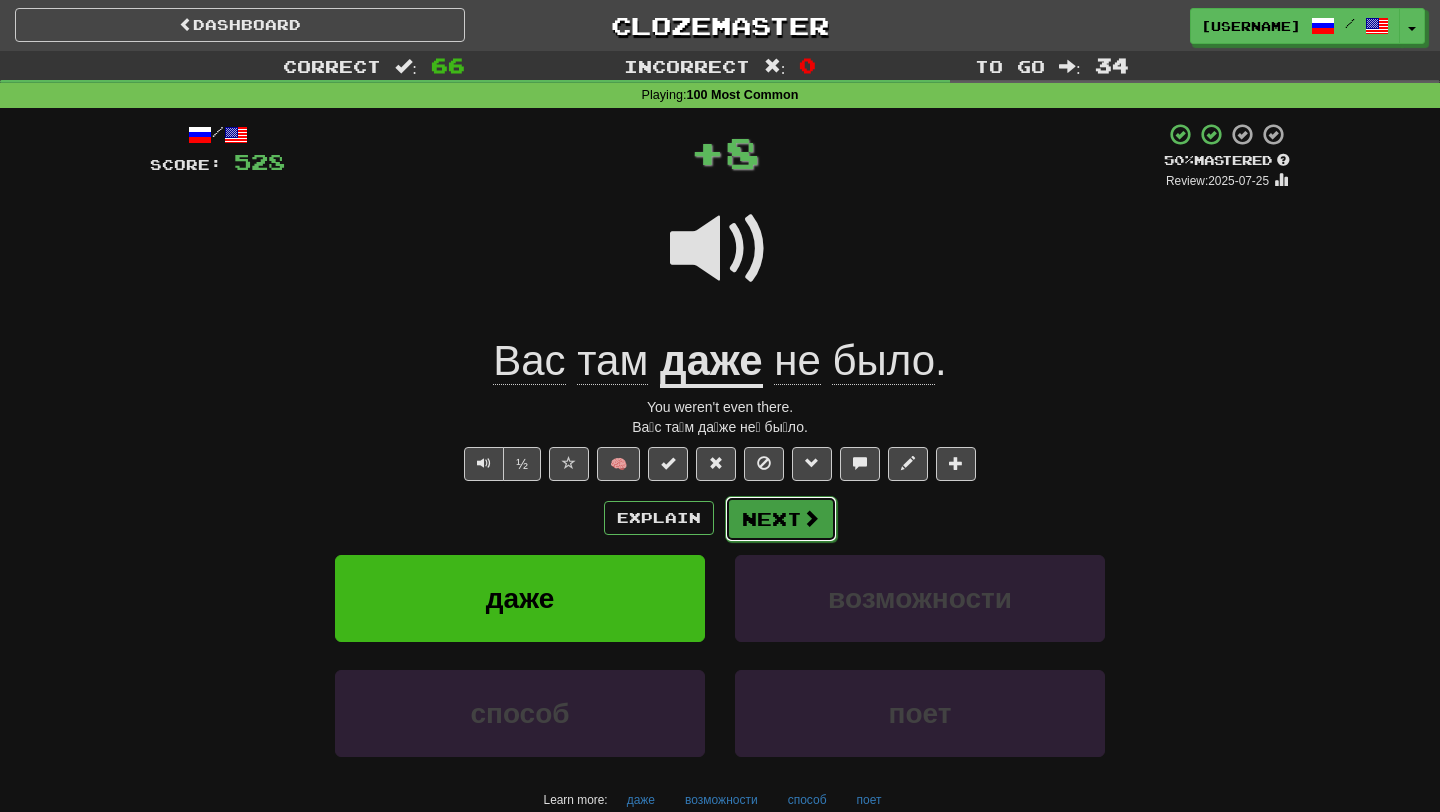click on "Next" at bounding box center (781, 519) 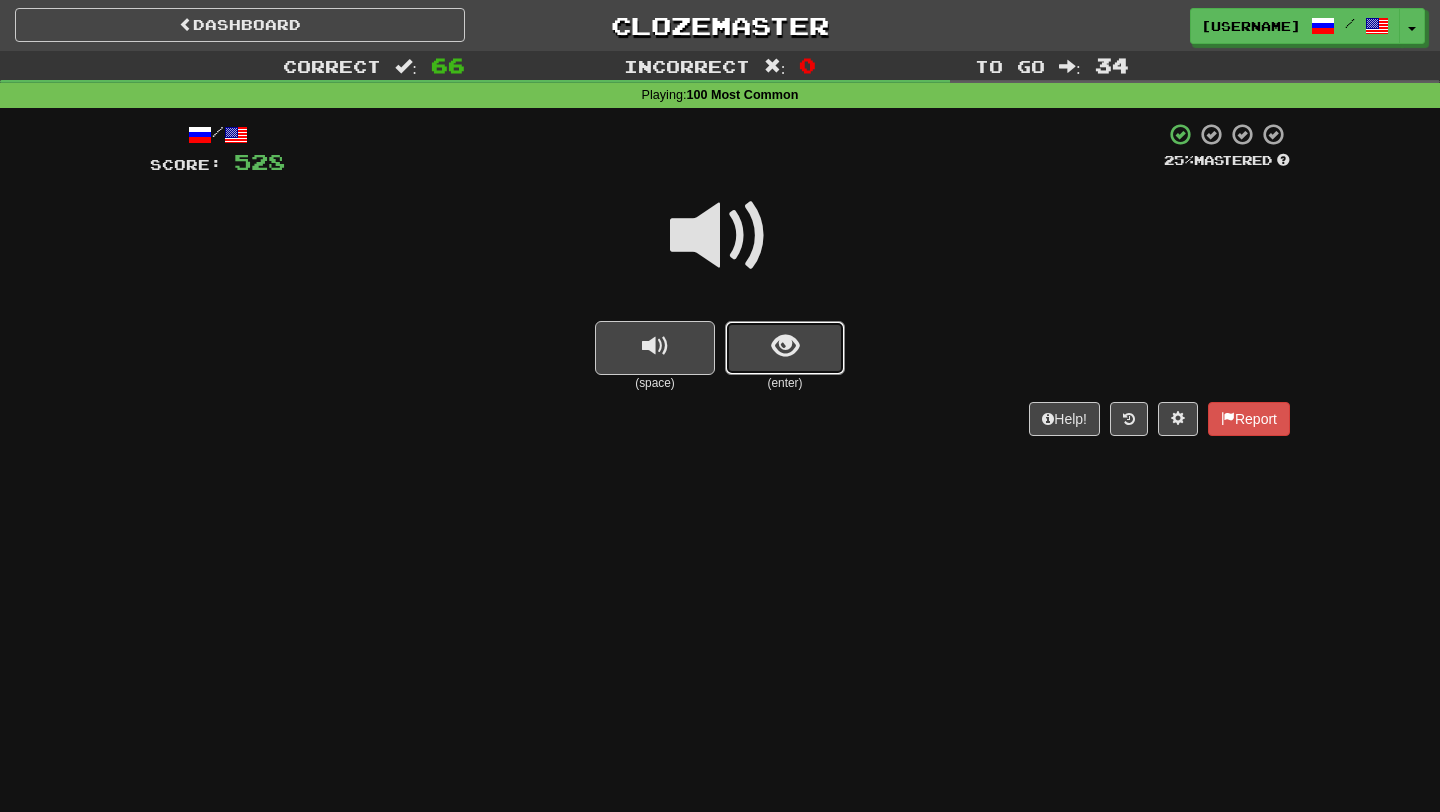 click at bounding box center (785, 348) 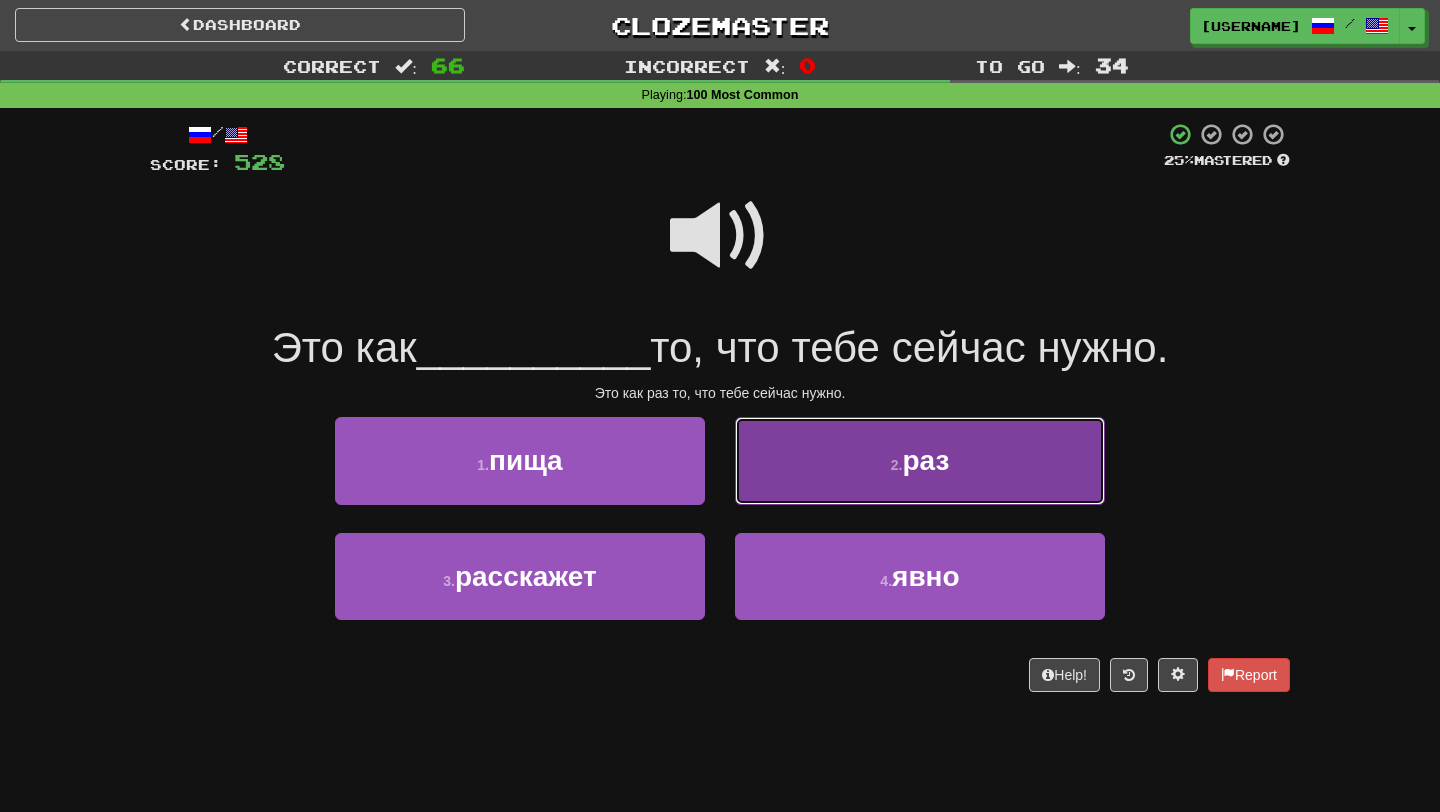 click on "2 .  раз" at bounding box center (920, 460) 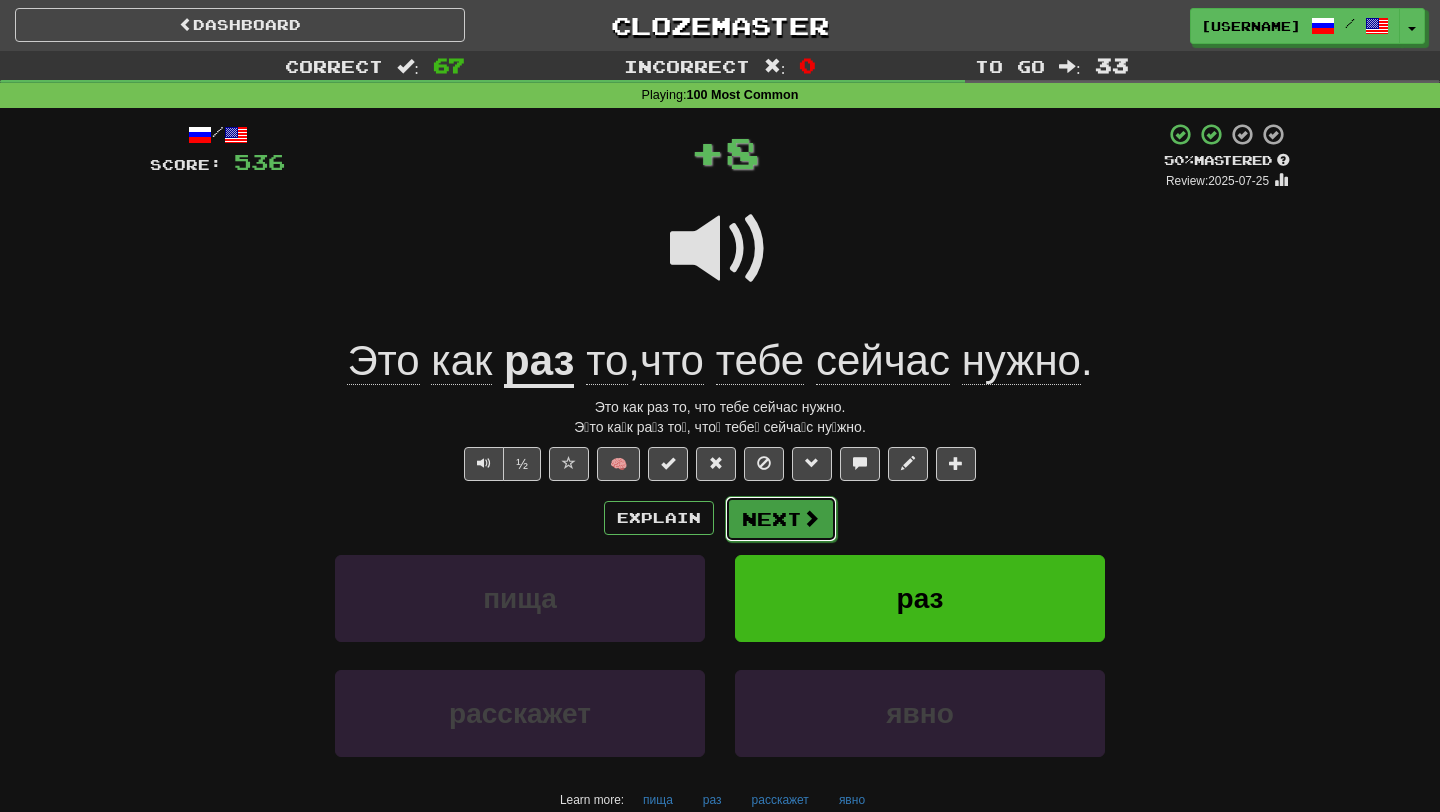 click at bounding box center (811, 518) 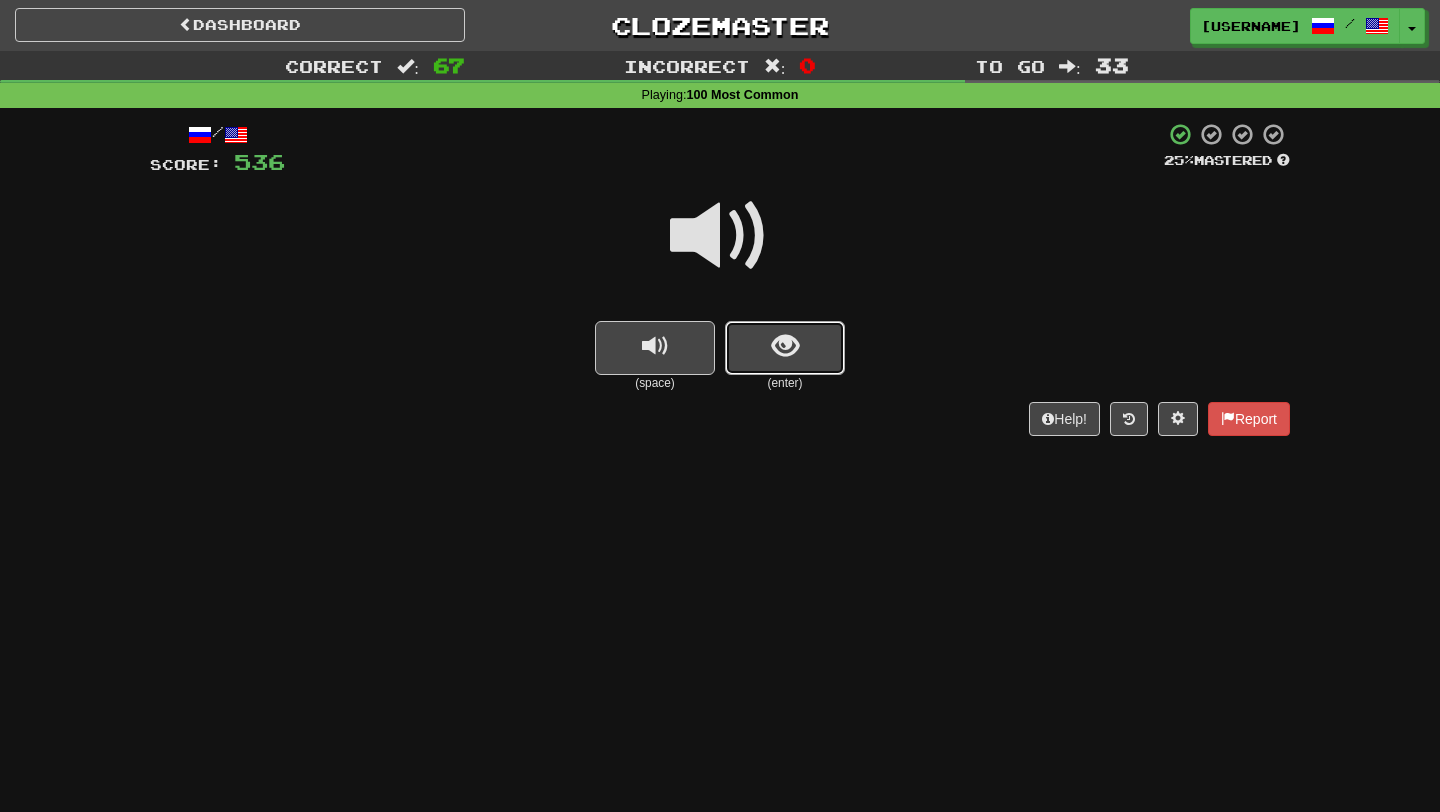 click at bounding box center (785, 348) 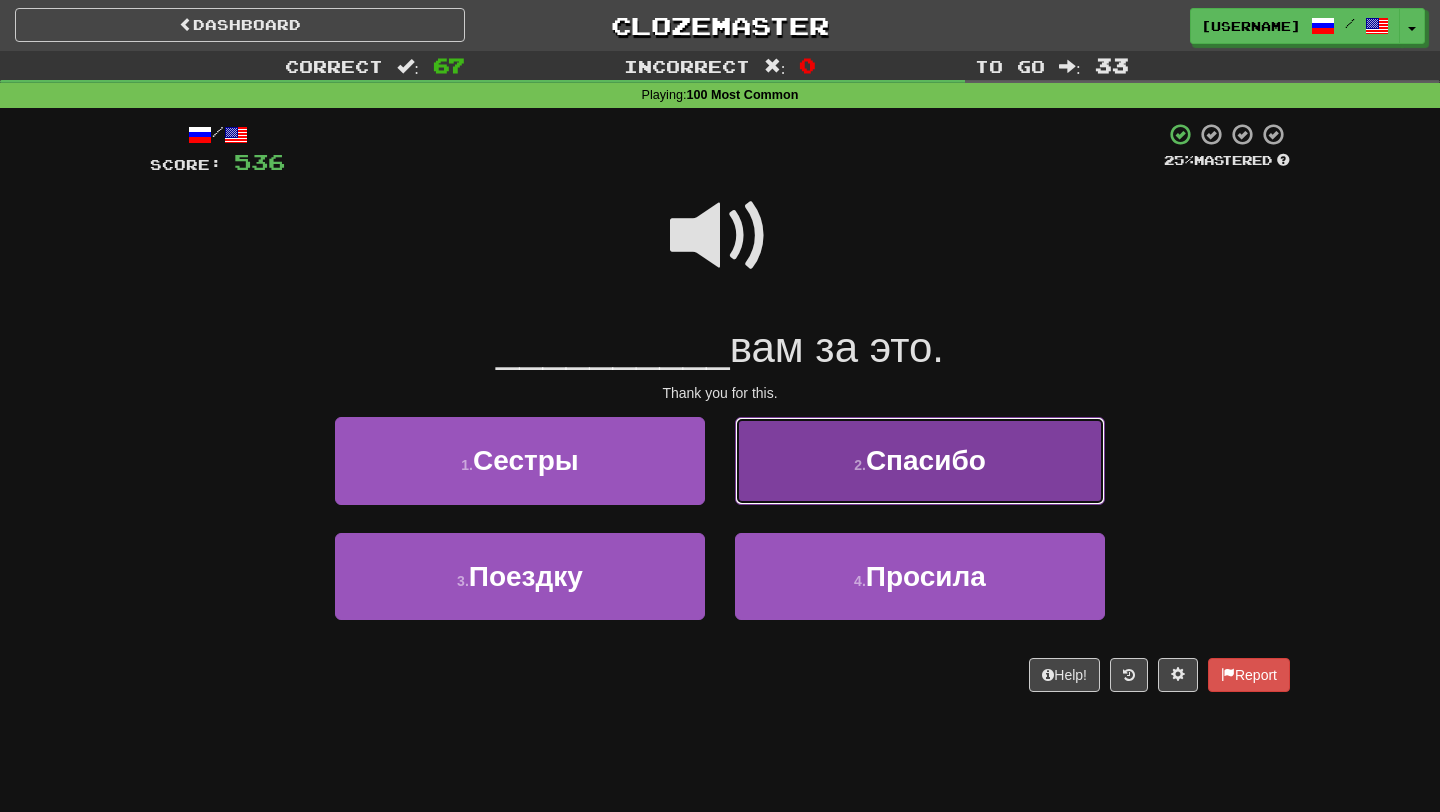 click on "Спасибо" at bounding box center (926, 460) 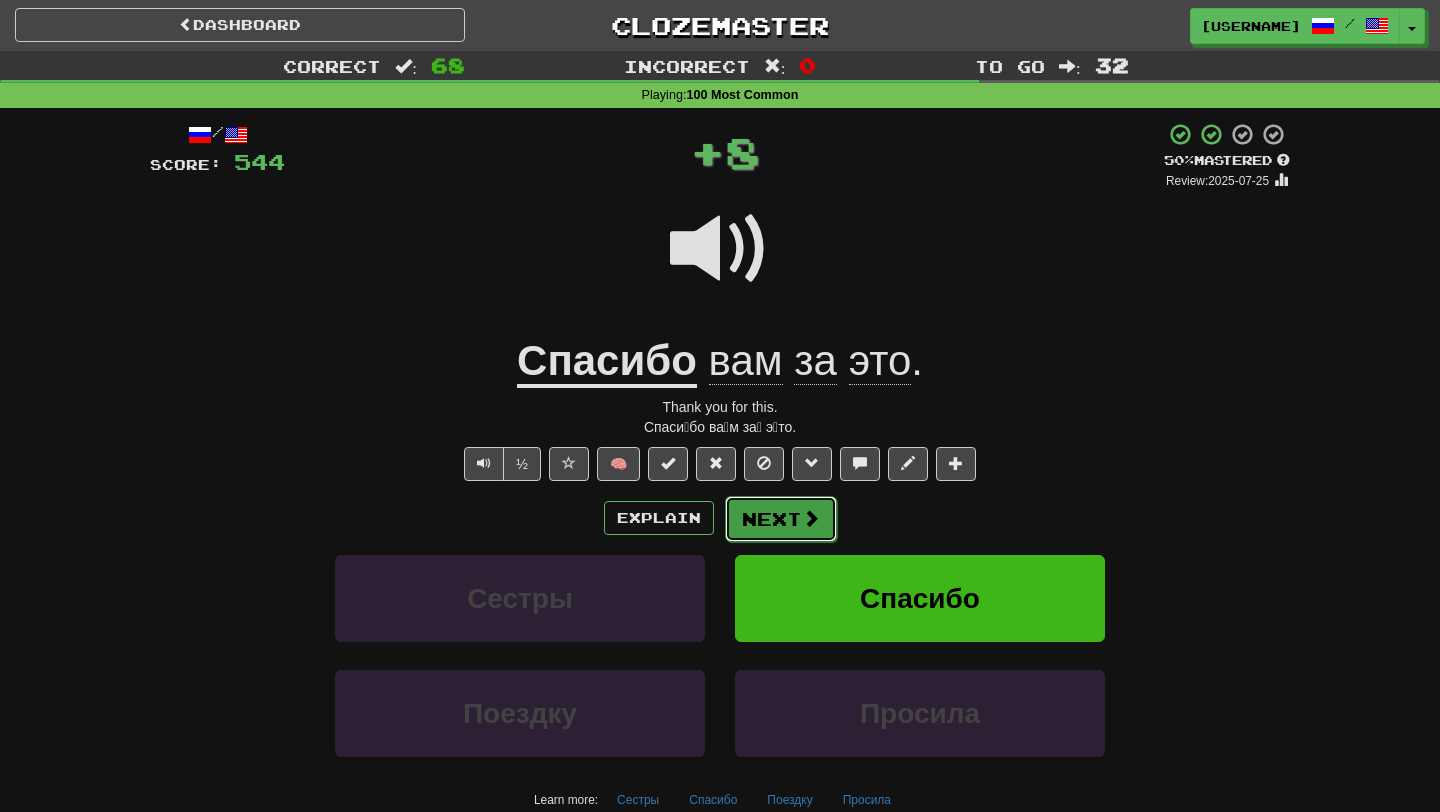click on "Next" at bounding box center [781, 519] 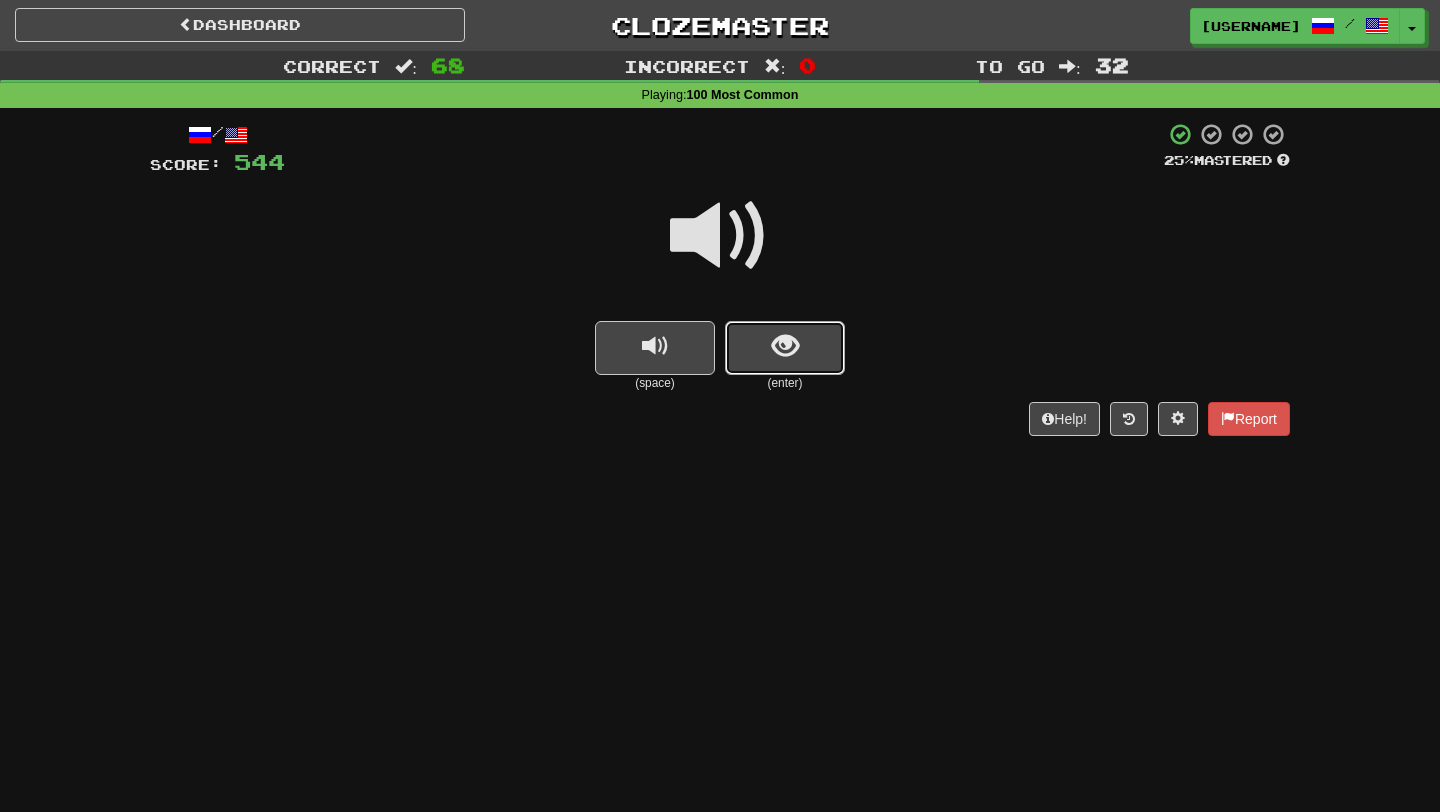 click at bounding box center (785, 346) 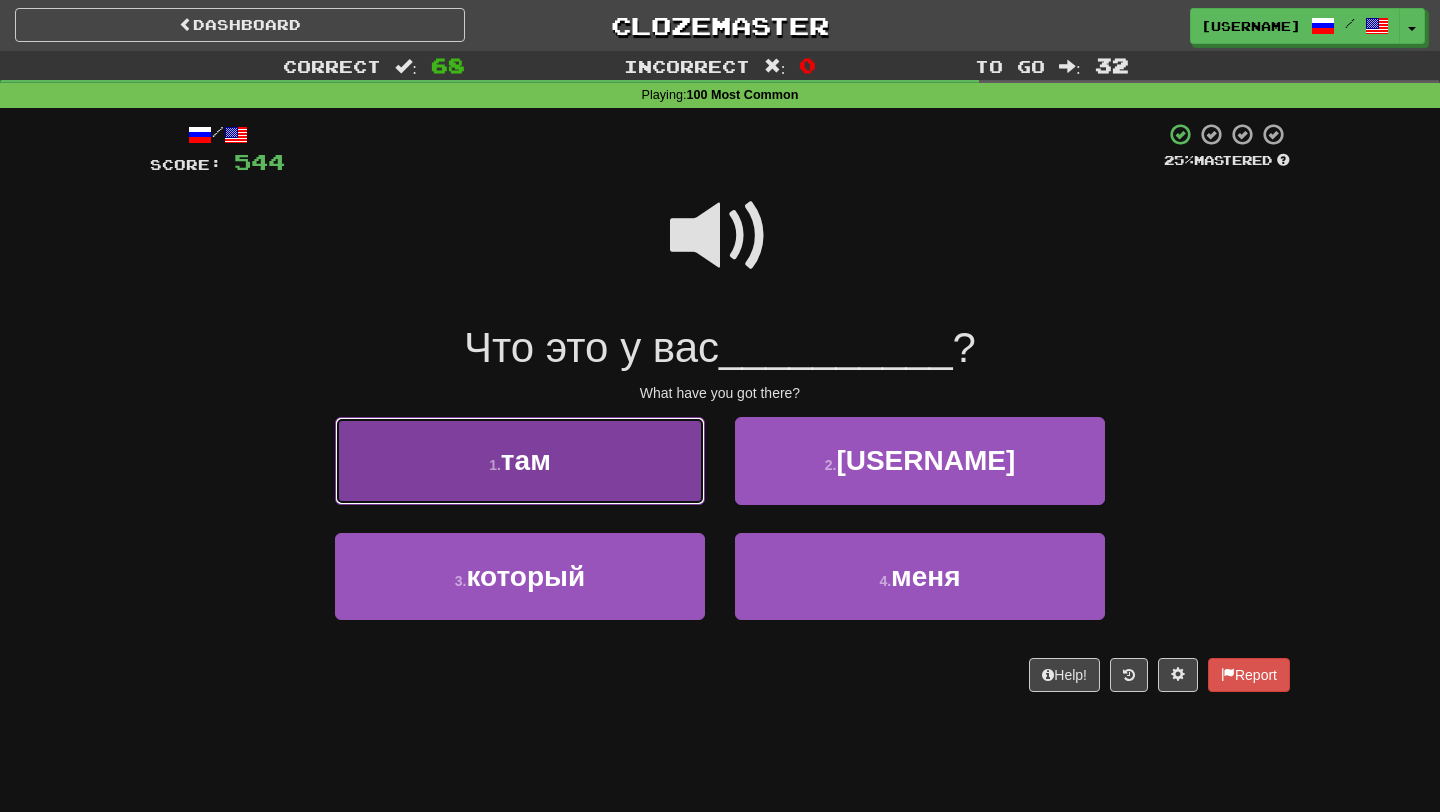 click on "1 .  там" at bounding box center [520, 460] 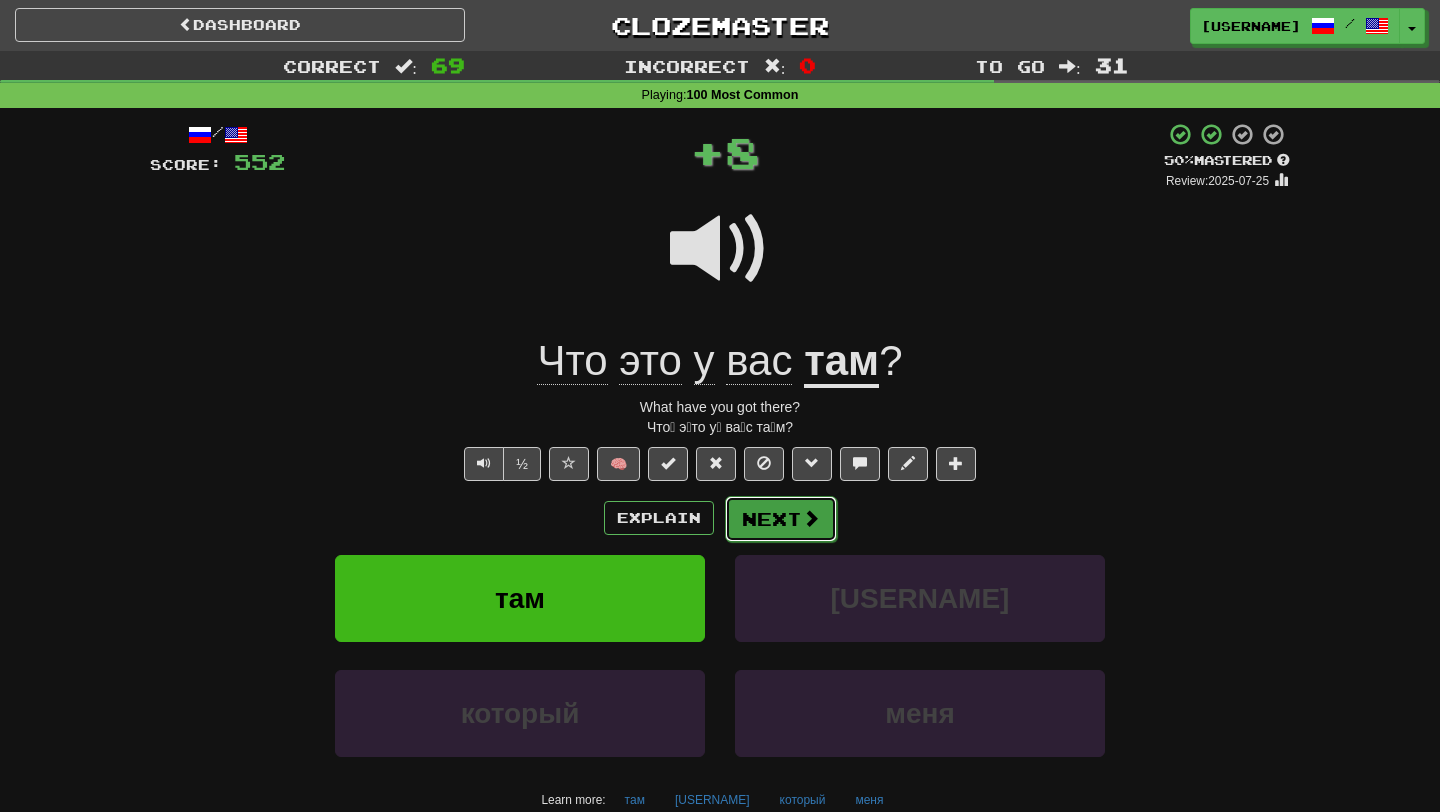 click on "Next" at bounding box center (781, 519) 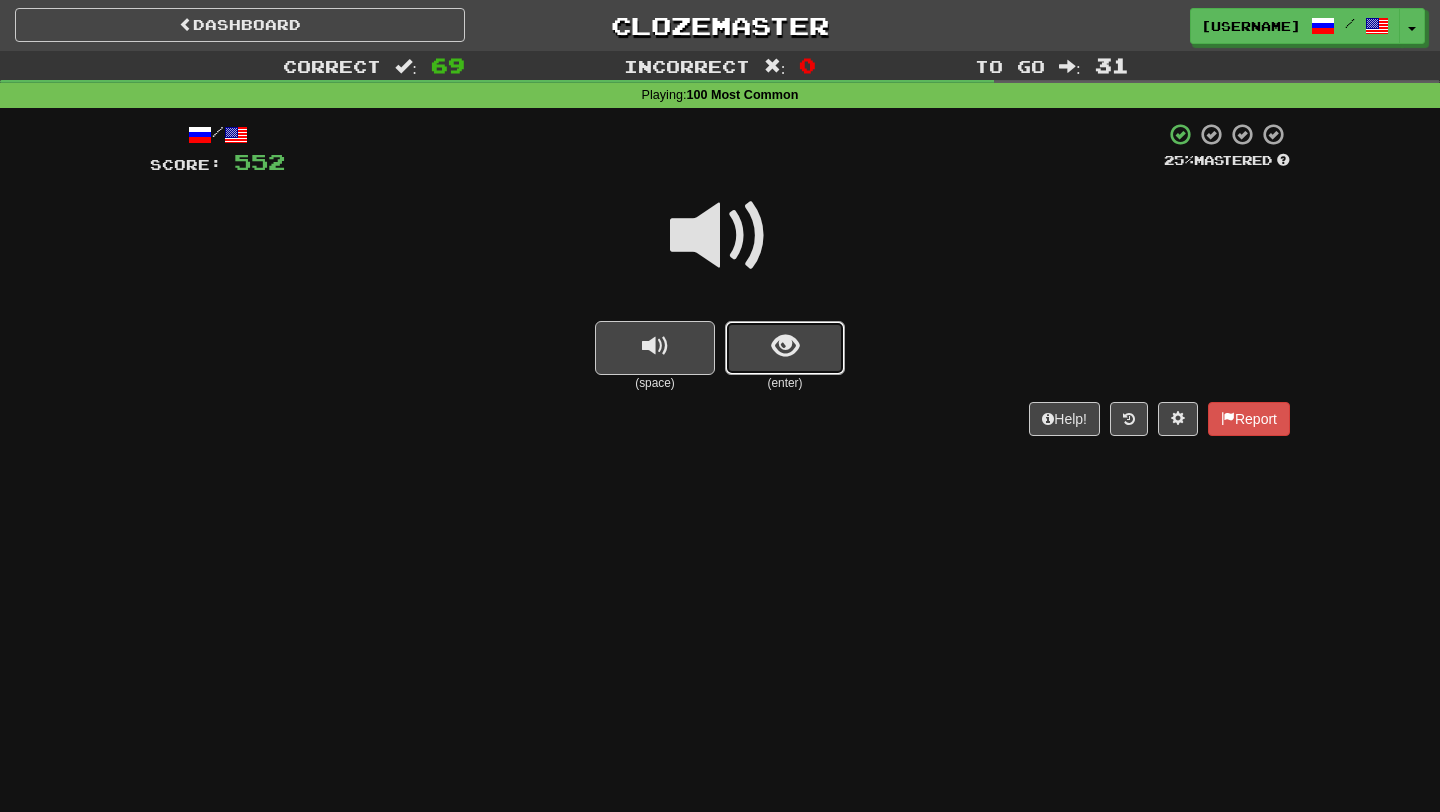 click at bounding box center [785, 346] 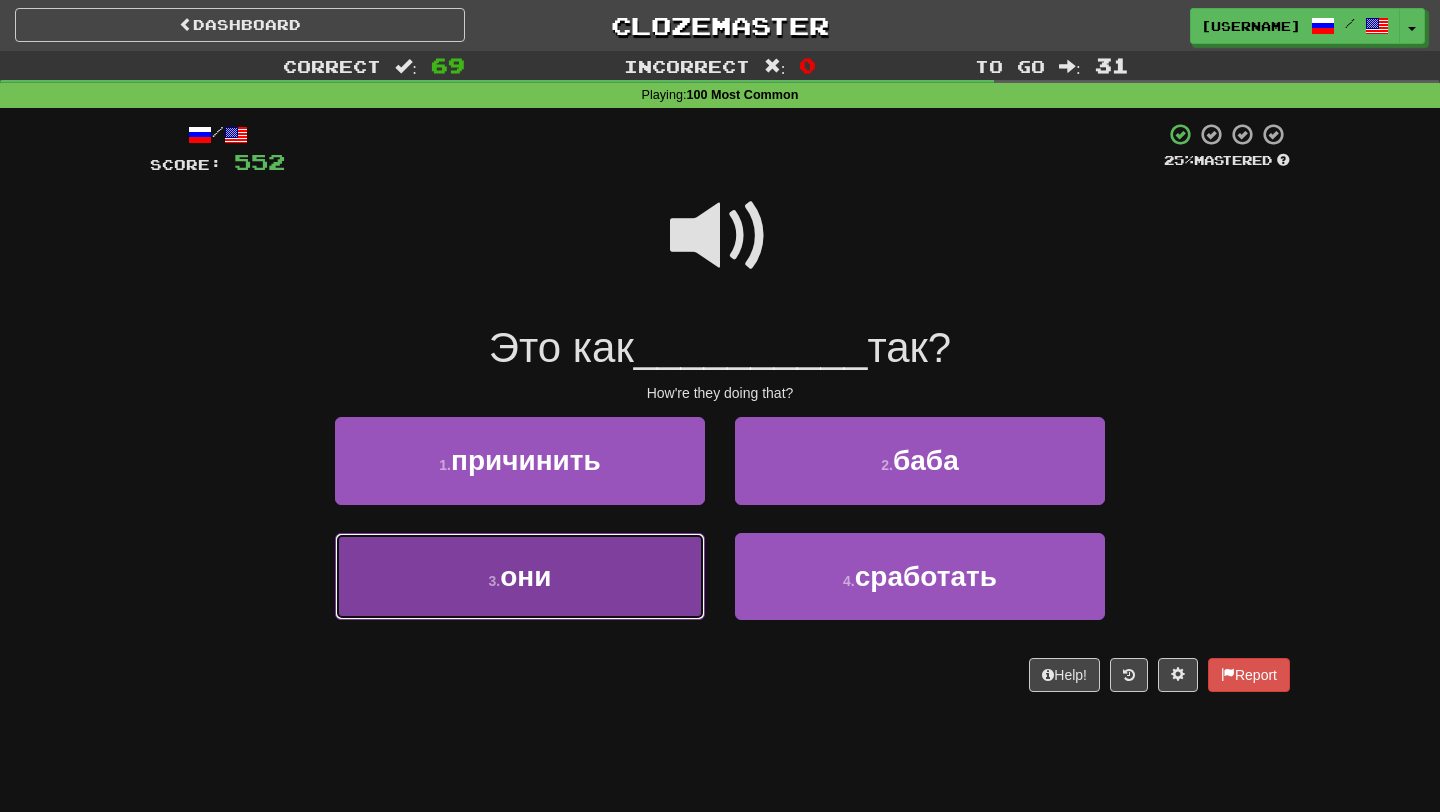 click on "3 .  они" at bounding box center (520, 576) 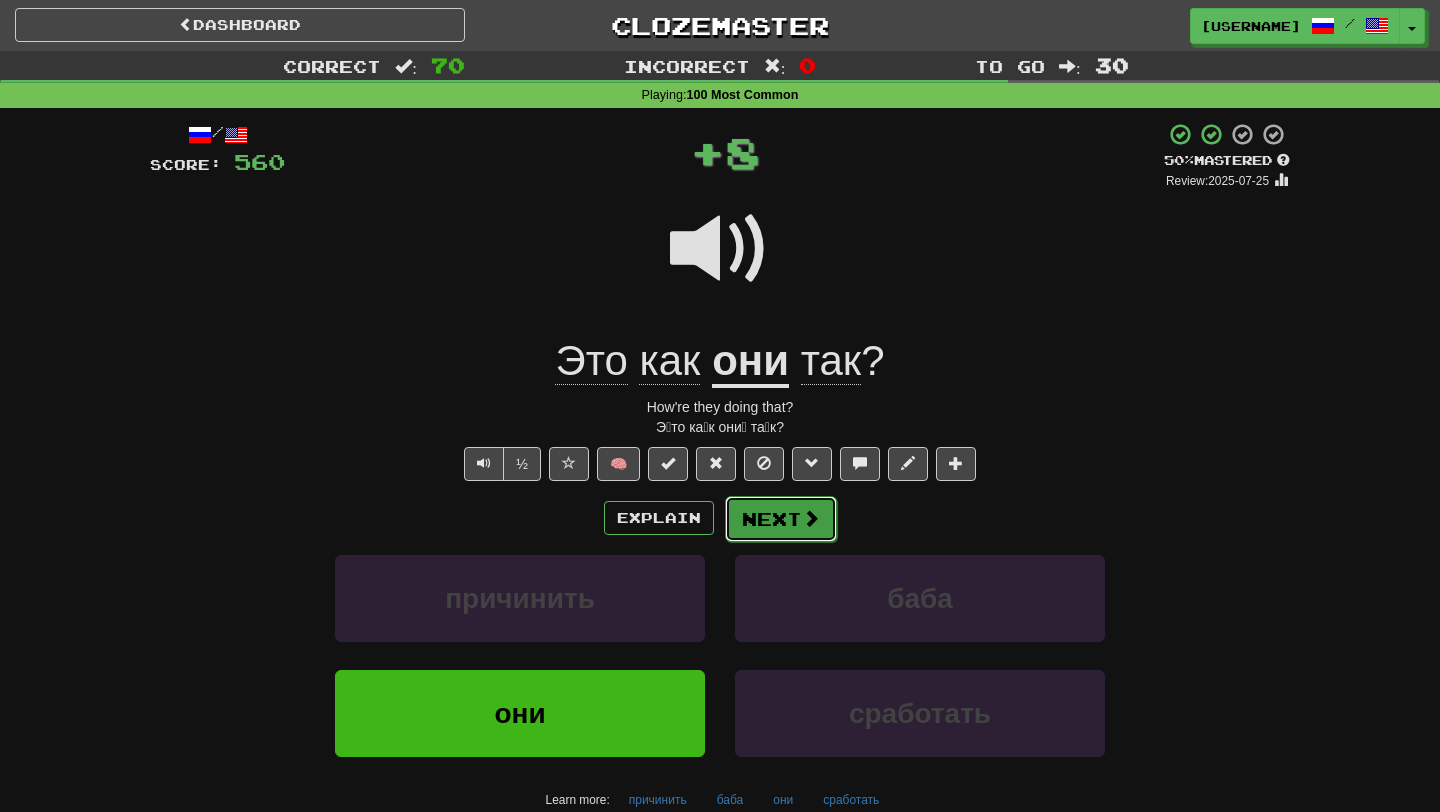 click on "Next" at bounding box center [781, 519] 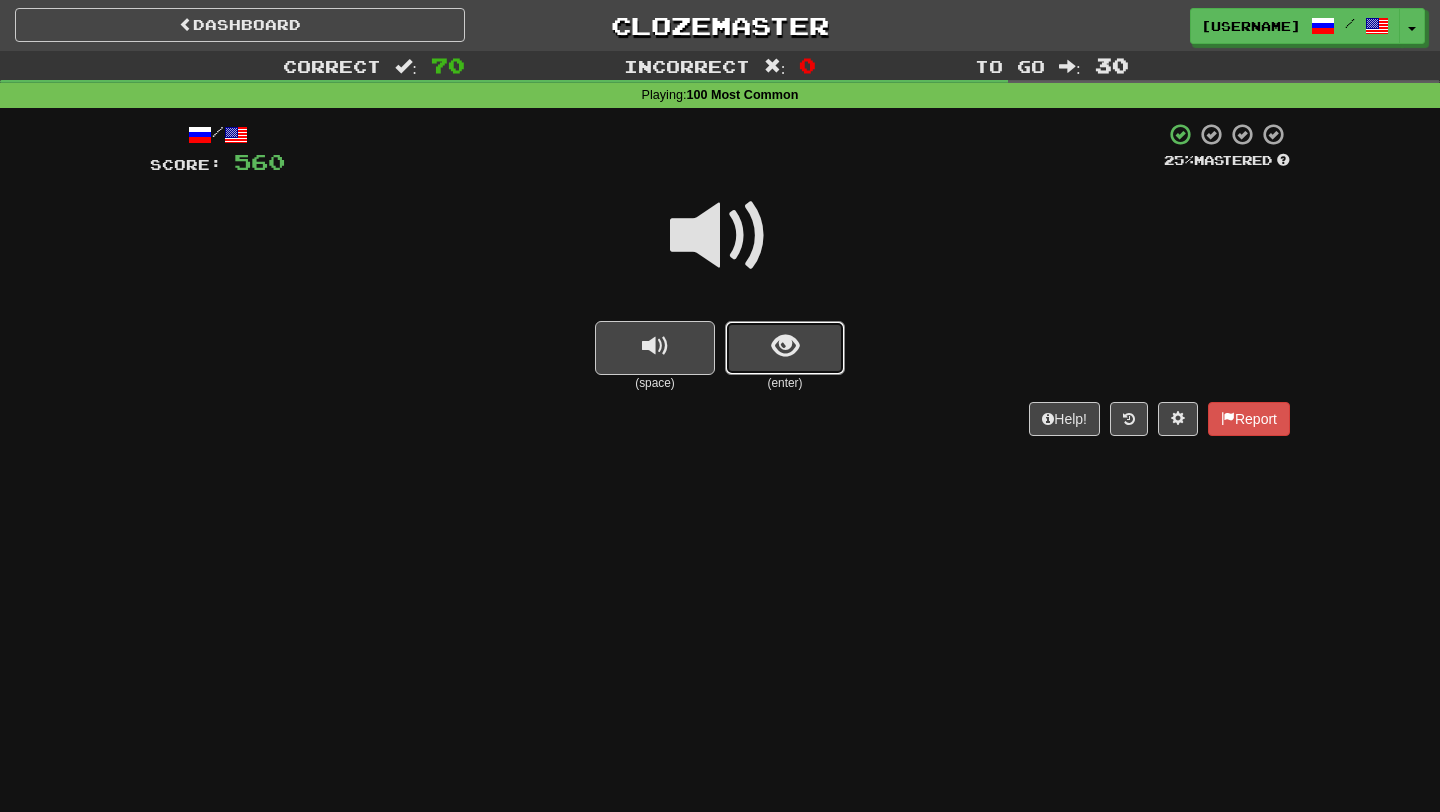 click at bounding box center [785, 348] 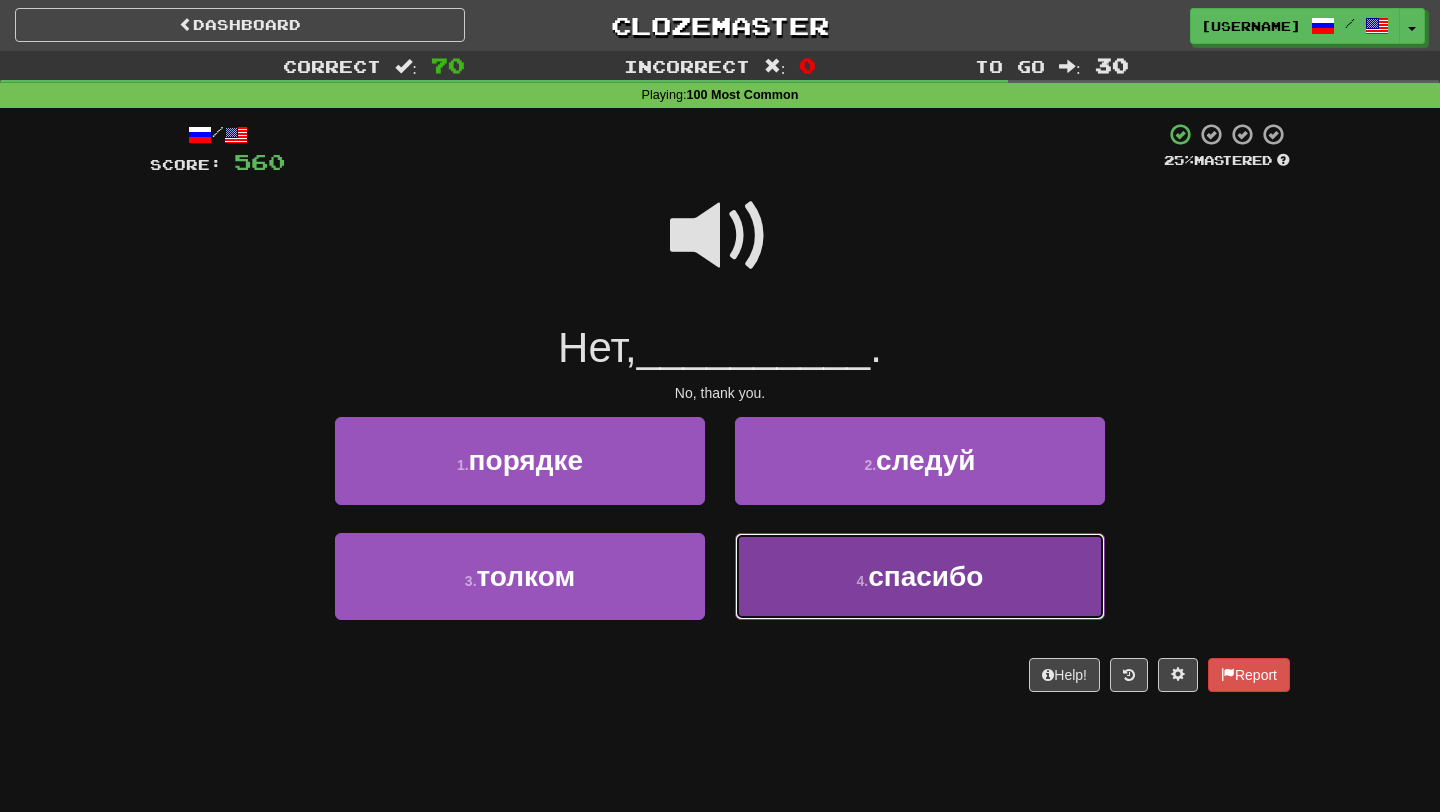 click on "4 .  спасибо" at bounding box center [920, 576] 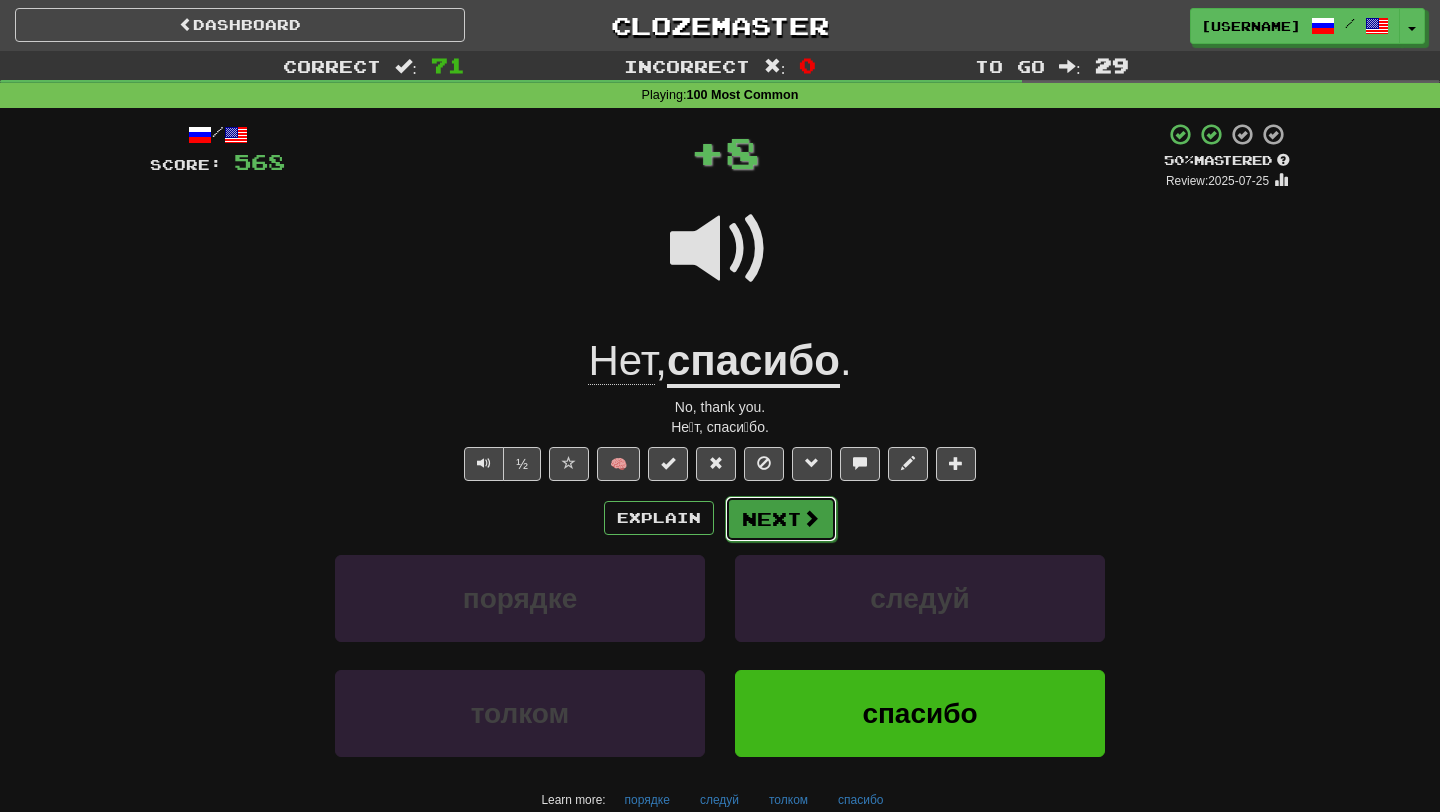 click on "Next" at bounding box center (781, 519) 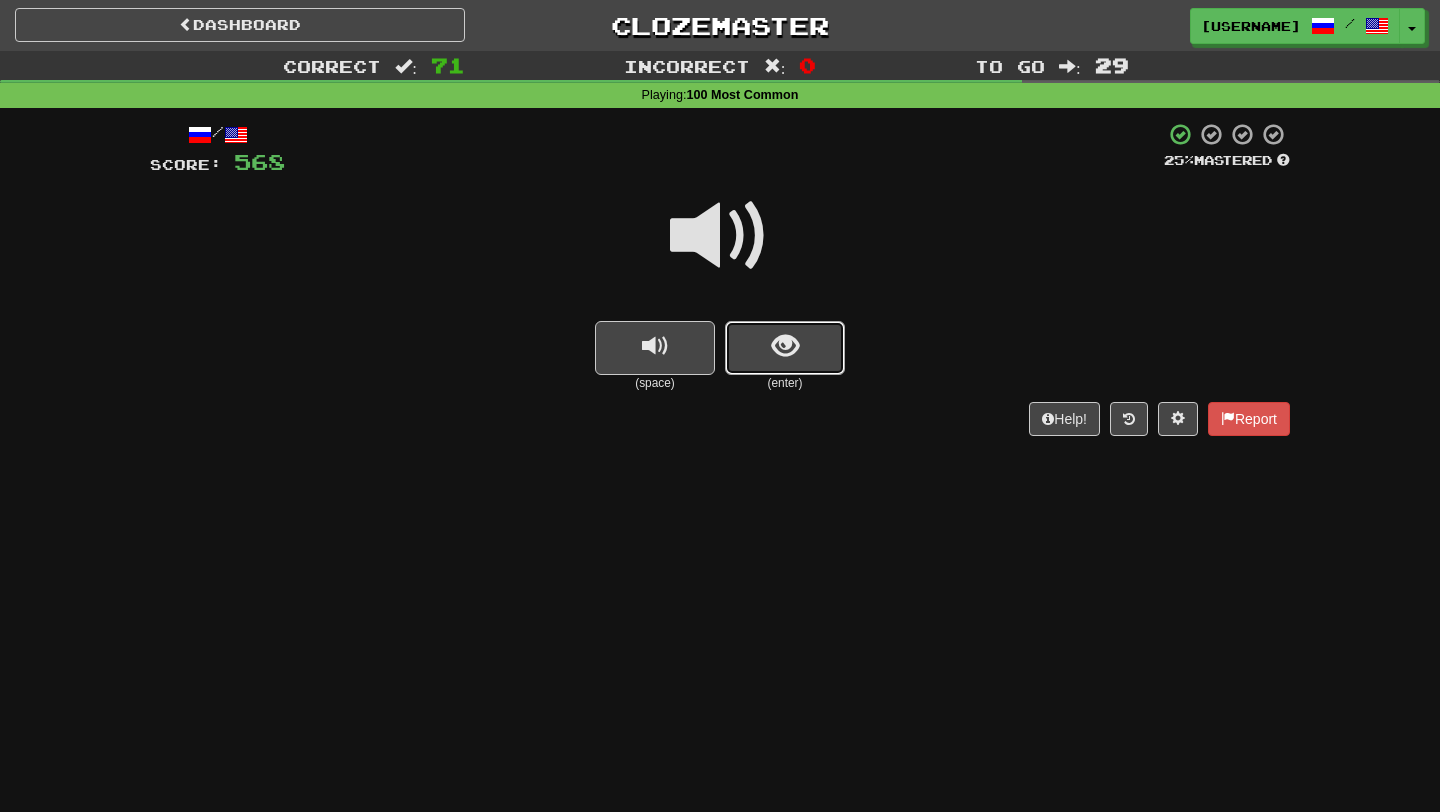 click at bounding box center [785, 348] 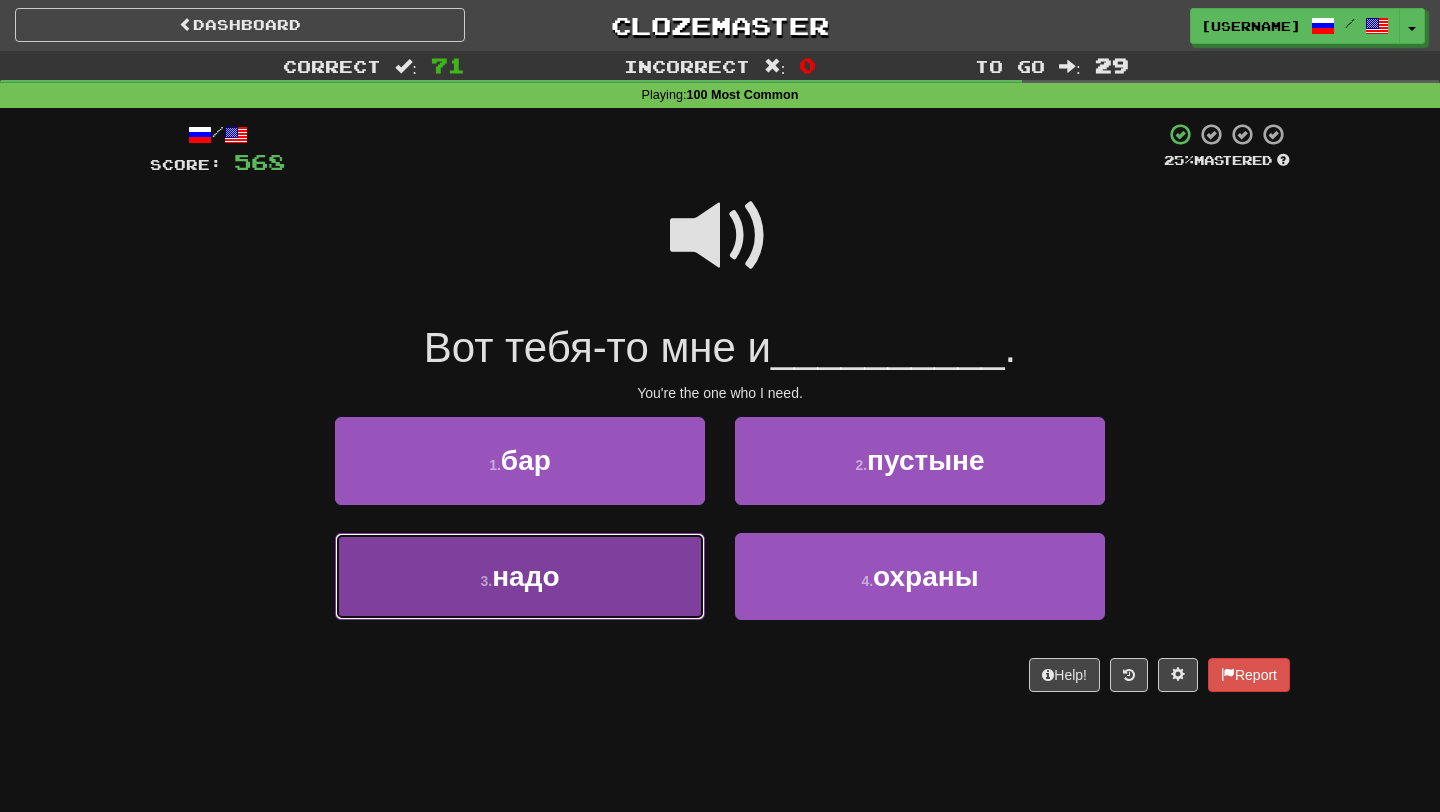 click on "3 .  надо" at bounding box center (520, 576) 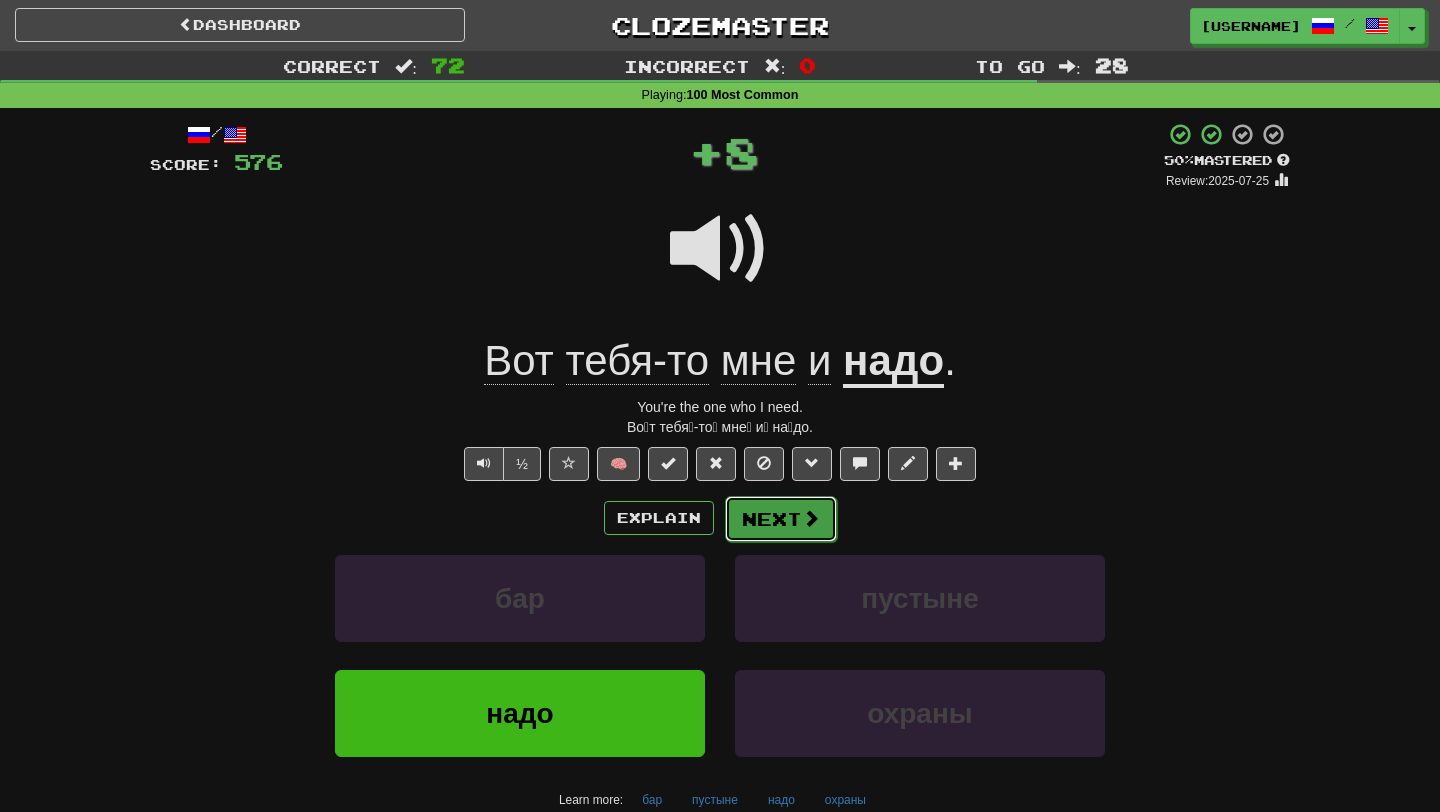 click at bounding box center [811, 518] 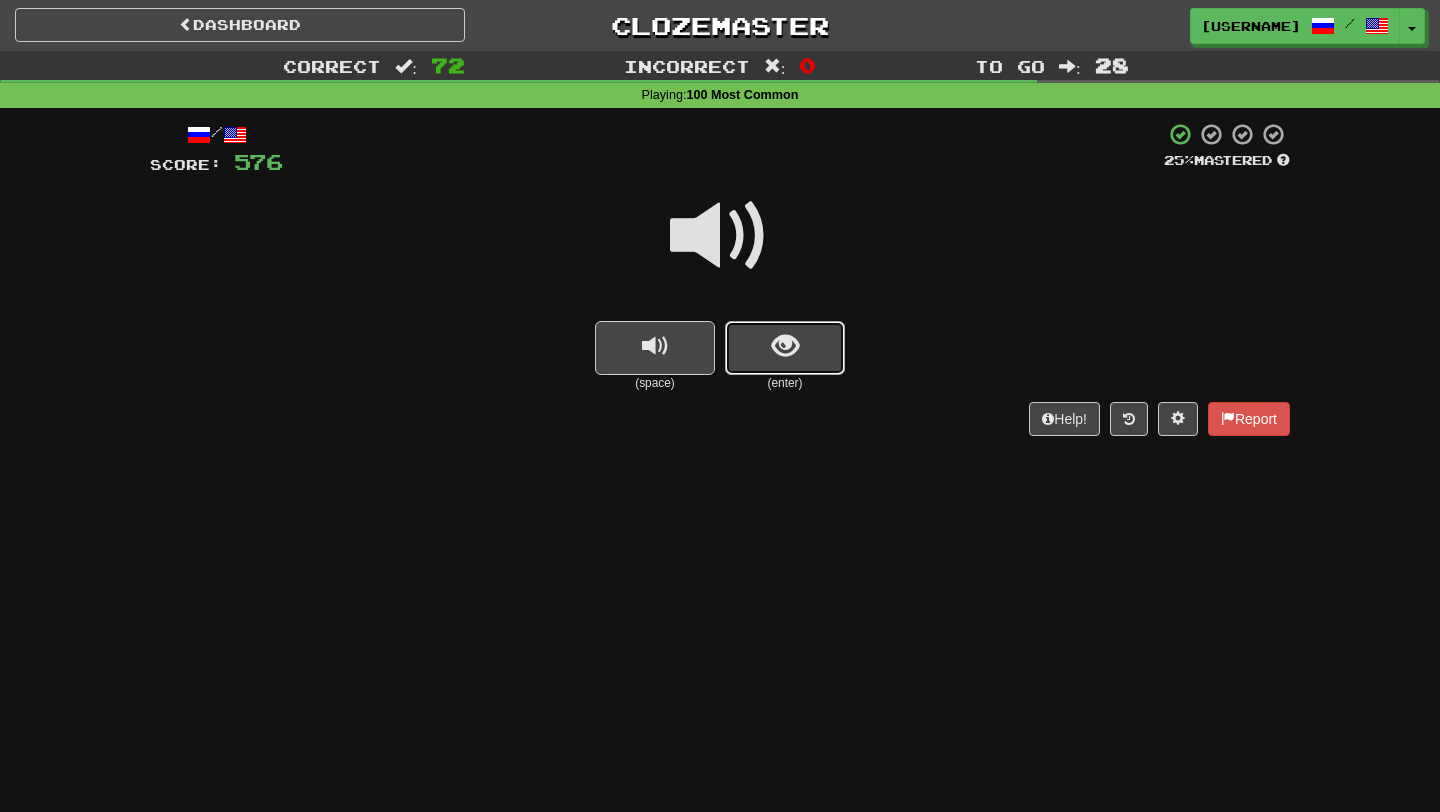 click at bounding box center [785, 348] 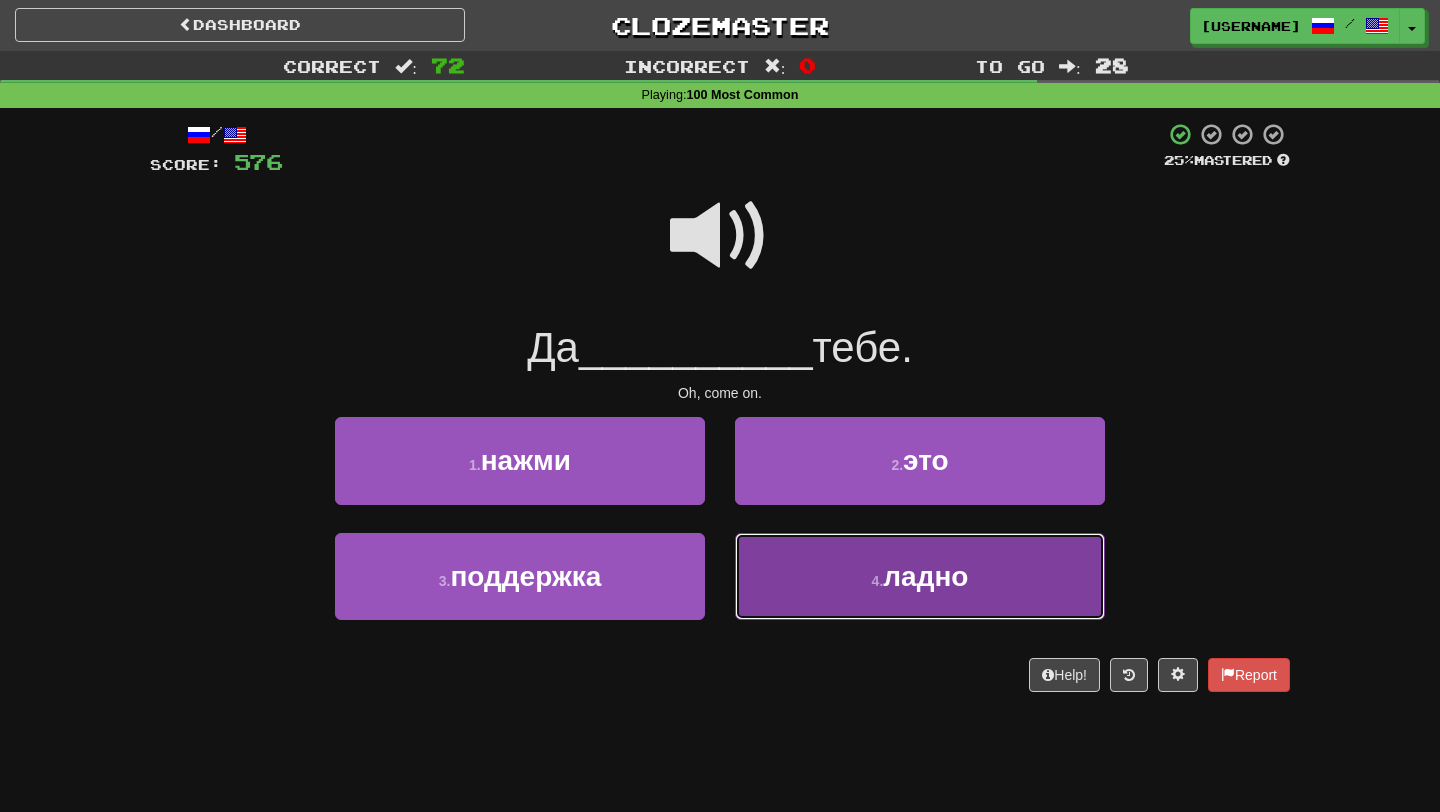 click on "4 .  ладно" at bounding box center (920, 576) 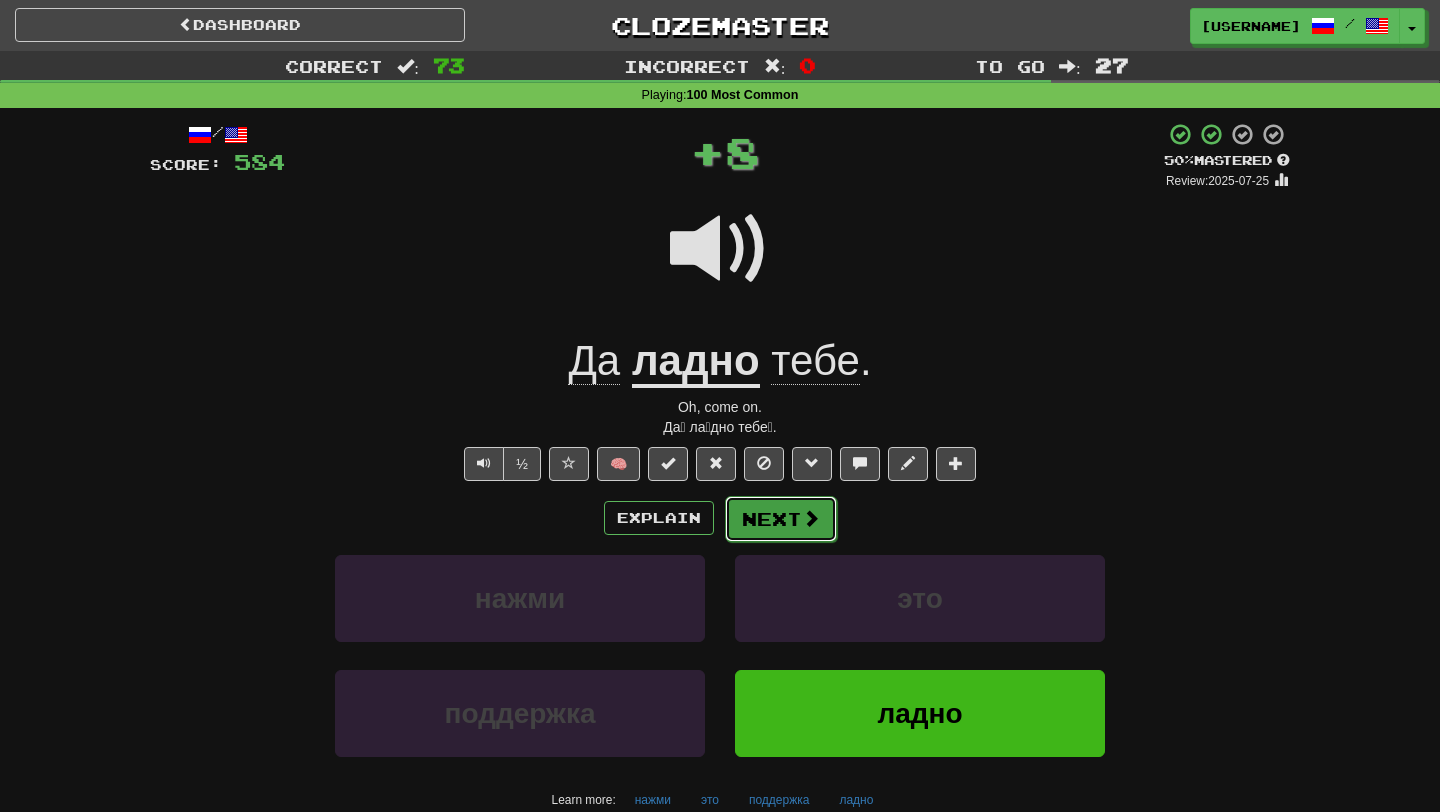 click on "Next" at bounding box center [781, 519] 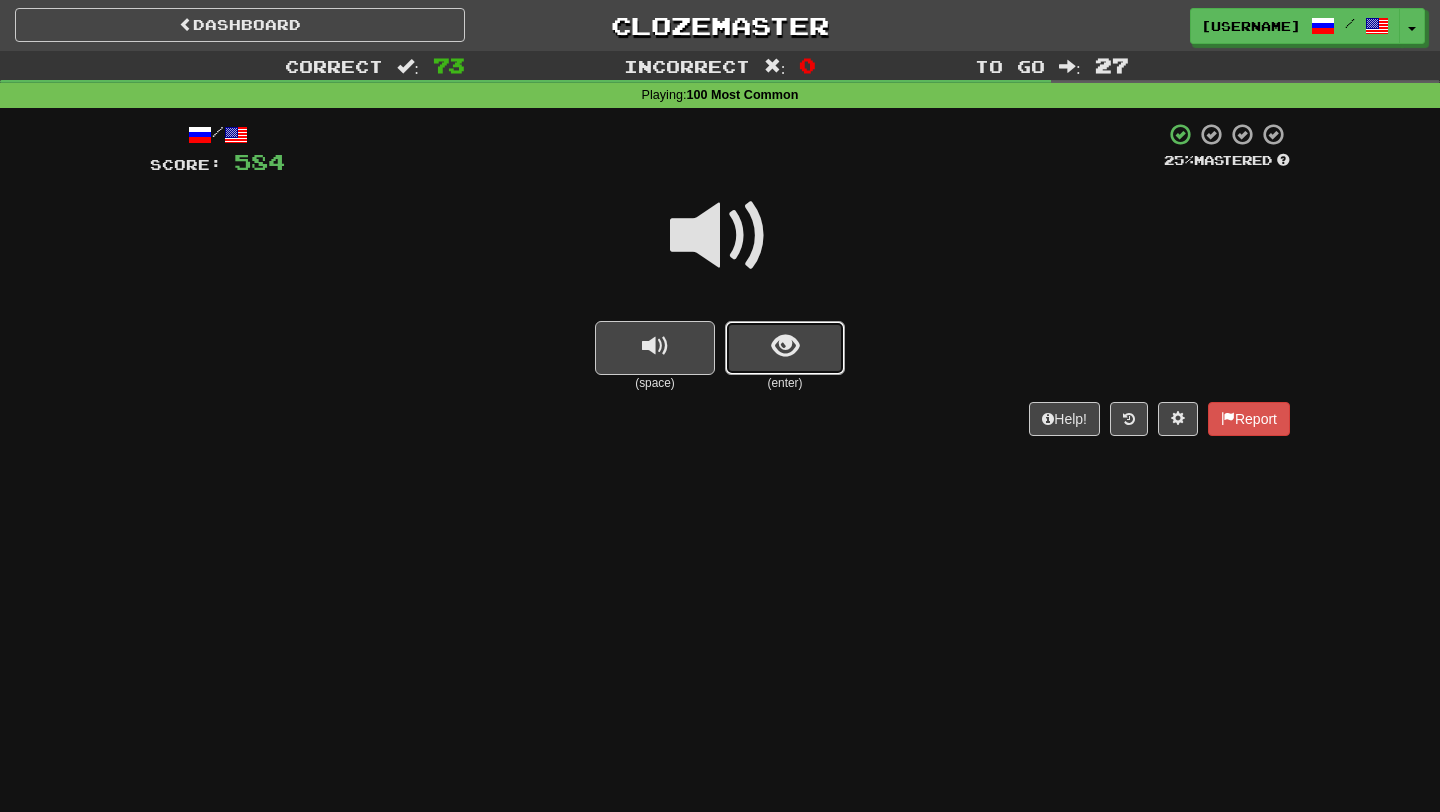 click at bounding box center (785, 348) 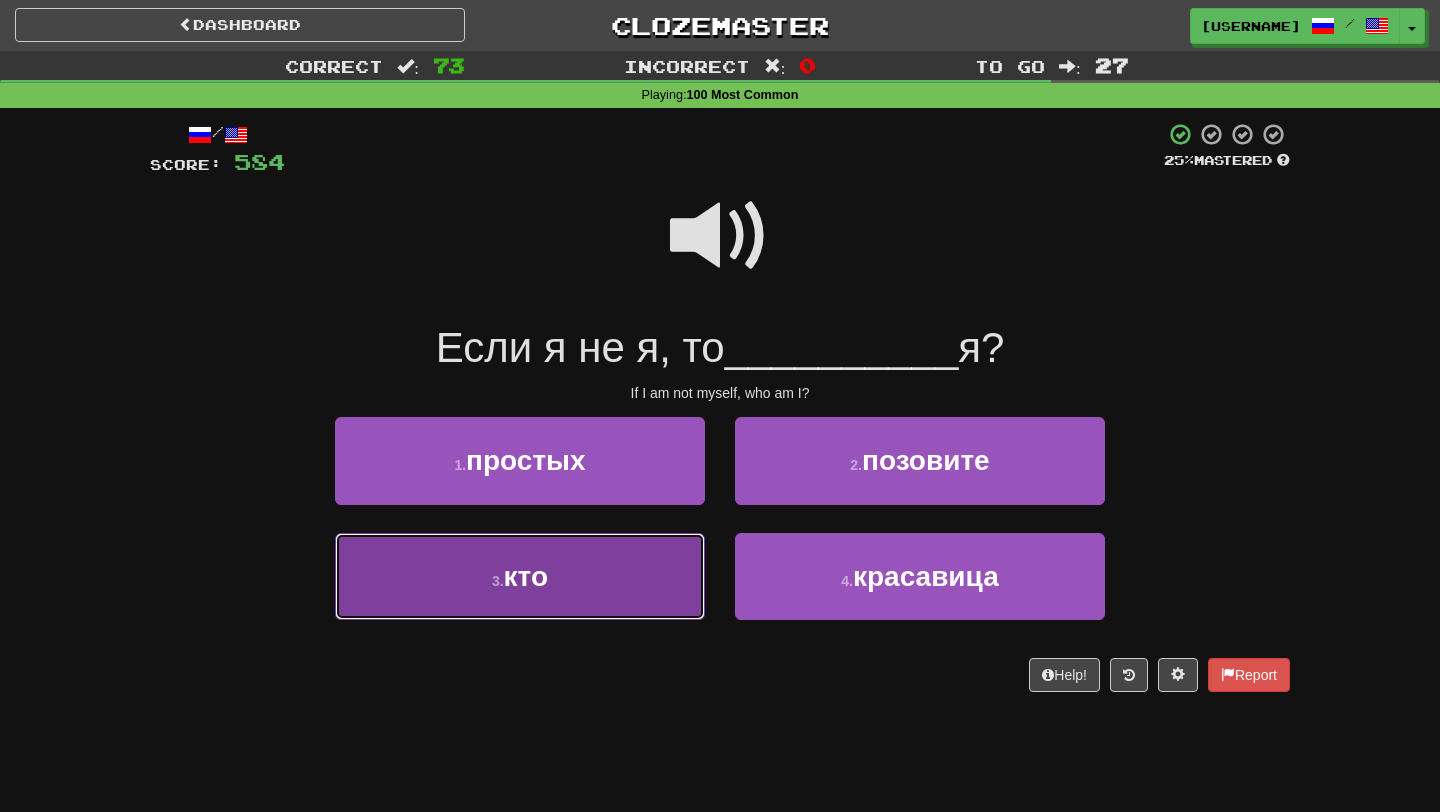 click on "3 .  кто" at bounding box center [520, 576] 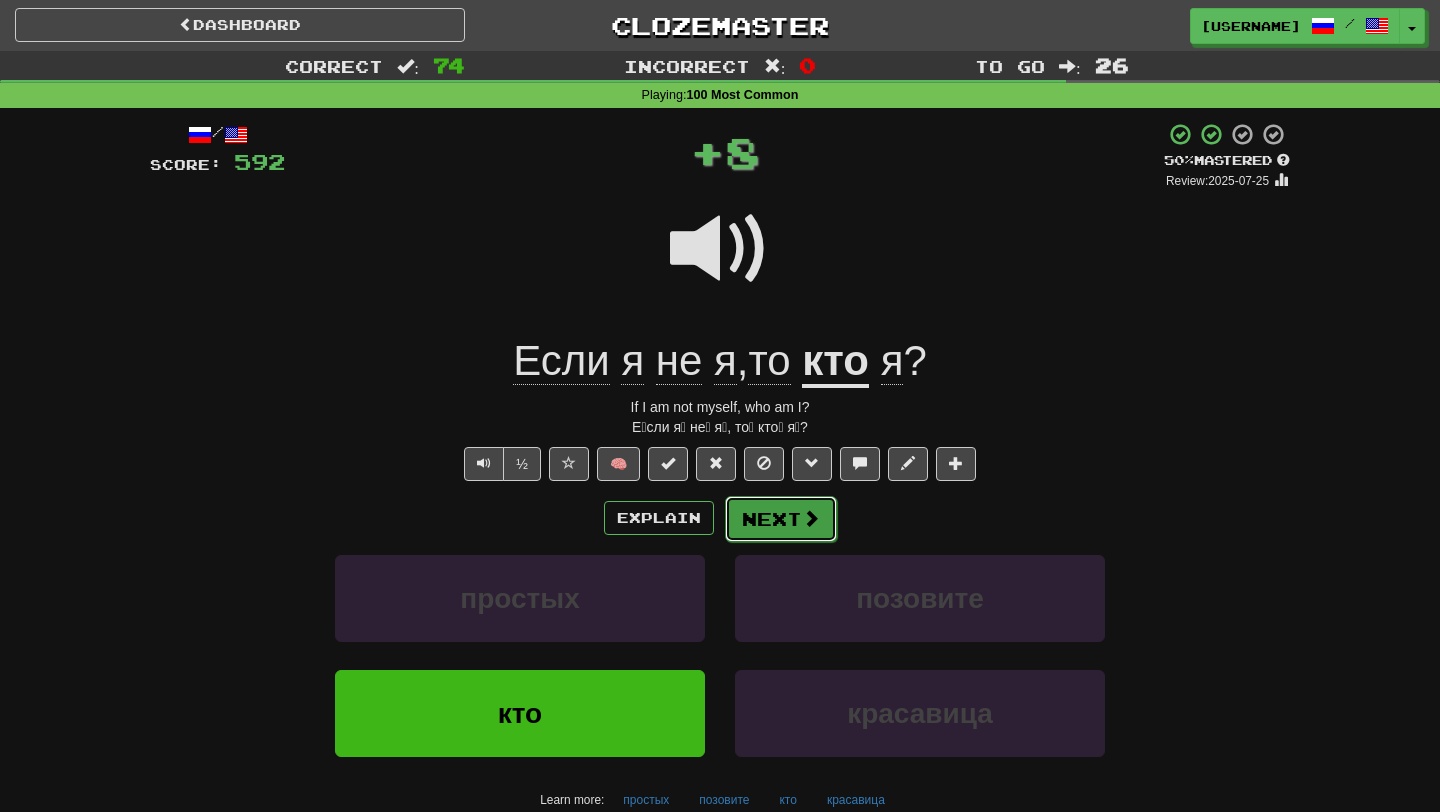 click on "Next" at bounding box center (781, 519) 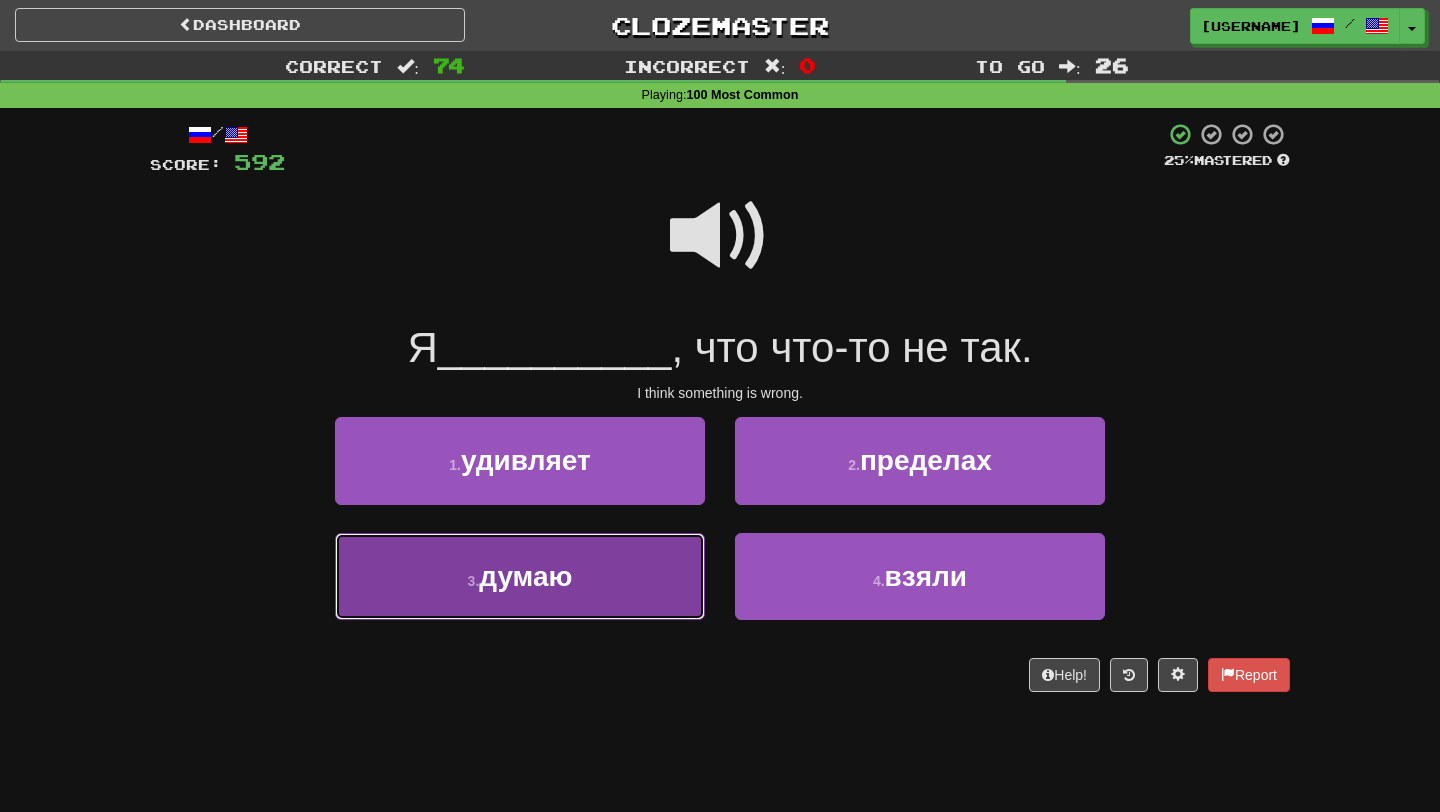 click on "3 .  думаю" at bounding box center (520, 576) 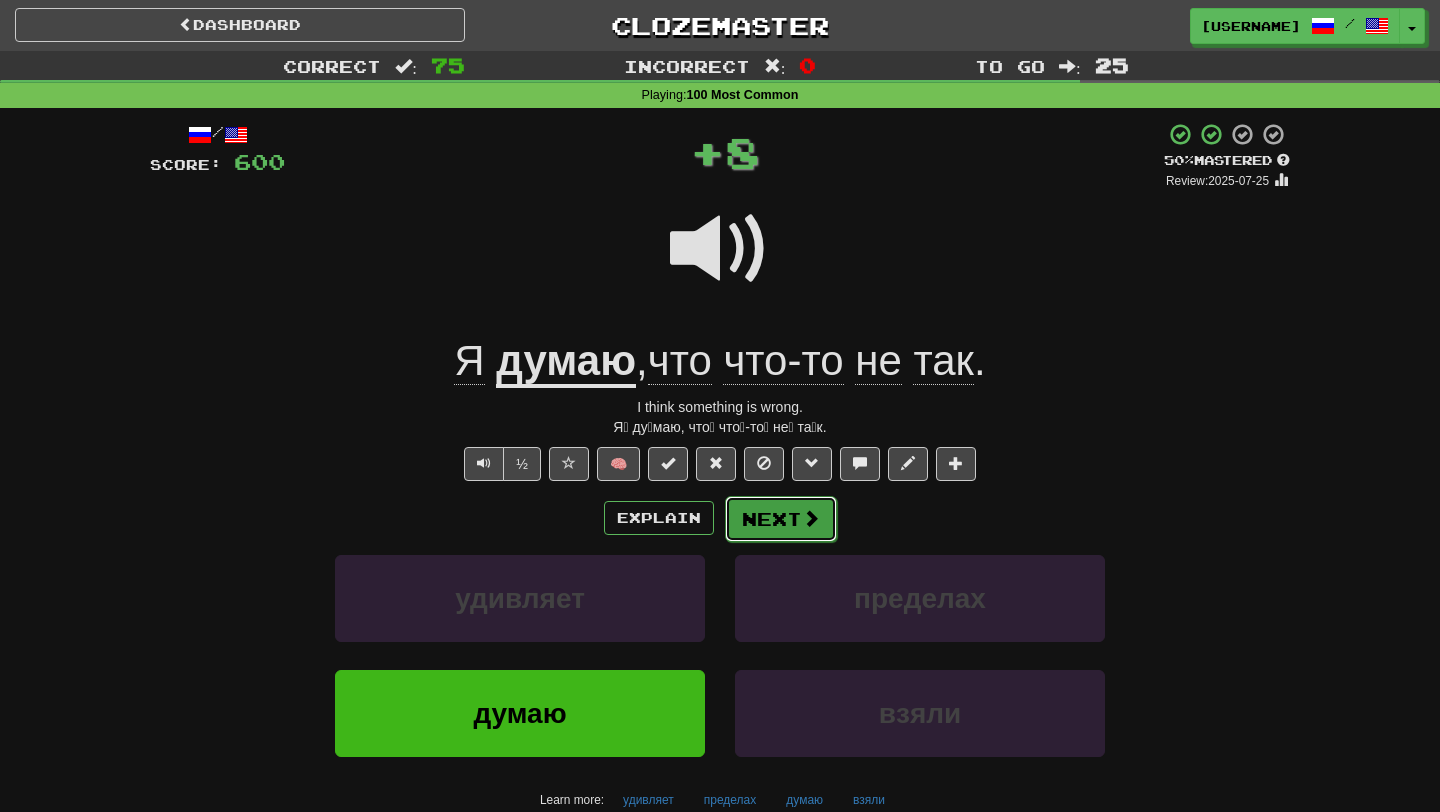 click at bounding box center (811, 518) 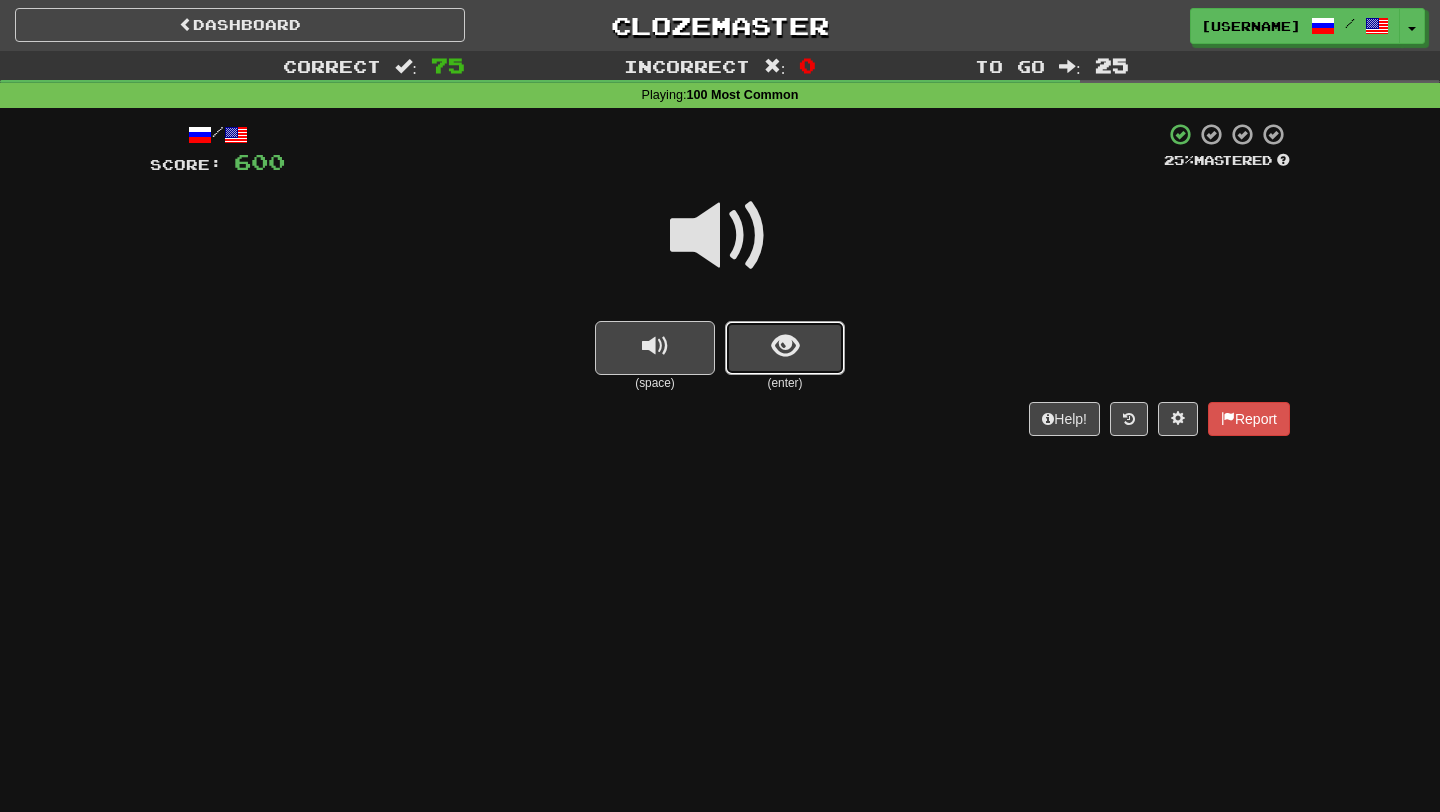click at bounding box center (785, 348) 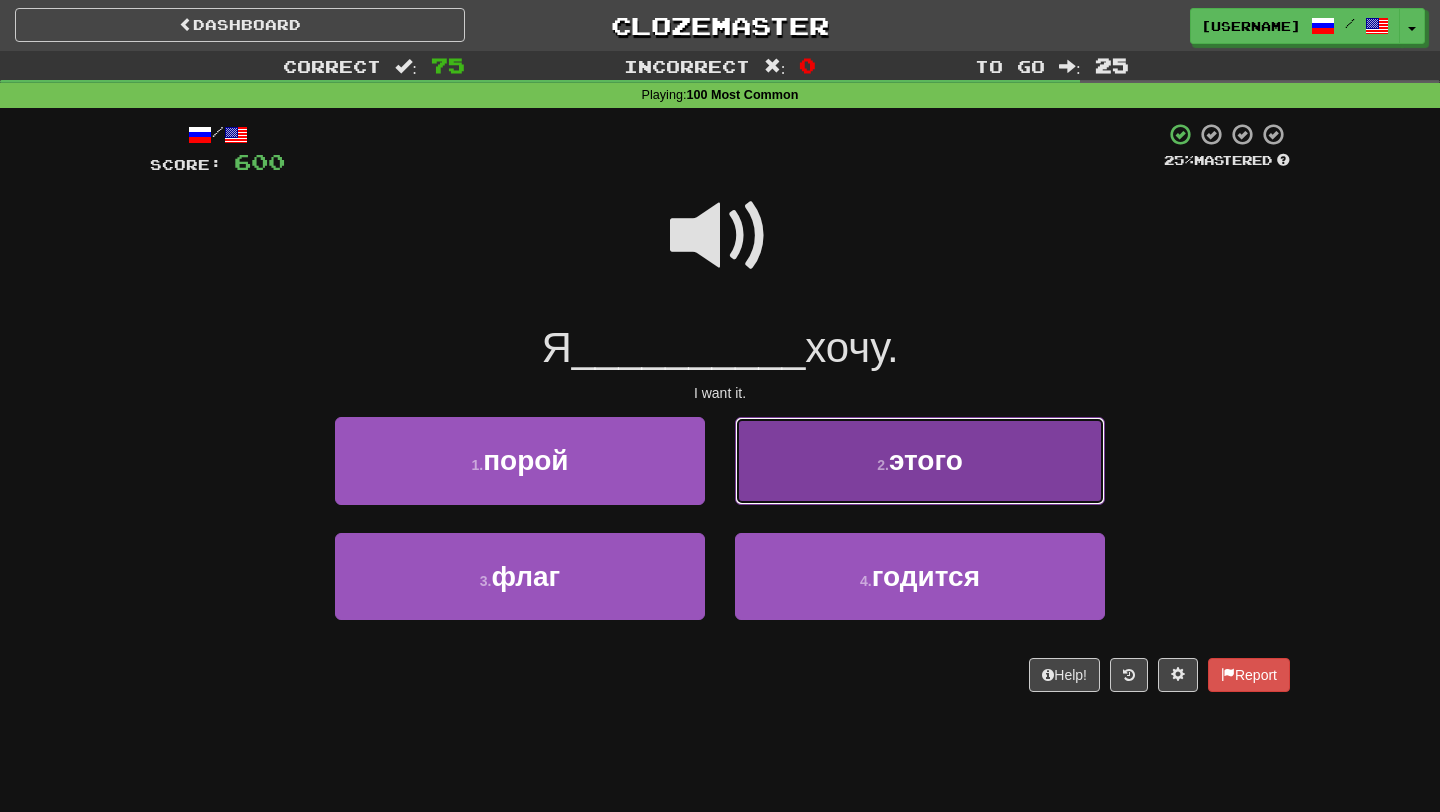 click on "2 .  этого" at bounding box center (920, 460) 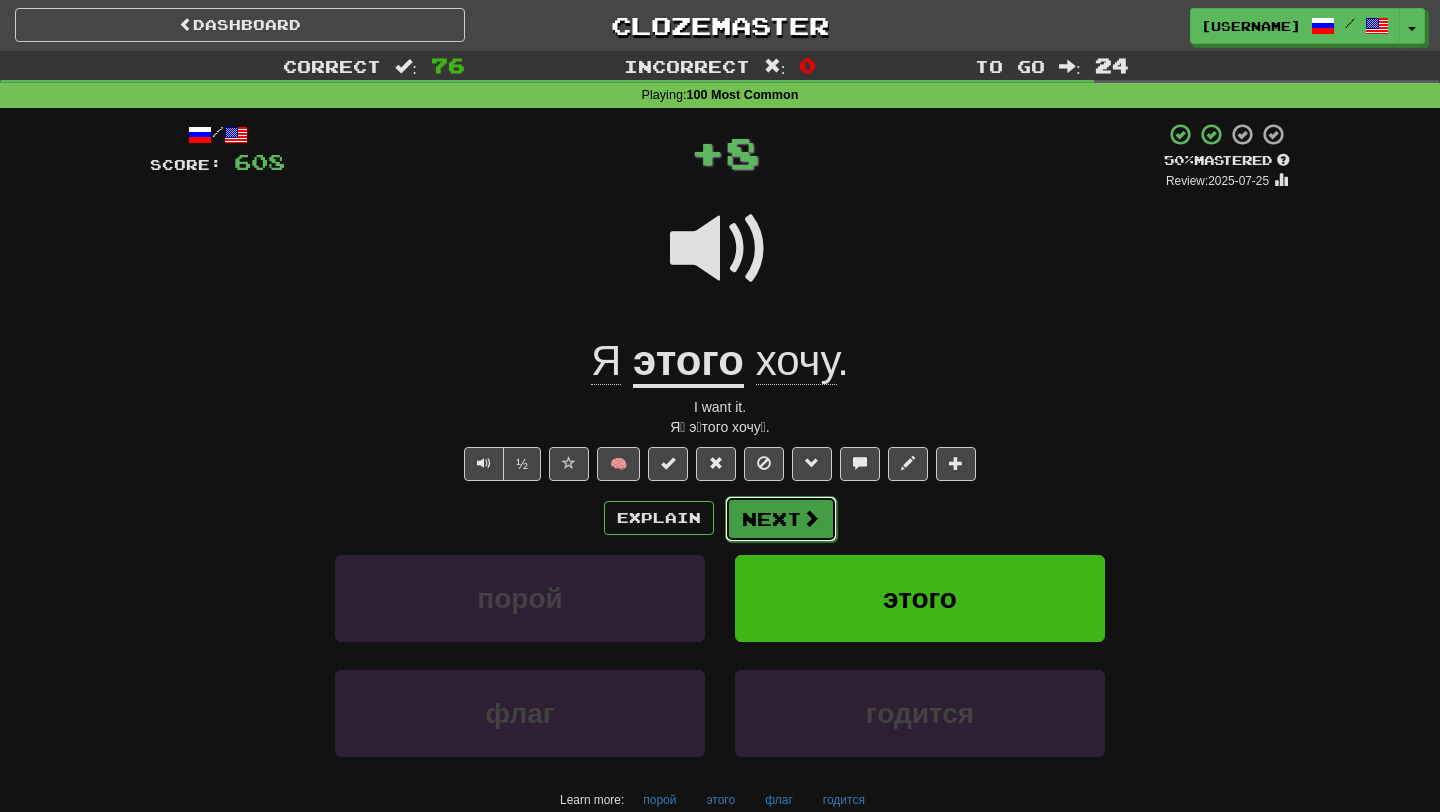 click on "Next" at bounding box center [781, 519] 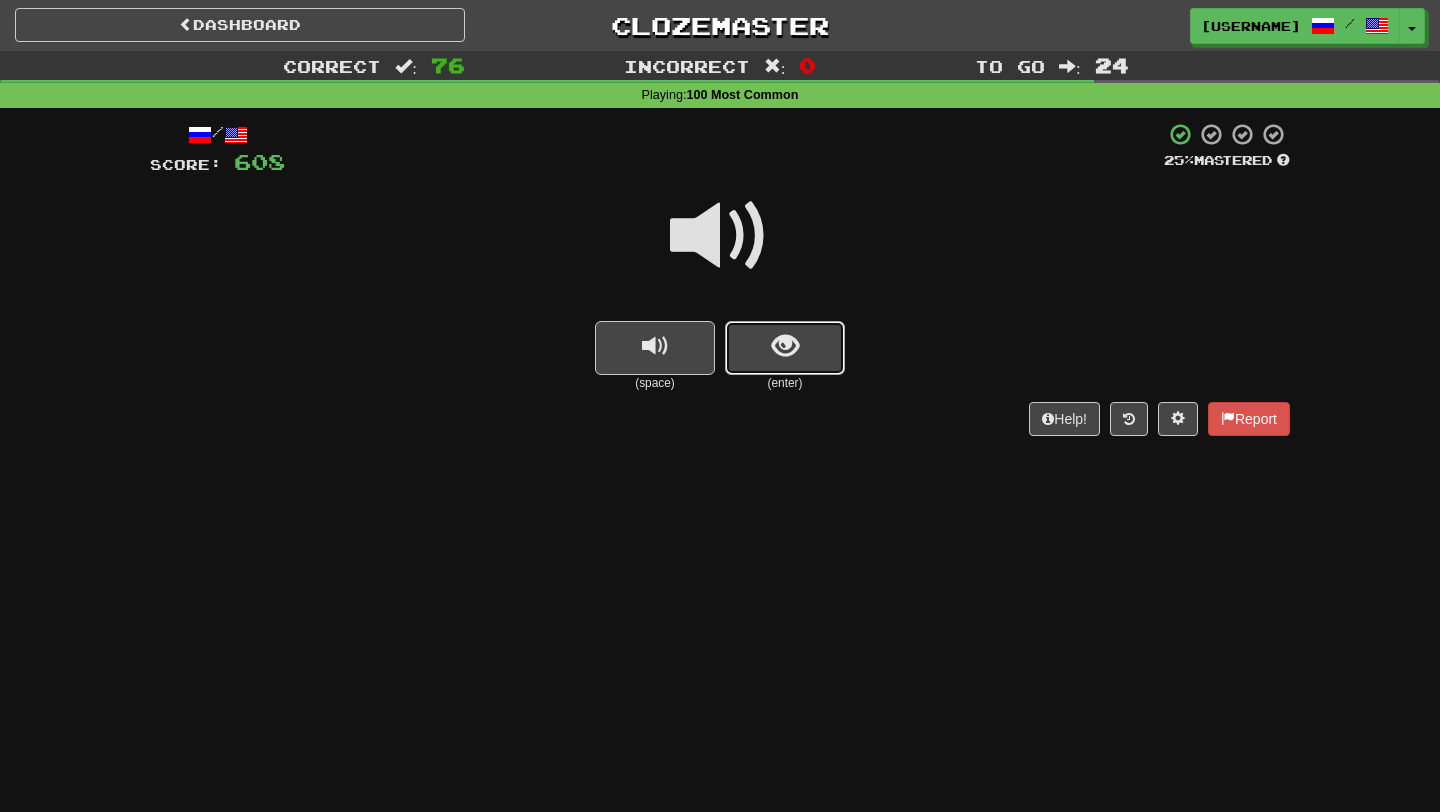 click at bounding box center (785, 346) 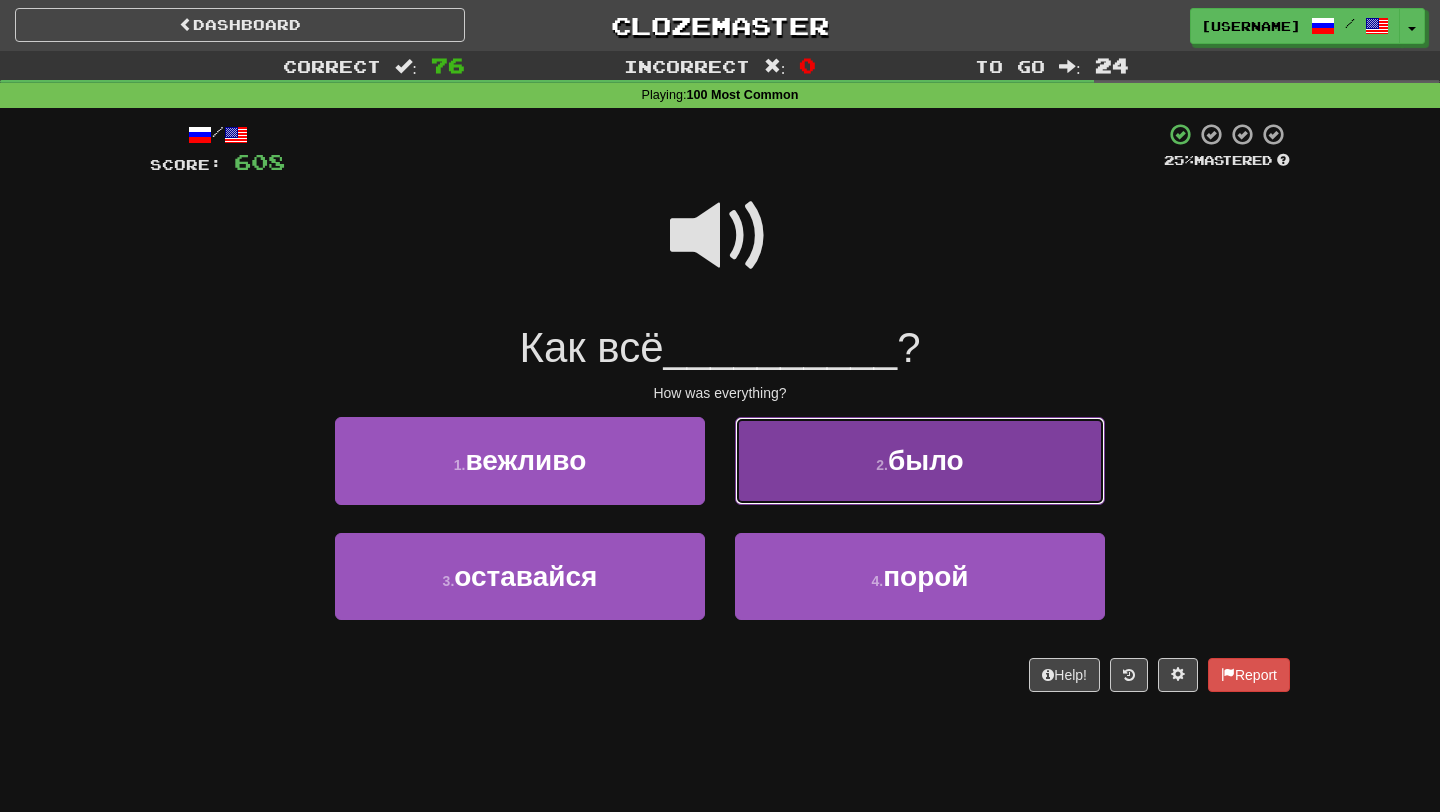 click on "2 .  было" at bounding box center [920, 460] 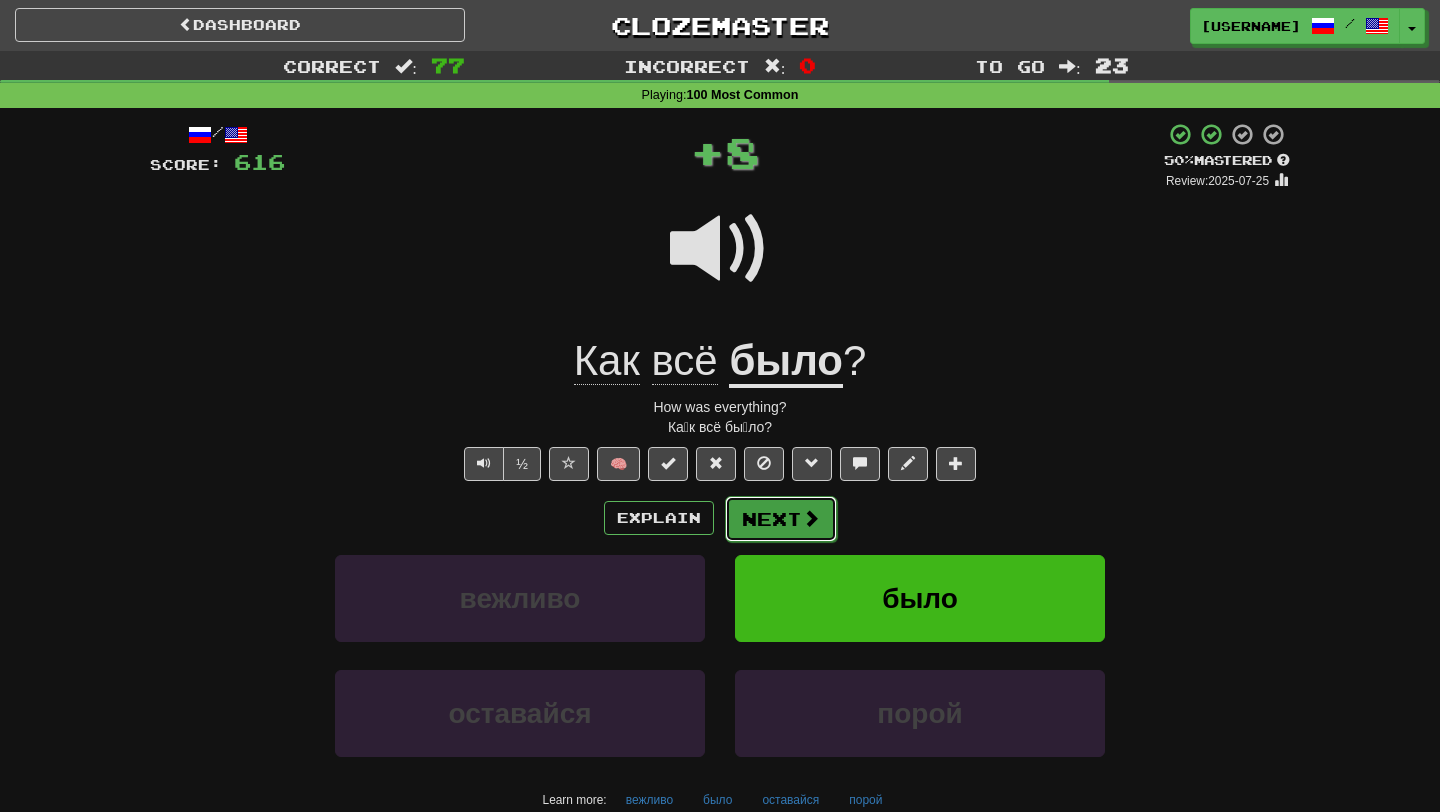 click at bounding box center [811, 518] 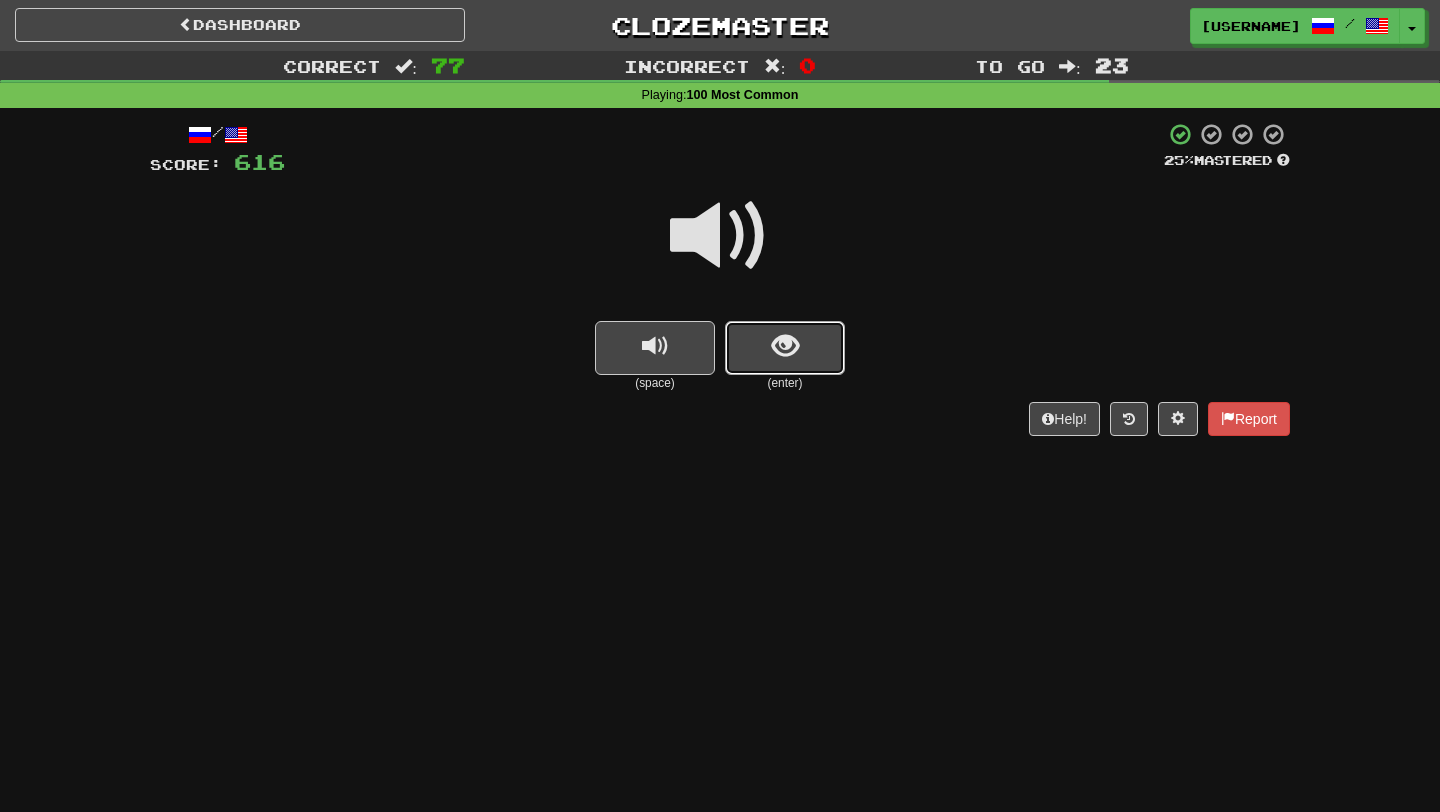 click at bounding box center (785, 346) 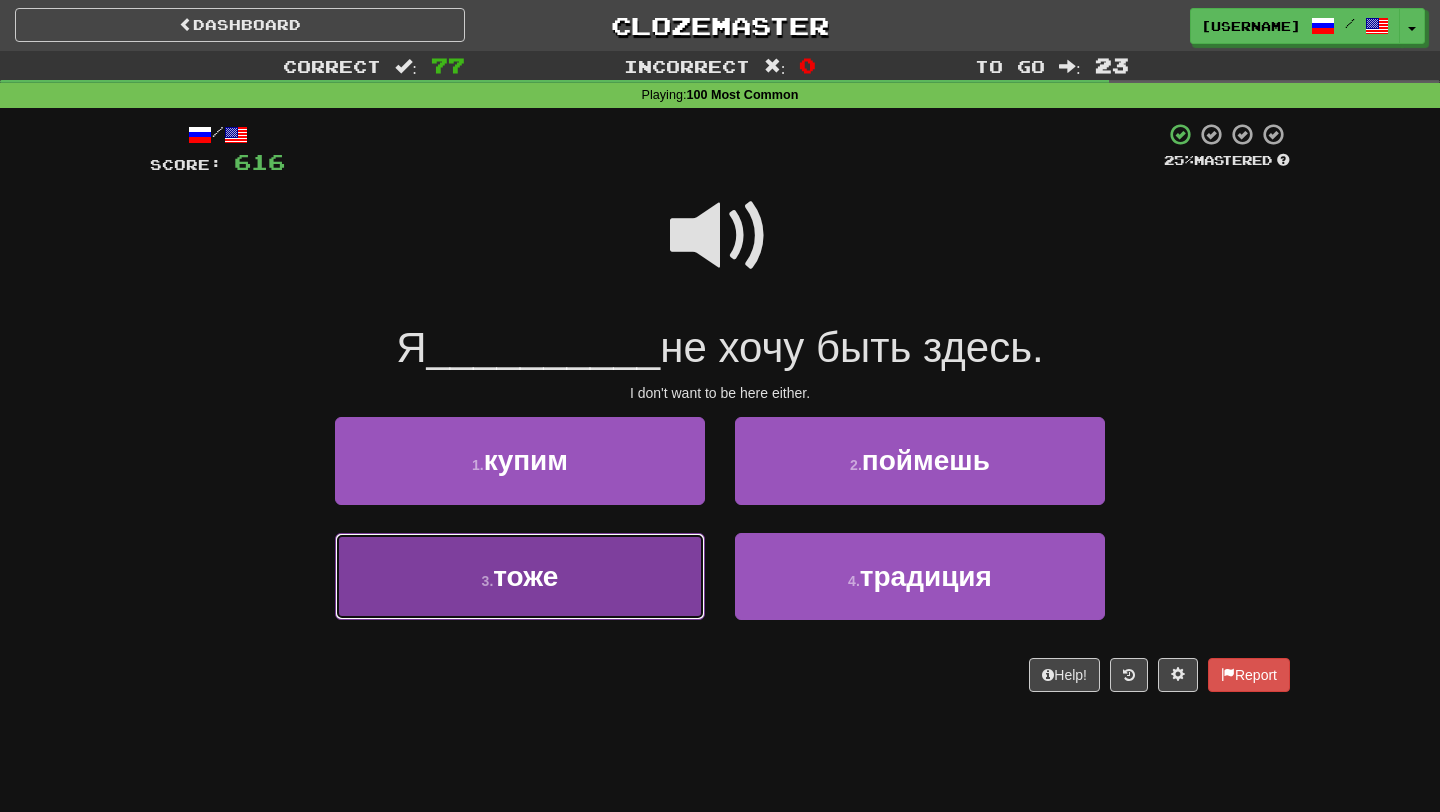 click on "3 .  тоже" at bounding box center (520, 576) 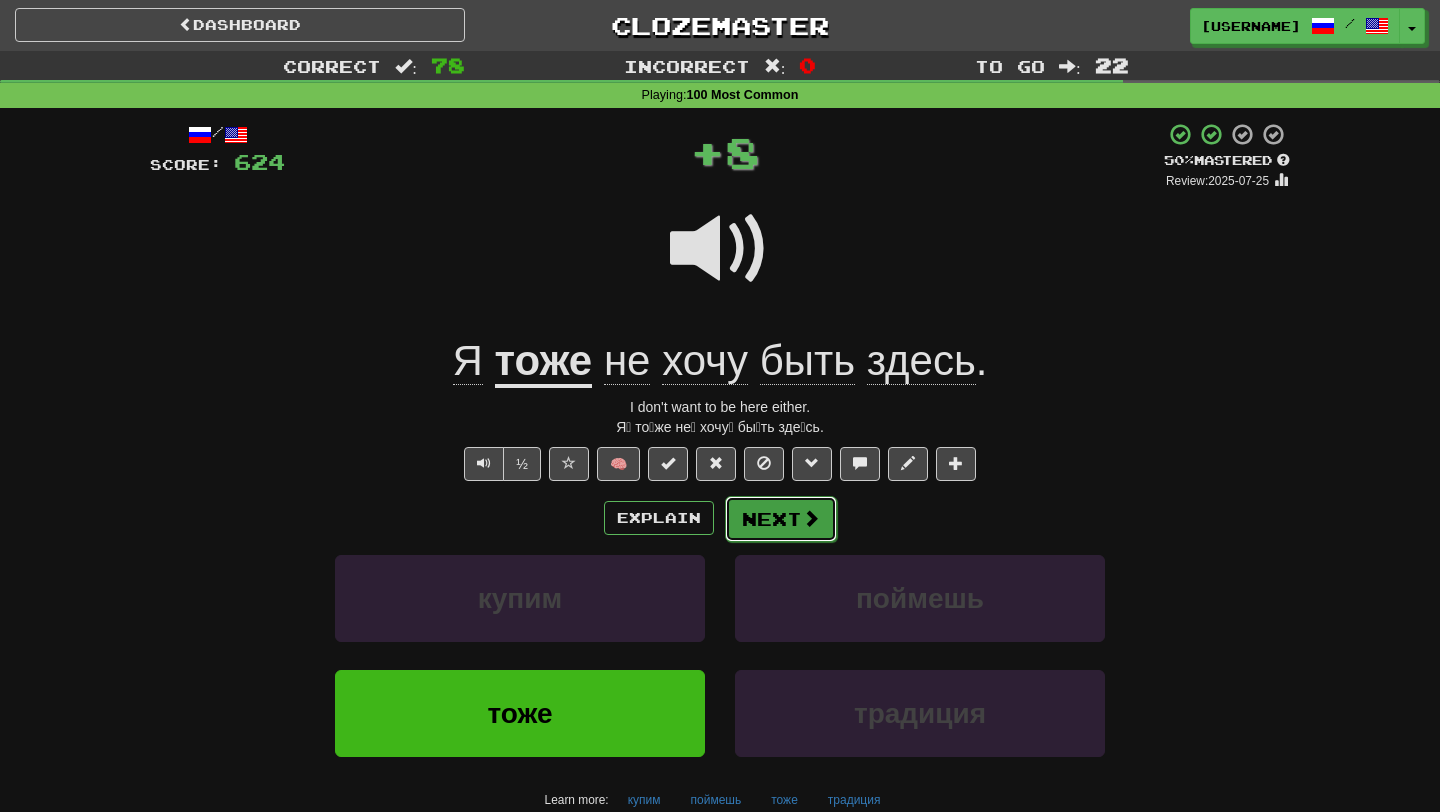 click on "Next" at bounding box center [781, 519] 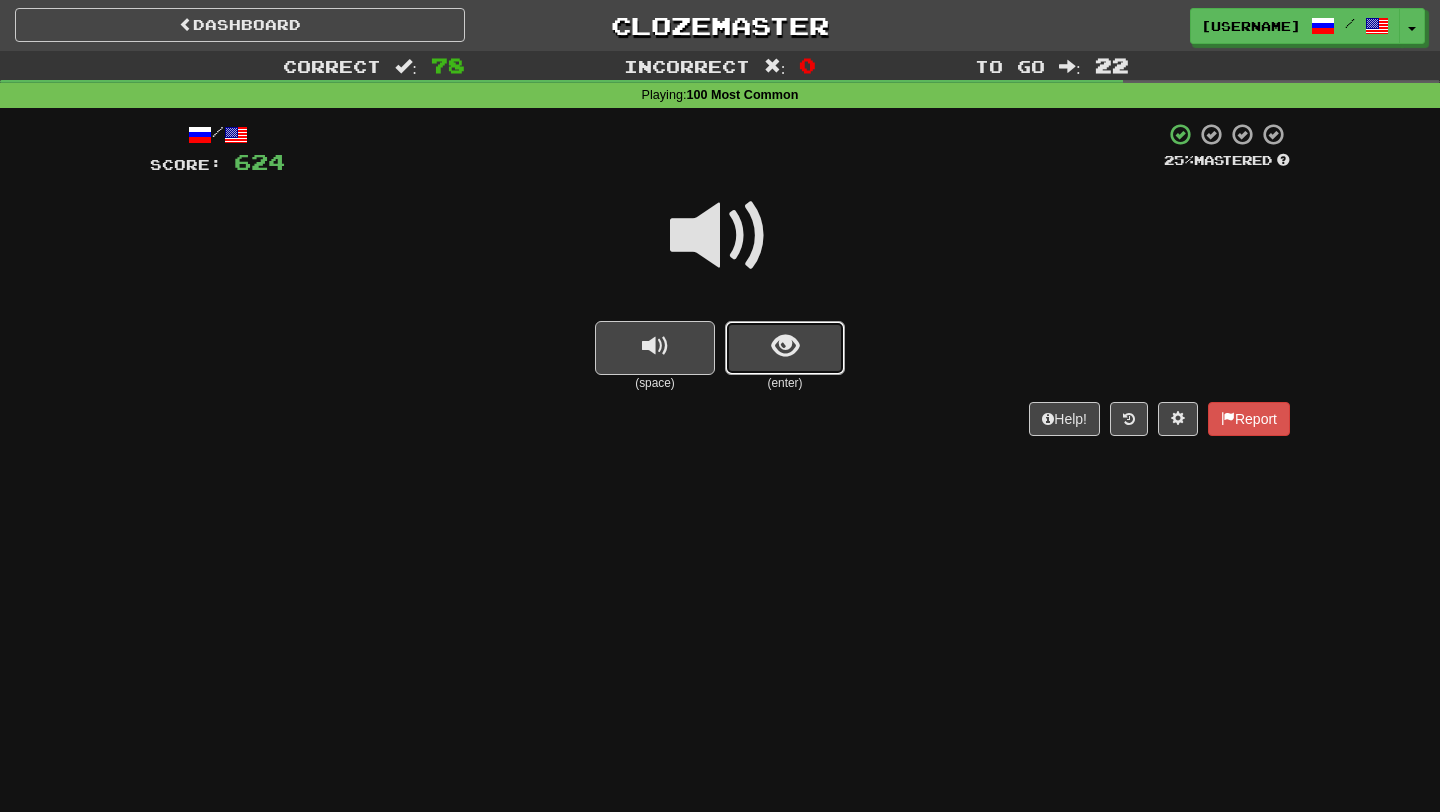 click at bounding box center (785, 348) 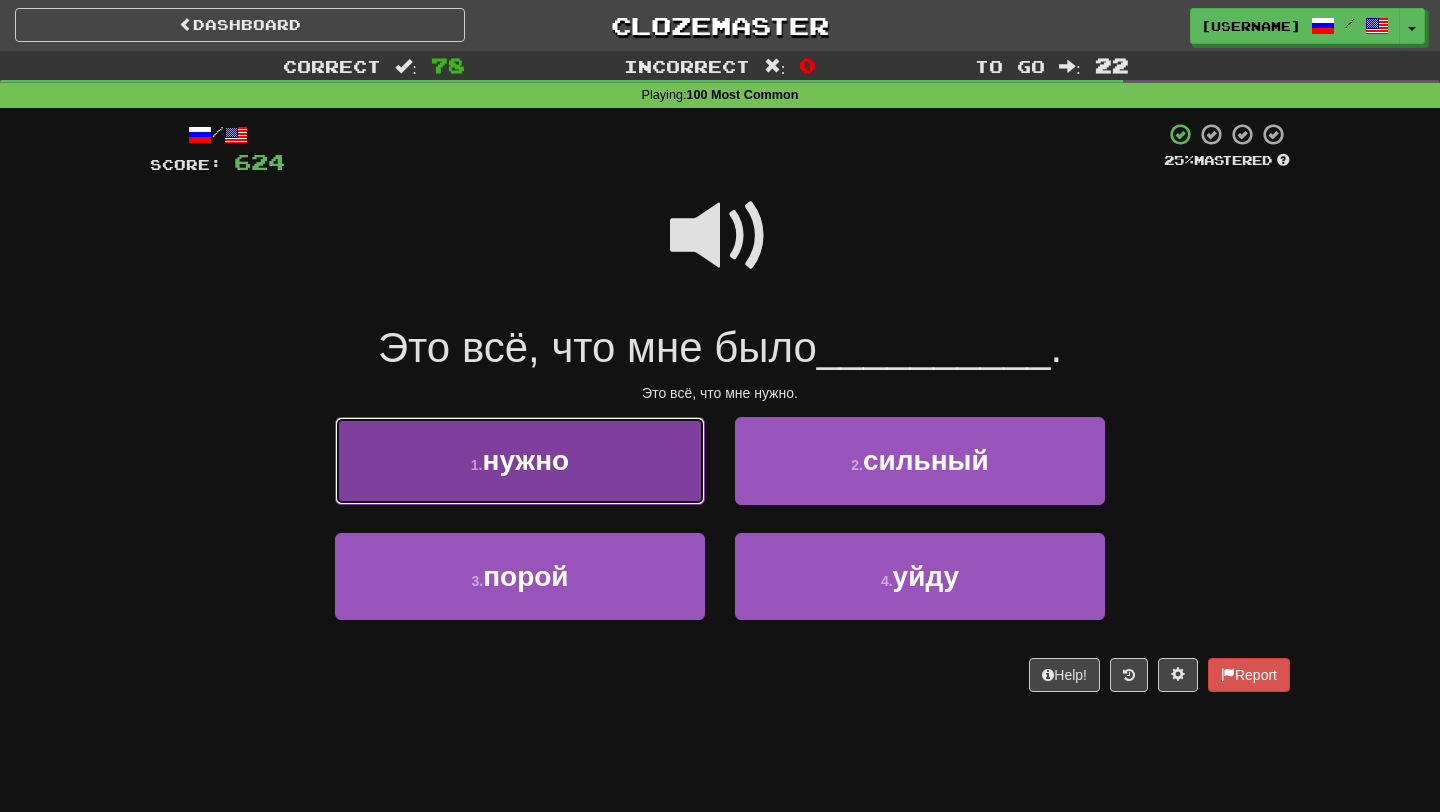 click on "нужно" at bounding box center [525, 460] 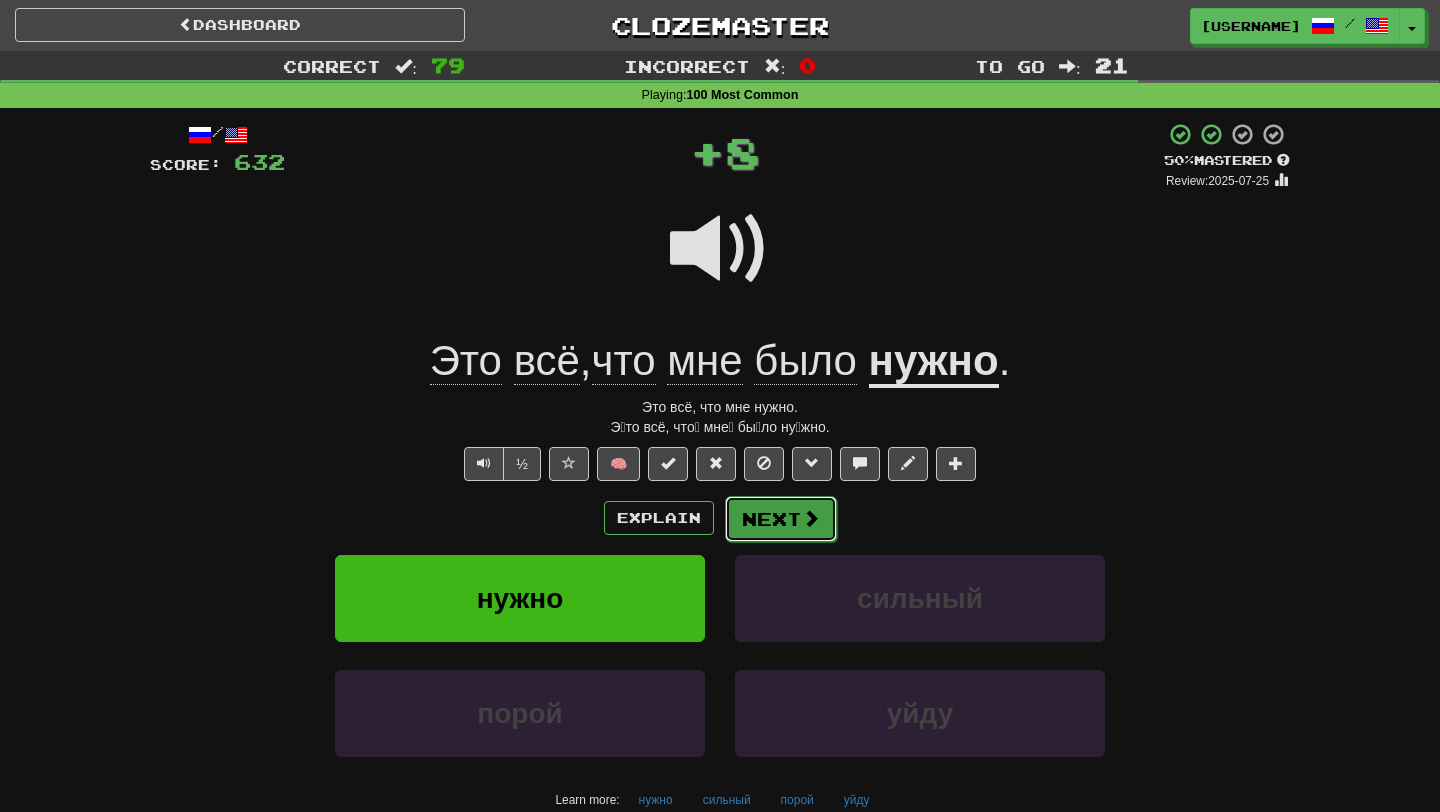click at bounding box center (811, 518) 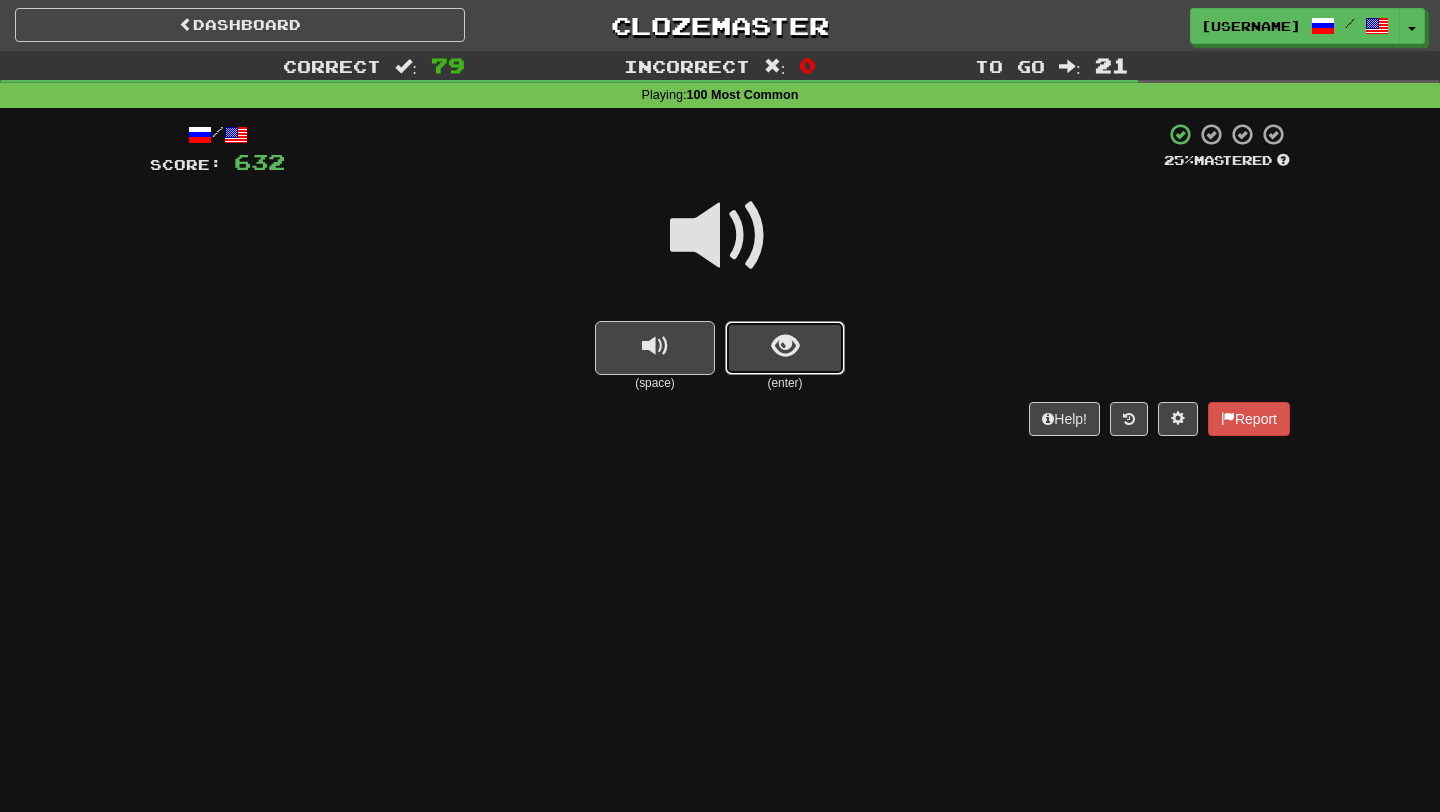 click at bounding box center (785, 346) 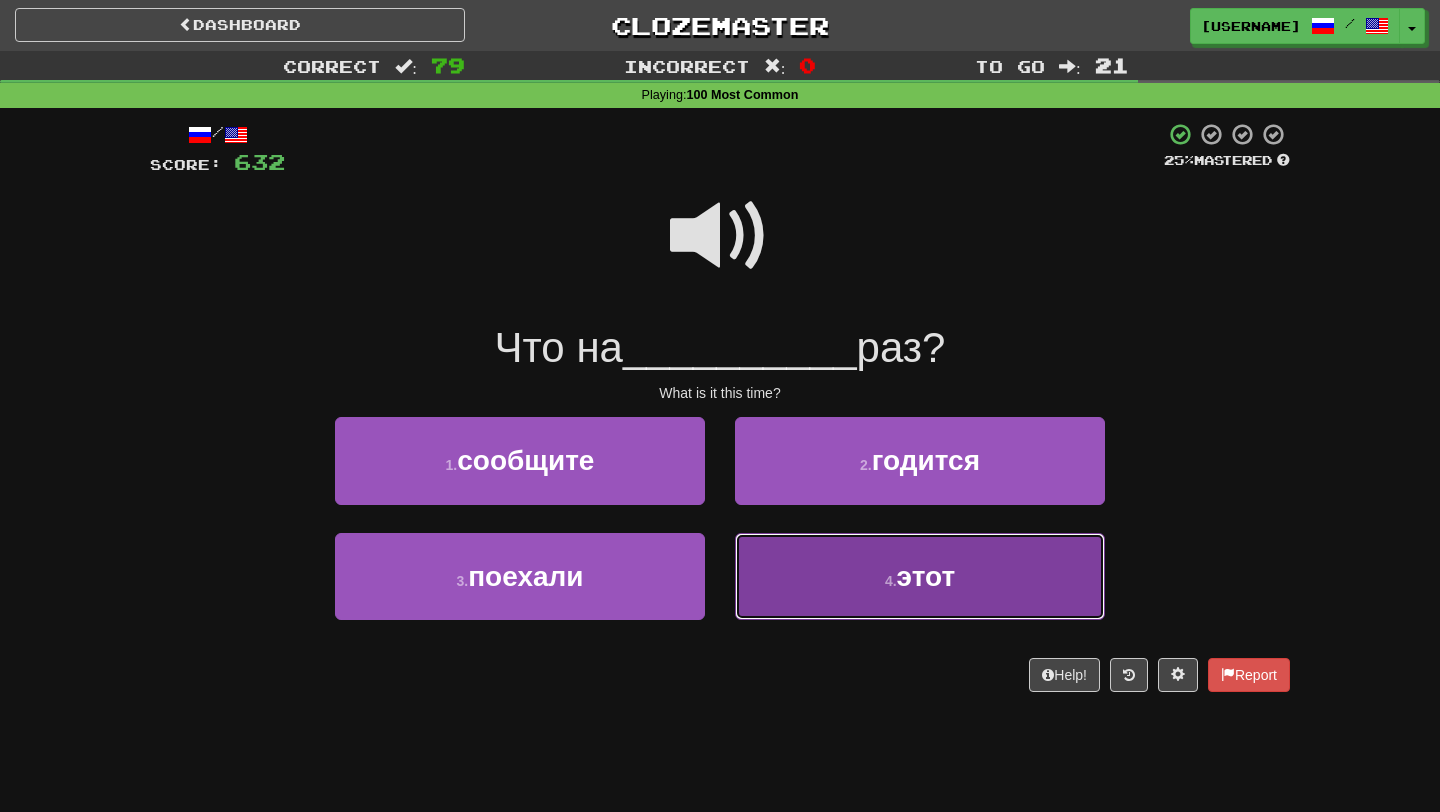 click on "4 .  этот" at bounding box center [920, 576] 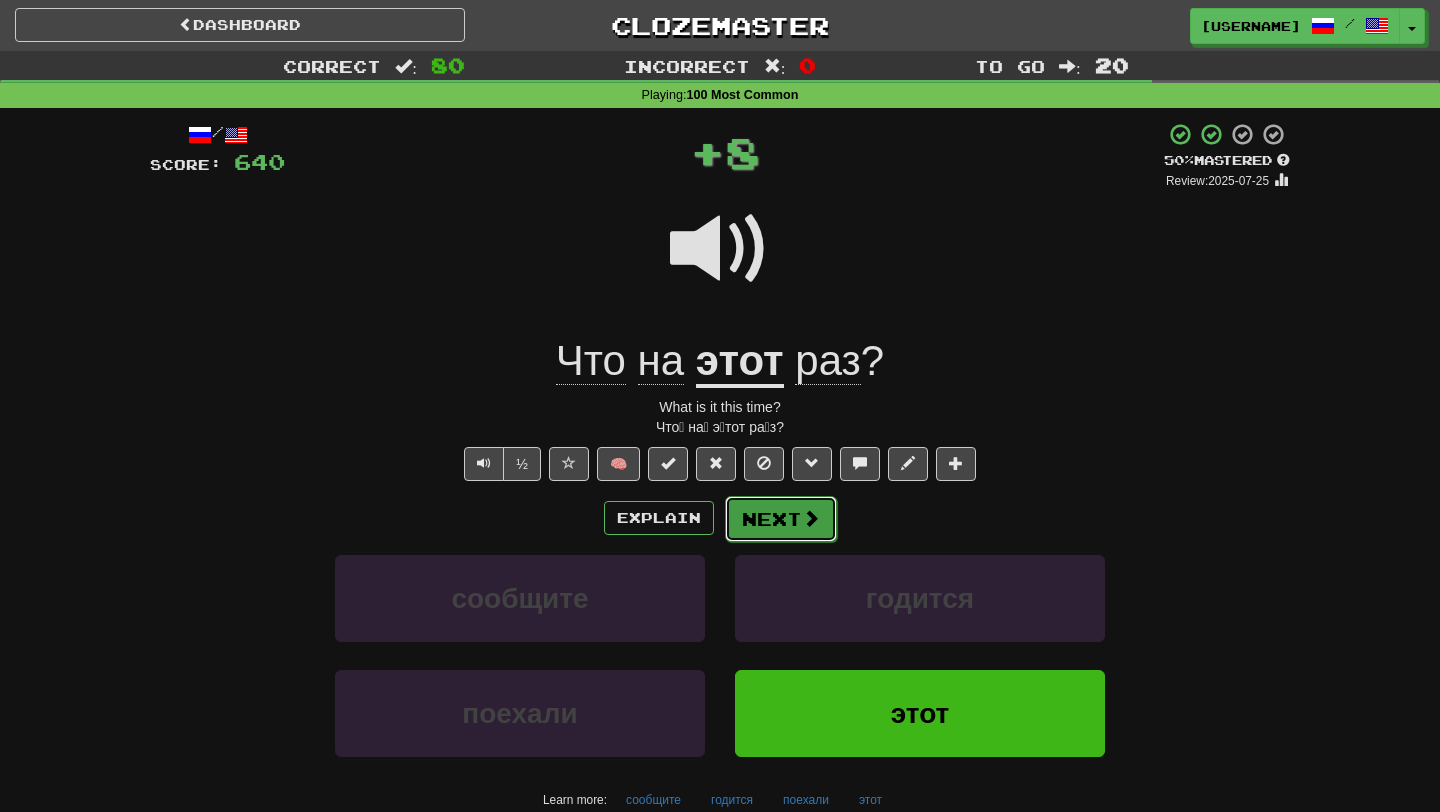 click on "Next" at bounding box center (781, 519) 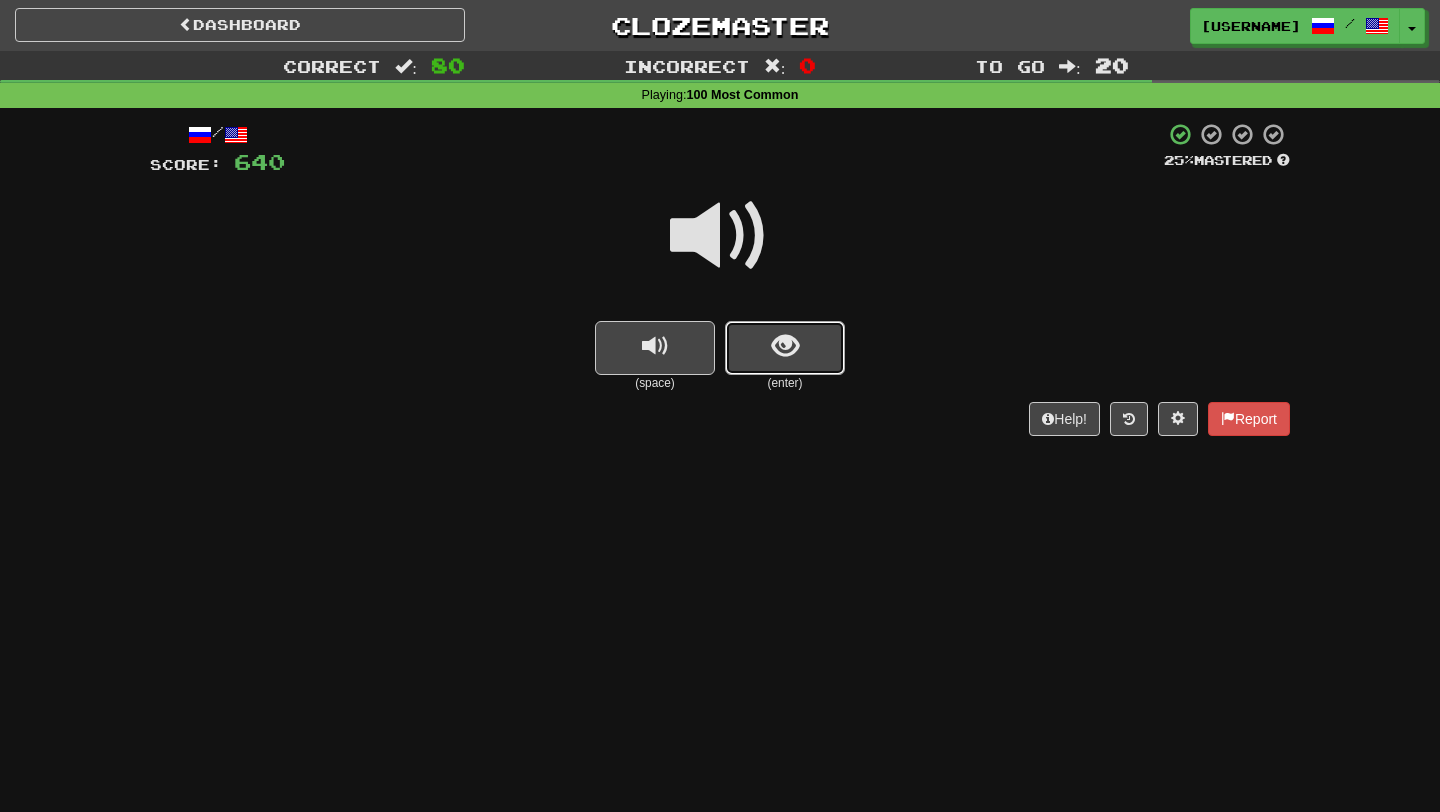 click at bounding box center [785, 348] 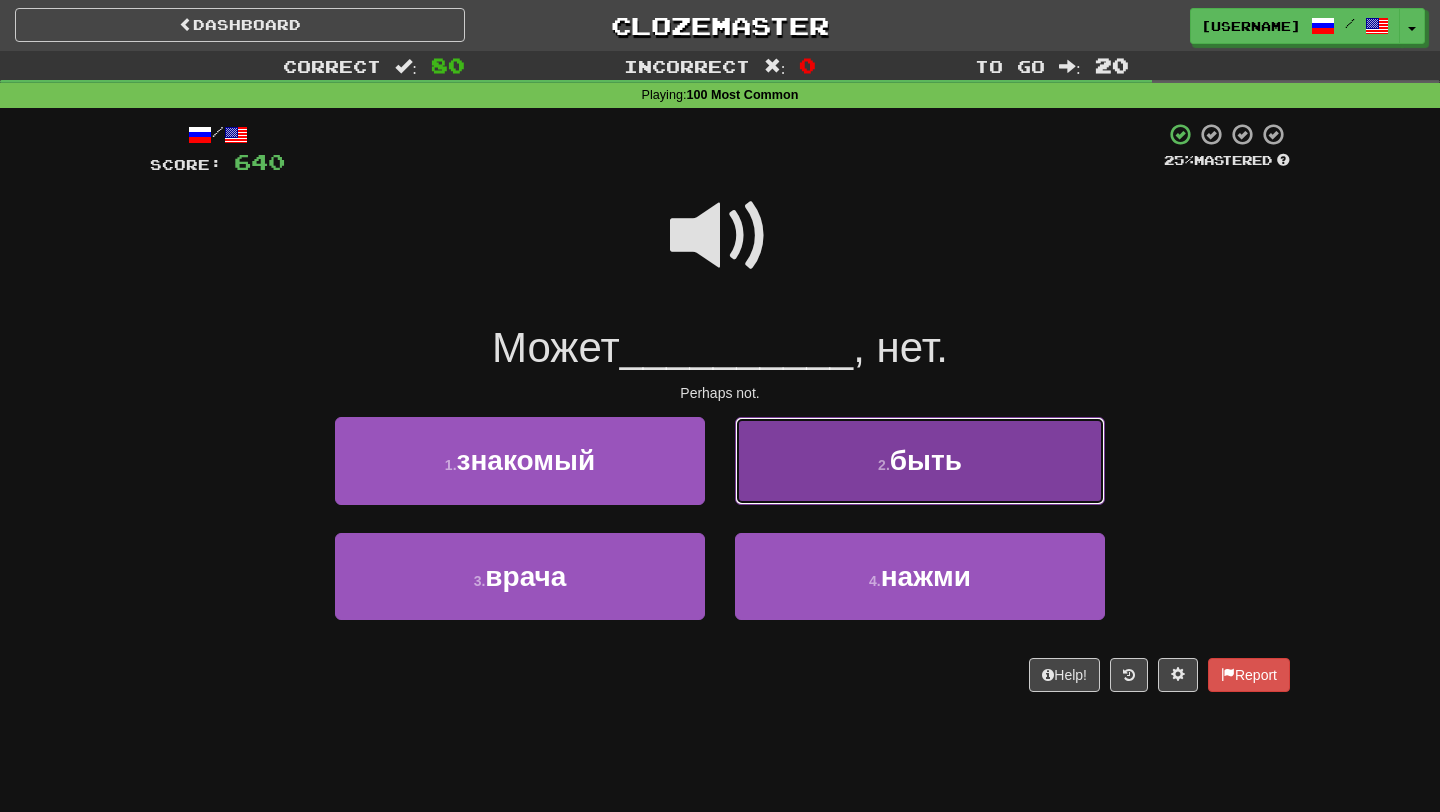 click on "2 .  быть" at bounding box center [920, 460] 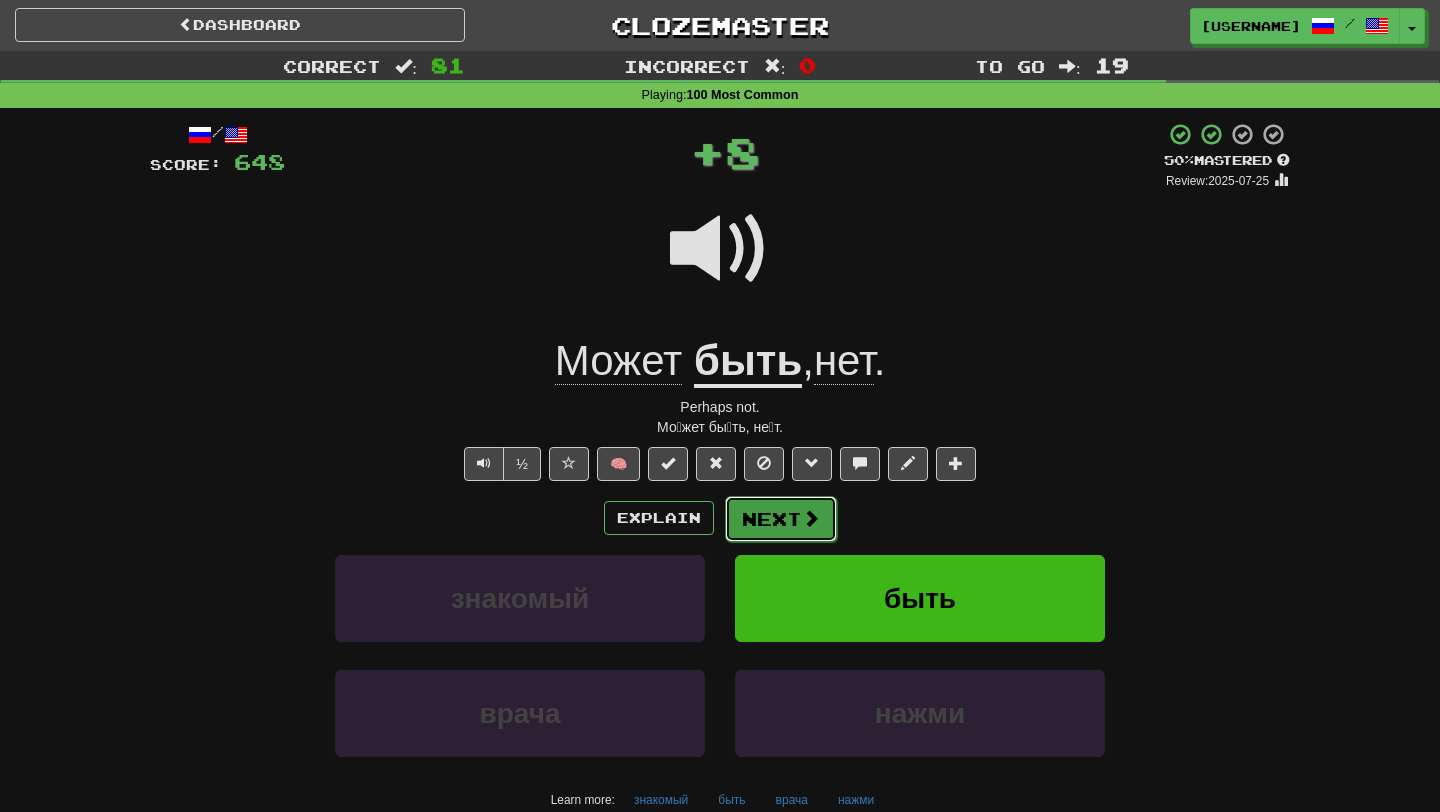 click on "Next" at bounding box center [781, 519] 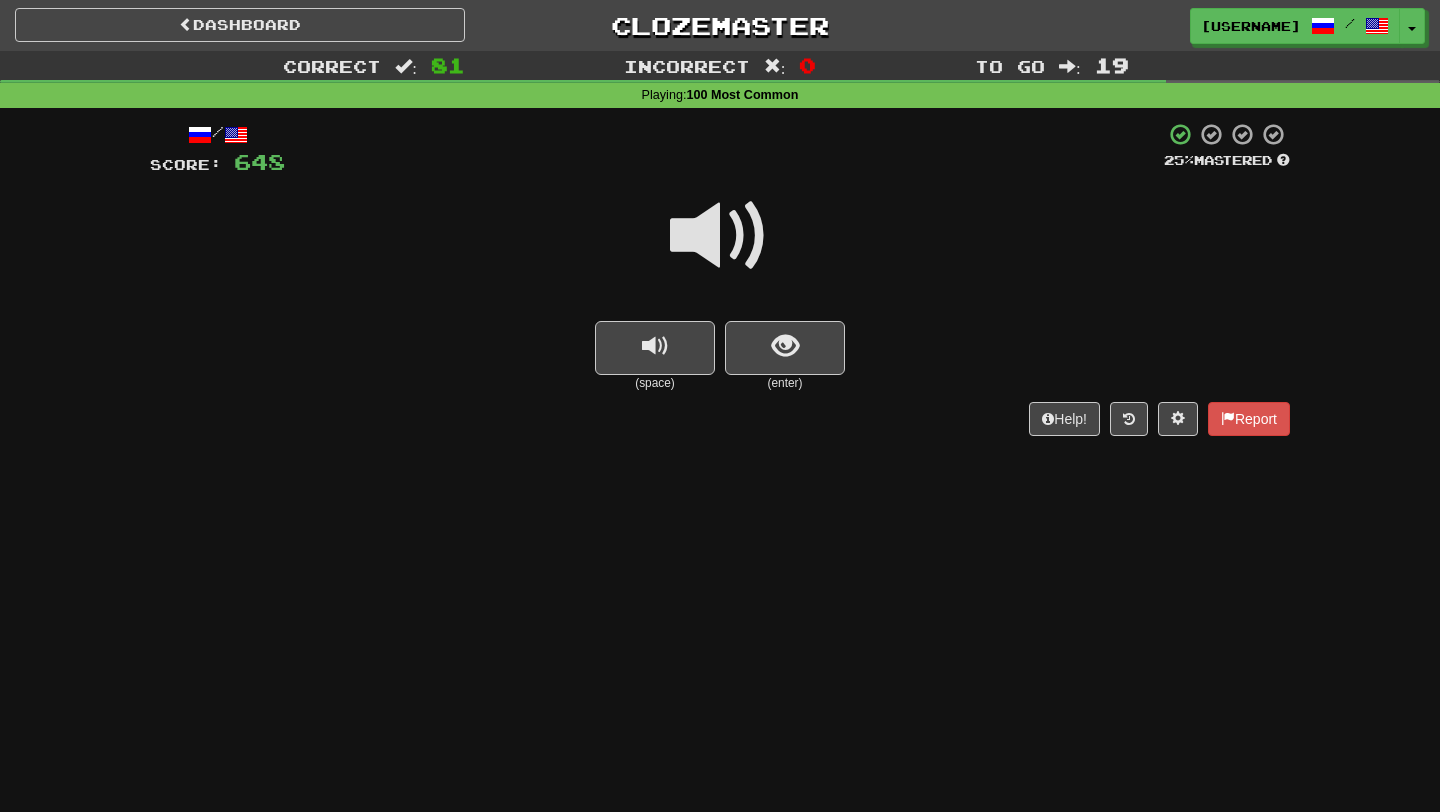 click at bounding box center [785, 348] 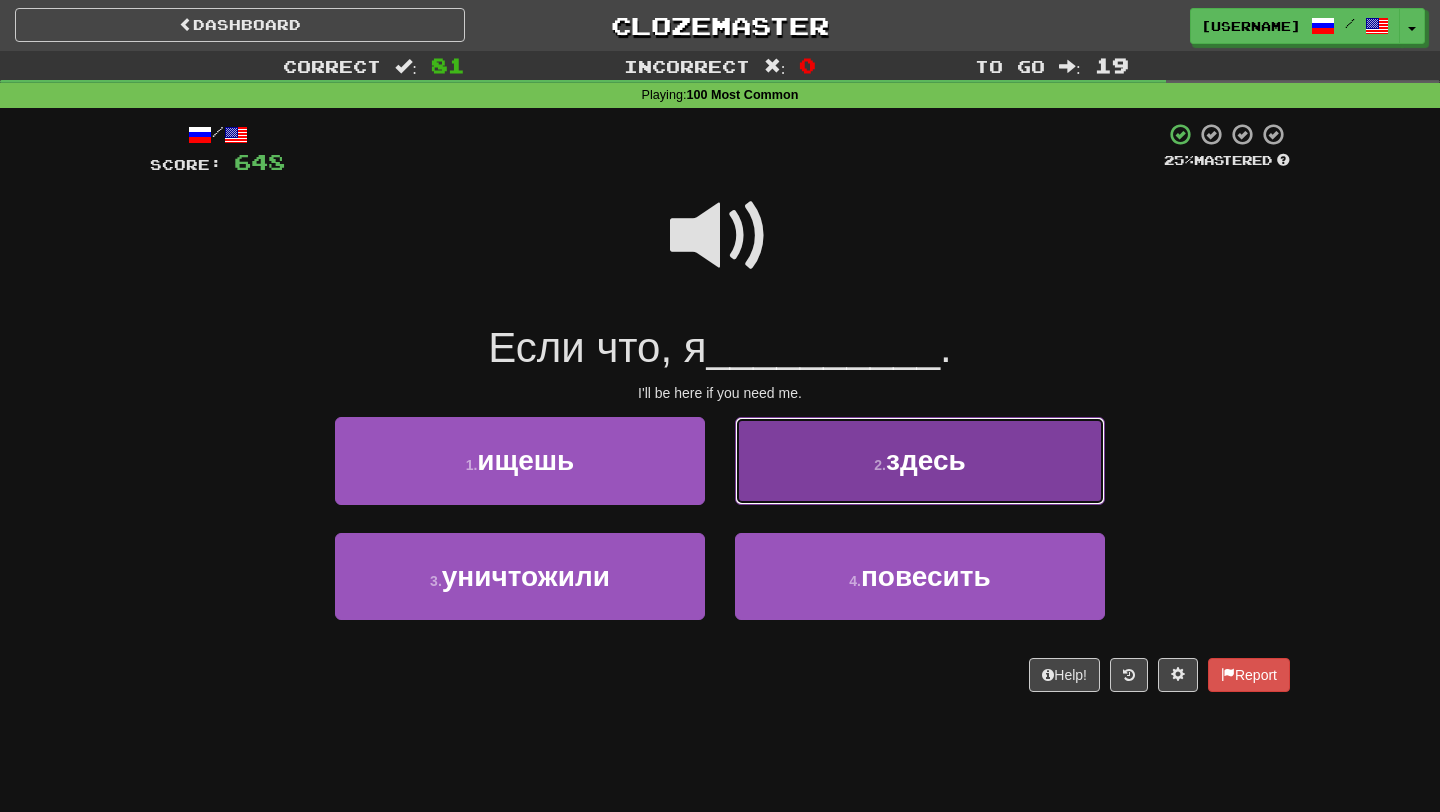 click on "2 .  здесь" at bounding box center (920, 460) 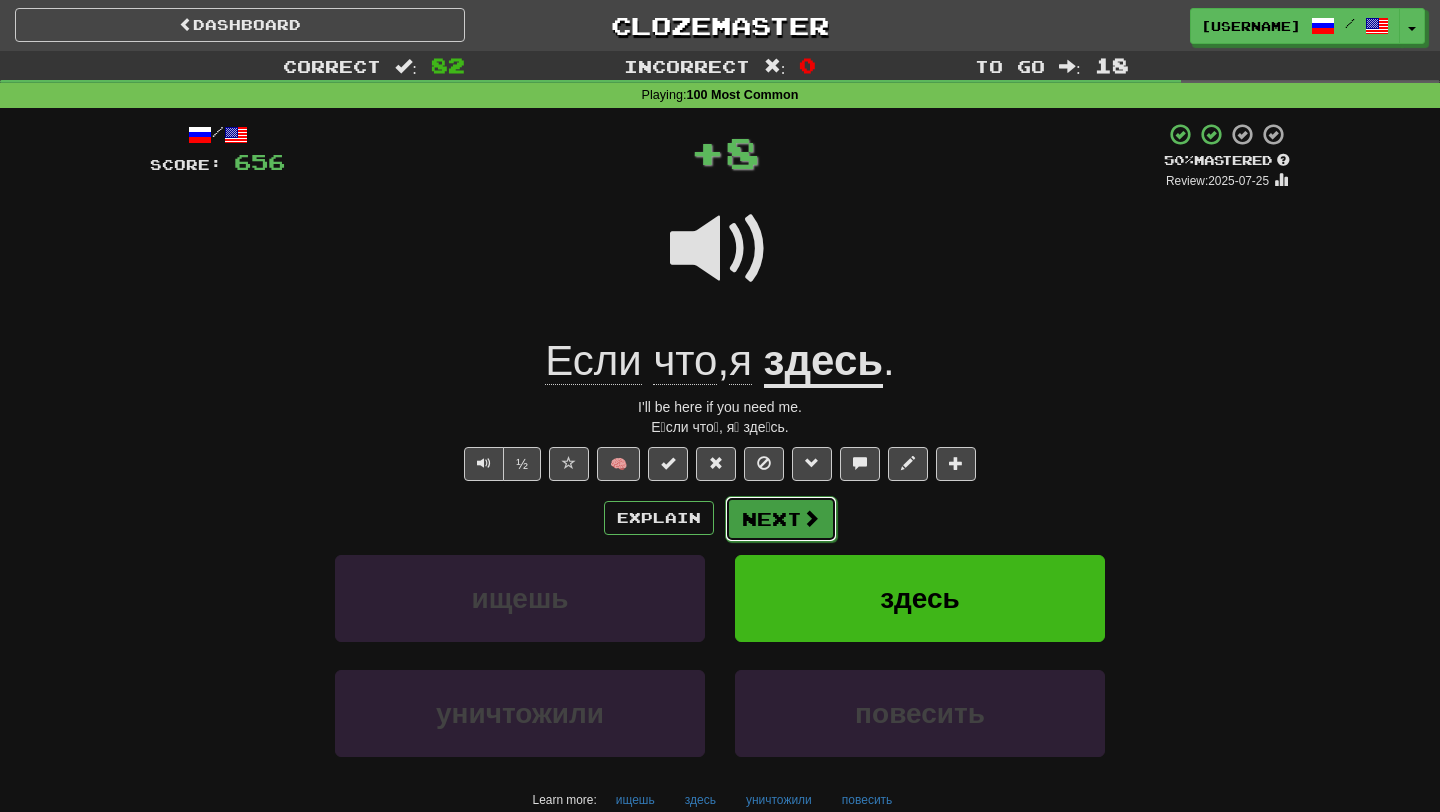 click on "Next" at bounding box center [781, 519] 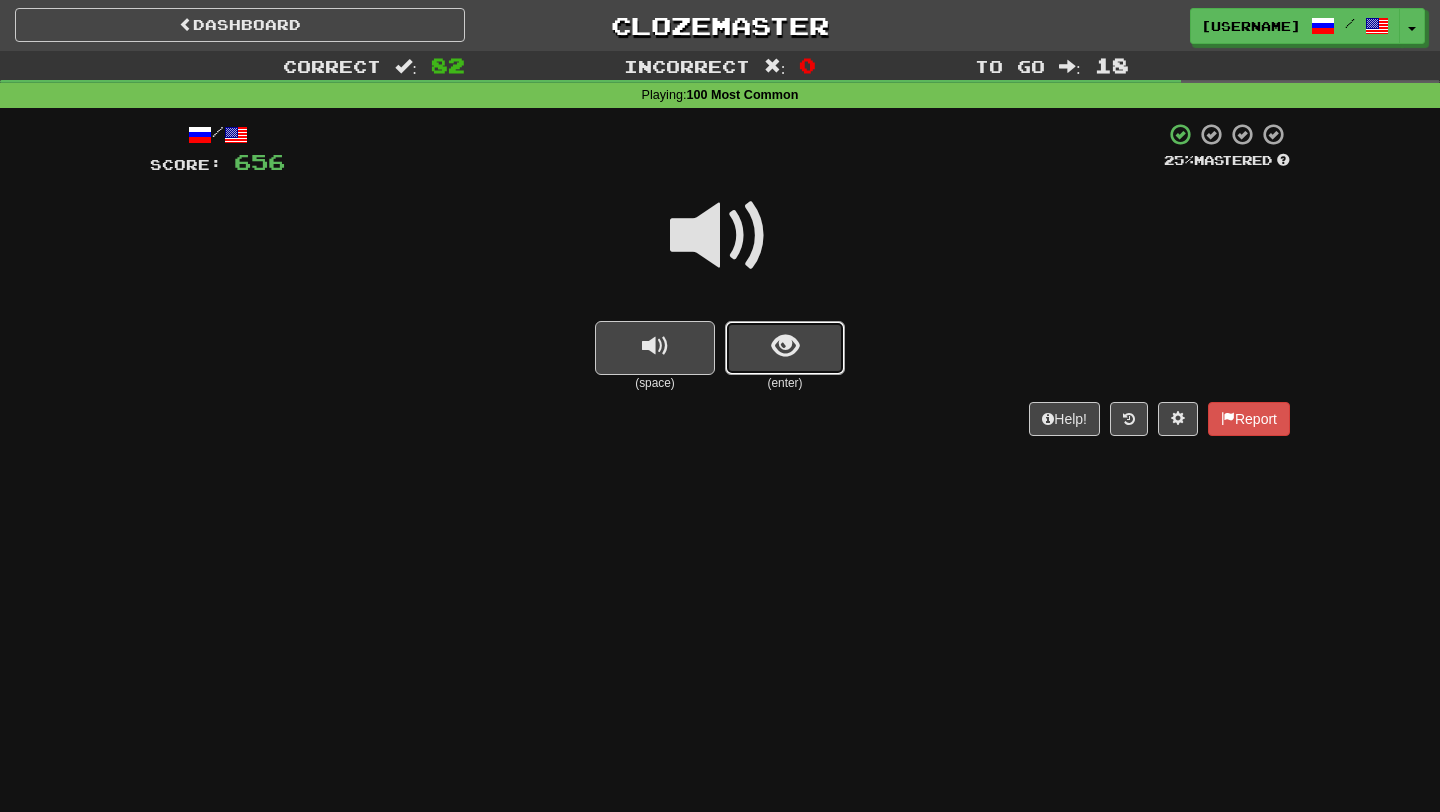 click at bounding box center (785, 346) 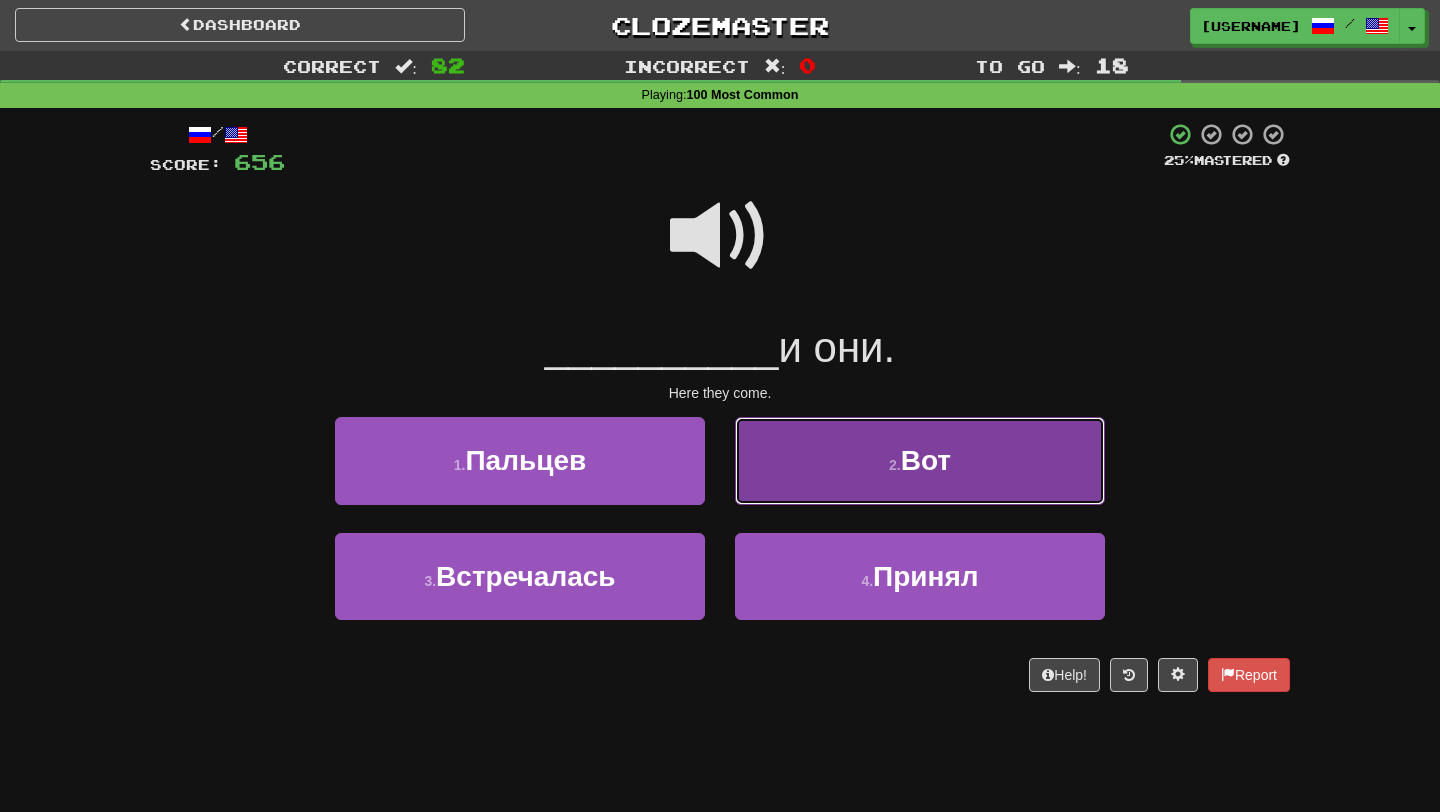 click on "2 .  Вот" at bounding box center [920, 460] 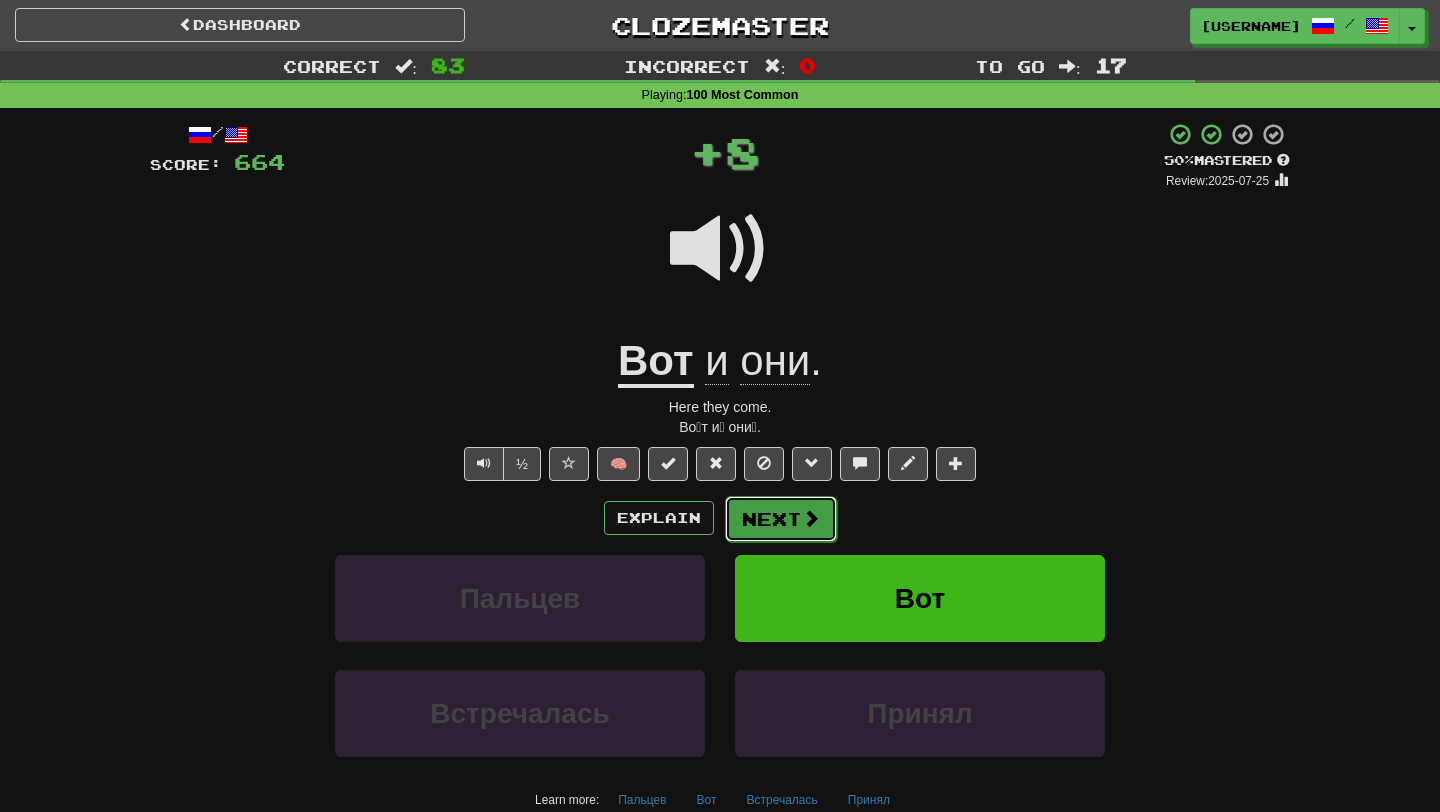 click on "Next" at bounding box center [781, 519] 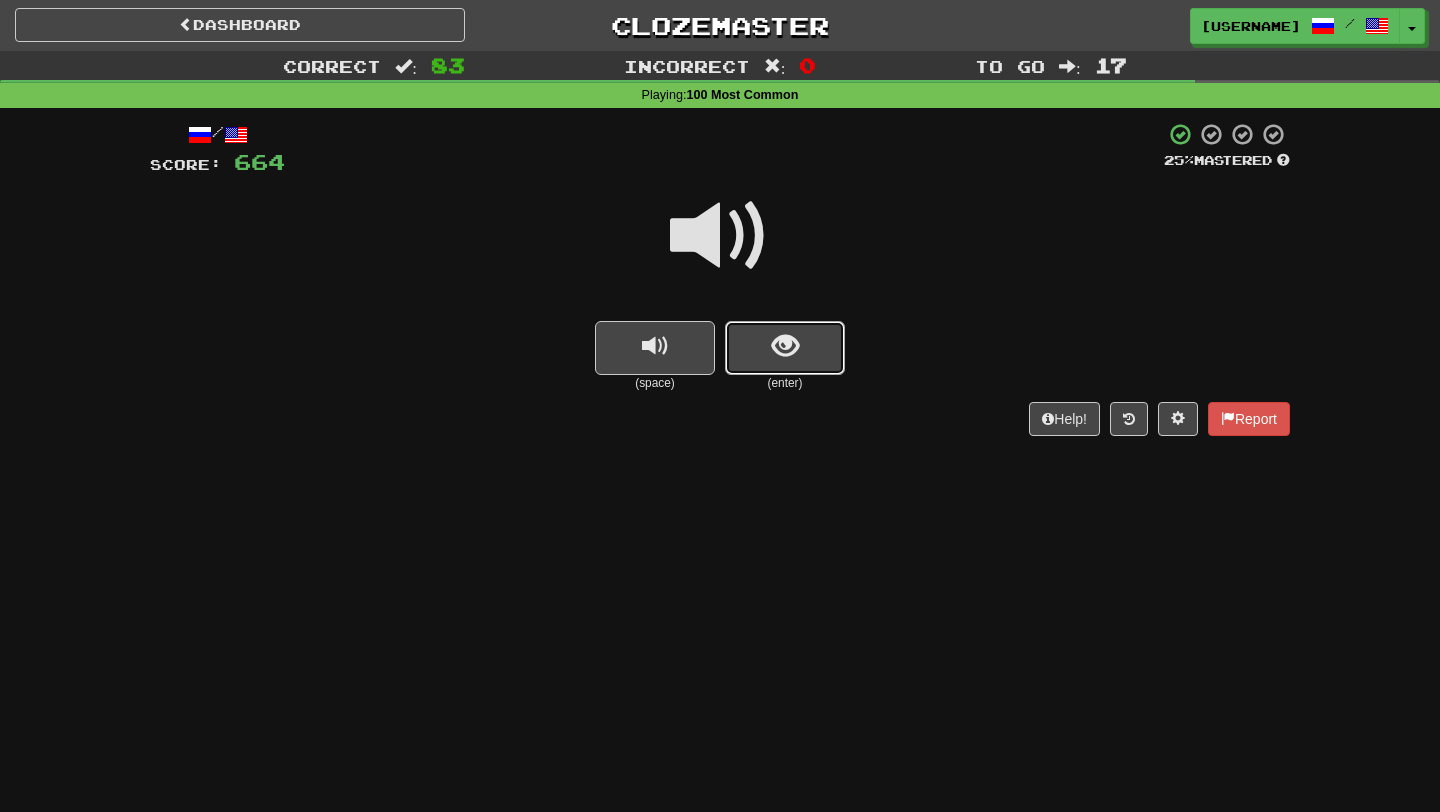 click at bounding box center (785, 348) 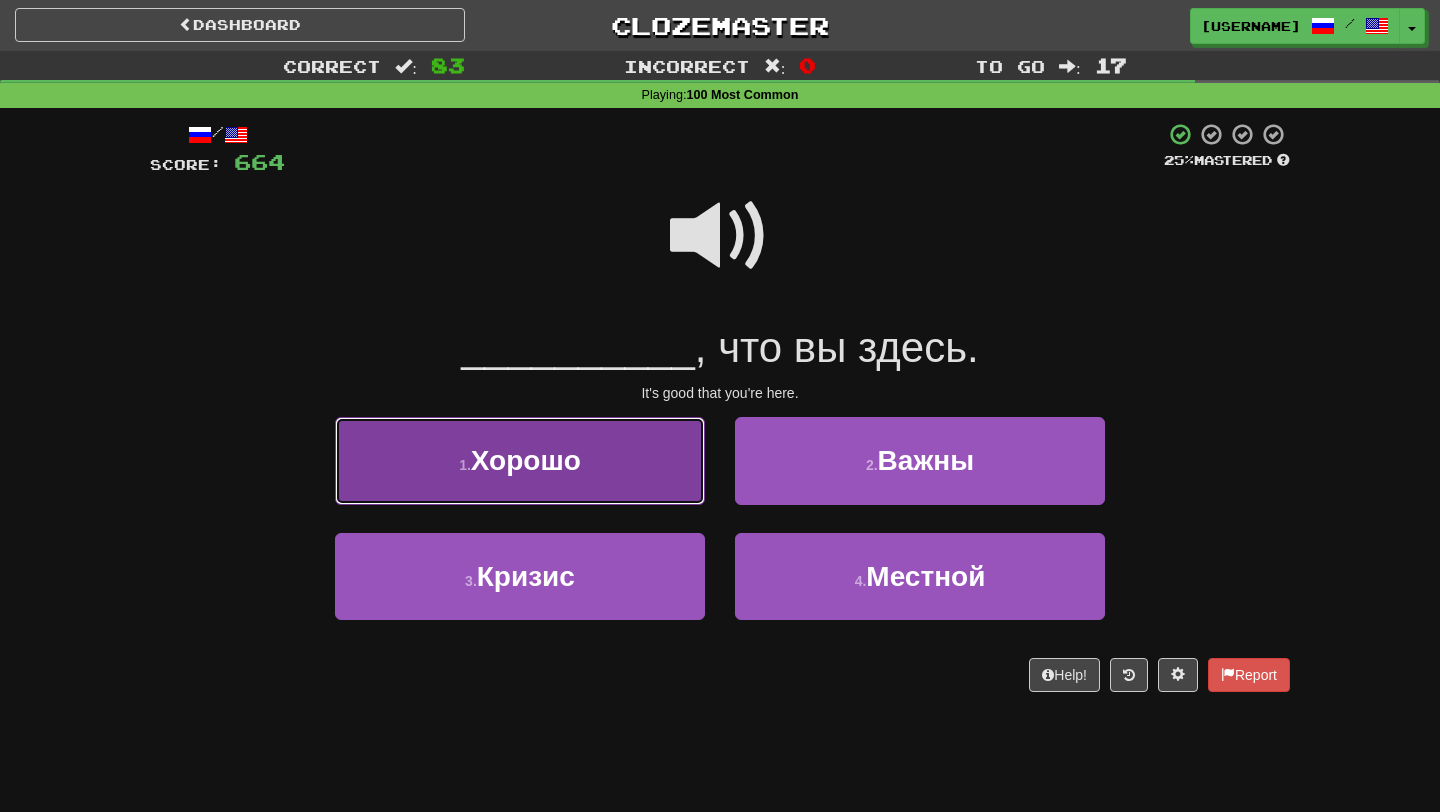 click on "1 .  Хорошо" at bounding box center (520, 460) 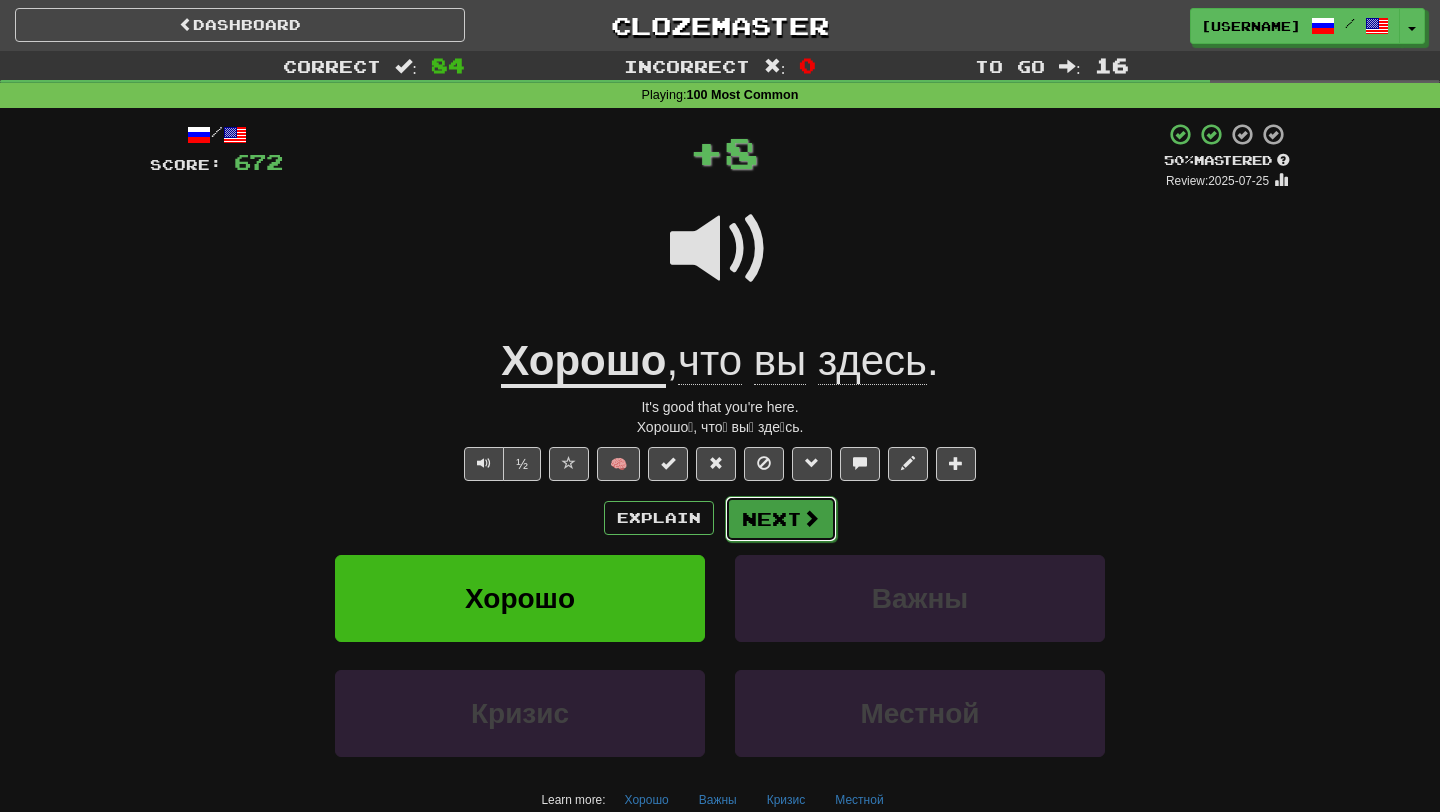 click at bounding box center [811, 518] 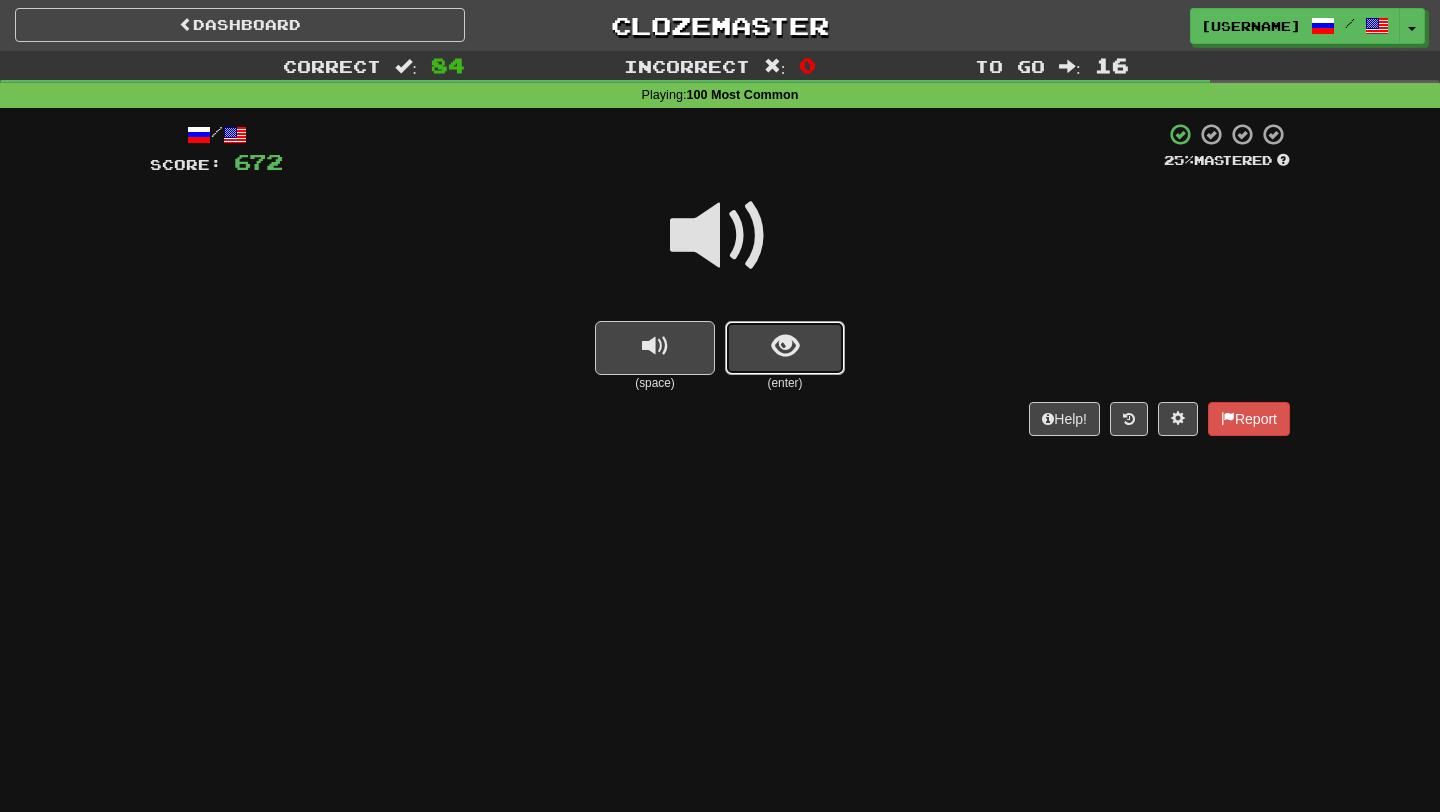 click at bounding box center [785, 348] 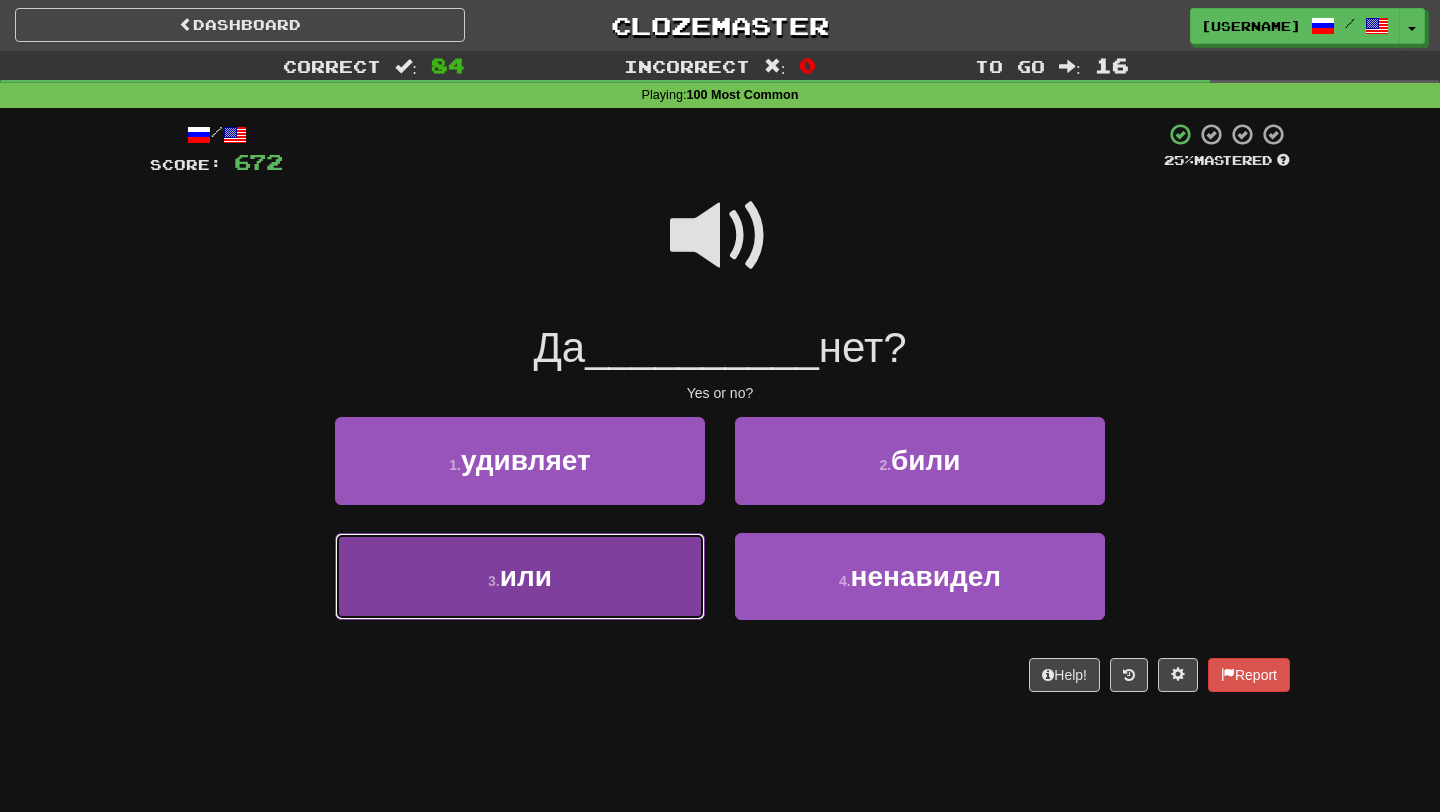 click on "3 .  или" at bounding box center [520, 576] 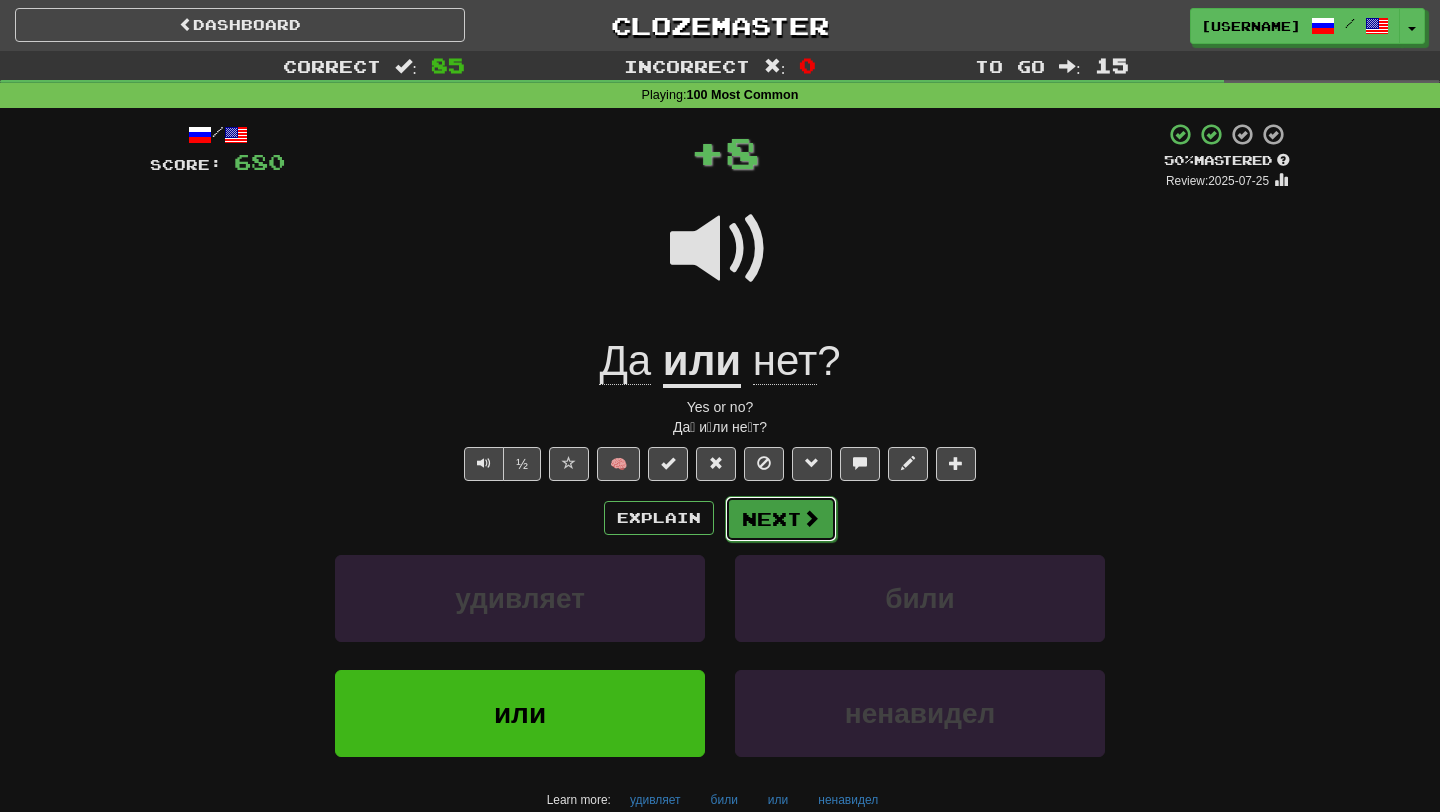 click on "Next" at bounding box center (781, 519) 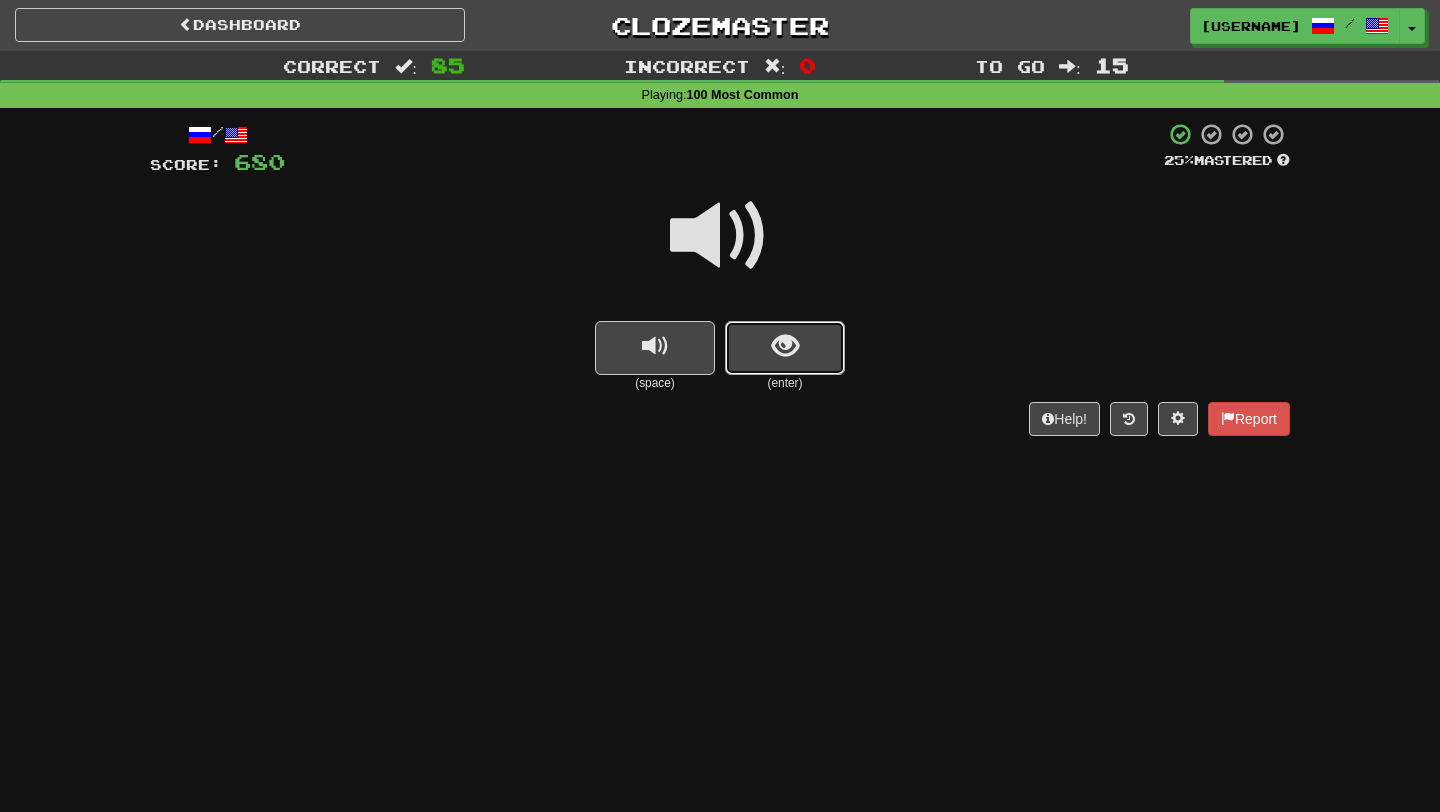 click at bounding box center [785, 348] 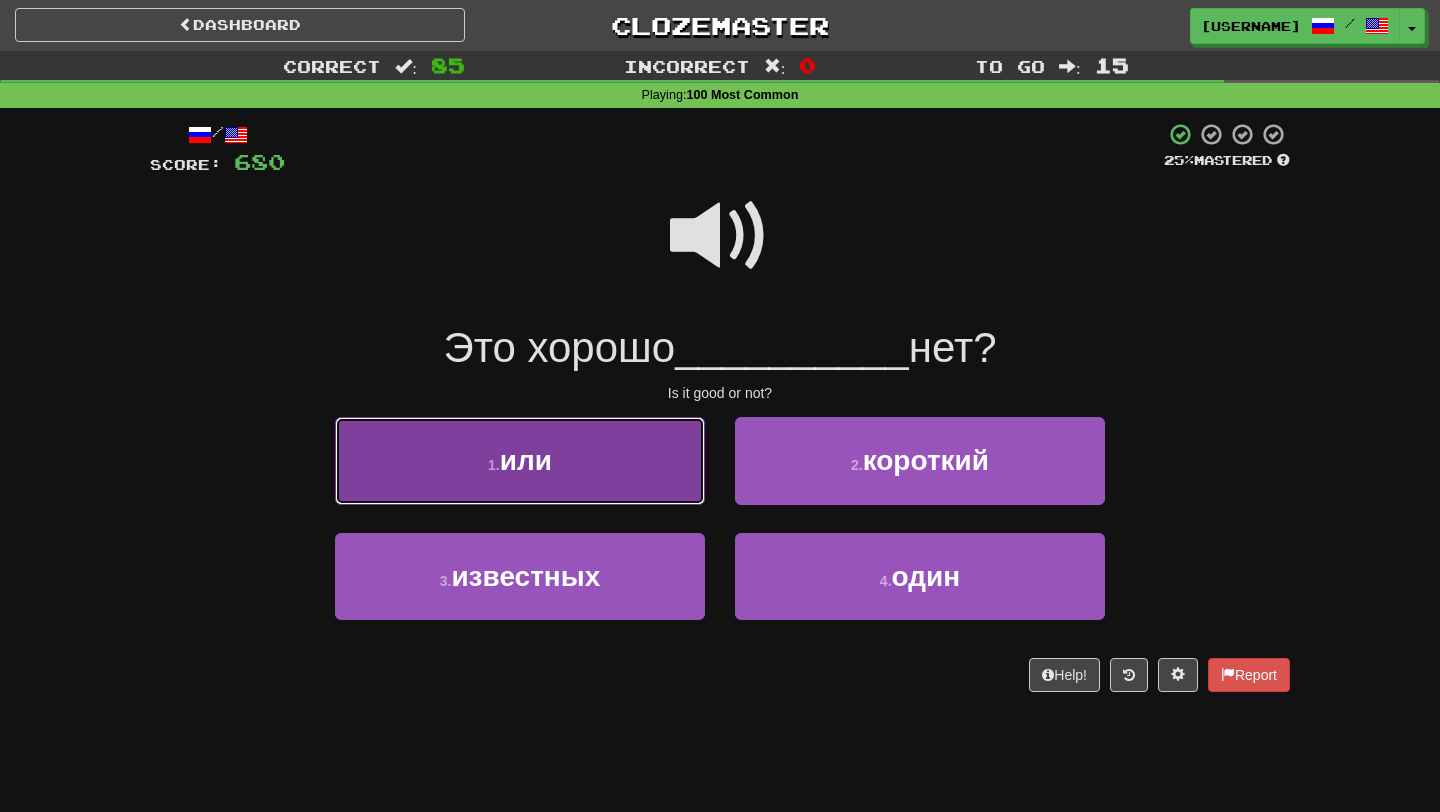 click on "1 .  или" at bounding box center [520, 460] 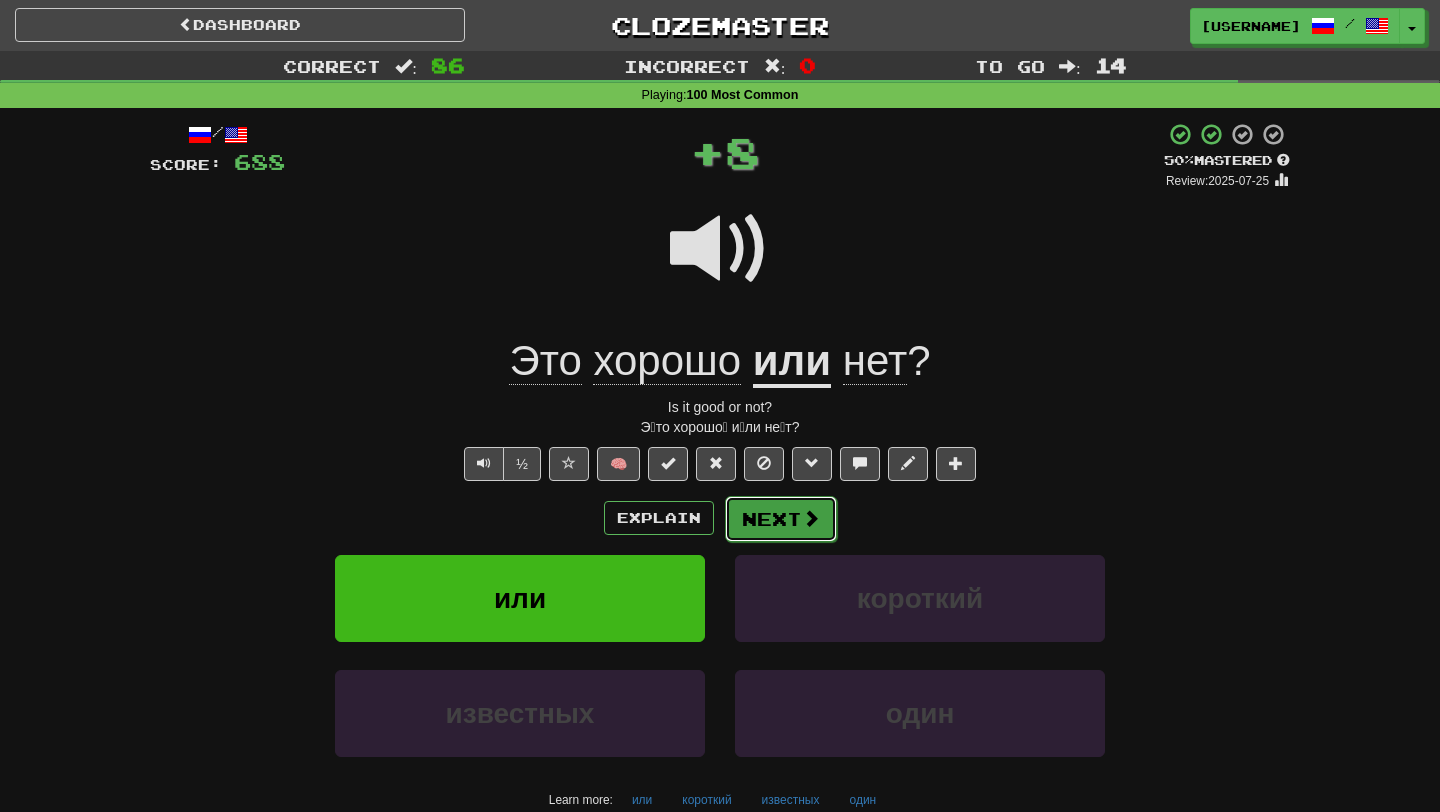 click at bounding box center (811, 518) 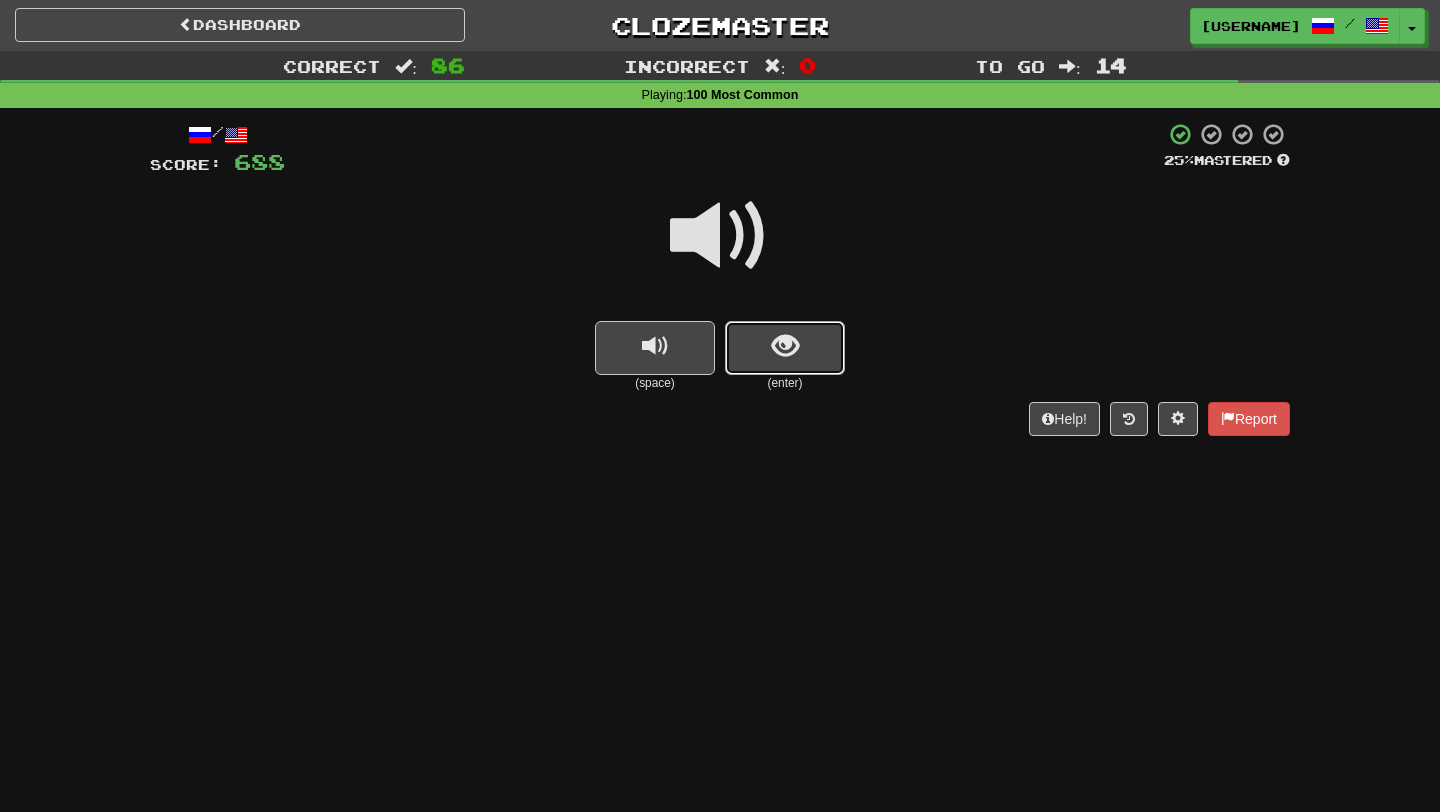 click at bounding box center [785, 348] 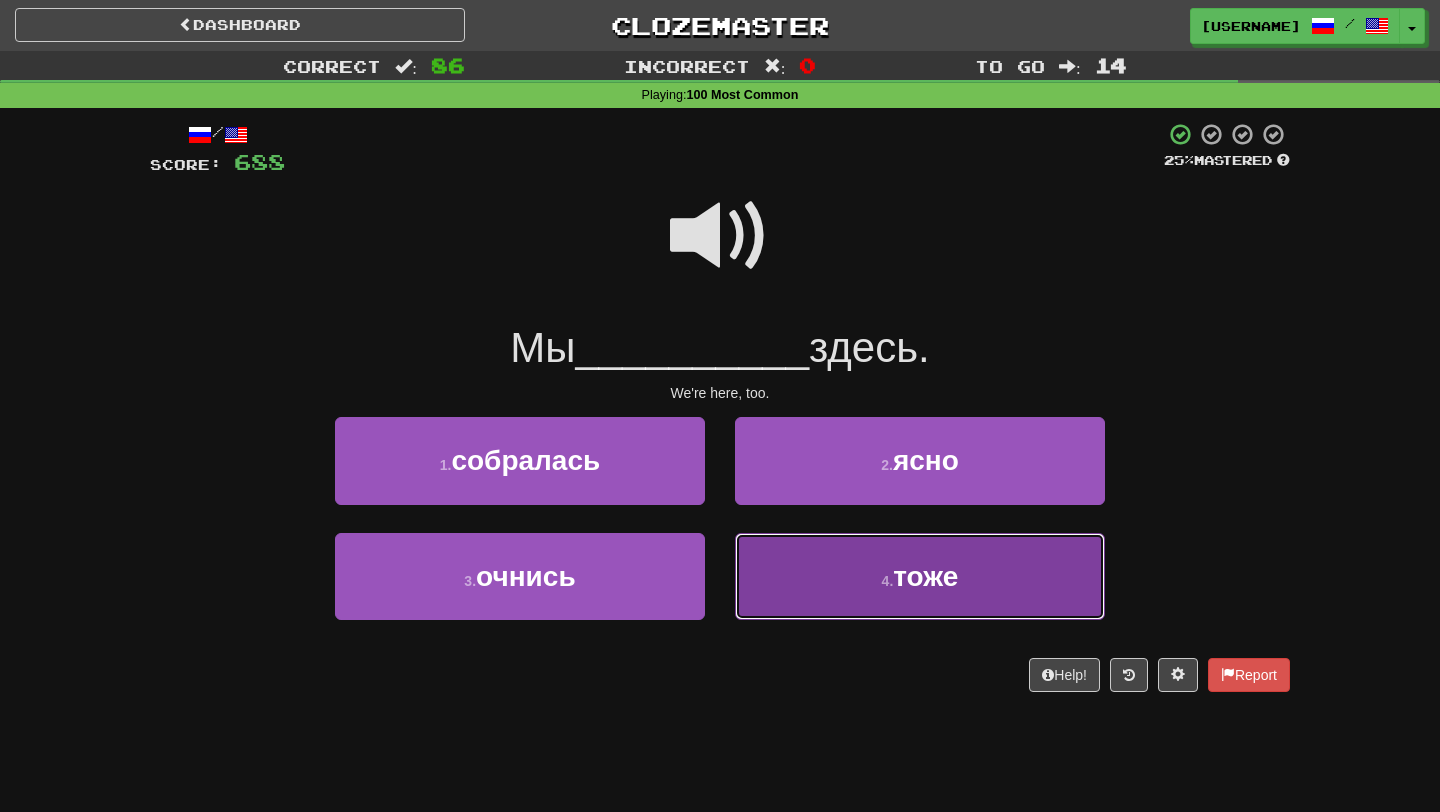 click on "4 .  тоже" at bounding box center [920, 576] 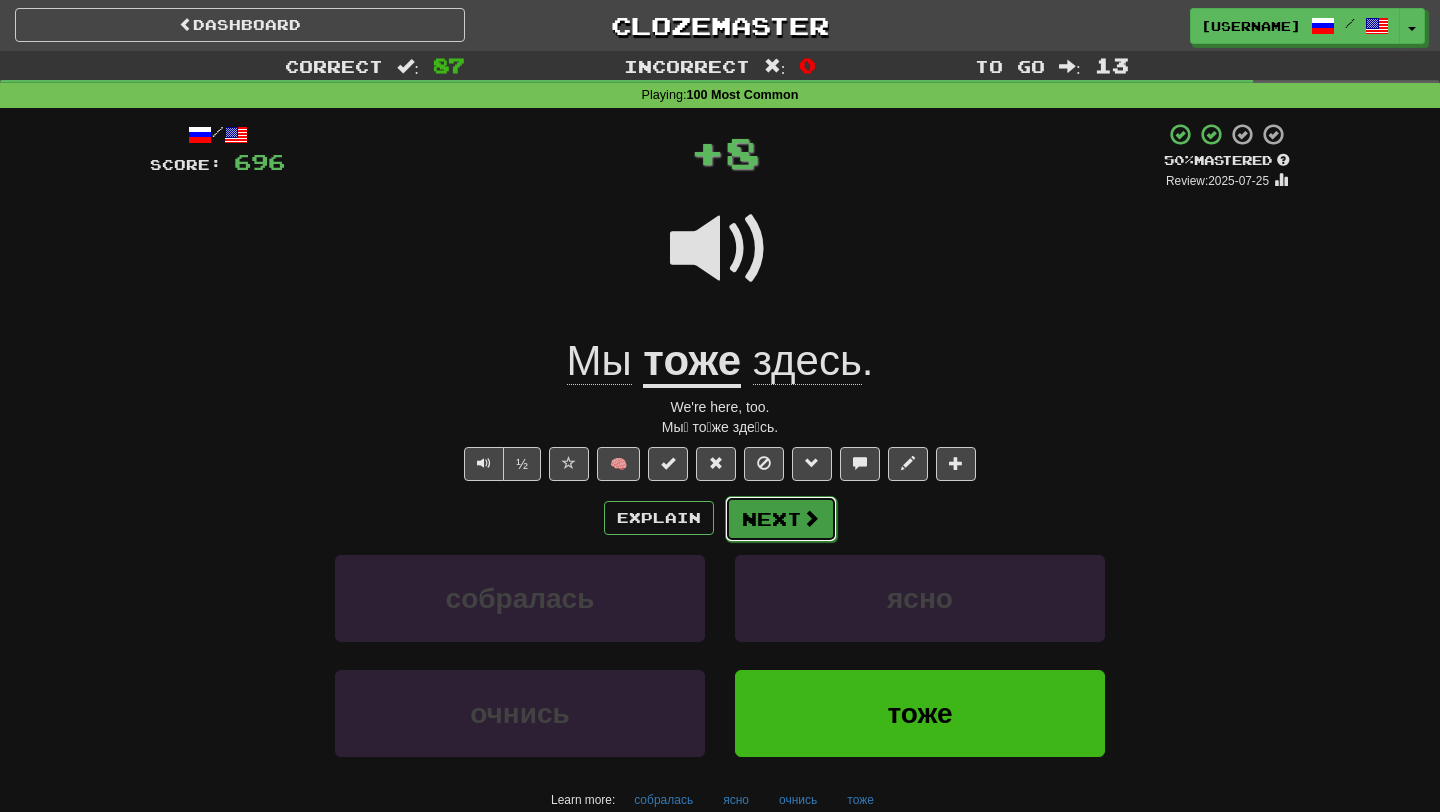 click on "Next" at bounding box center [781, 519] 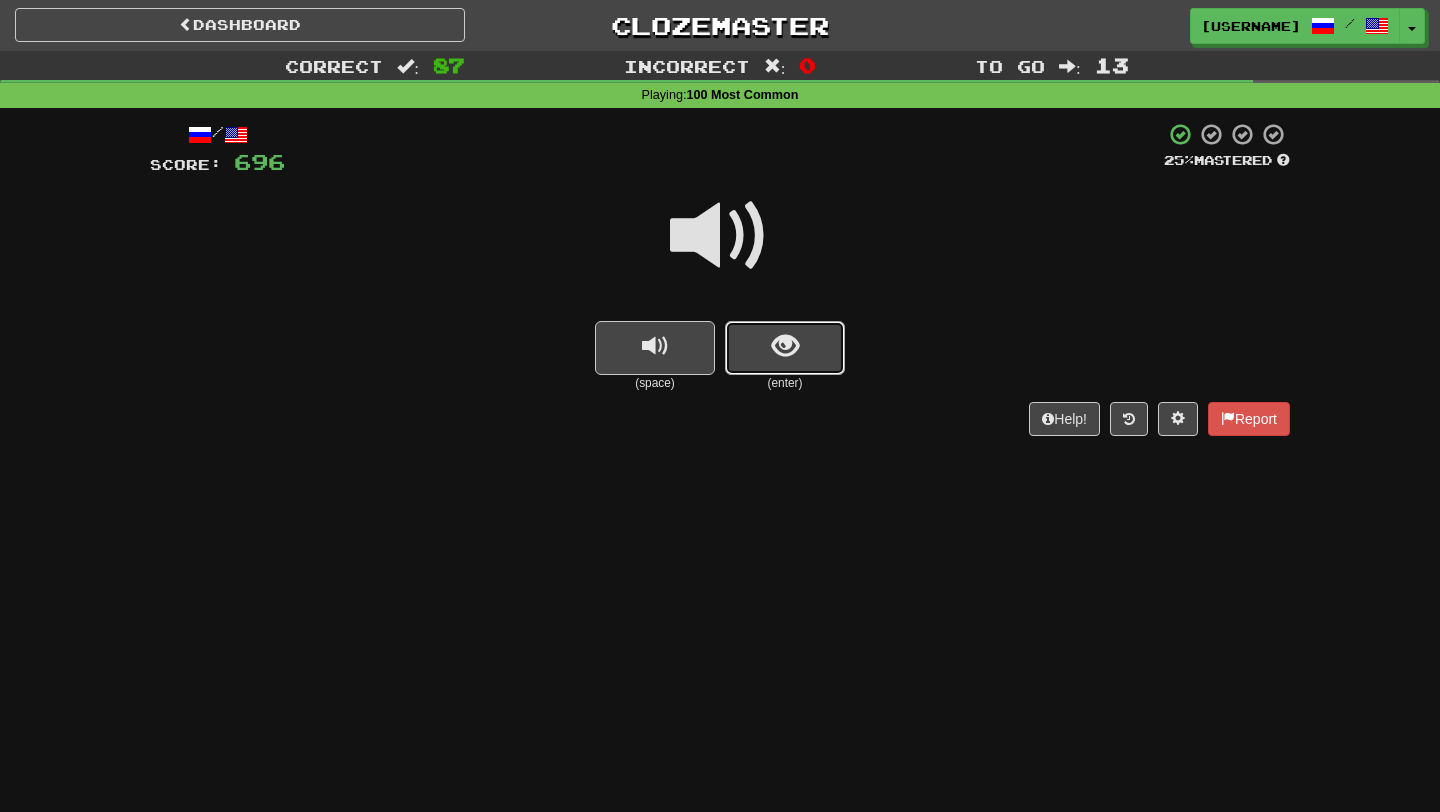 click at bounding box center [785, 348] 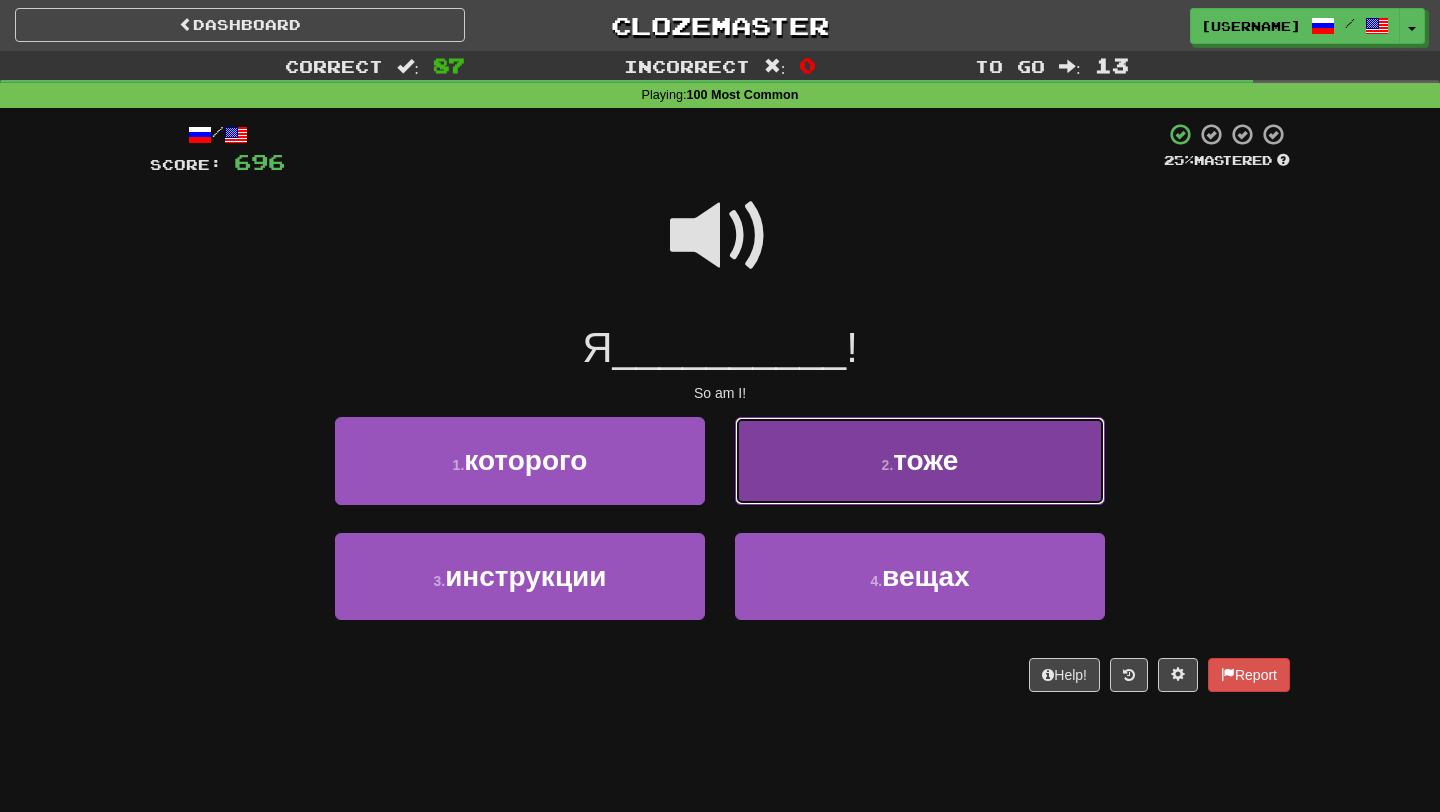 click on "2 .  тоже" at bounding box center [920, 460] 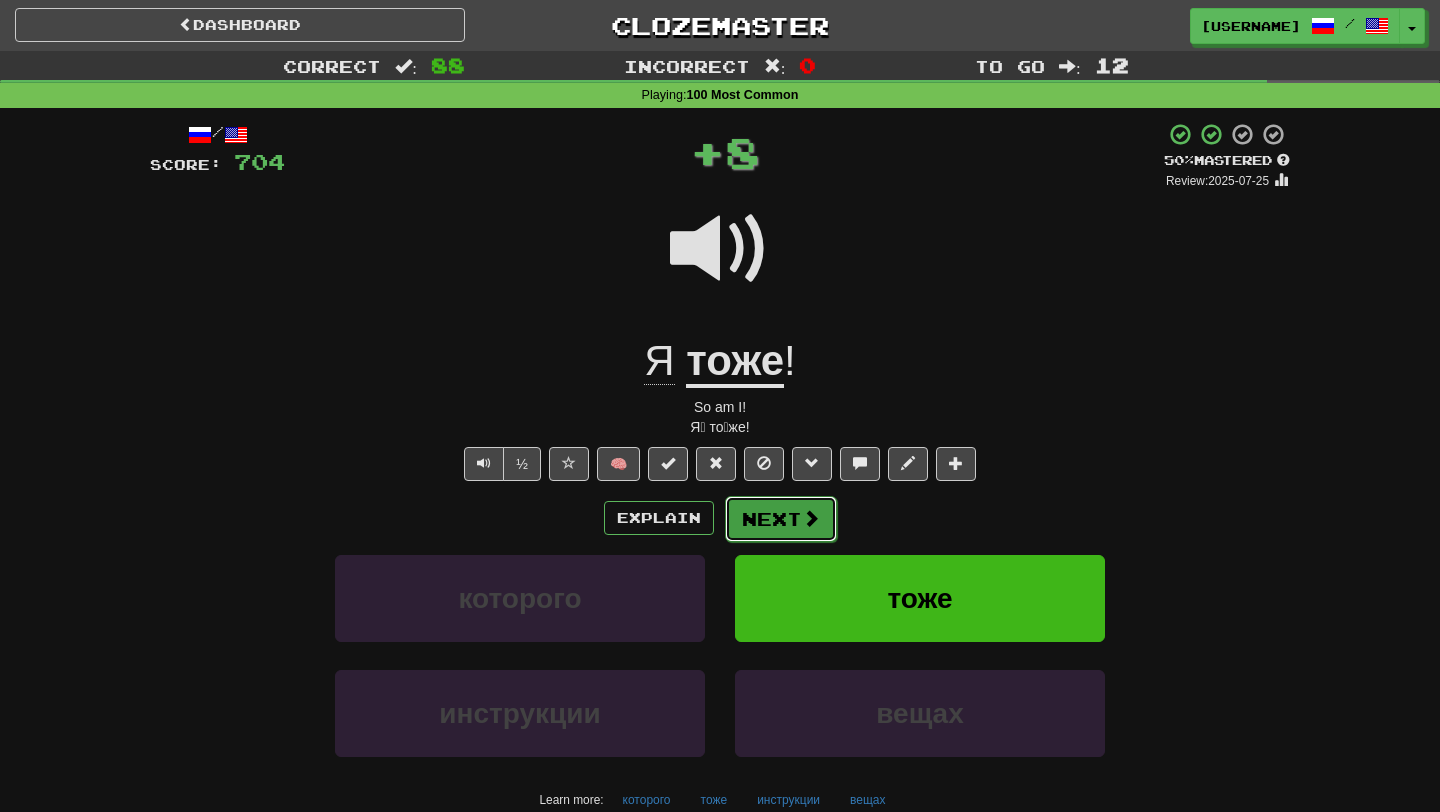 click on "Next" at bounding box center (781, 519) 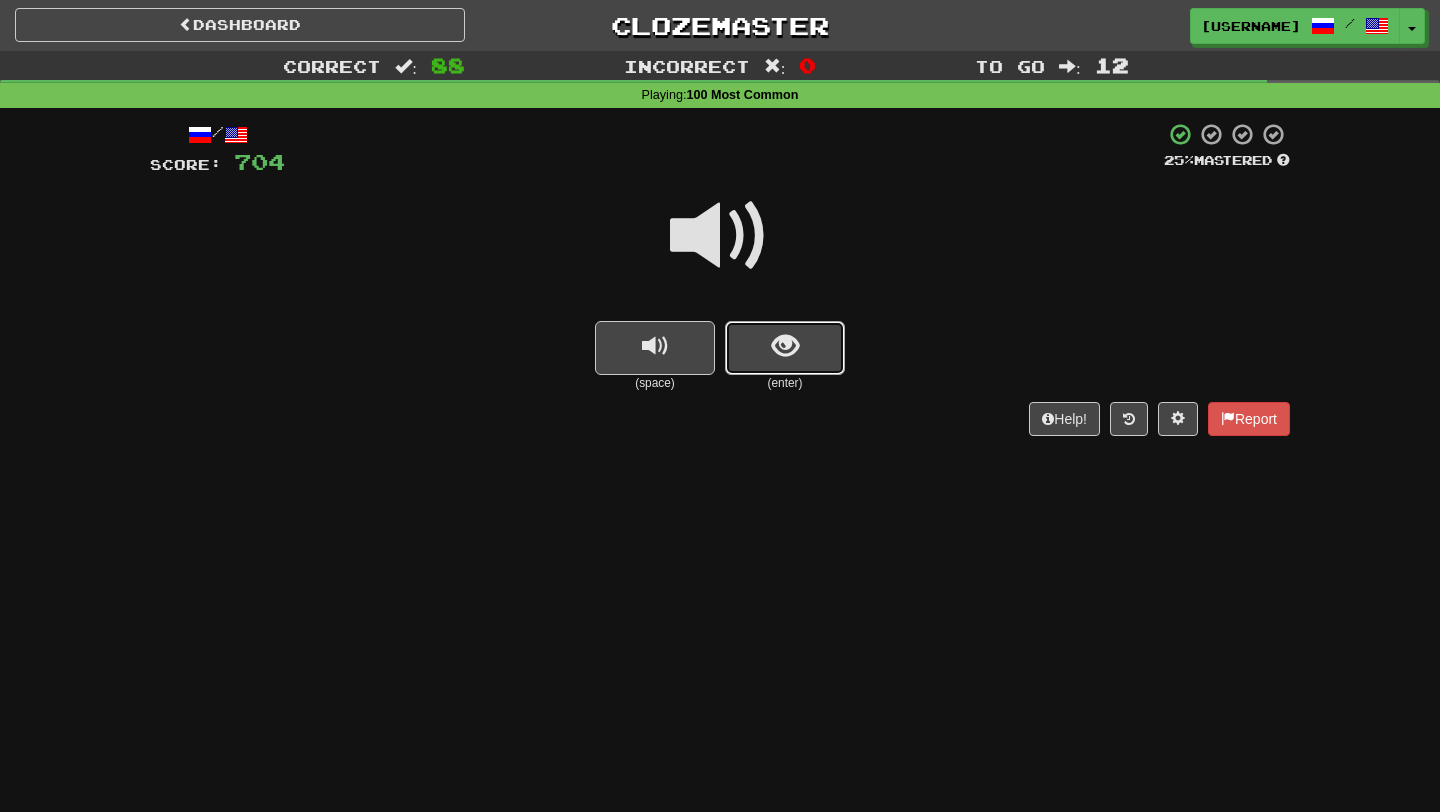 click at bounding box center (785, 346) 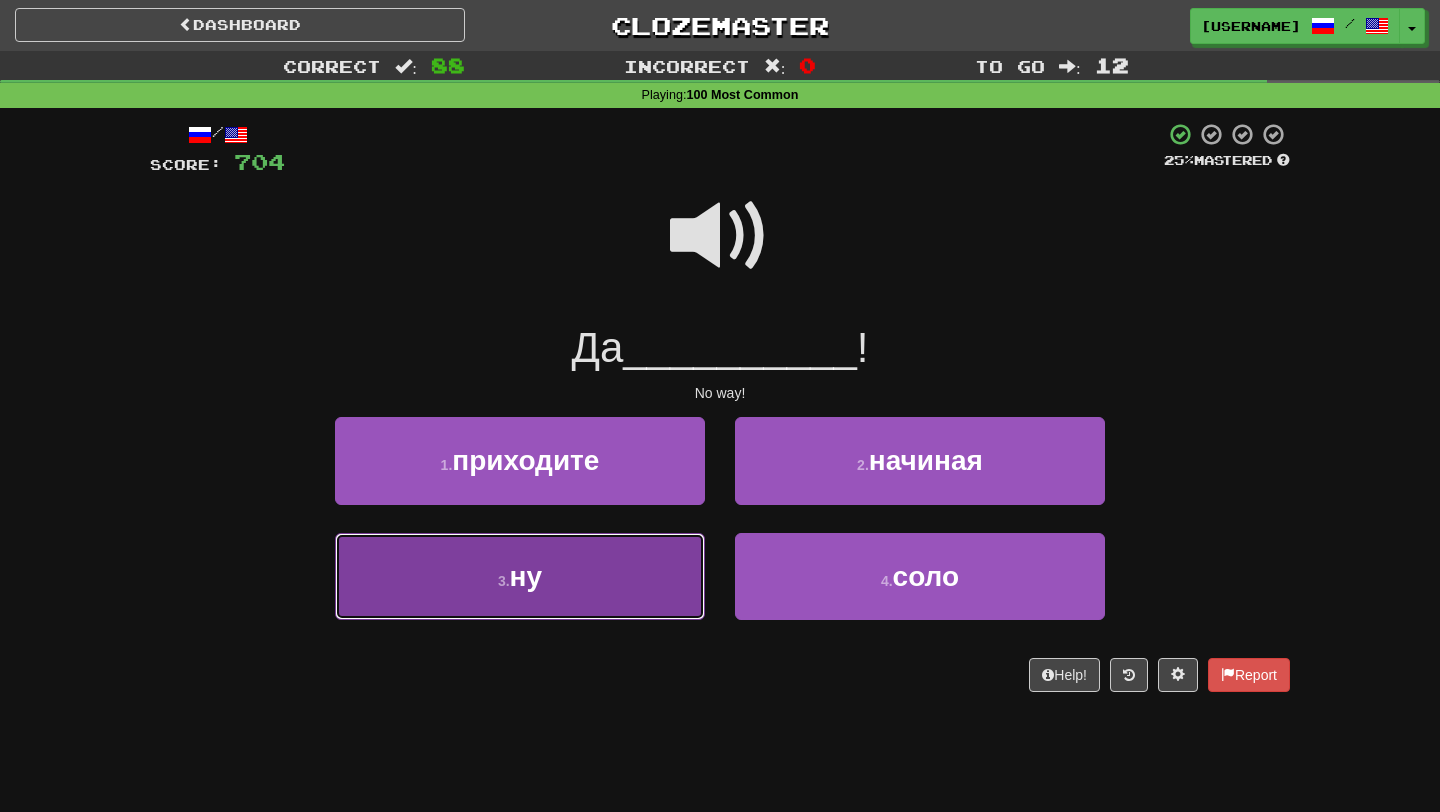 click on "3 .  ну" at bounding box center [520, 576] 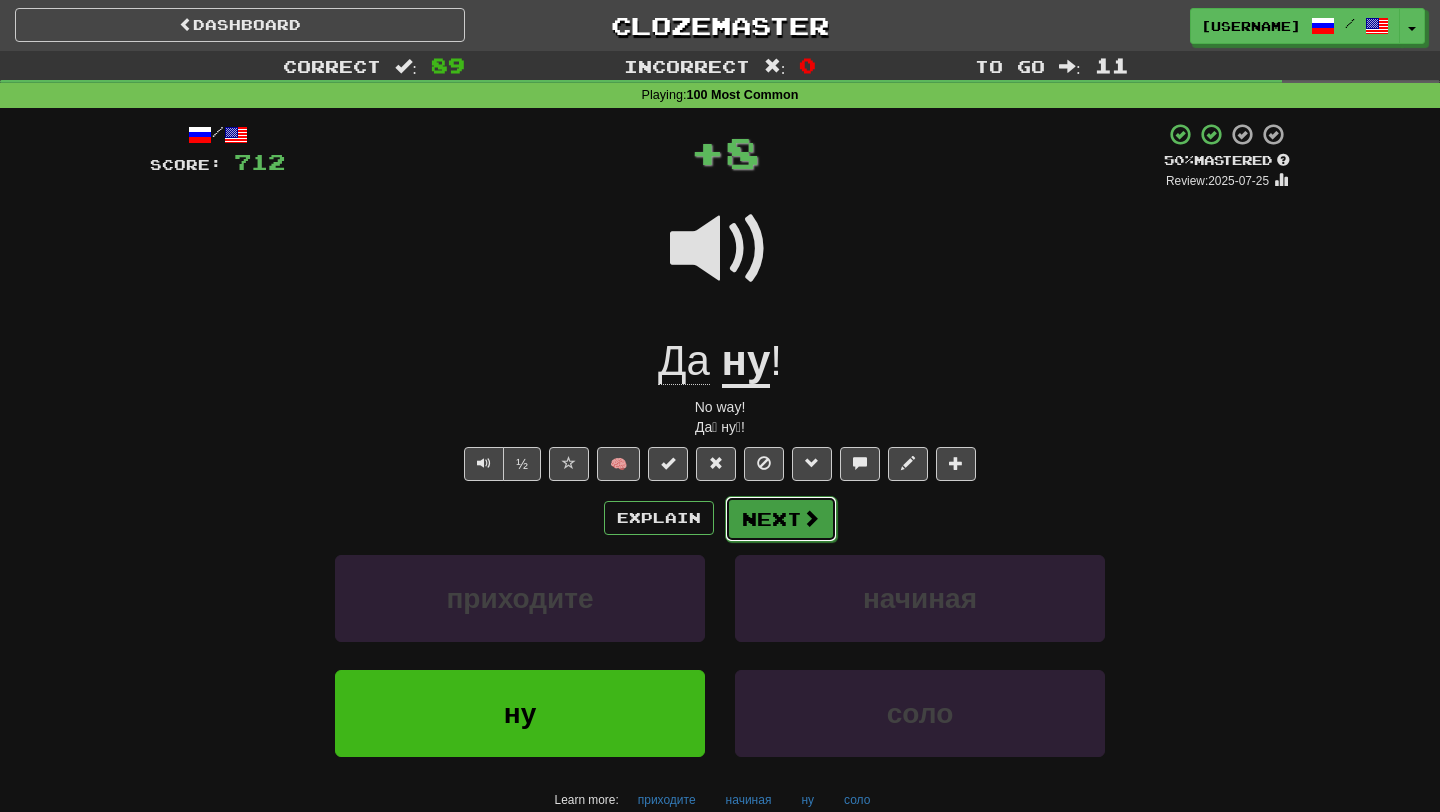 click on "Next" at bounding box center [781, 519] 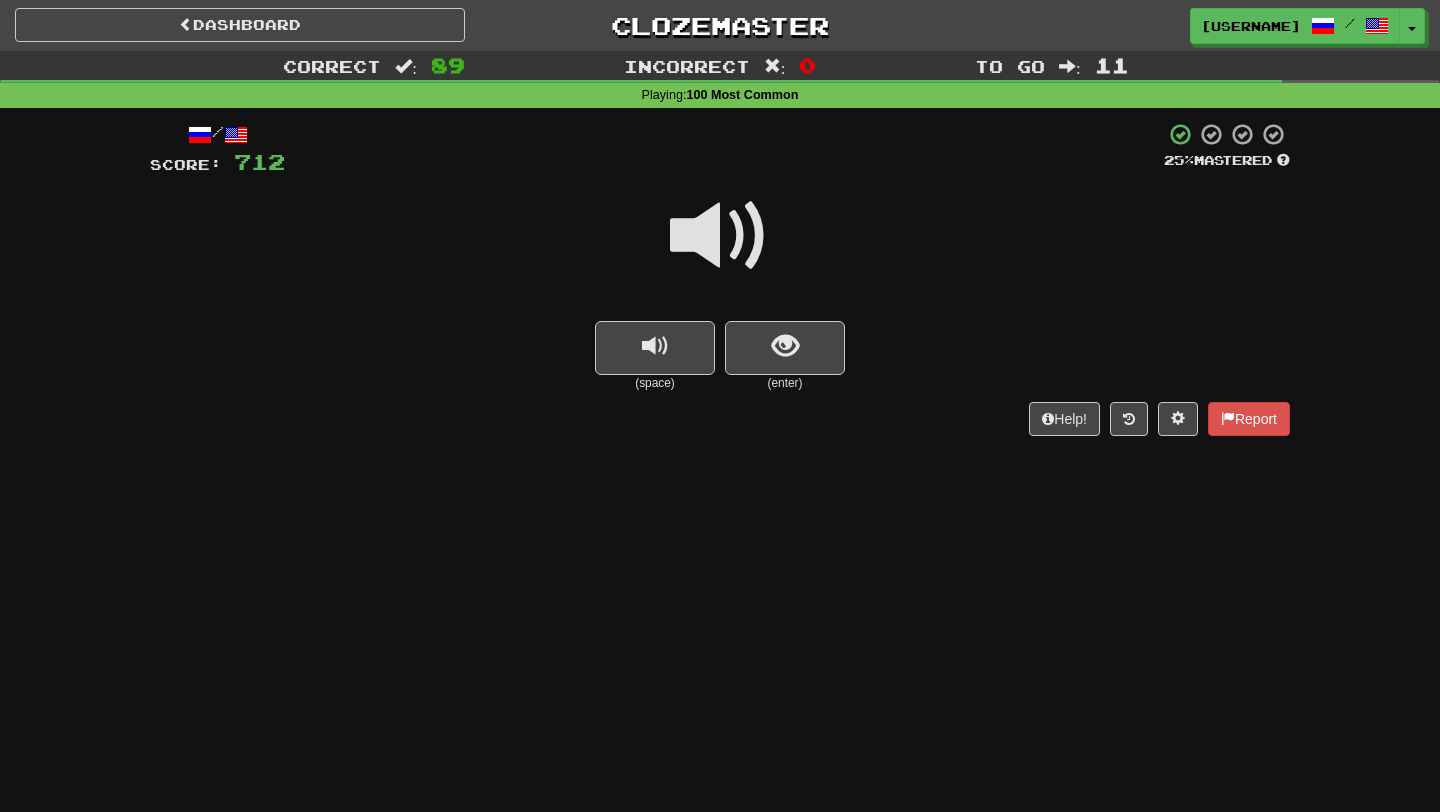 click on "(enter)" at bounding box center [785, 383] 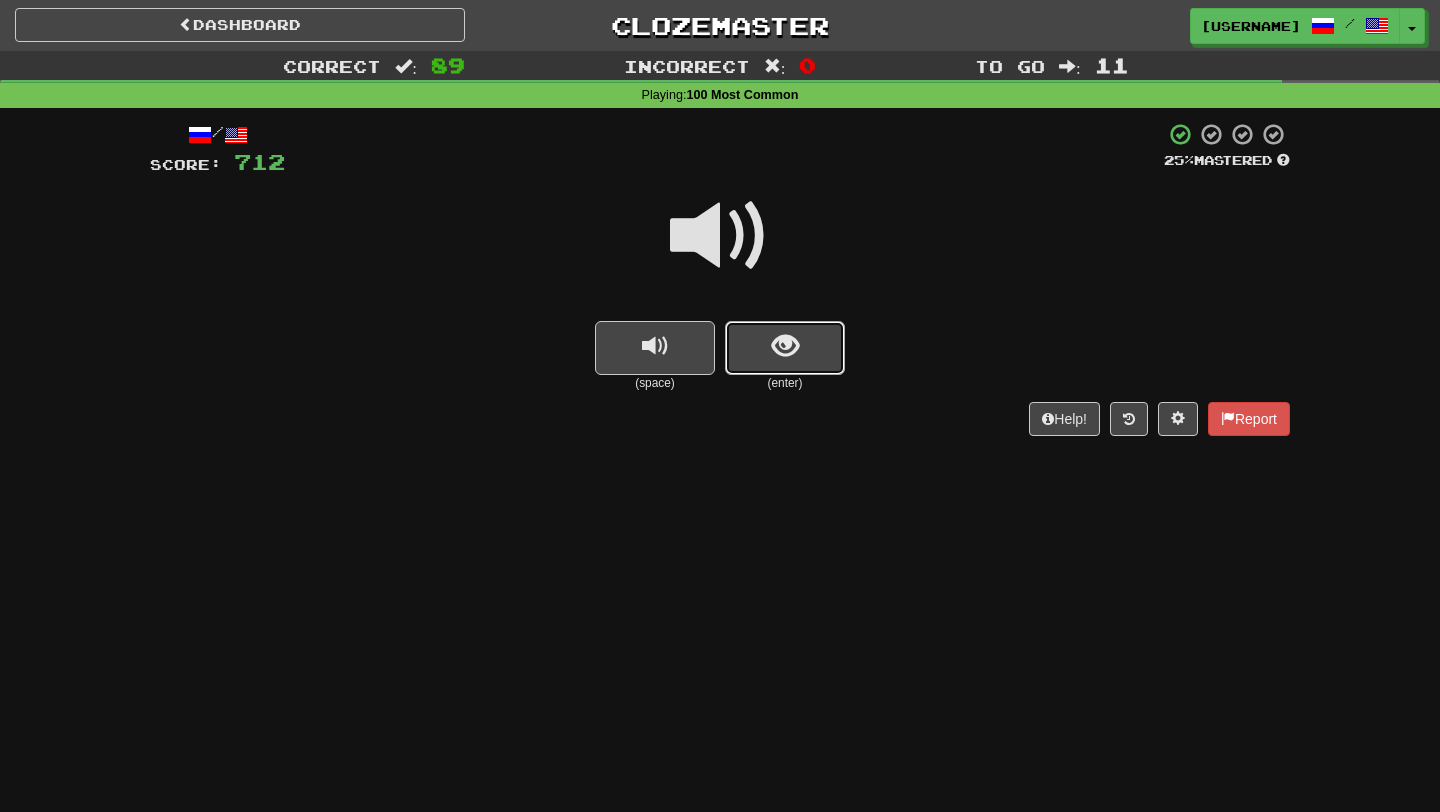 click at bounding box center (785, 346) 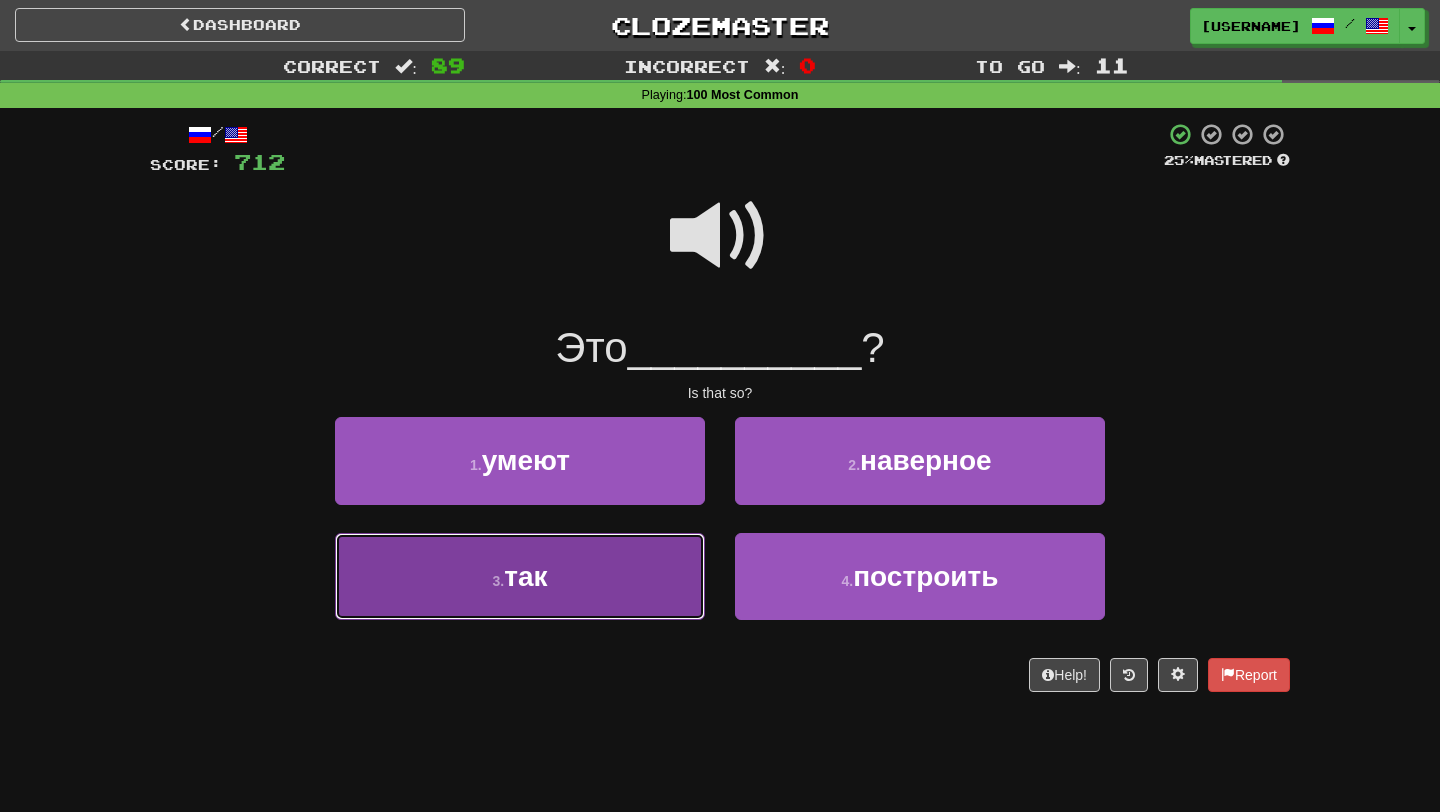 click on "3 .  так" at bounding box center [520, 576] 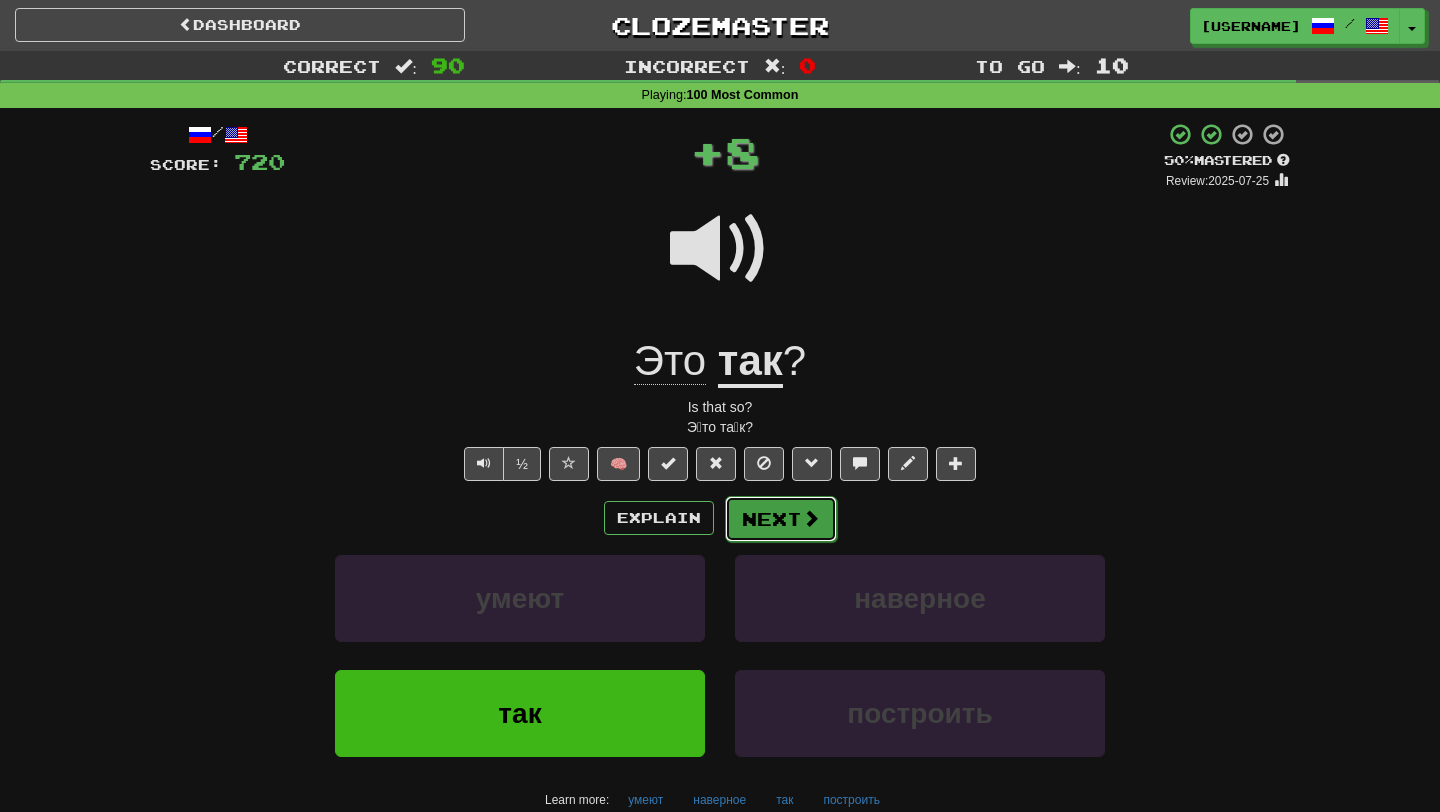 click on "Next" at bounding box center [781, 519] 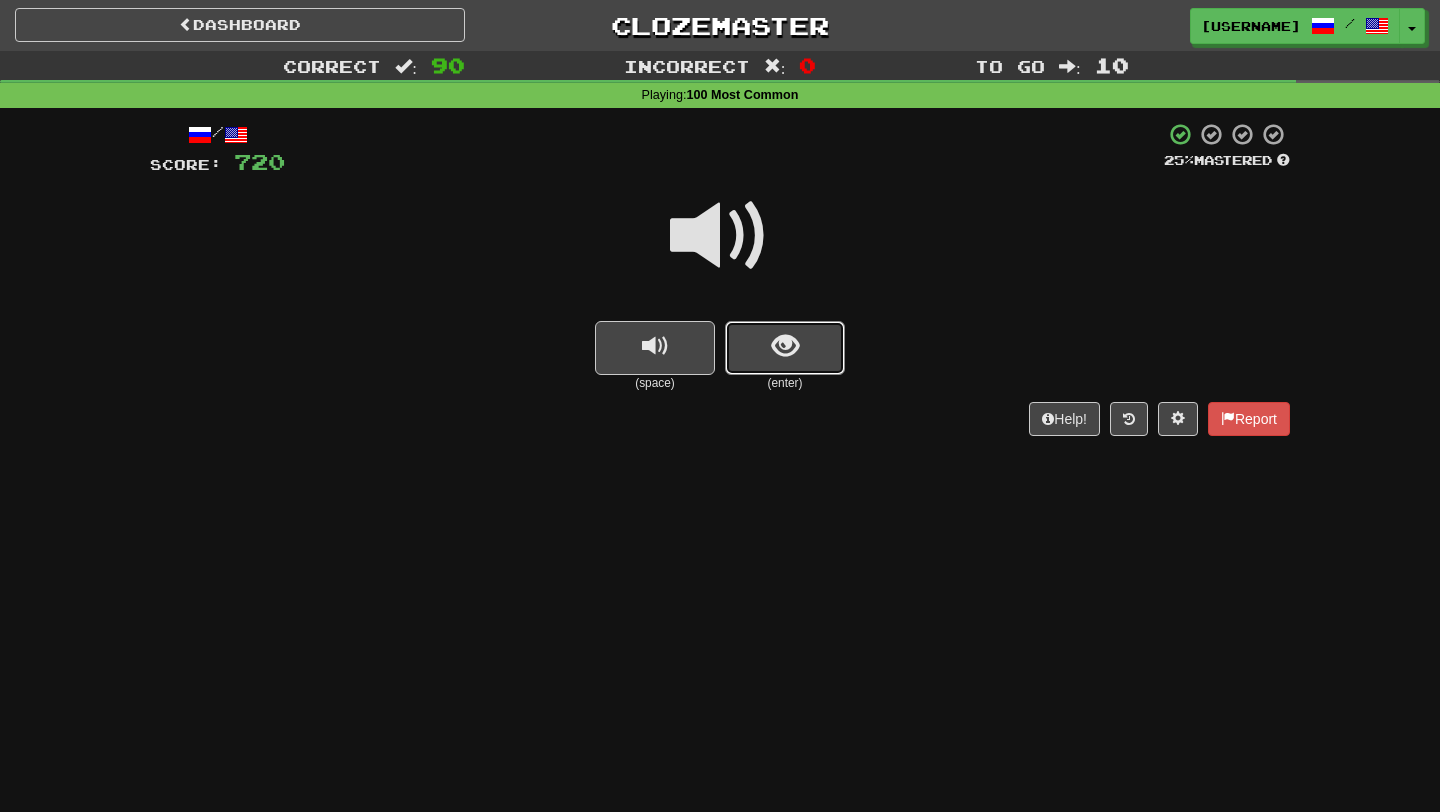 click at bounding box center (785, 348) 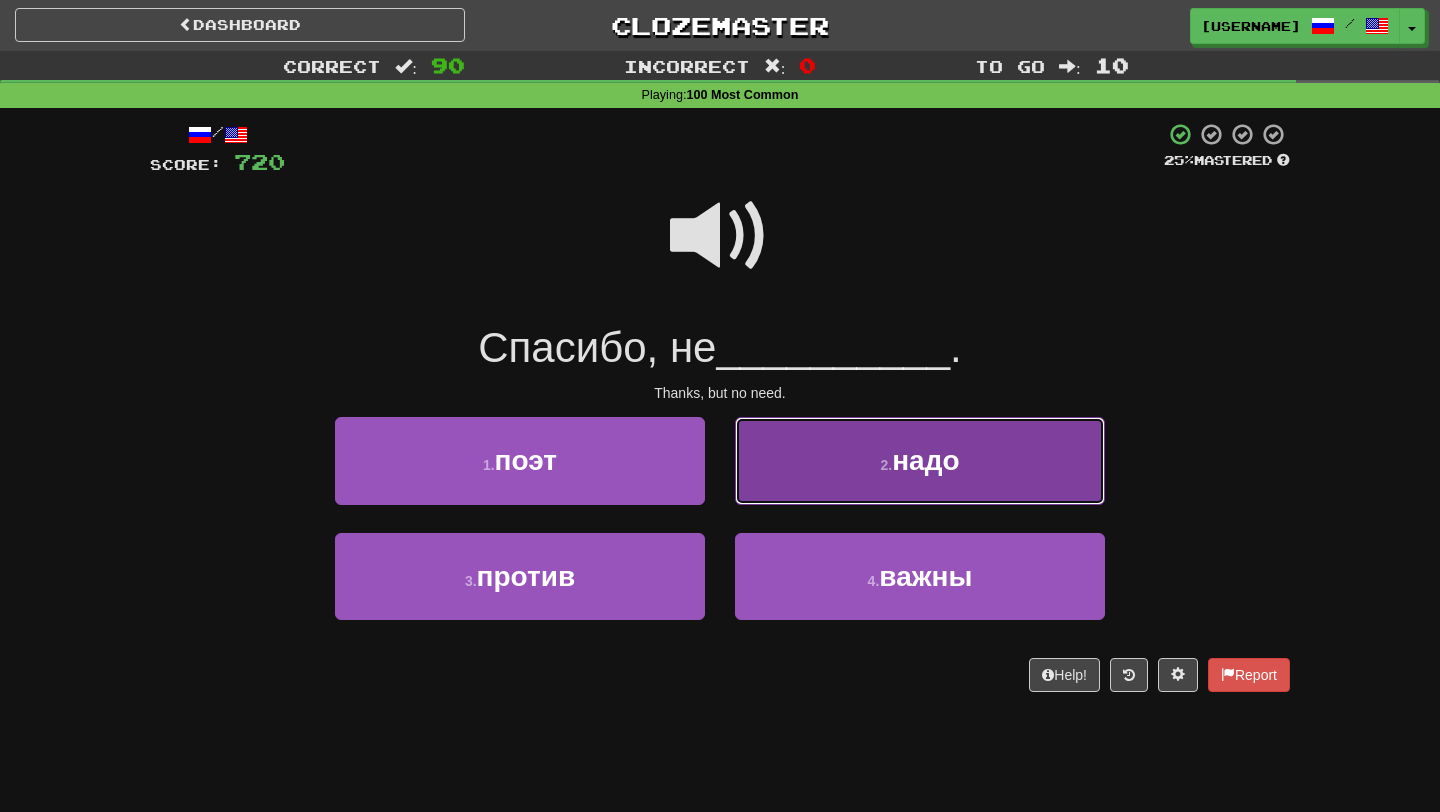 click on "2 .  надо" at bounding box center [920, 460] 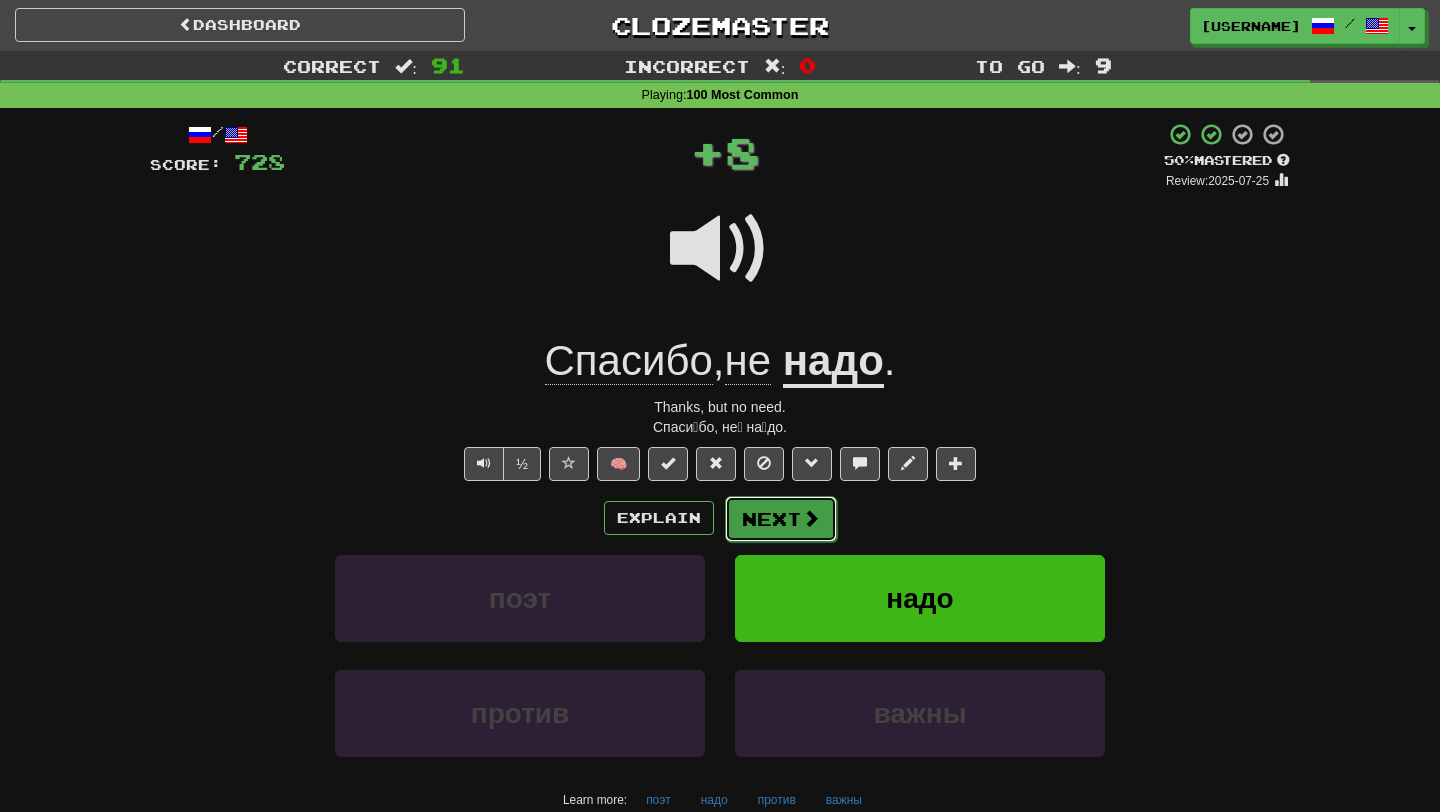 click on "Next" at bounding box center [781, 519] 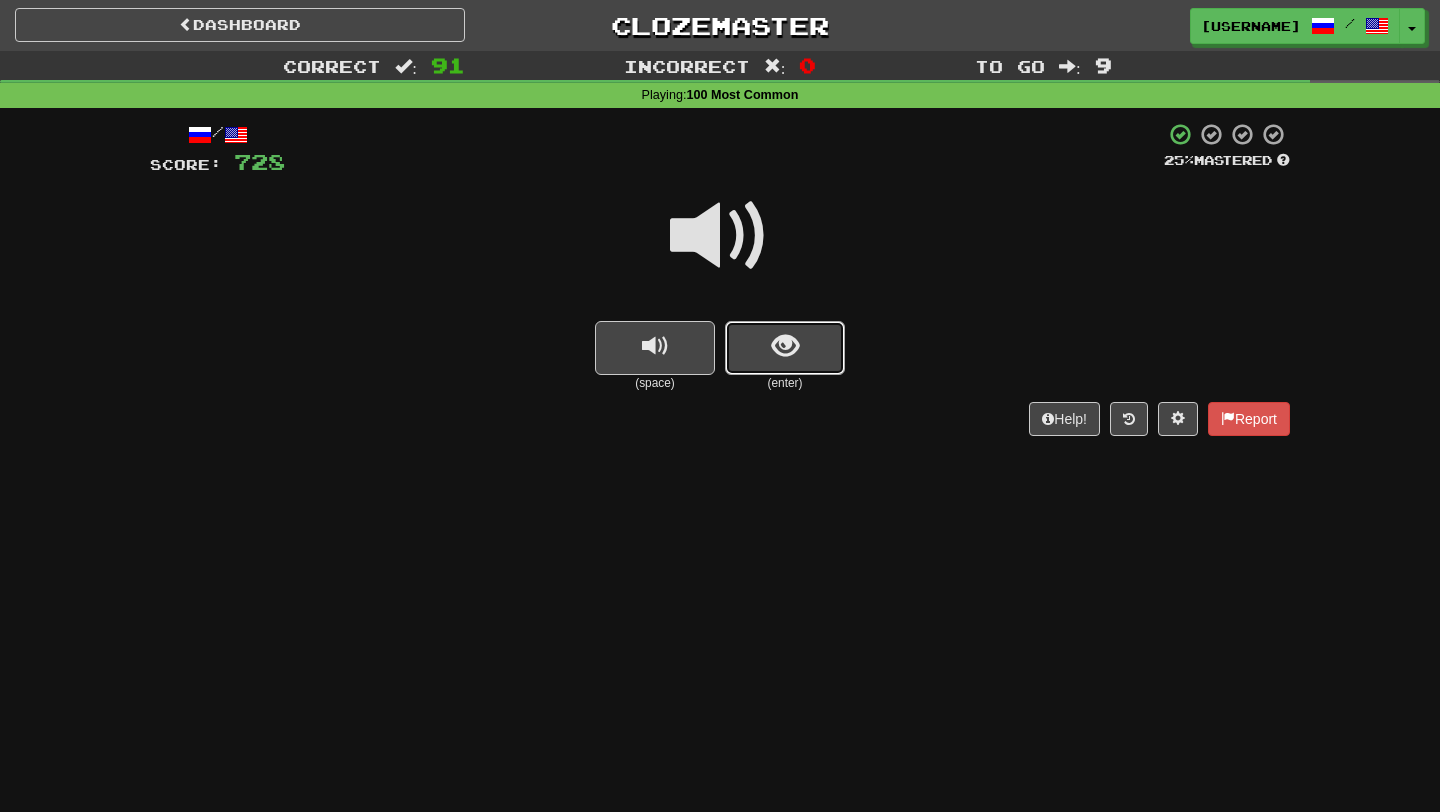 click at bounding box center [785, 348] 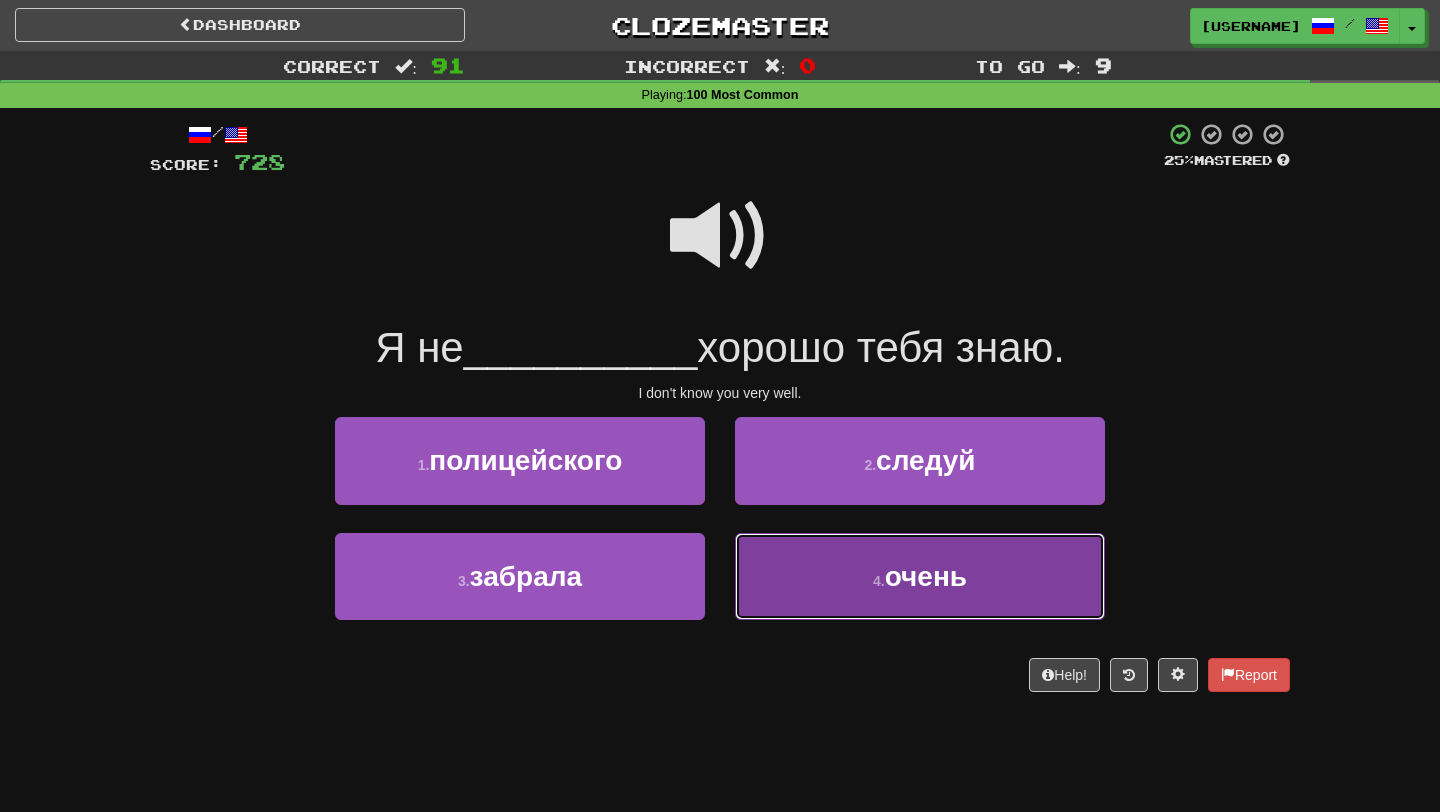 click on "4 .  очень" at bounding box center [920, 576] 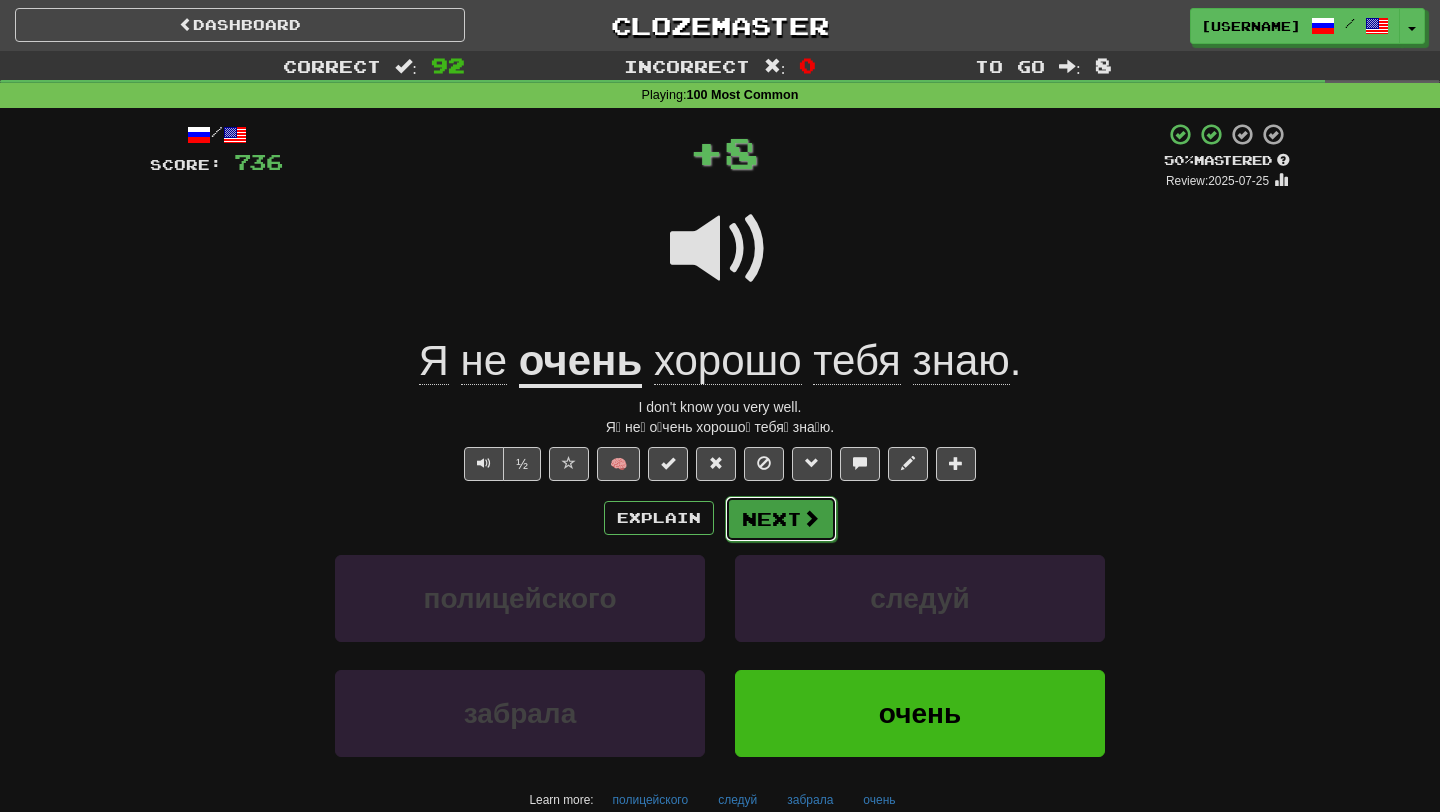 click on "Next" at bounding box center [781, 519] 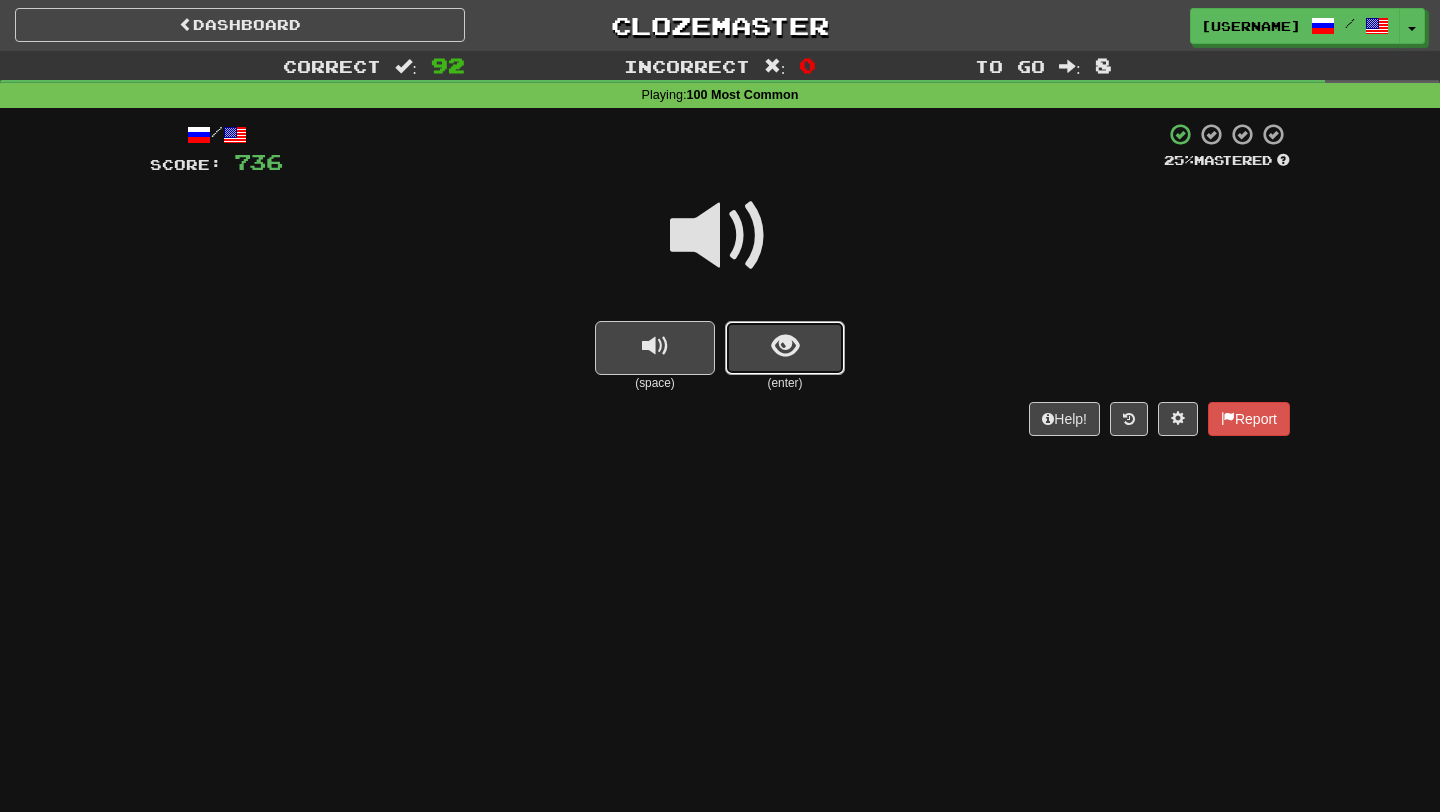 click at bounding box center [785, 348] 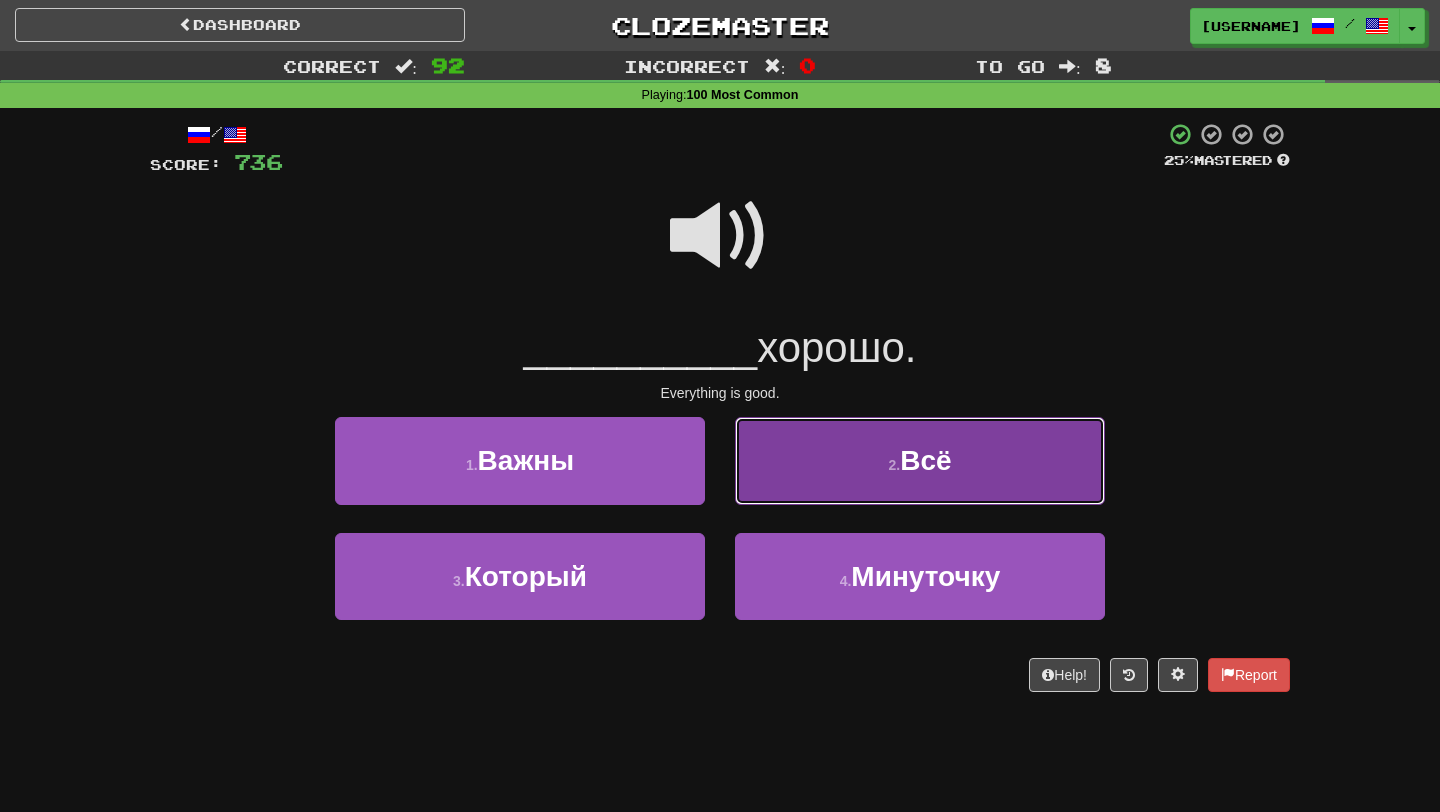 click on "2 .  Всё" at bounding box center (920, 460) 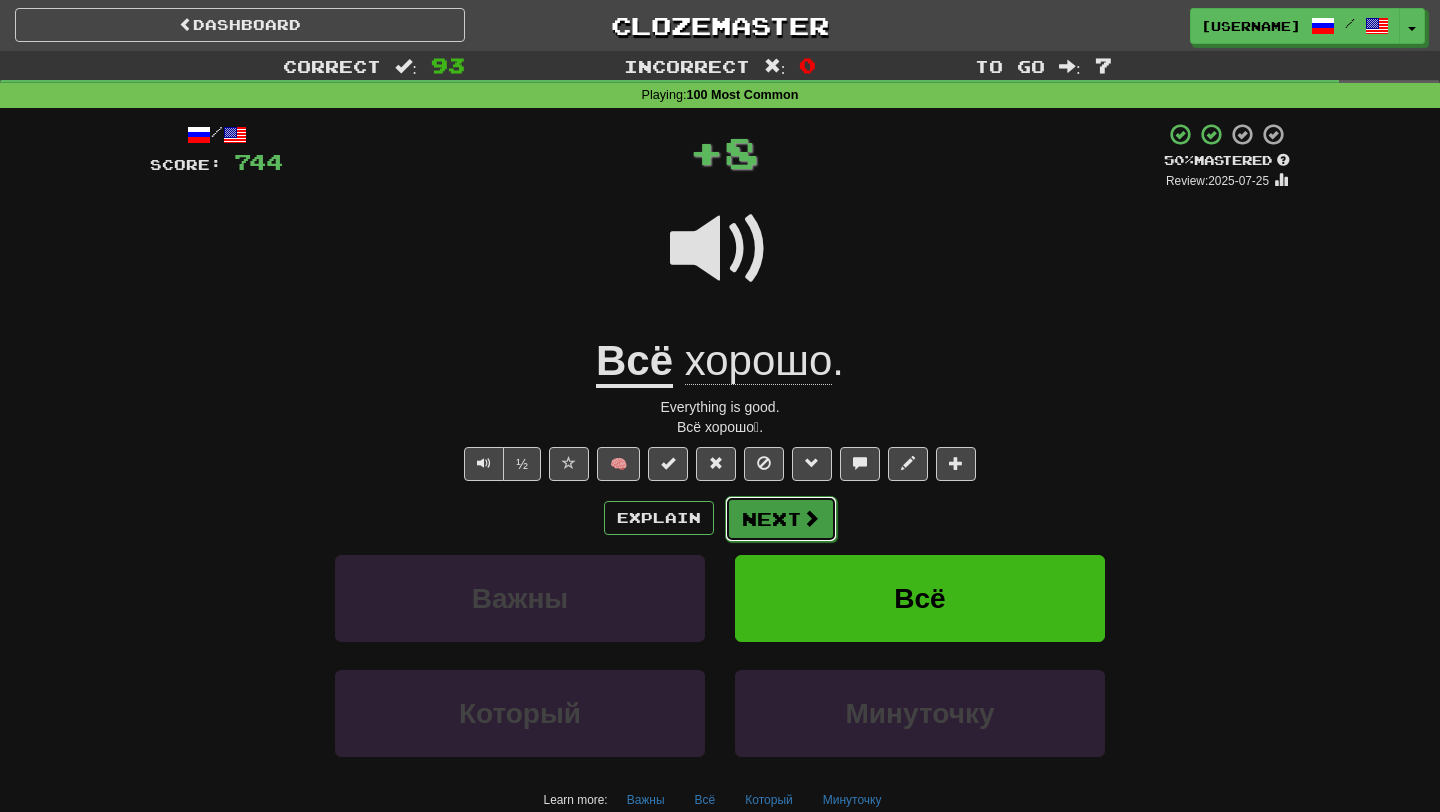 click on "Next" at bounding box center [781, 519] 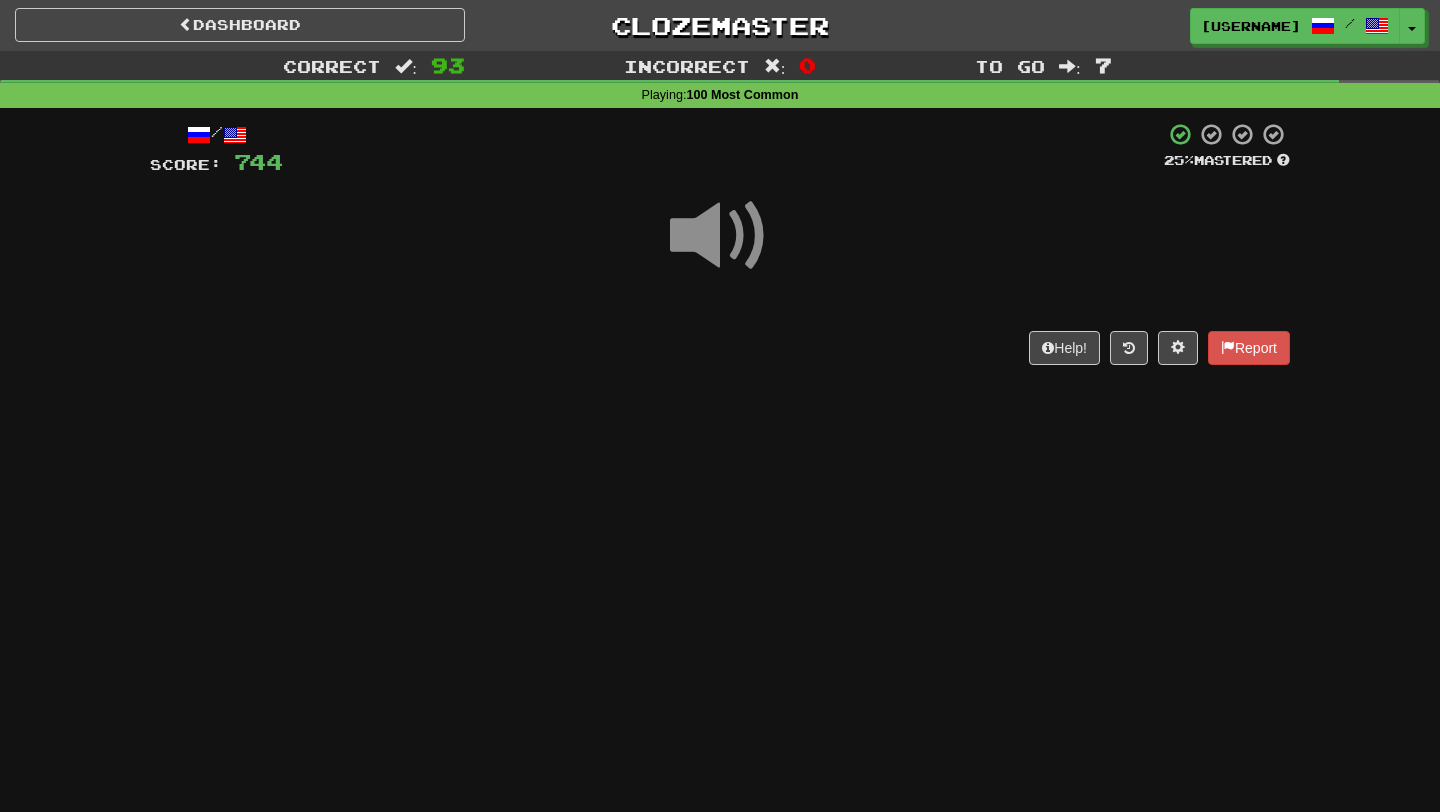 click on "Help!  Report" at bounding box center [720, 348] 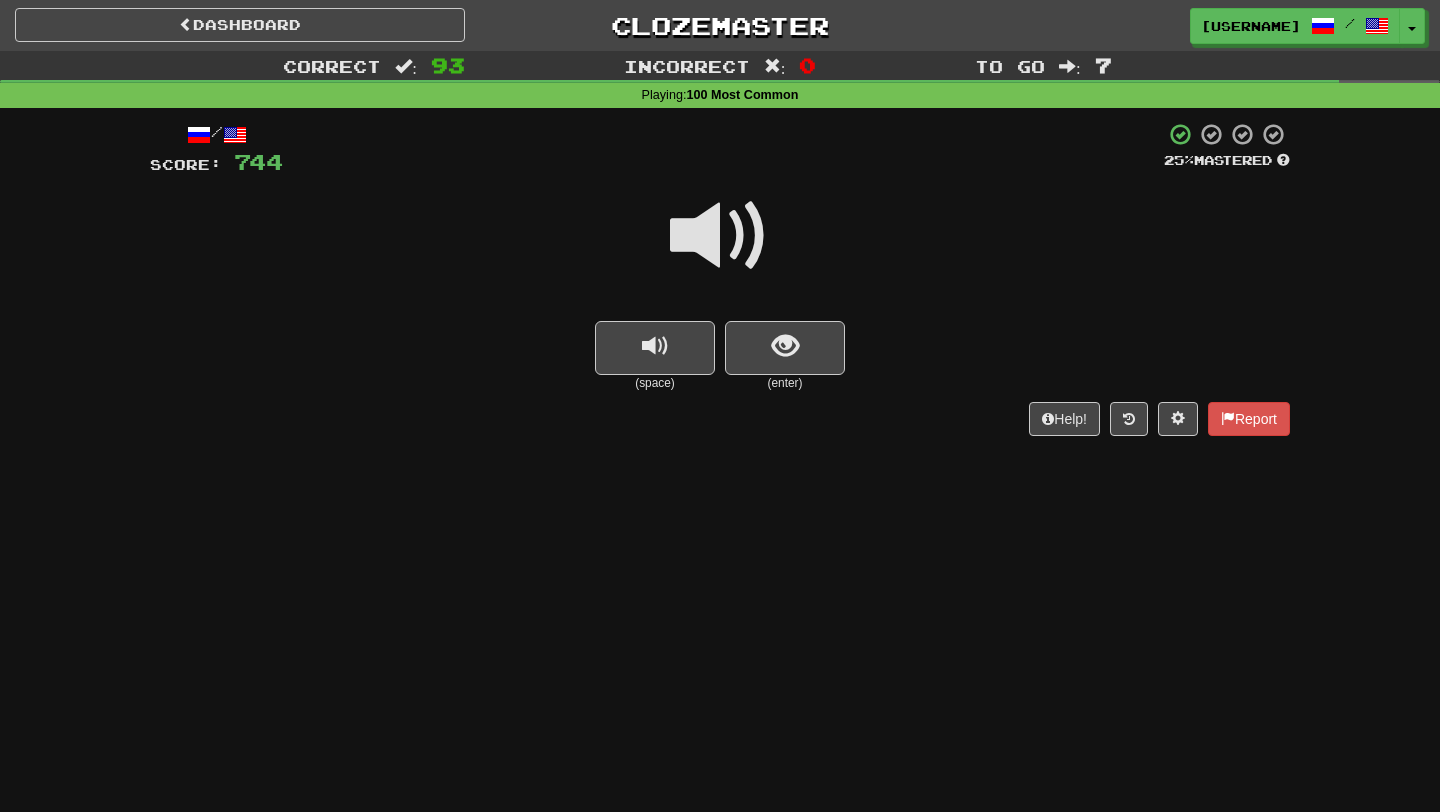click at bounding box center [720, 249] 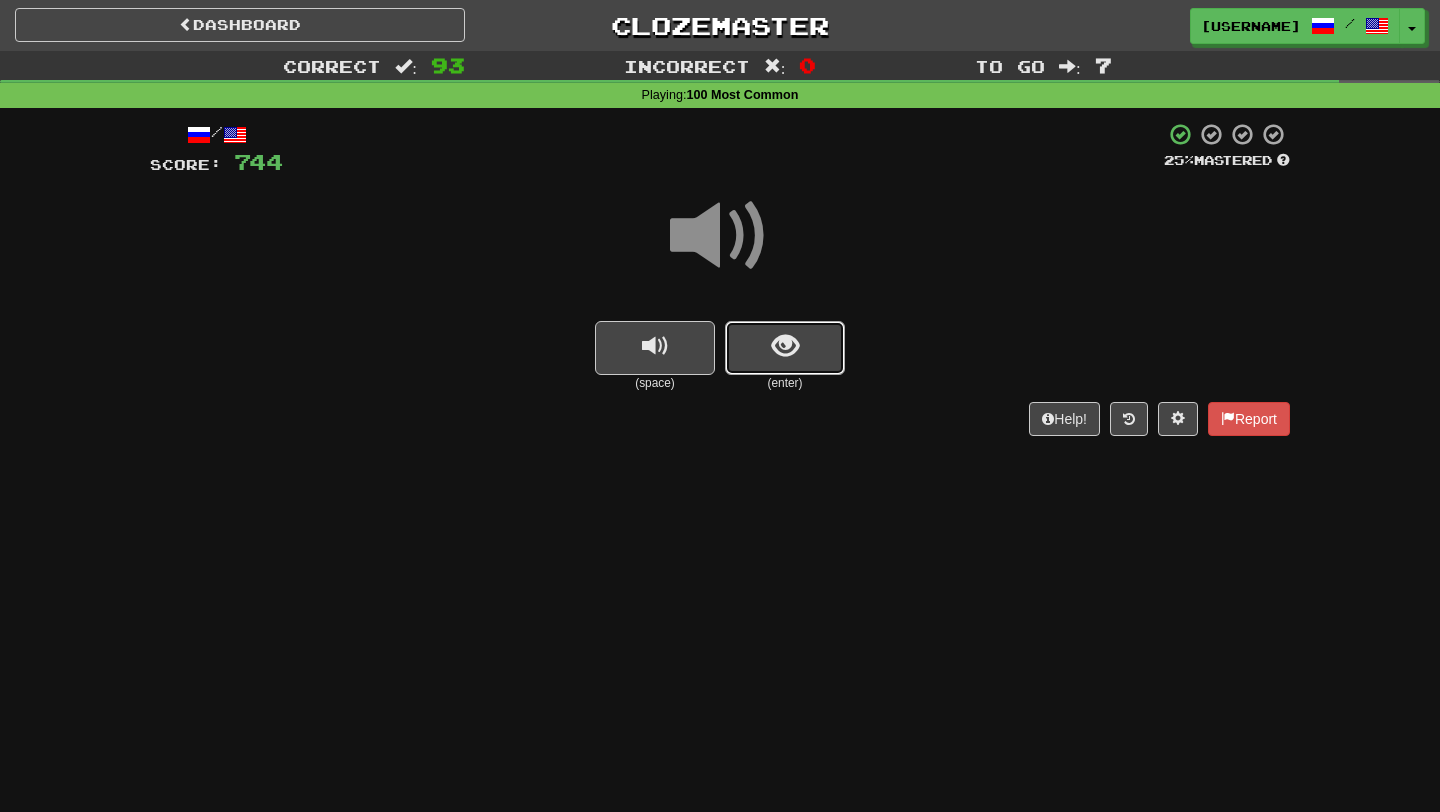 click at bounding box center (785, 346) 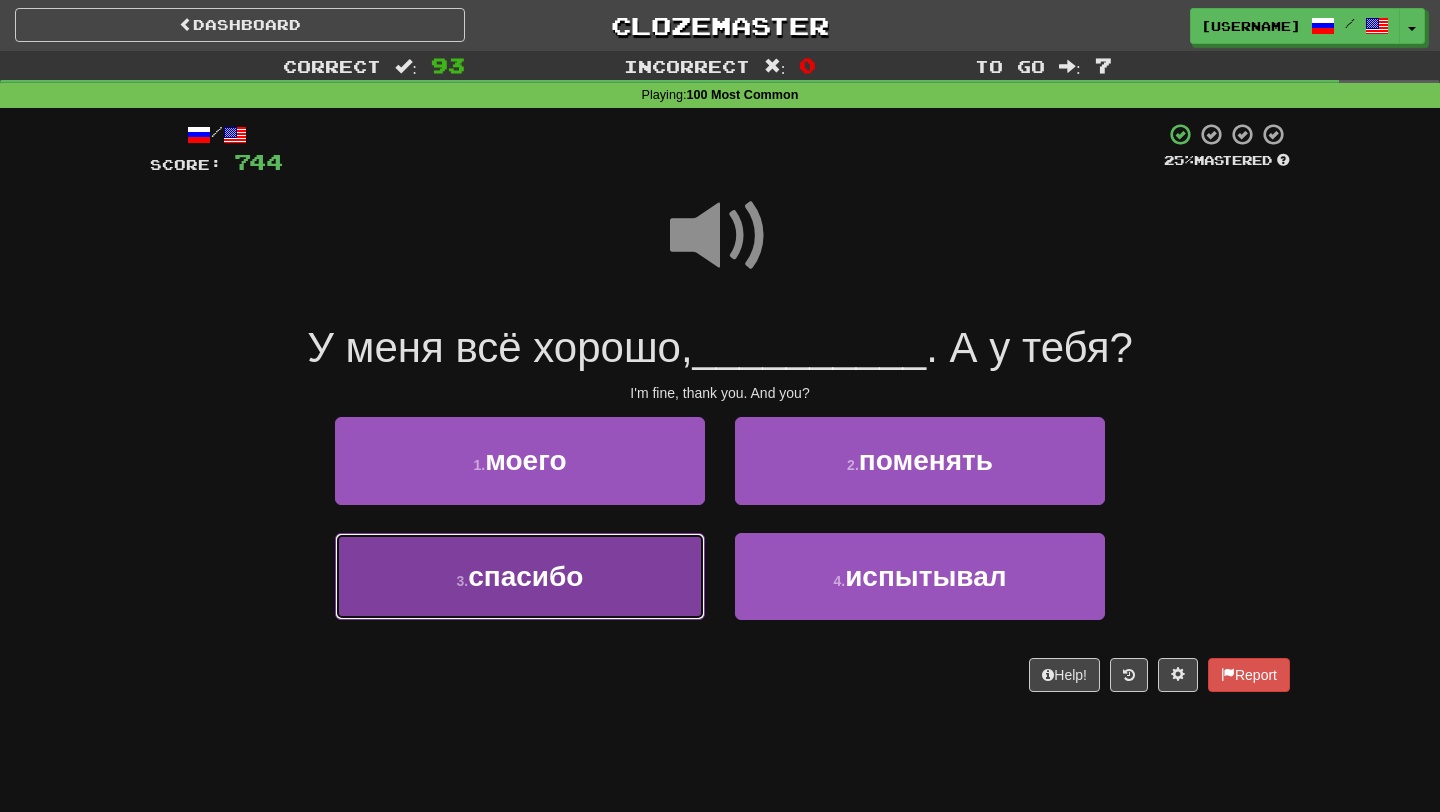 click on "3 .  спасибо" at bounding box center [520, 576] 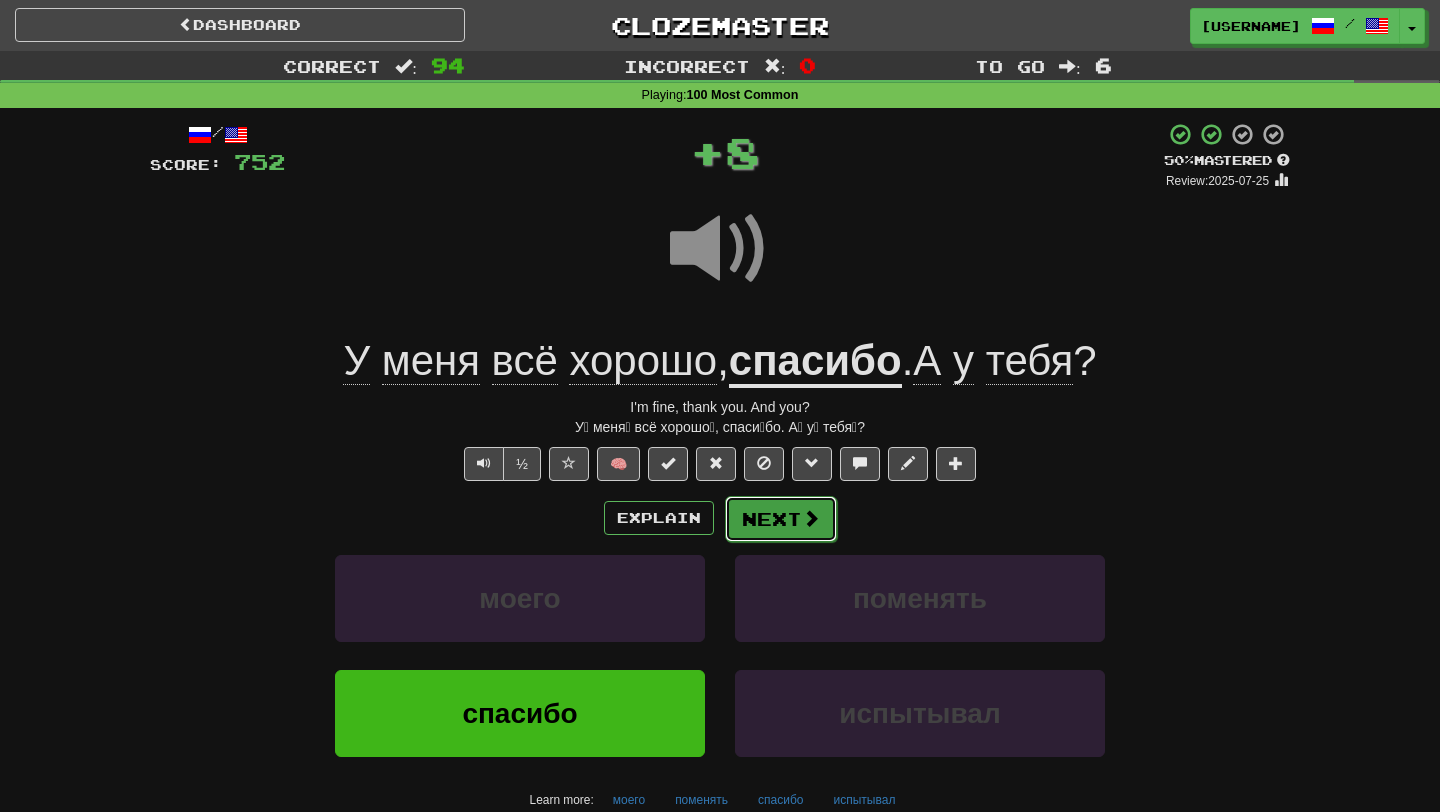 click at bounding box center [811, 518] 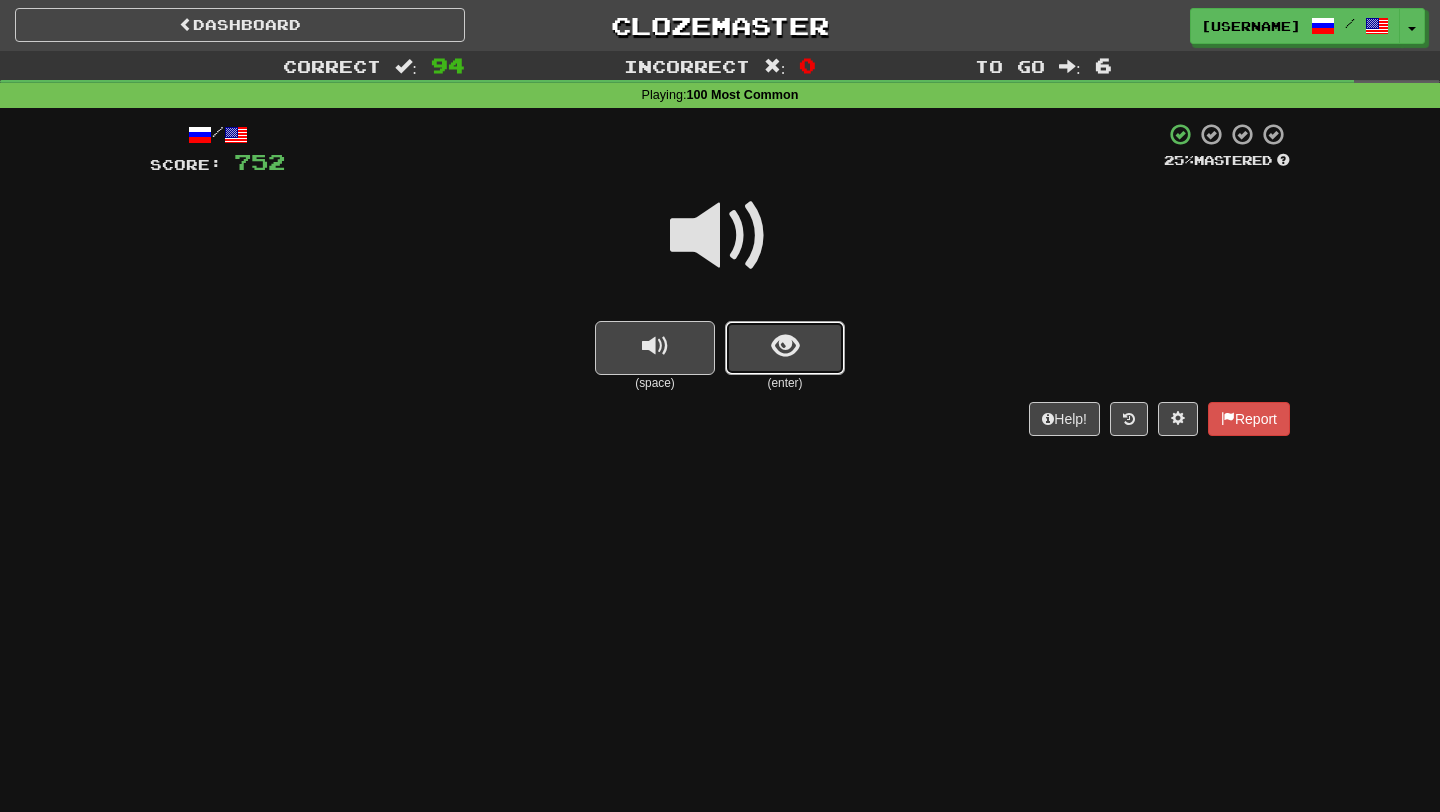 click at bounding box center (785, 348) 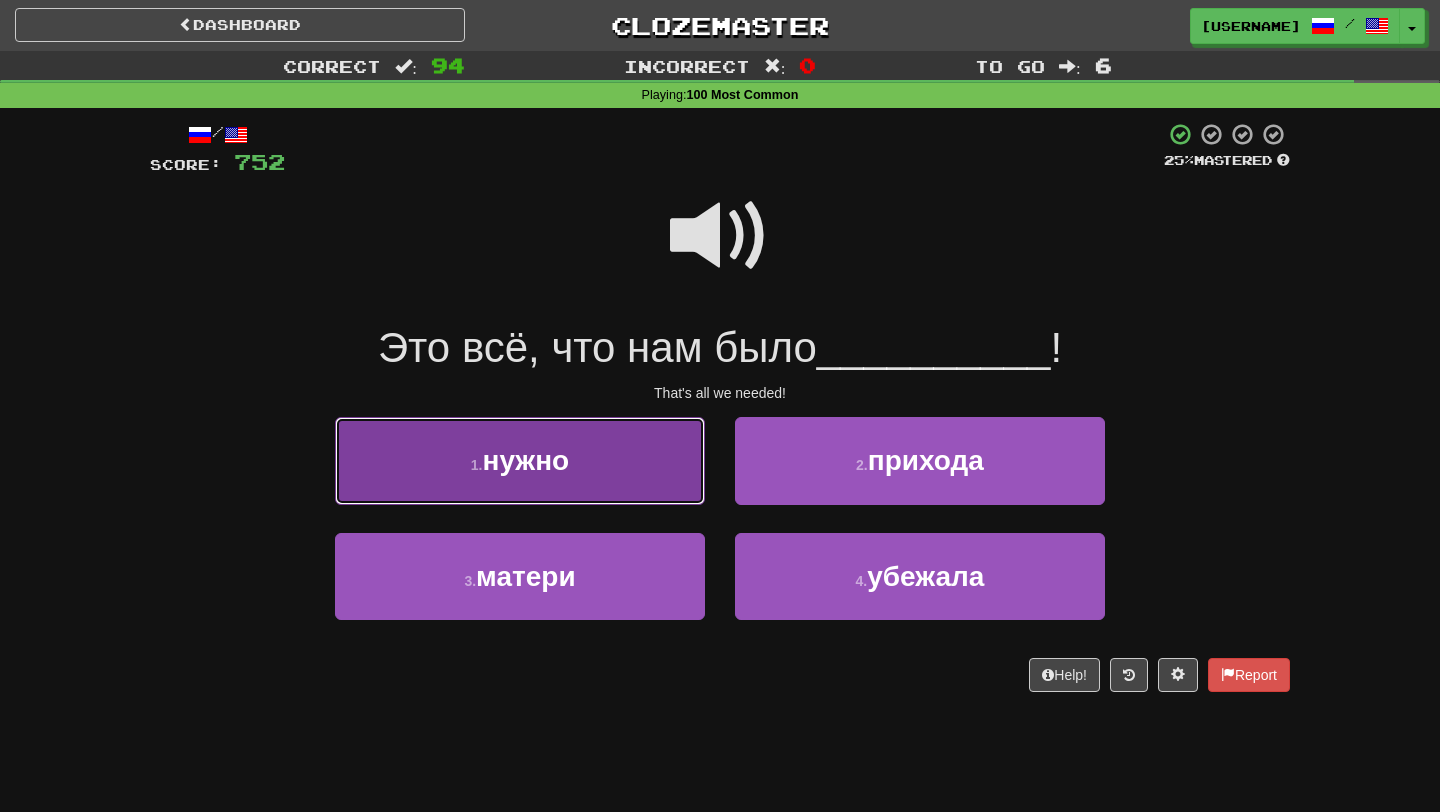 click on "1 .  нужно" at bounding box center (520, 460) 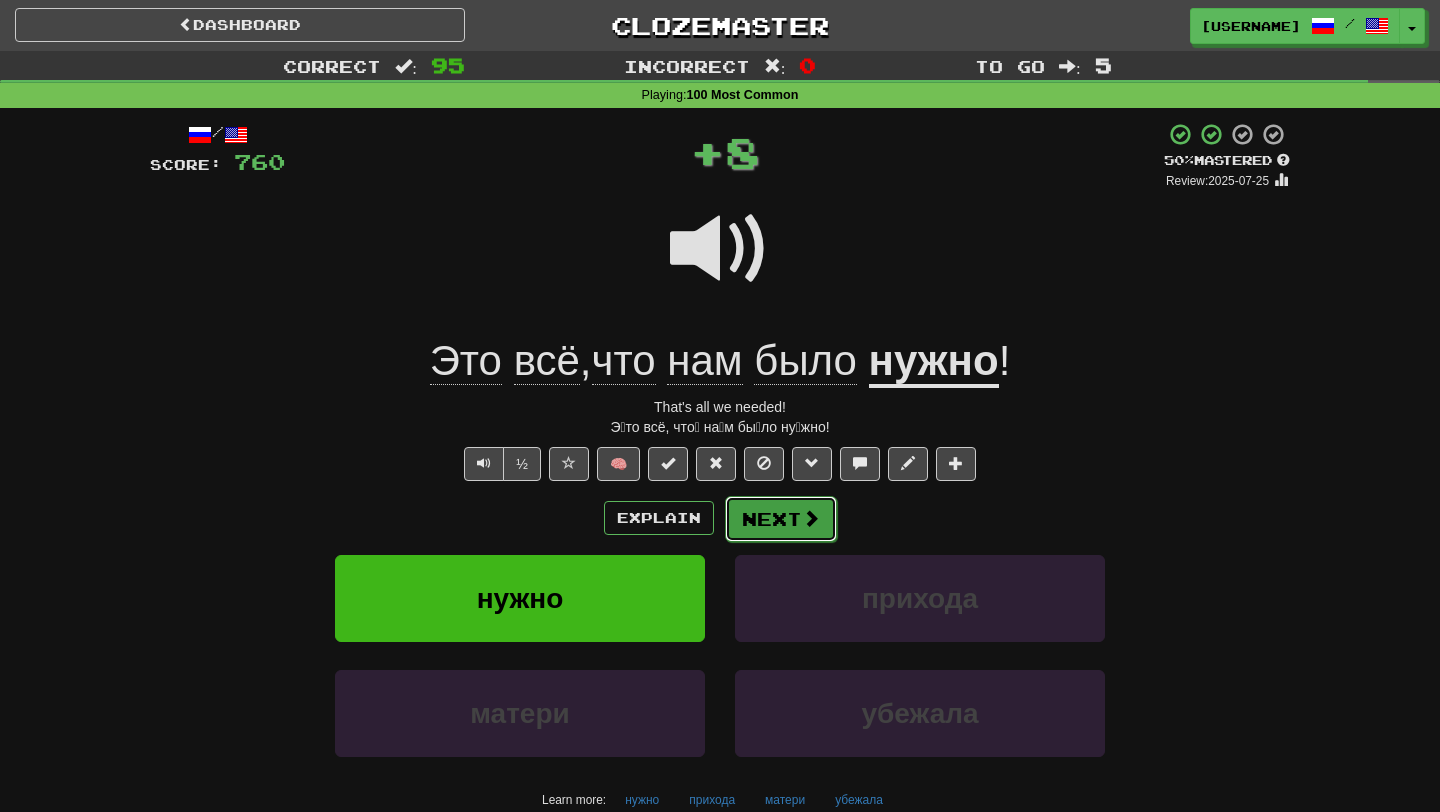 click on "Next" at bounding box center (781, 519) 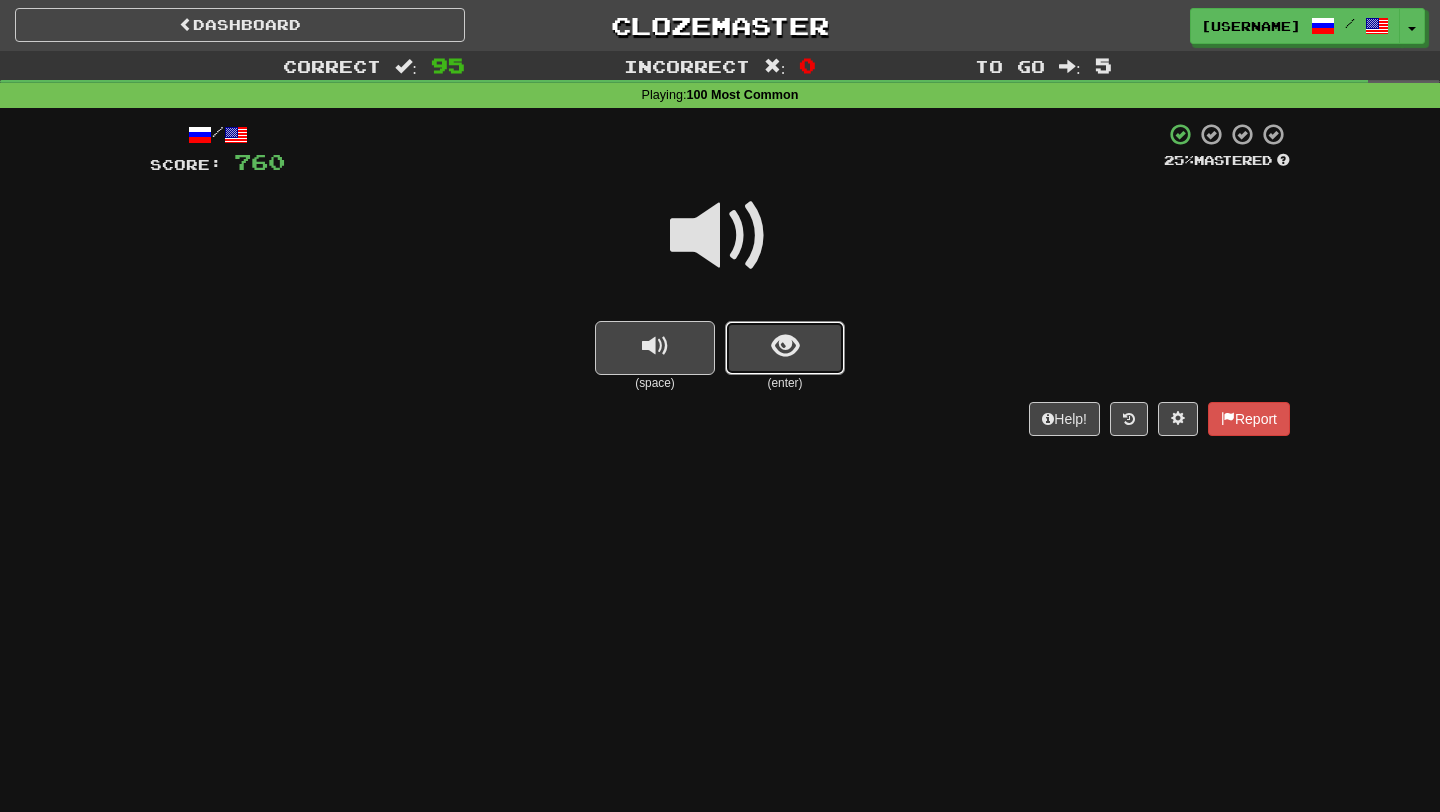 click at bounding box center (785, 346) 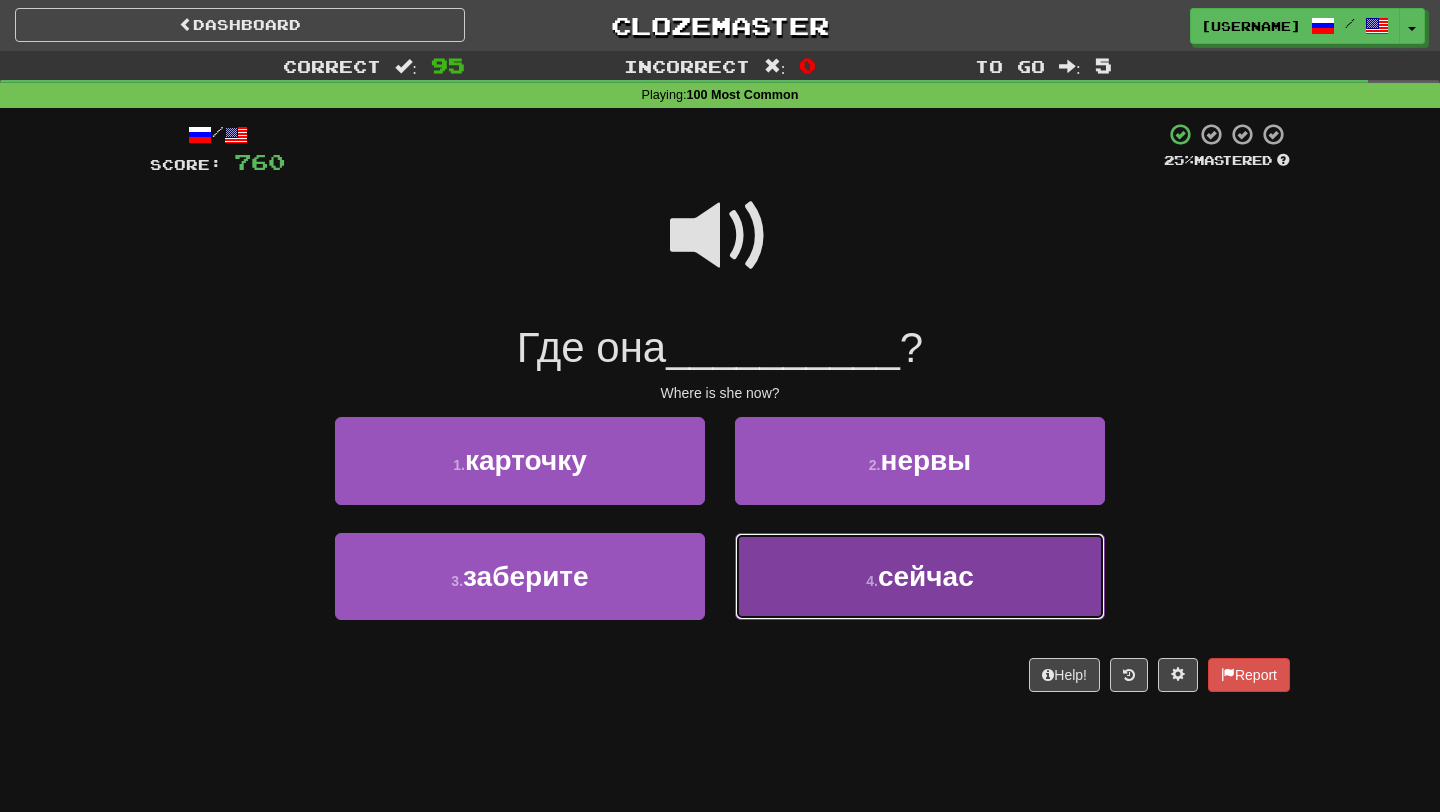 click on "4 .  сейчас" at bounding box center [920, 576] 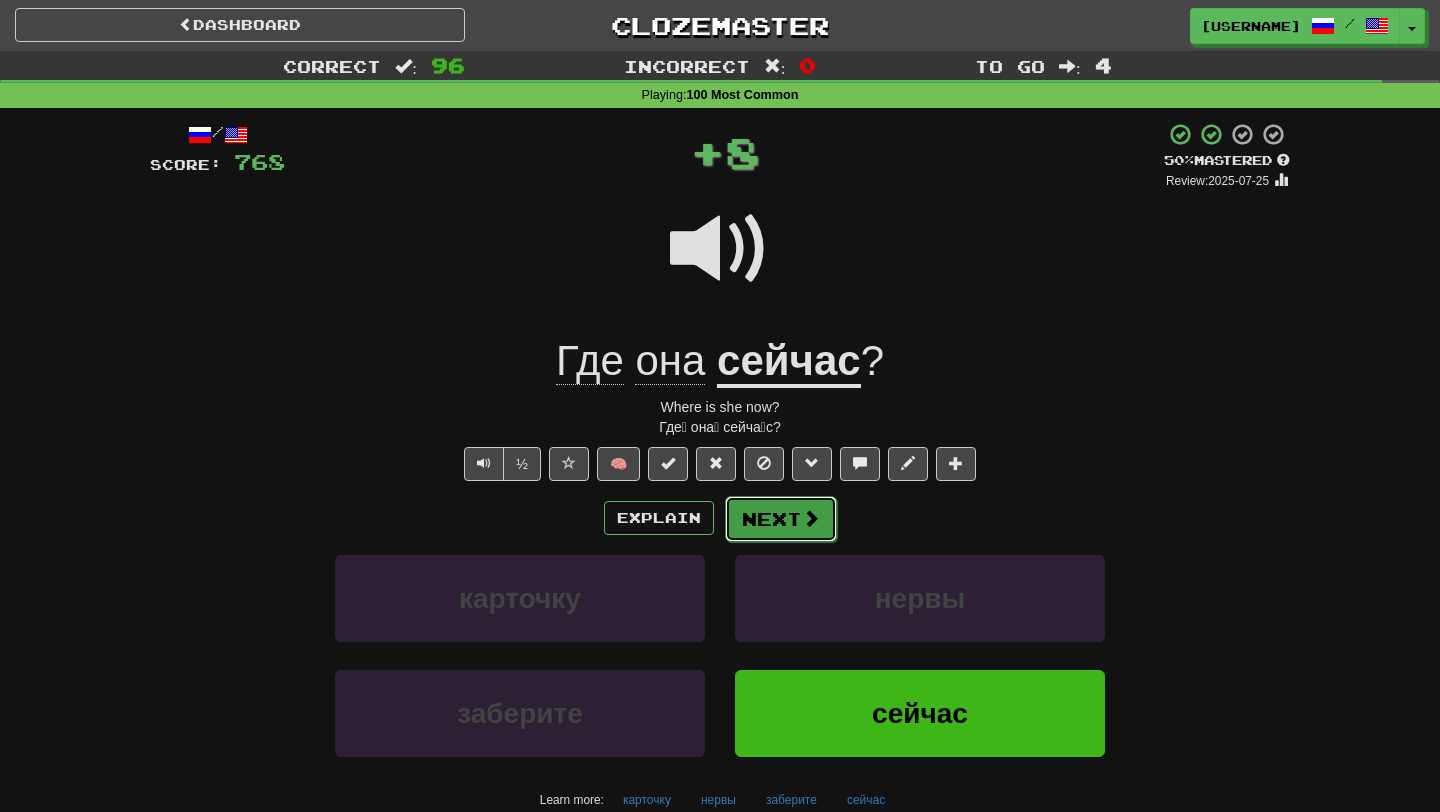 click on "Next" at bounding box center (781, 519) 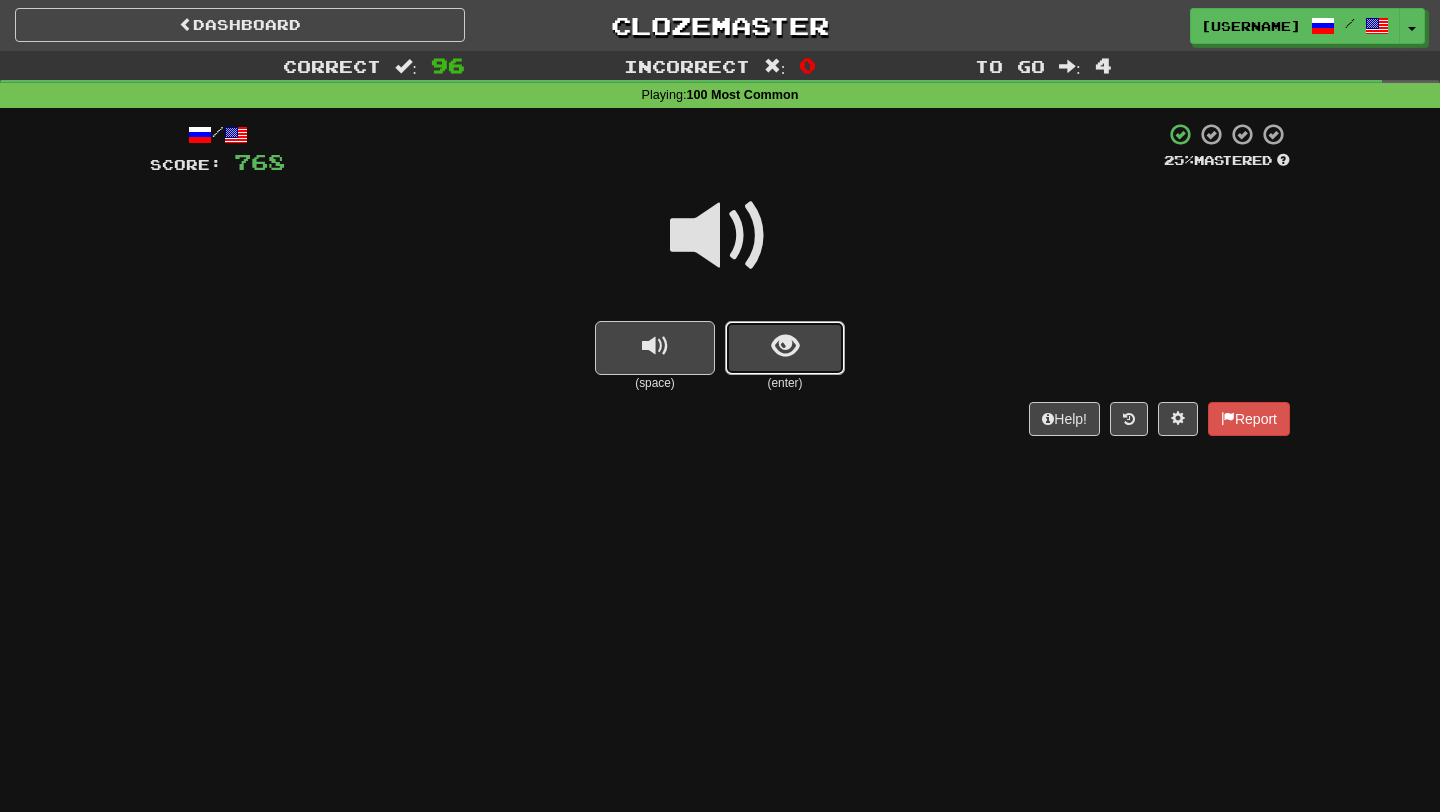 click at bounding box center [785, 348] 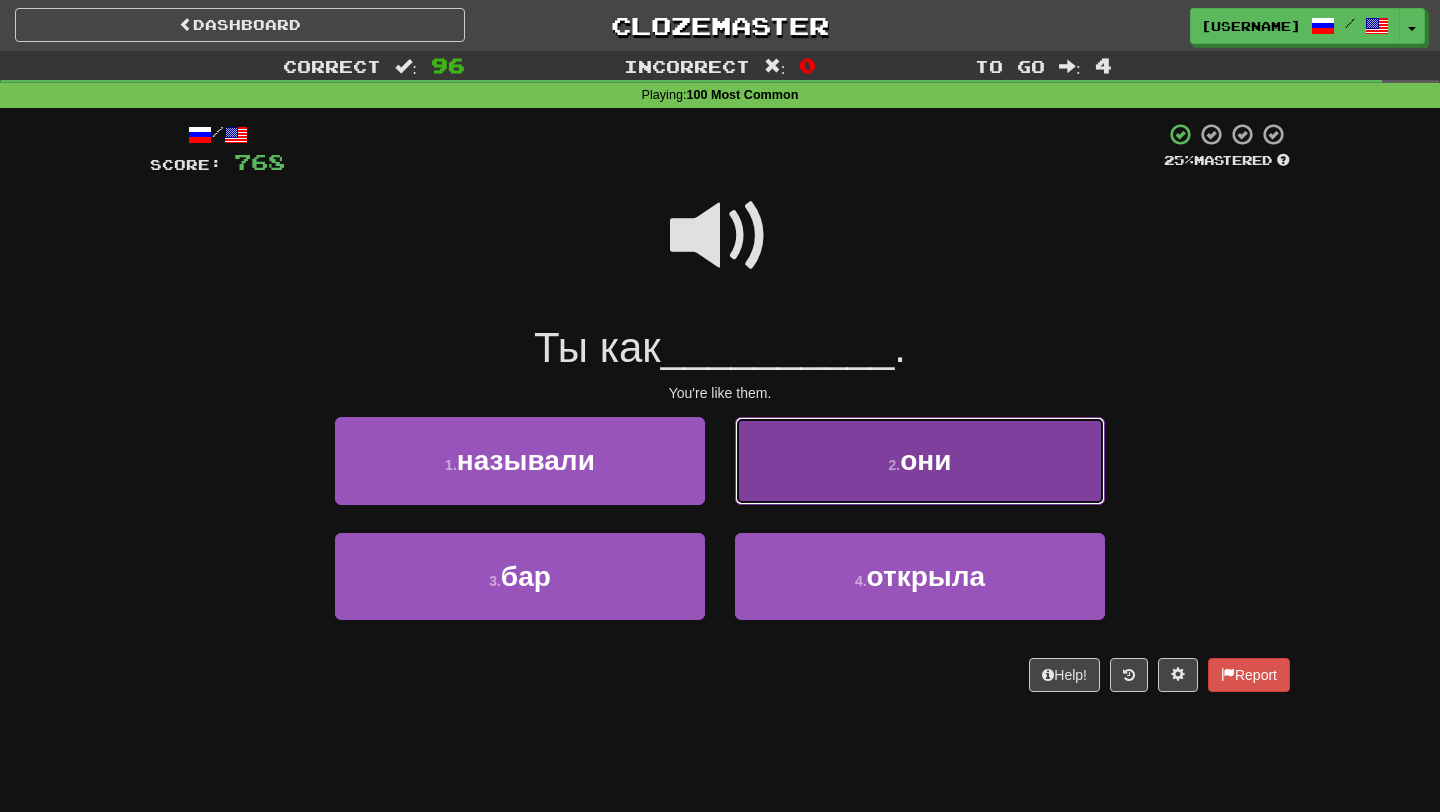 click on "2 ." at bounding box center (895, 465) 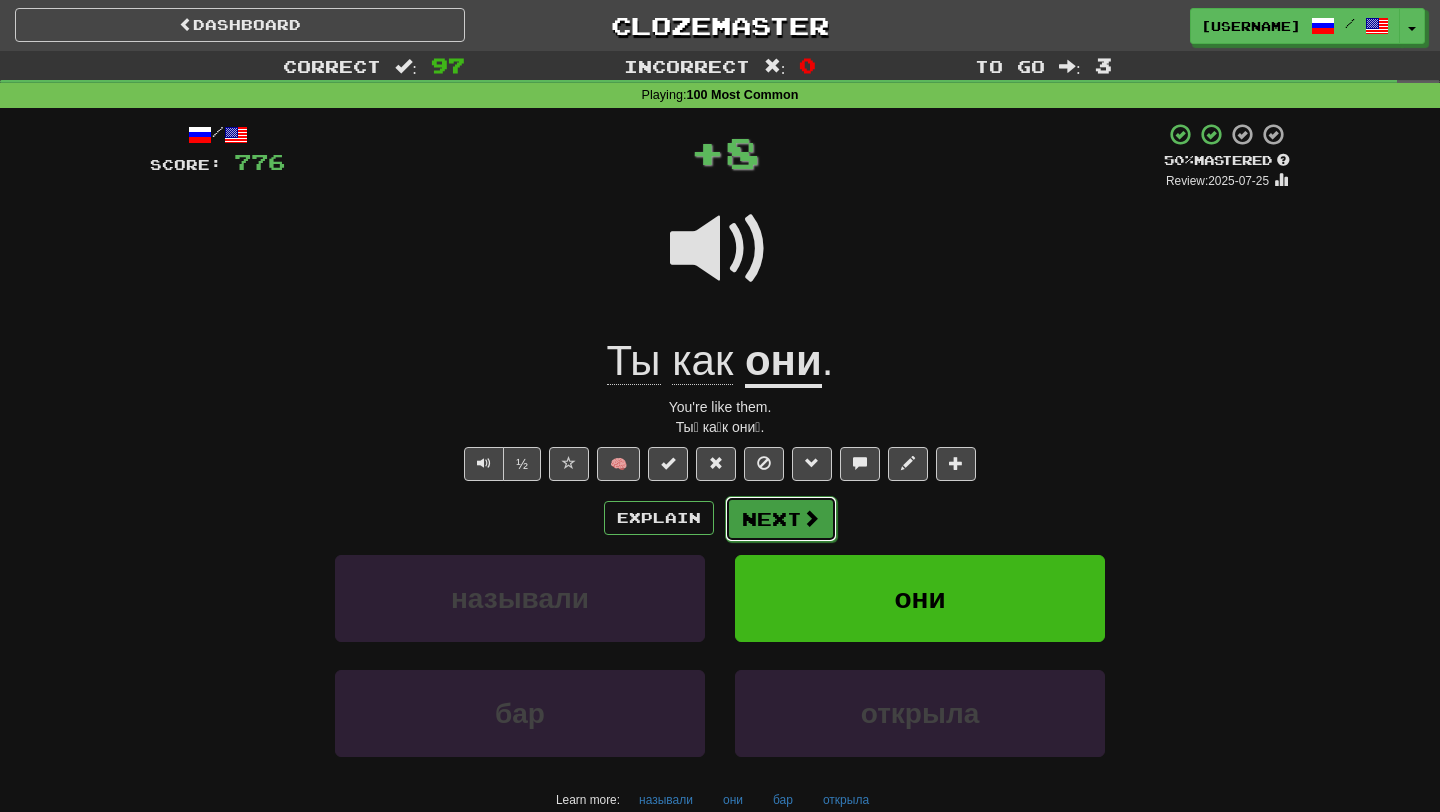click at bounding box center (811, 518) 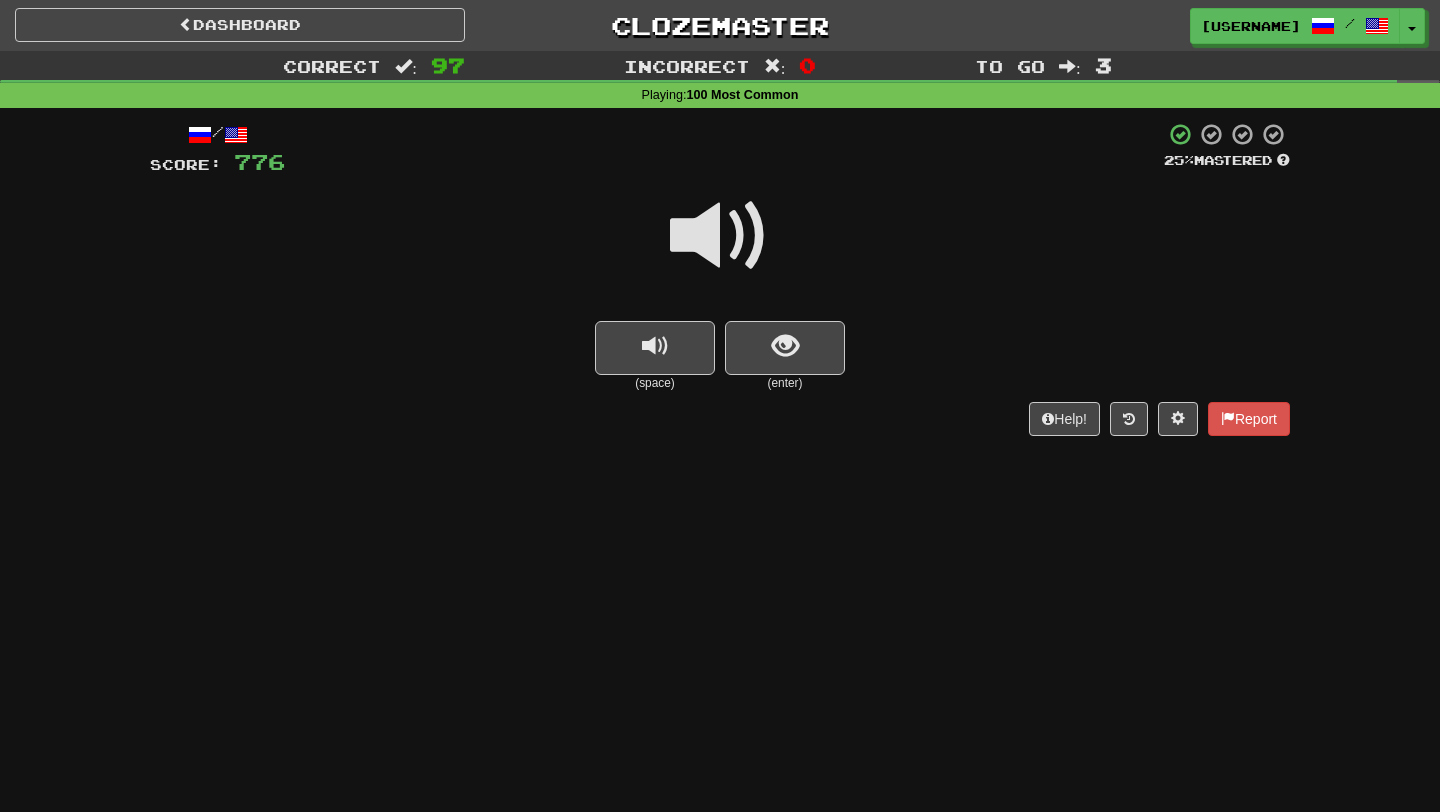 click on "(space) (enter)" at bounding box center [720, 356] 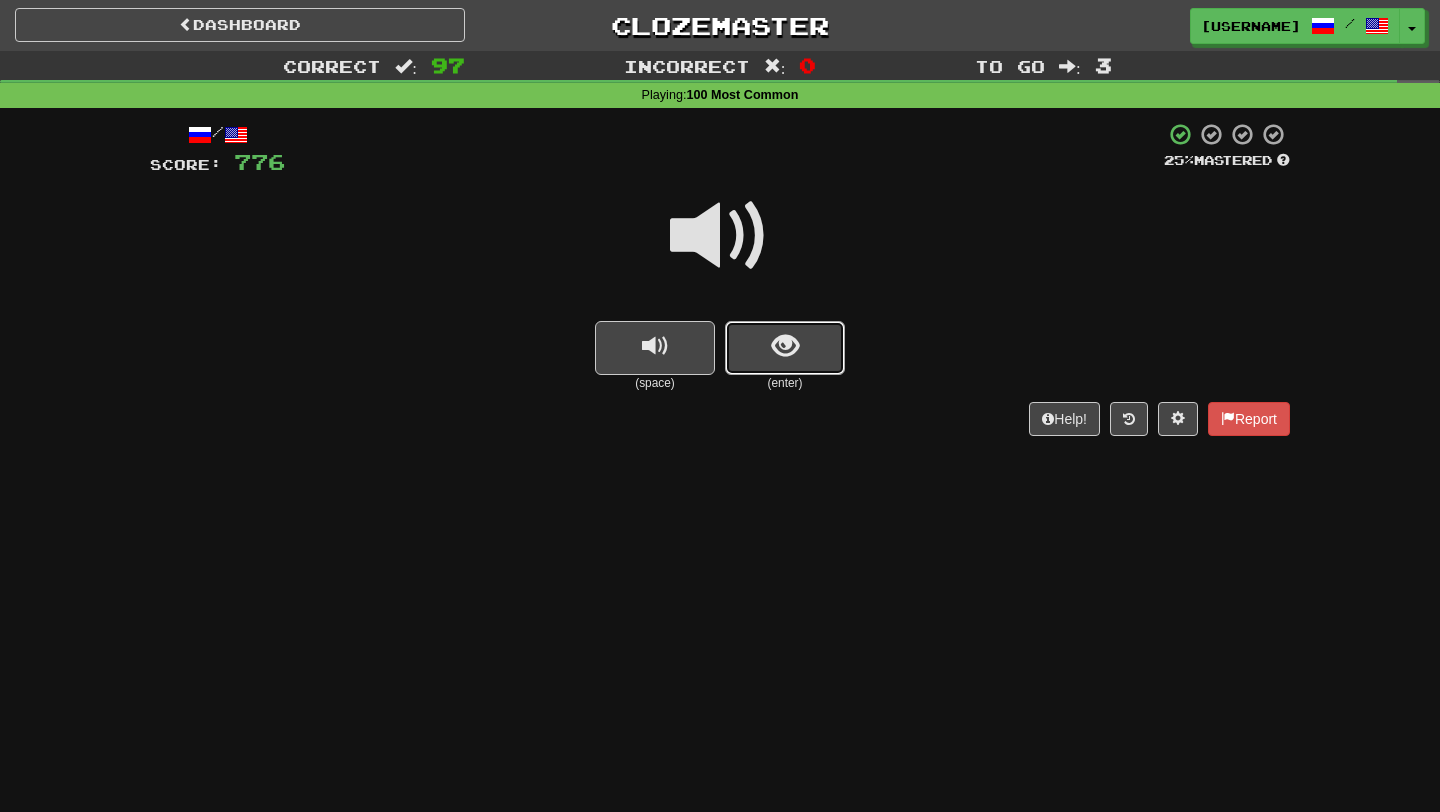 click at bounding box center [785, 346] 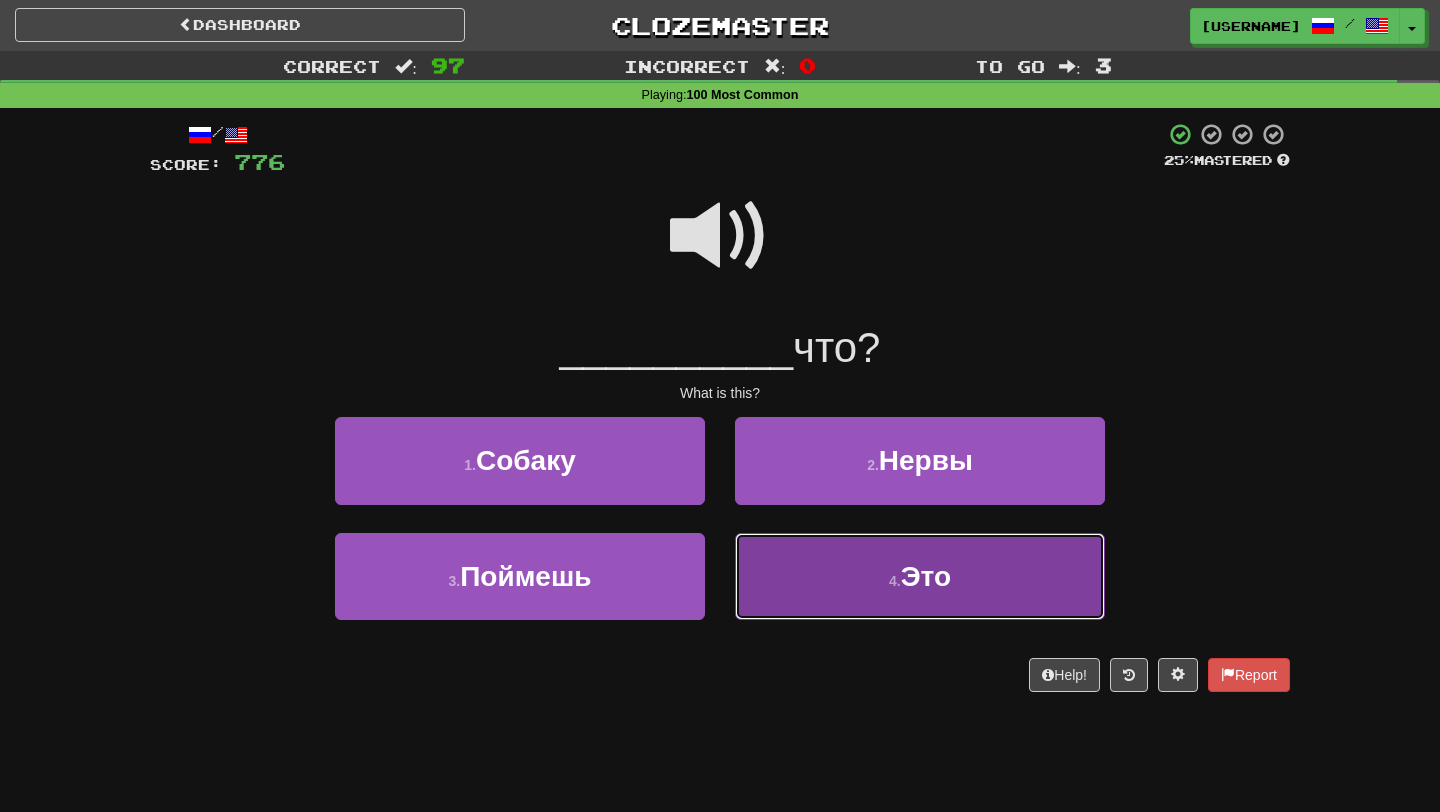 click on "4 .  Это" at bounding box center [920, 576] 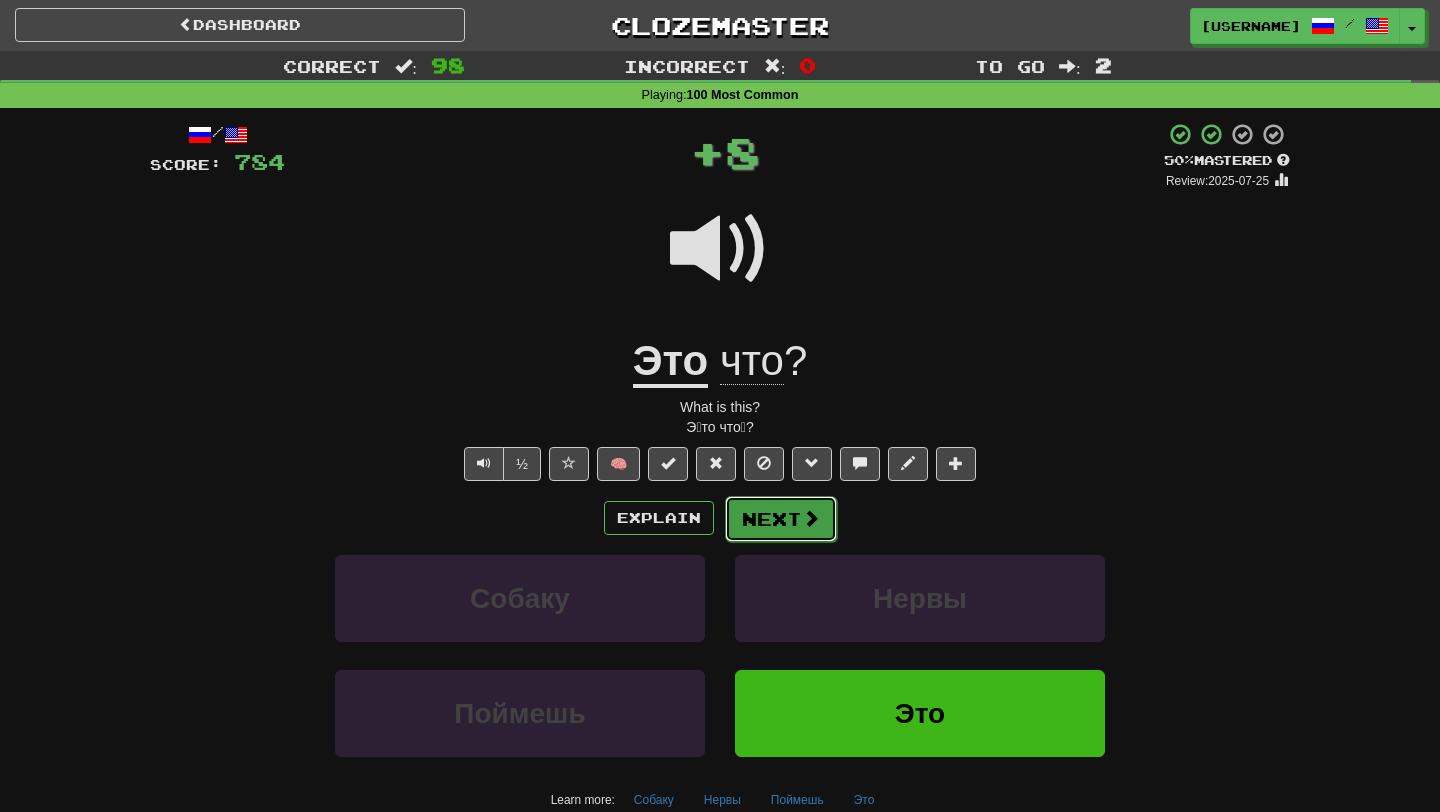 click at bounding box center [811, 518] 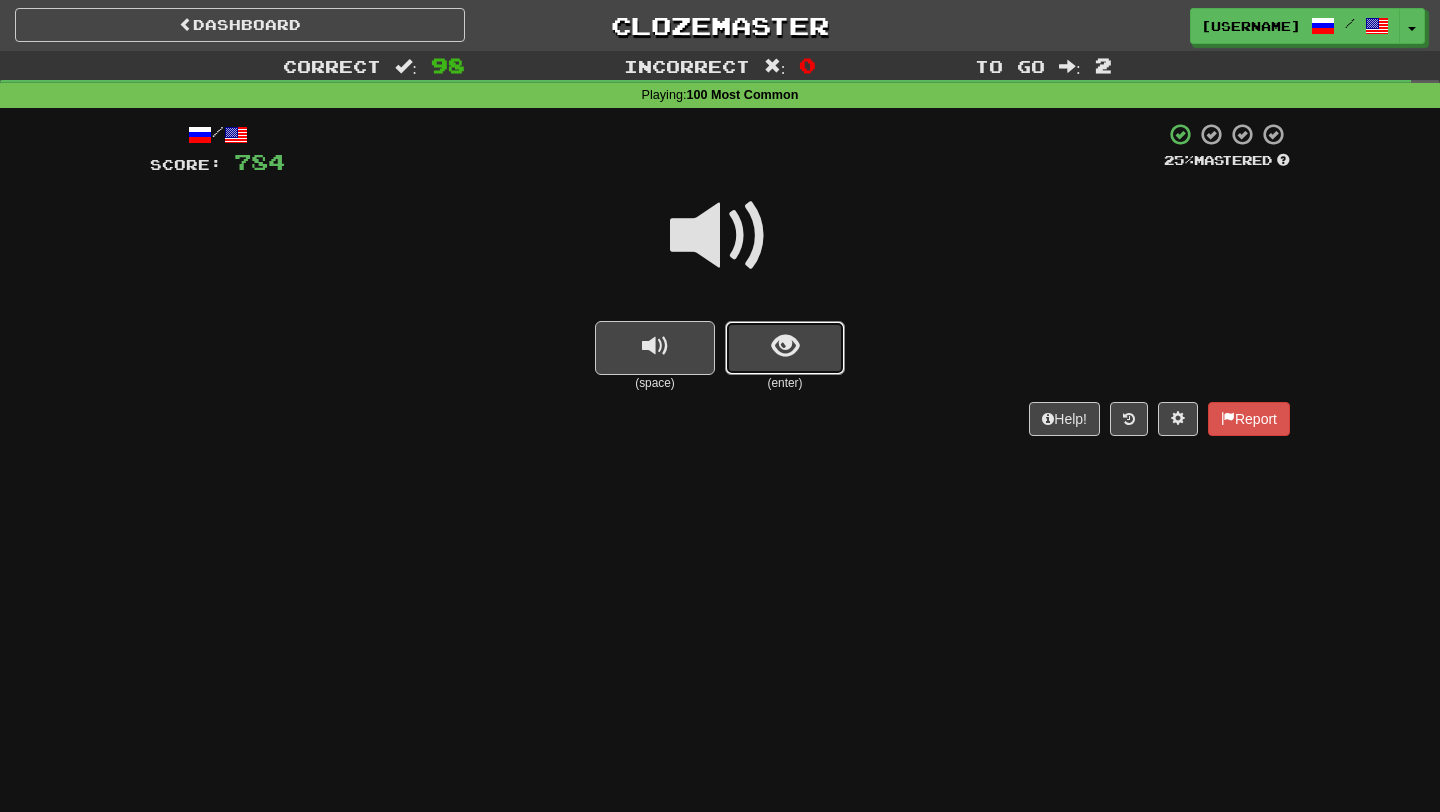 click at bounding box center [785, 348] 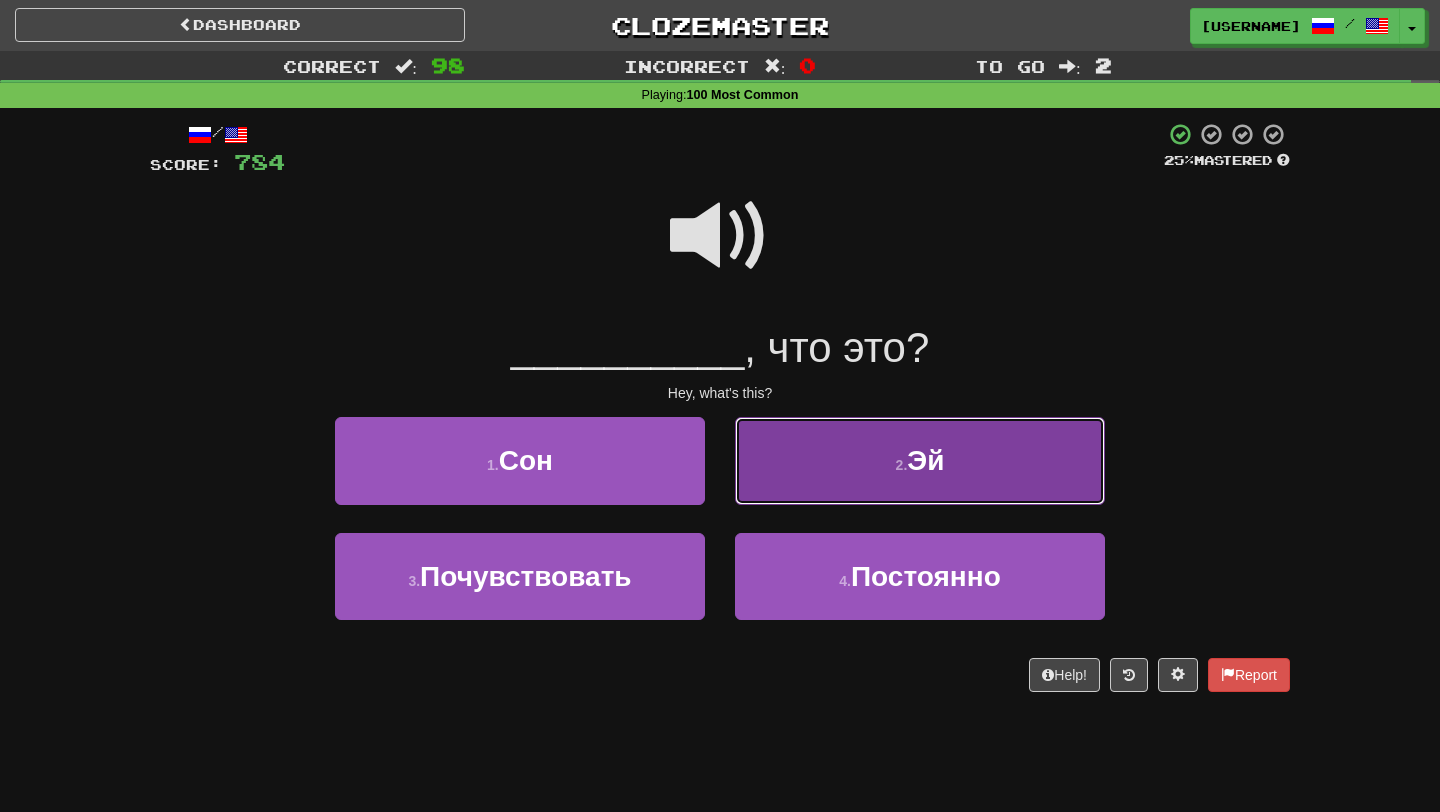 click on "2 .  Эй" at bounding box center [920, 460] 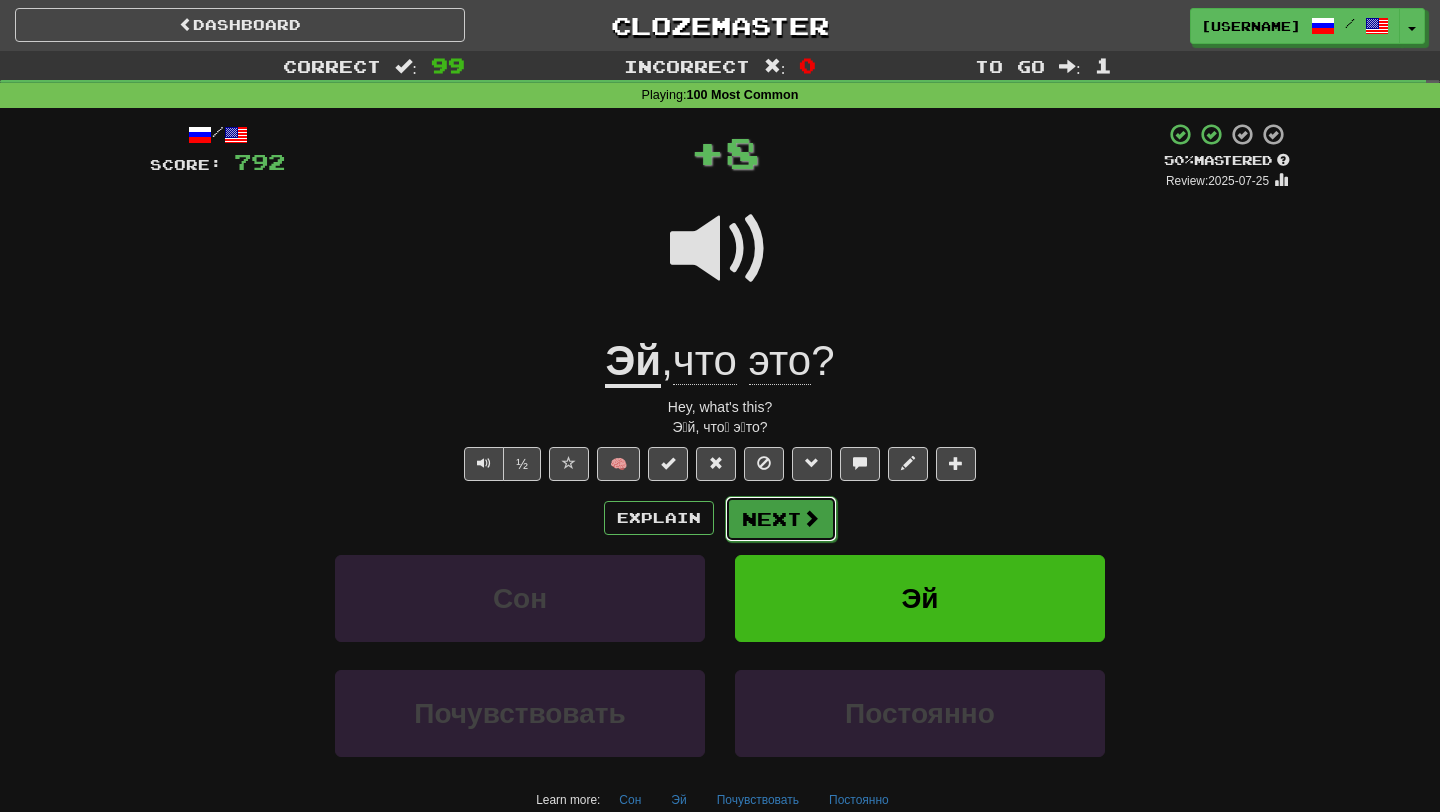 click on "Next" at bounding box center (781, 519) 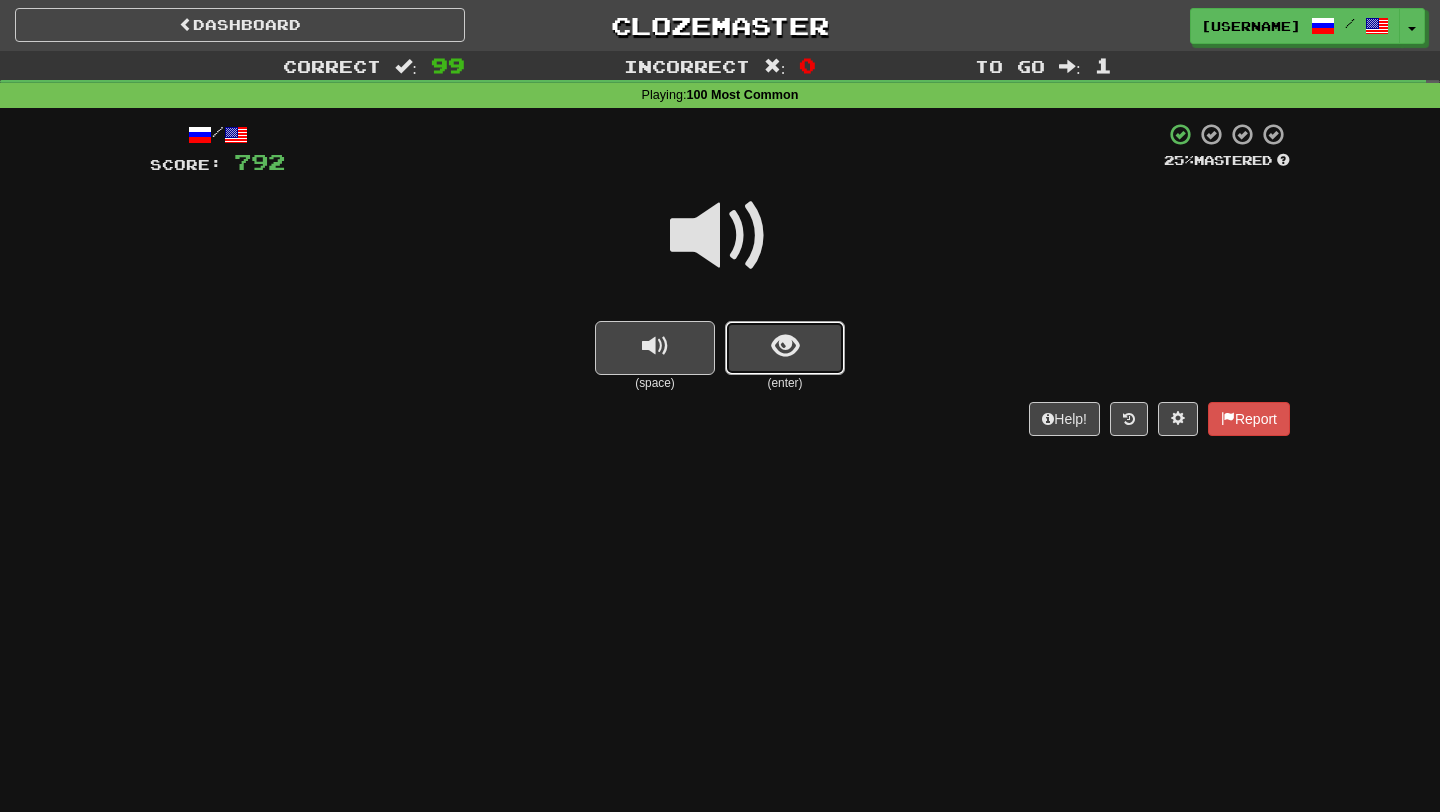 click at bounding box center [785, 348] 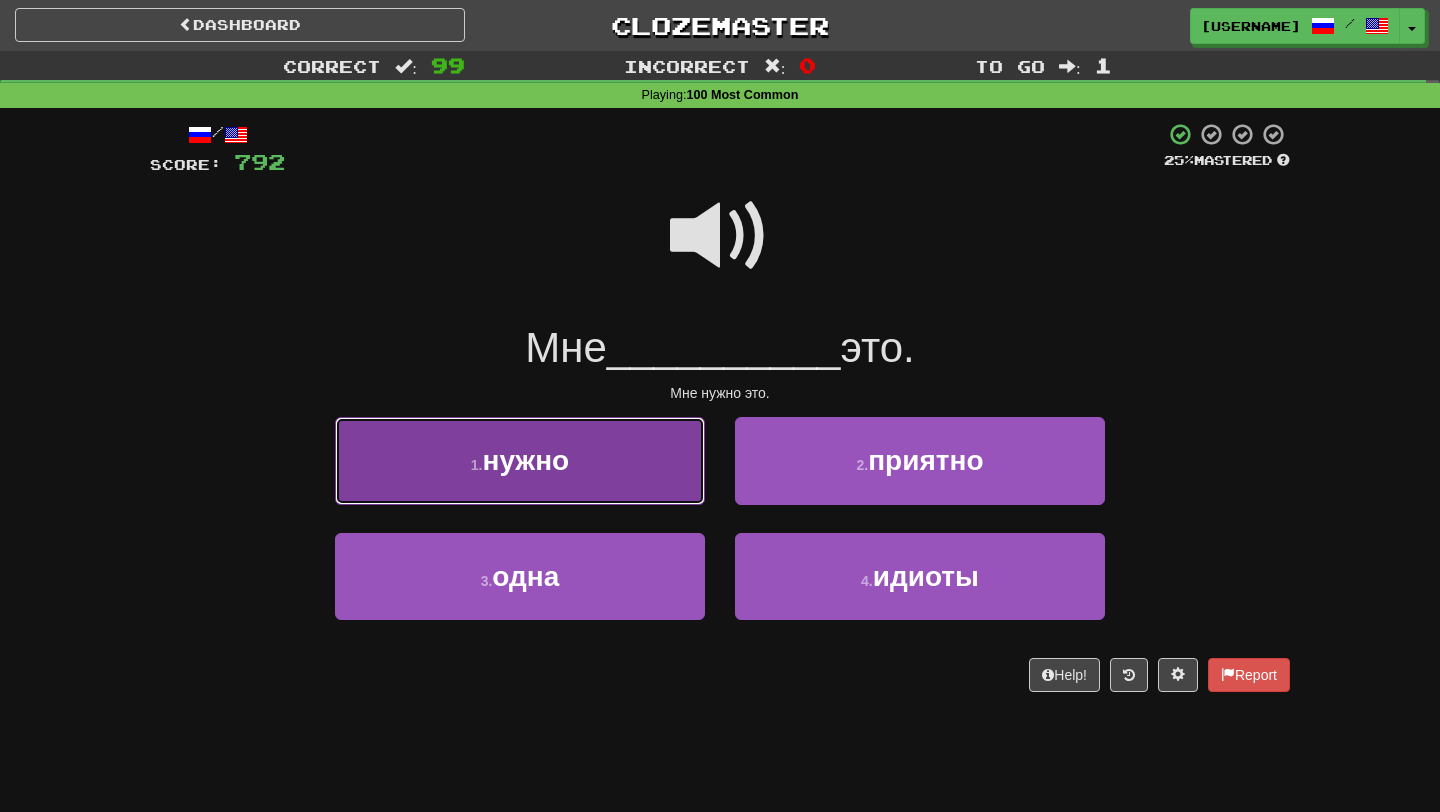 click on "1 .  нужно" at bounding box center (520, 460) 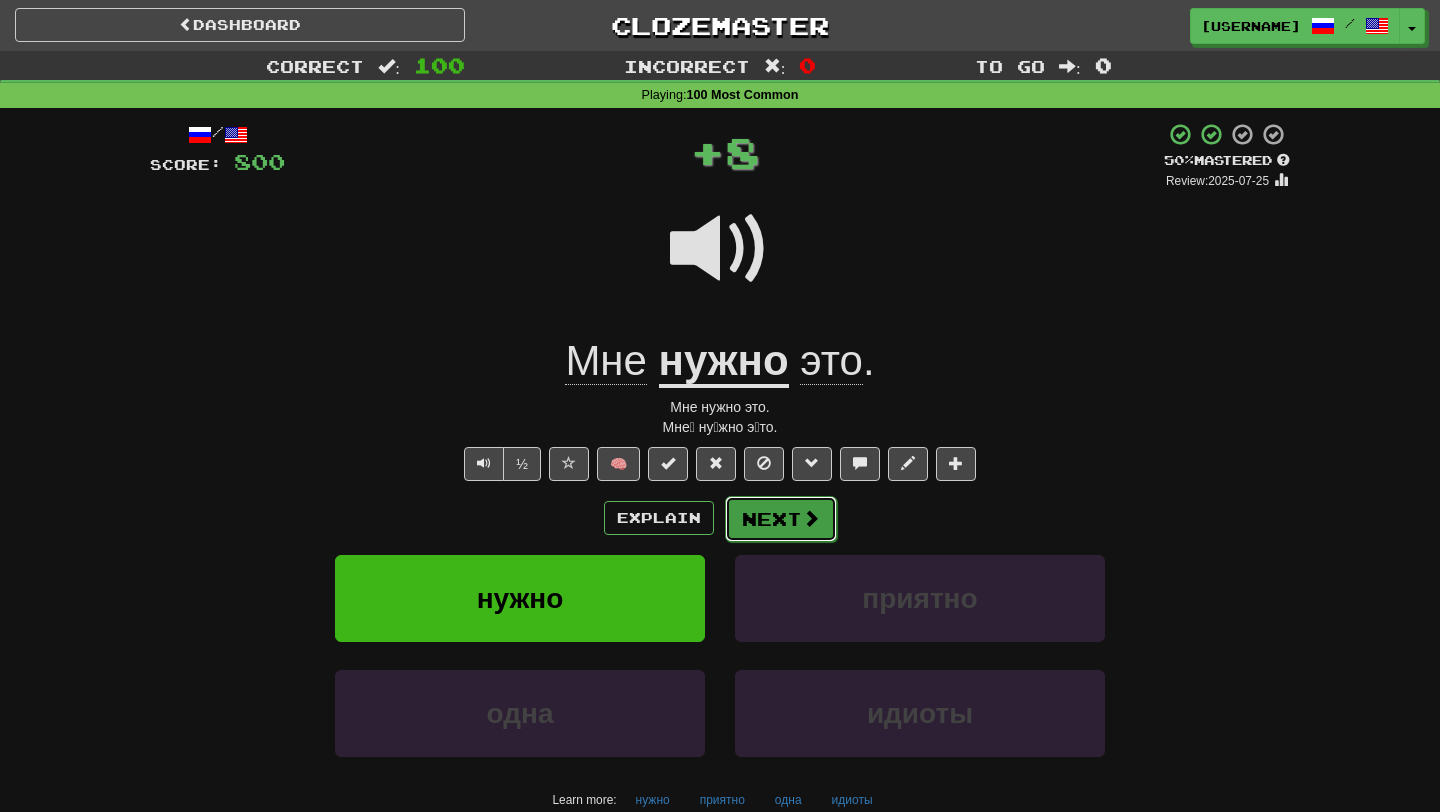 click on "Next" at bounding box center [781, 519] 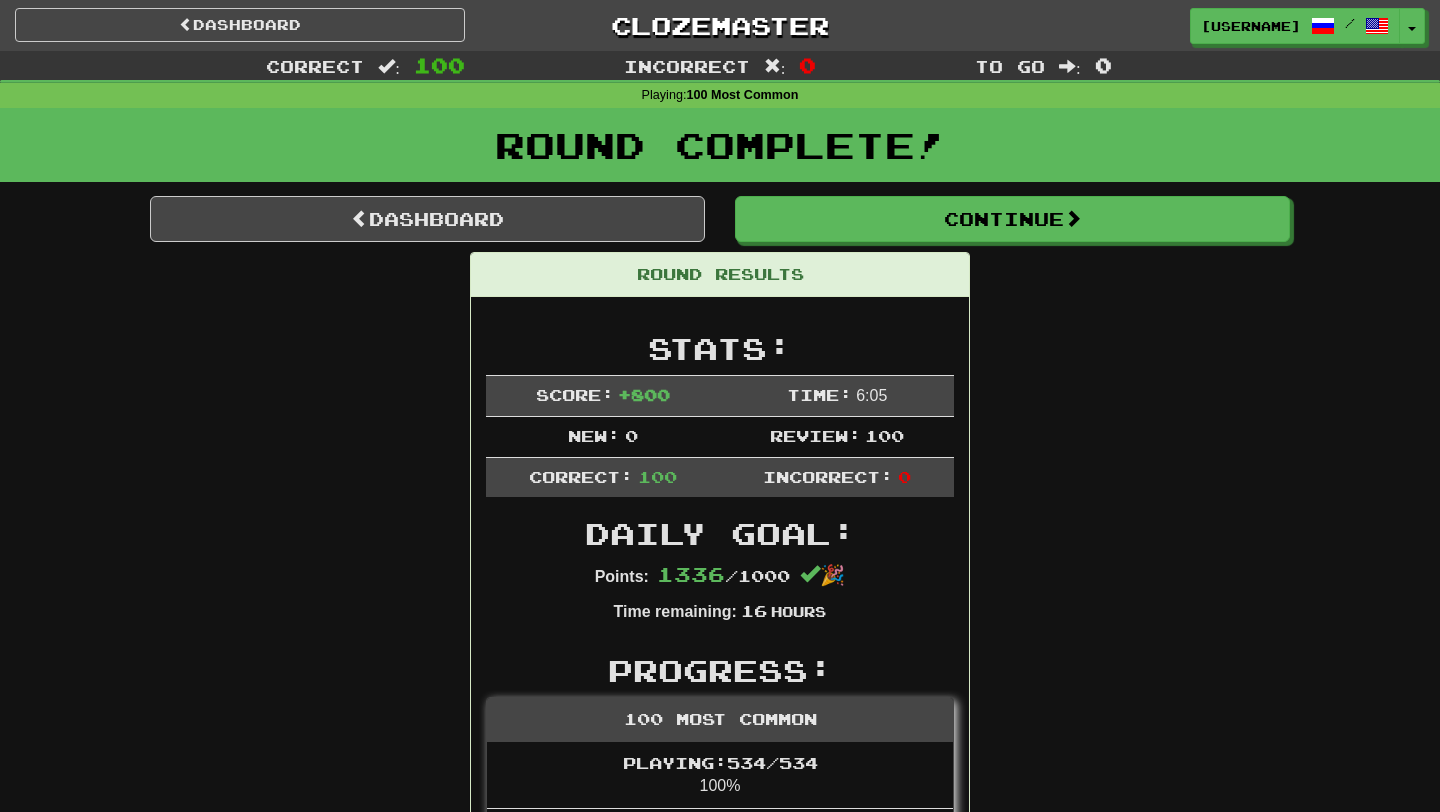 scroll, scrollTop: 13, scrollLeft: 0, axis: vertical 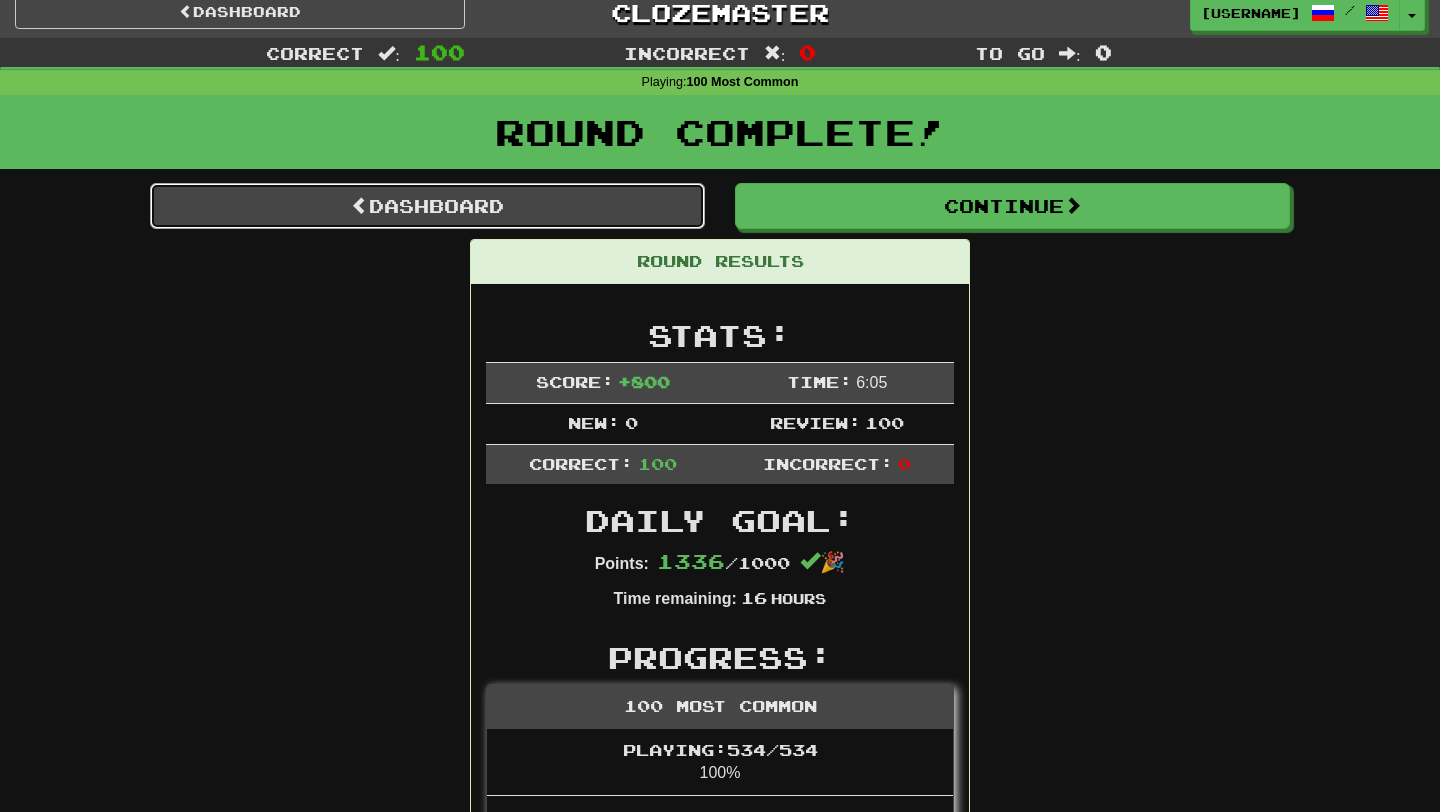 click on "Dashboard" at bounding box center (427, 206) 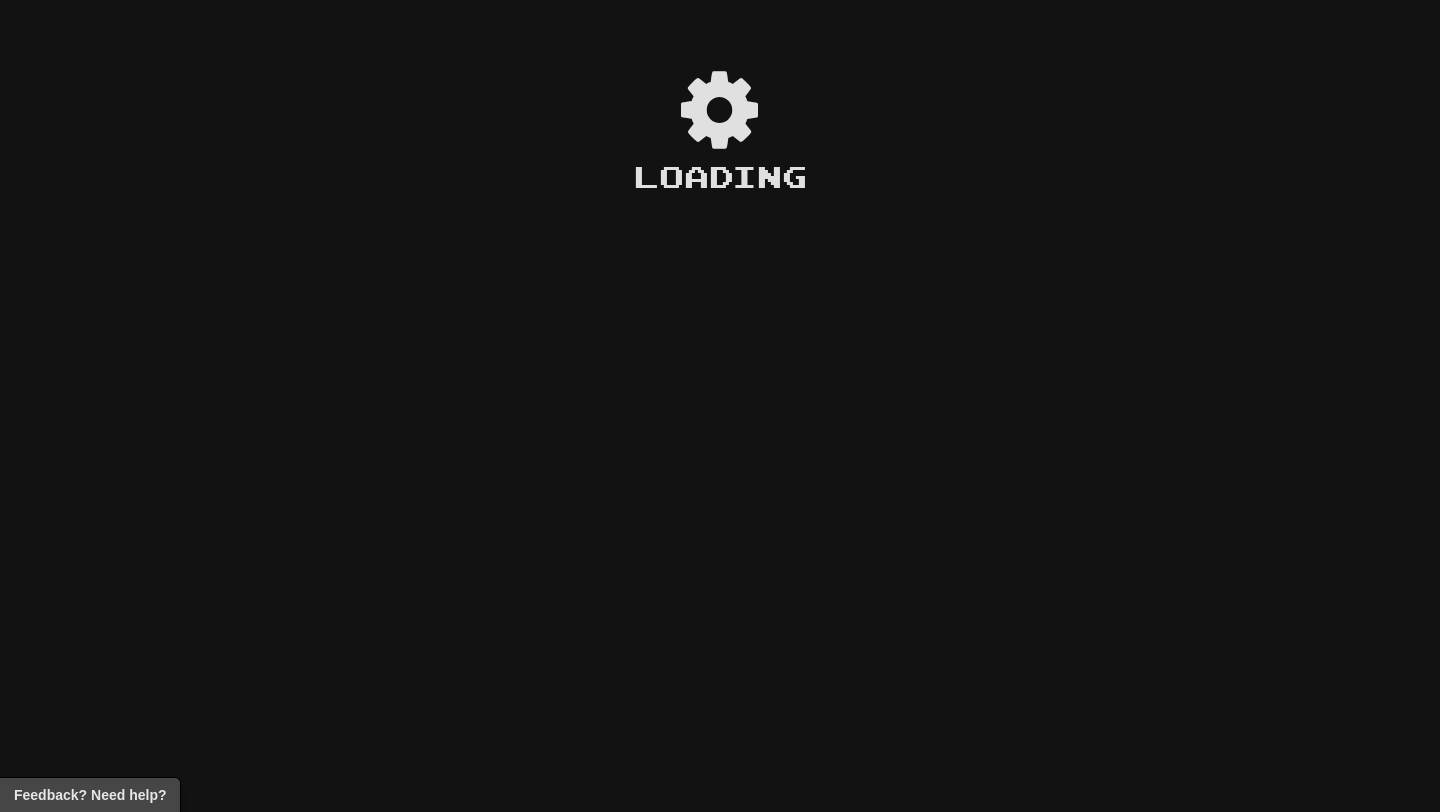 scroll, scrollTop: 0, scrollLeft: 0, axis: both 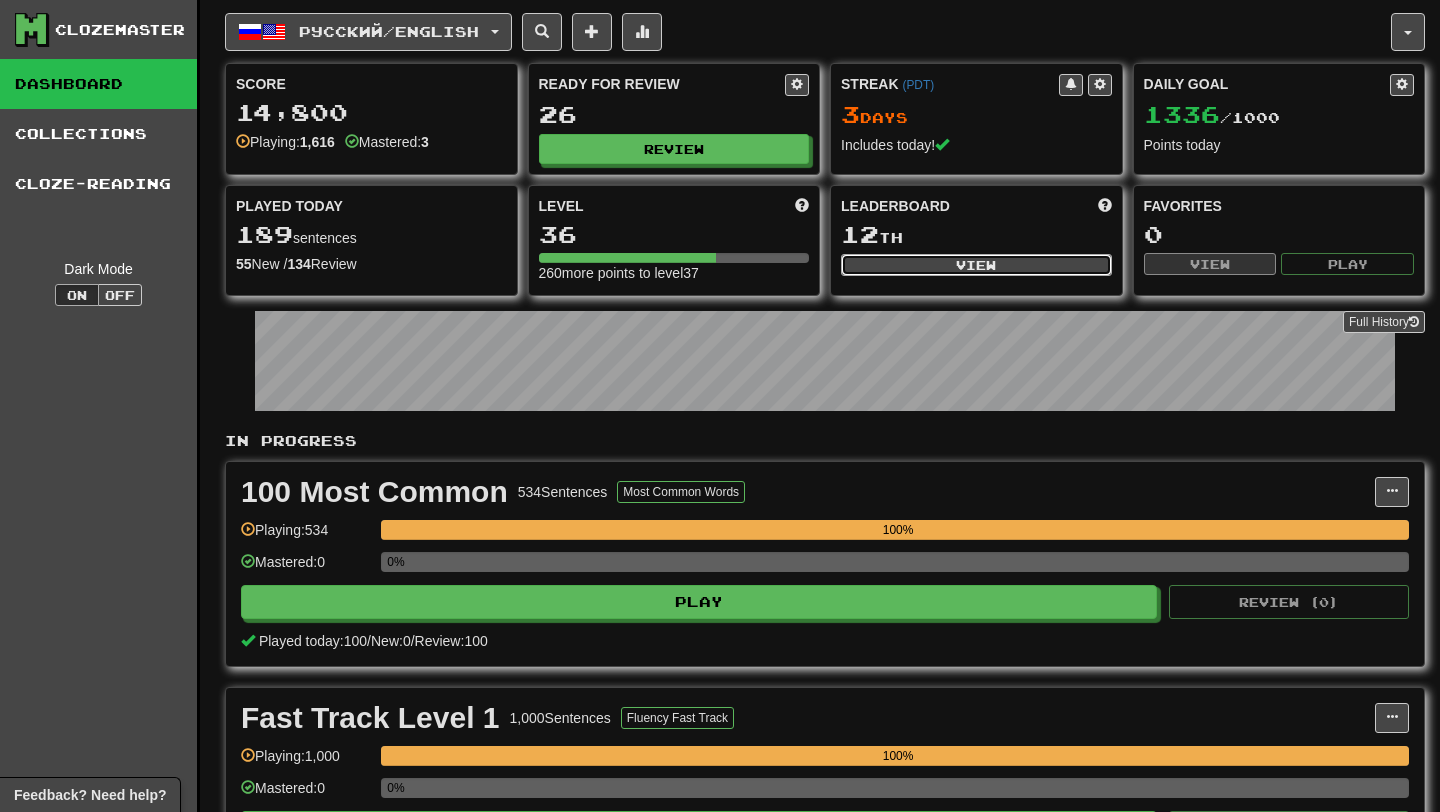 click on "View" at bounding box center [976, 265] 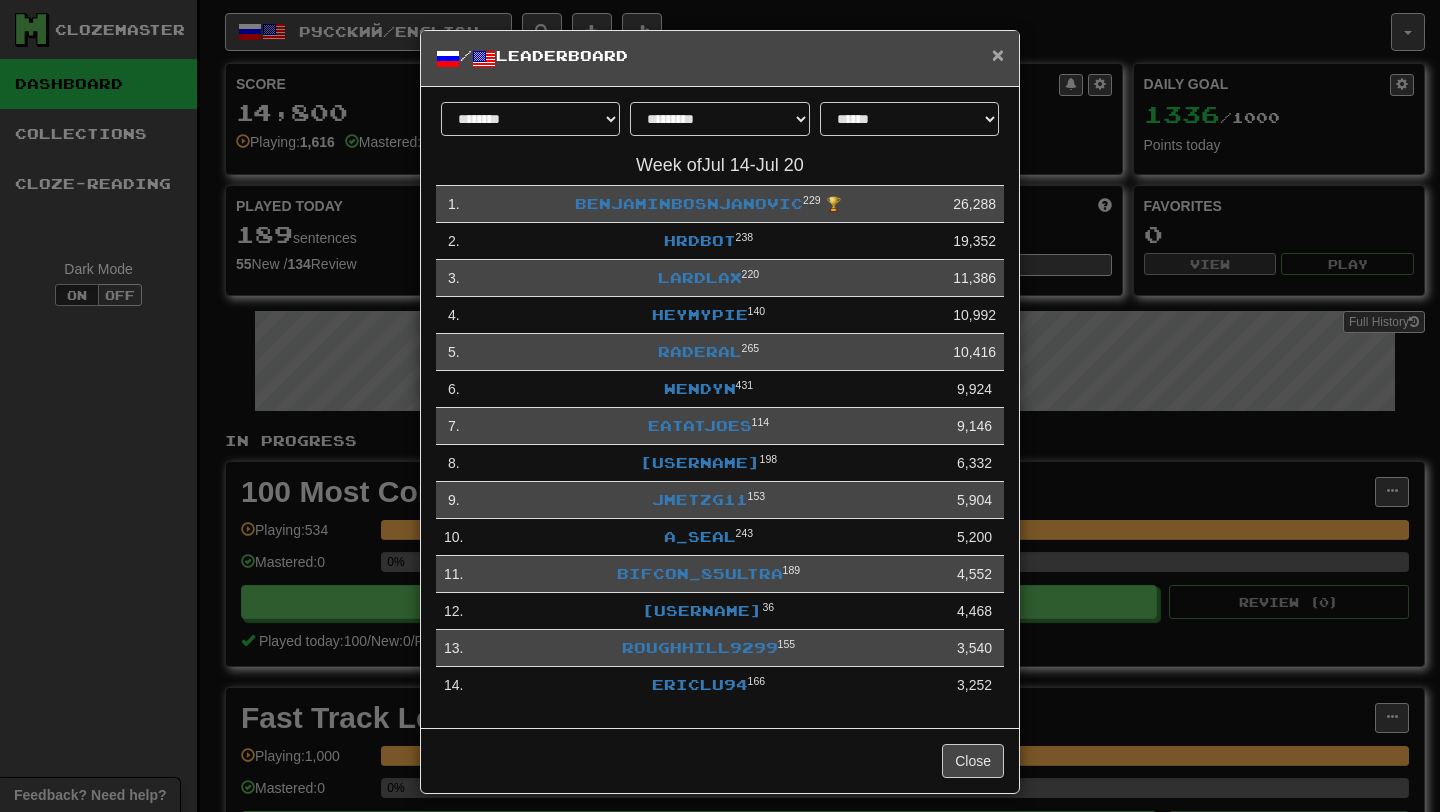 click on "×" at bounding box center [998, 54] 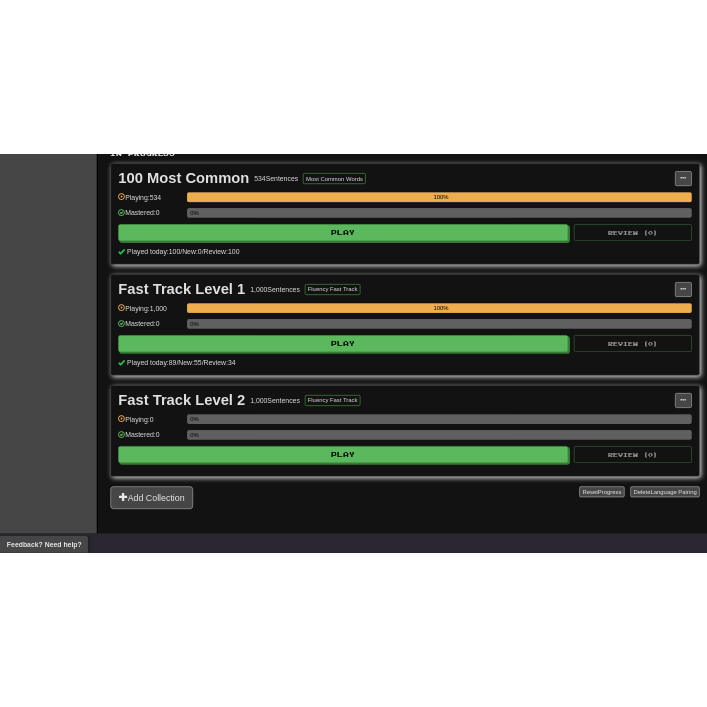 scroll, scrollTop: 448, scrollLeft: 0, axis: vertical 